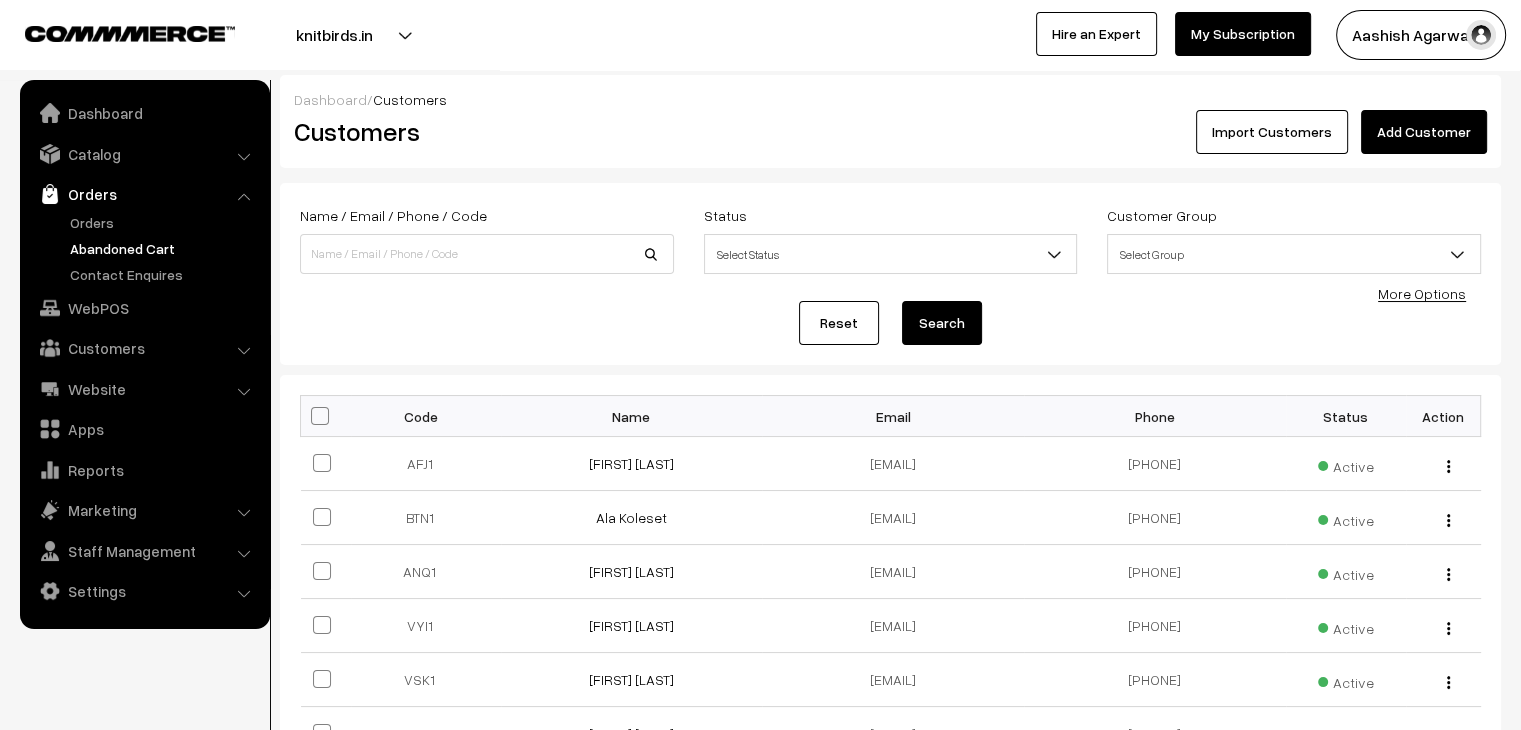 scroll, scrollTop: 0, scrollLeft: 0, axis: both 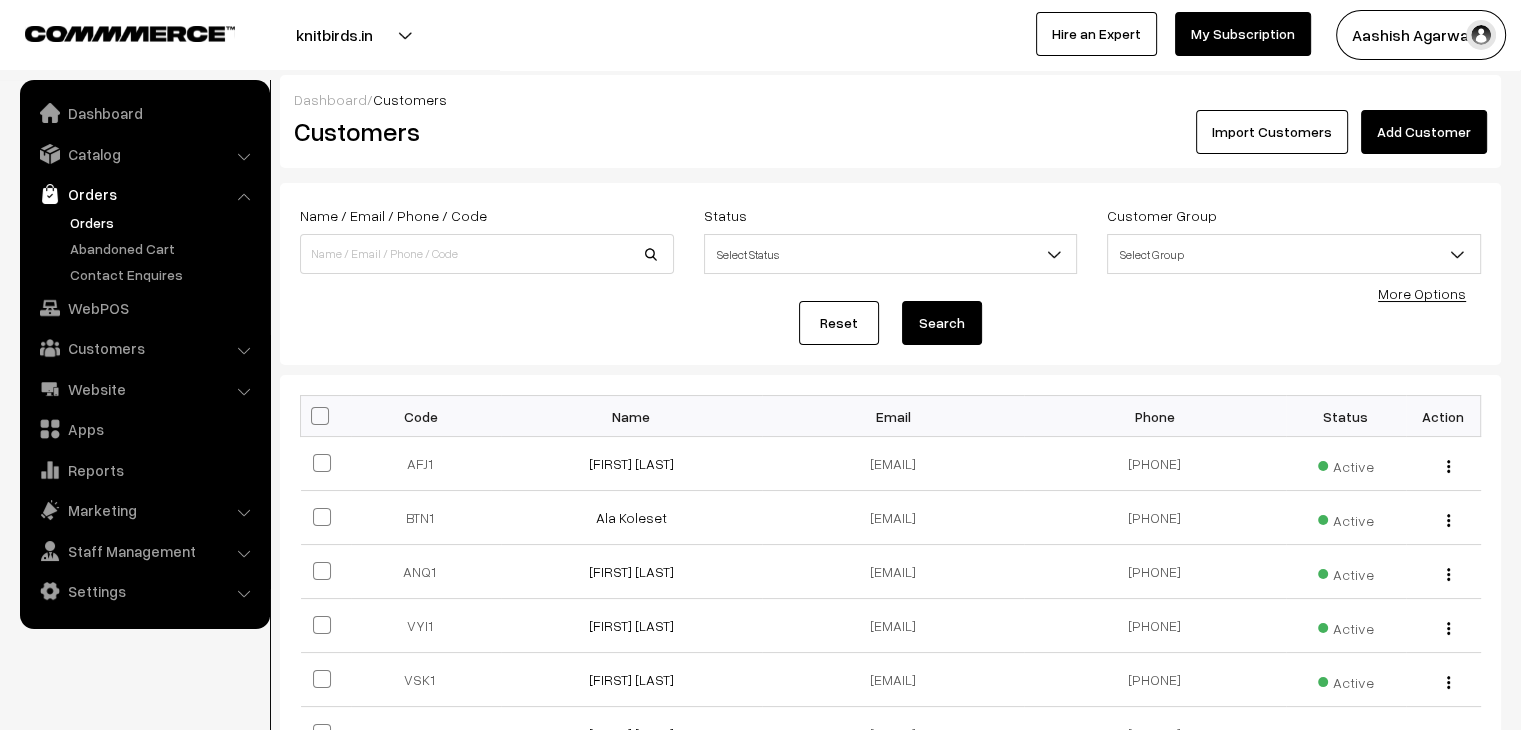 click on "Orders" at bounding box center (164, 222) 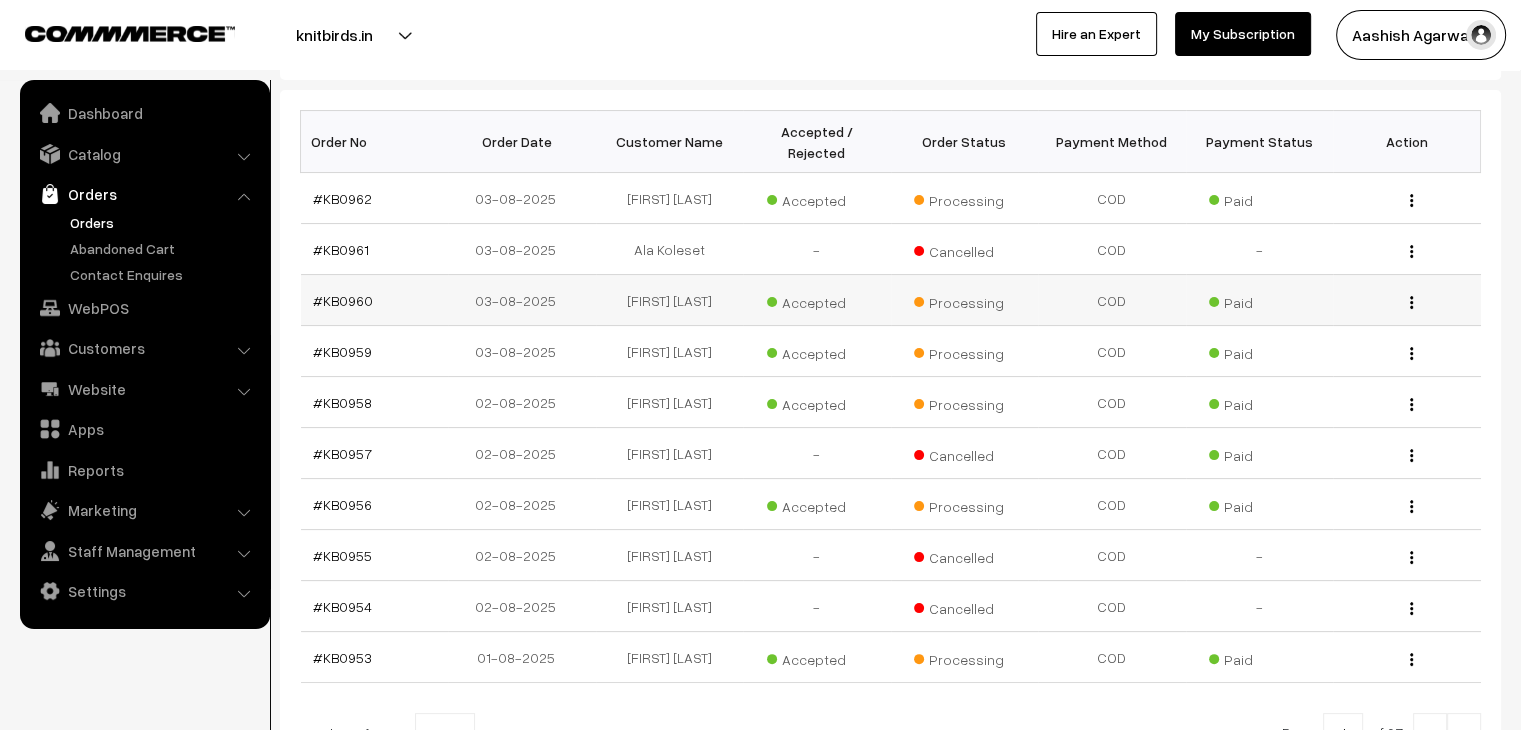 scroll, scrollTop: 300, scrollLeft: 0, axis: vertical 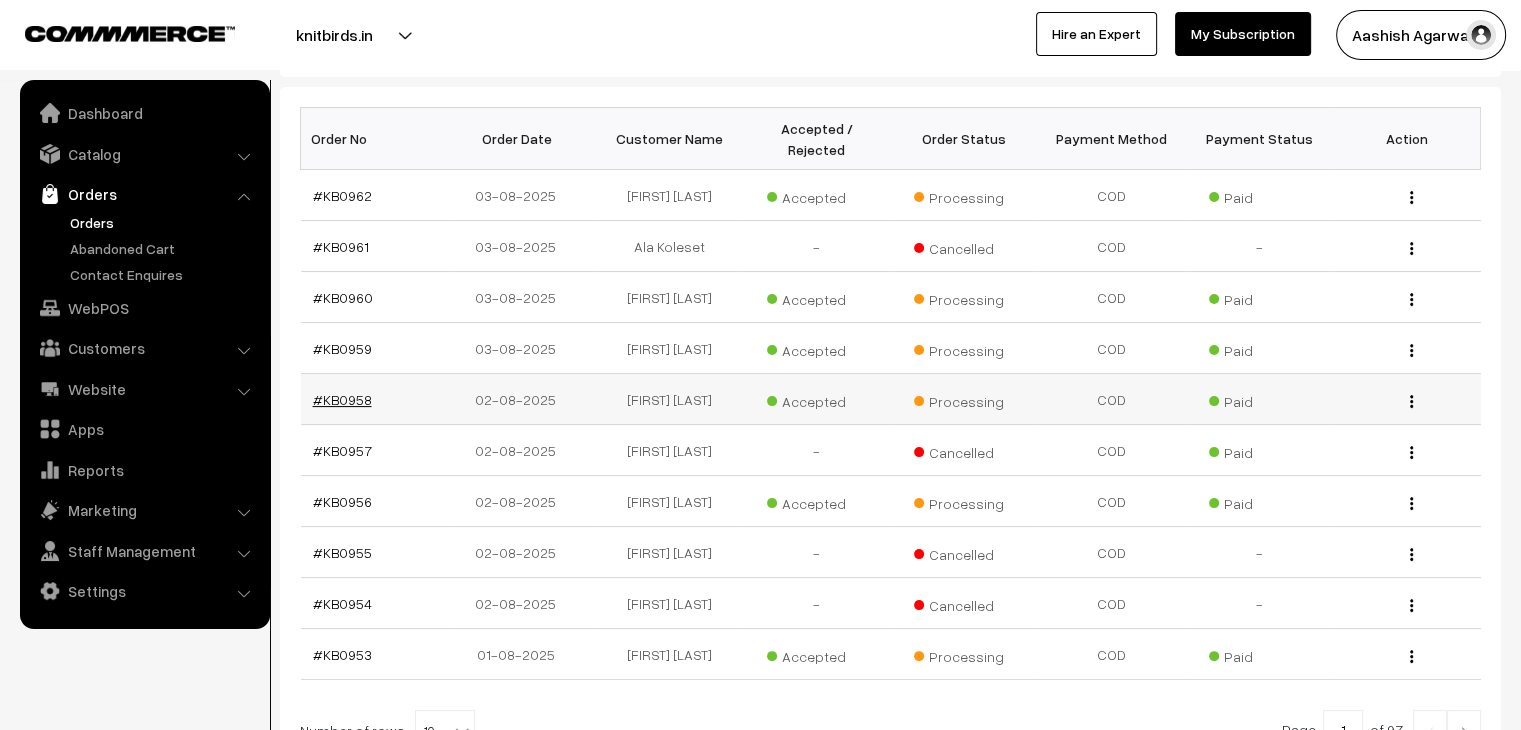 click on "#KB0958" at bounding box center [342, 399] 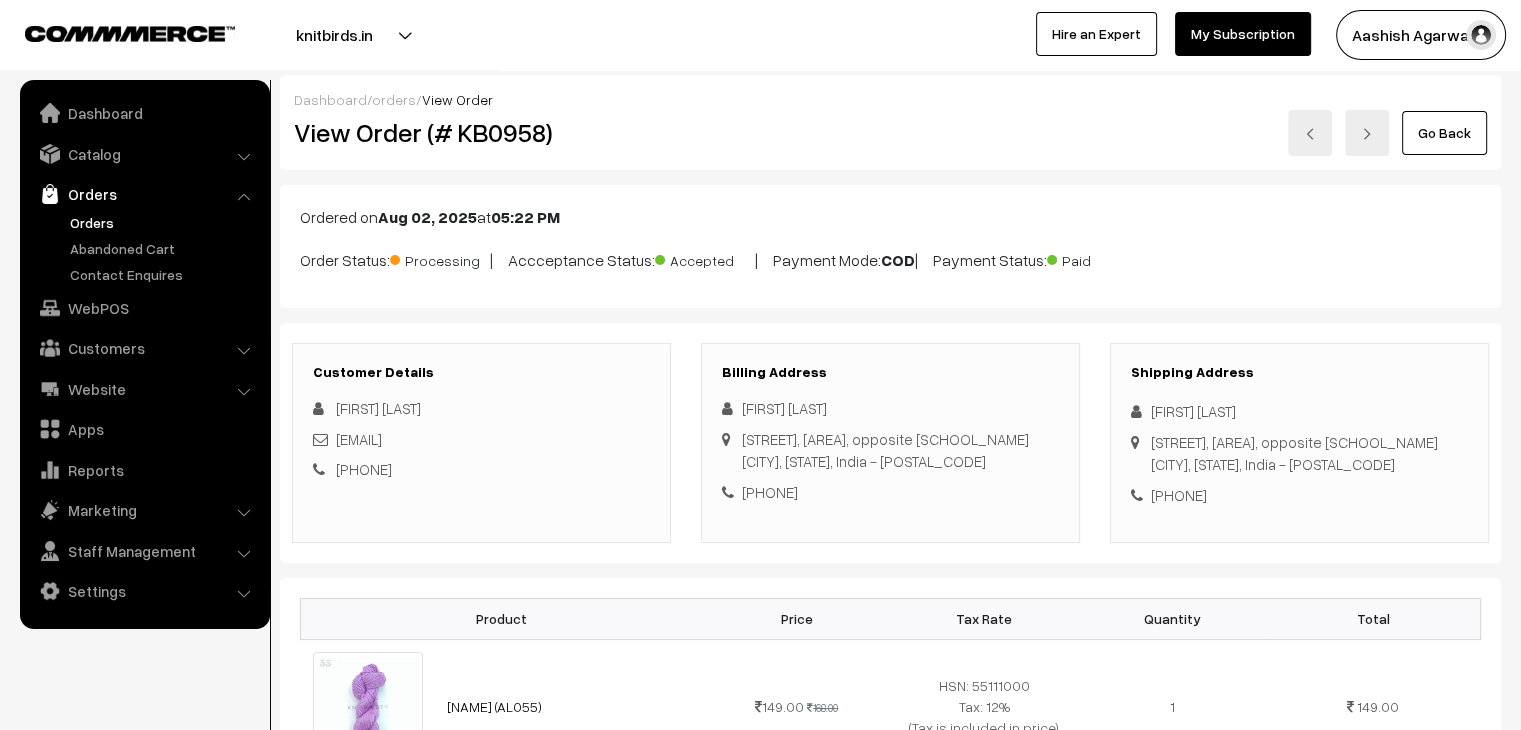 scroll, scrollTop: 0, scrollLeft: 0, axis: both 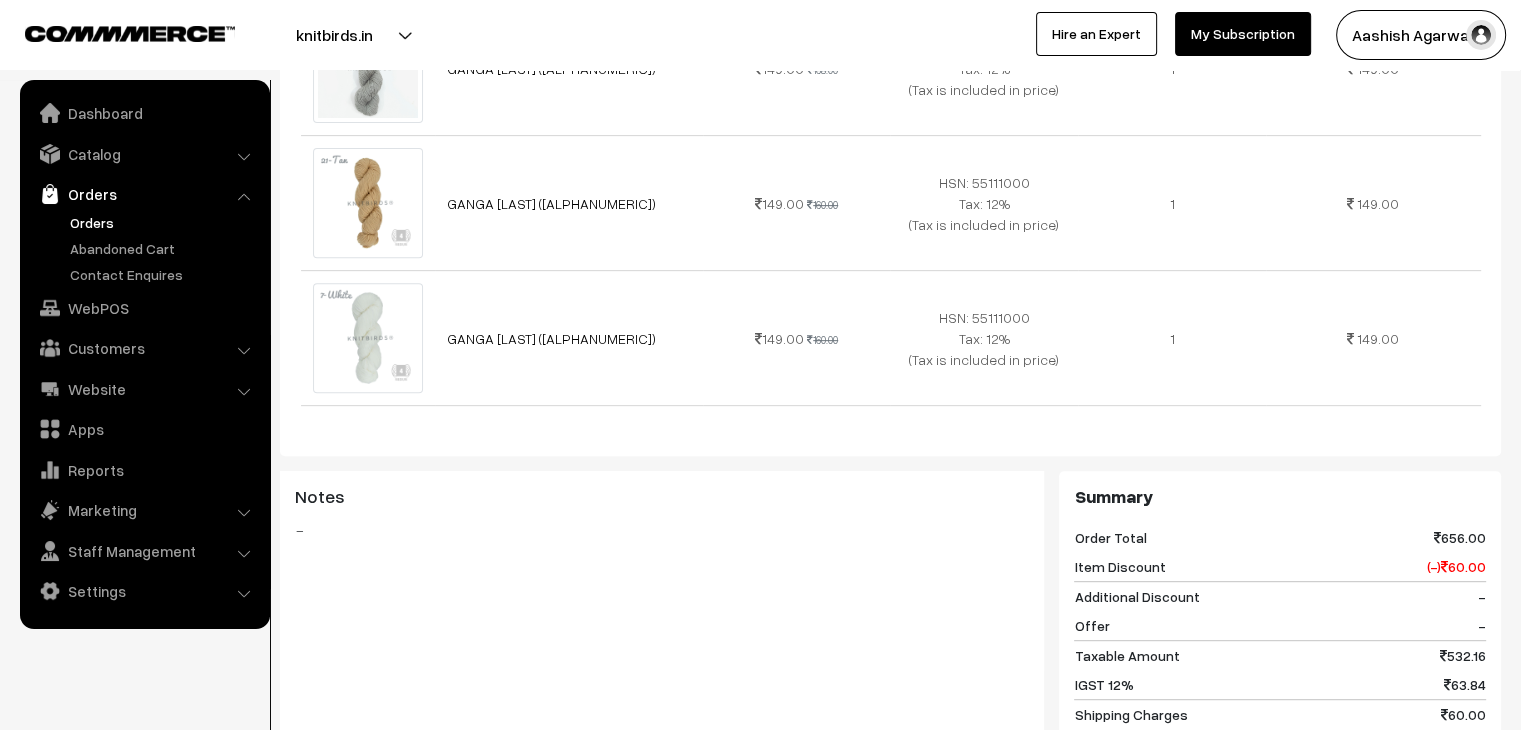 click on "Orders" at bounding box center (164, 222) 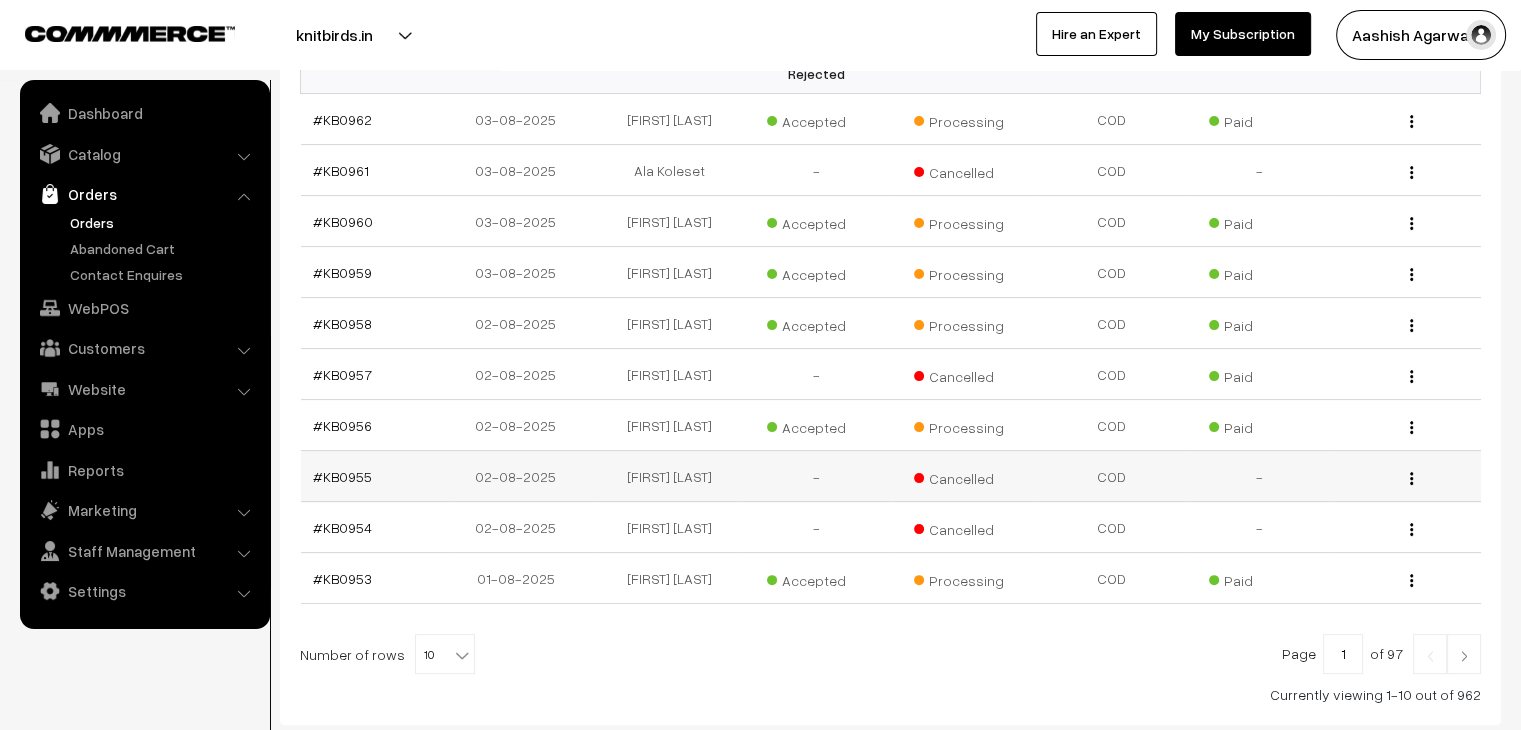 scroll, scrollTop: 400, scrollLeft: 0, axis: vertical 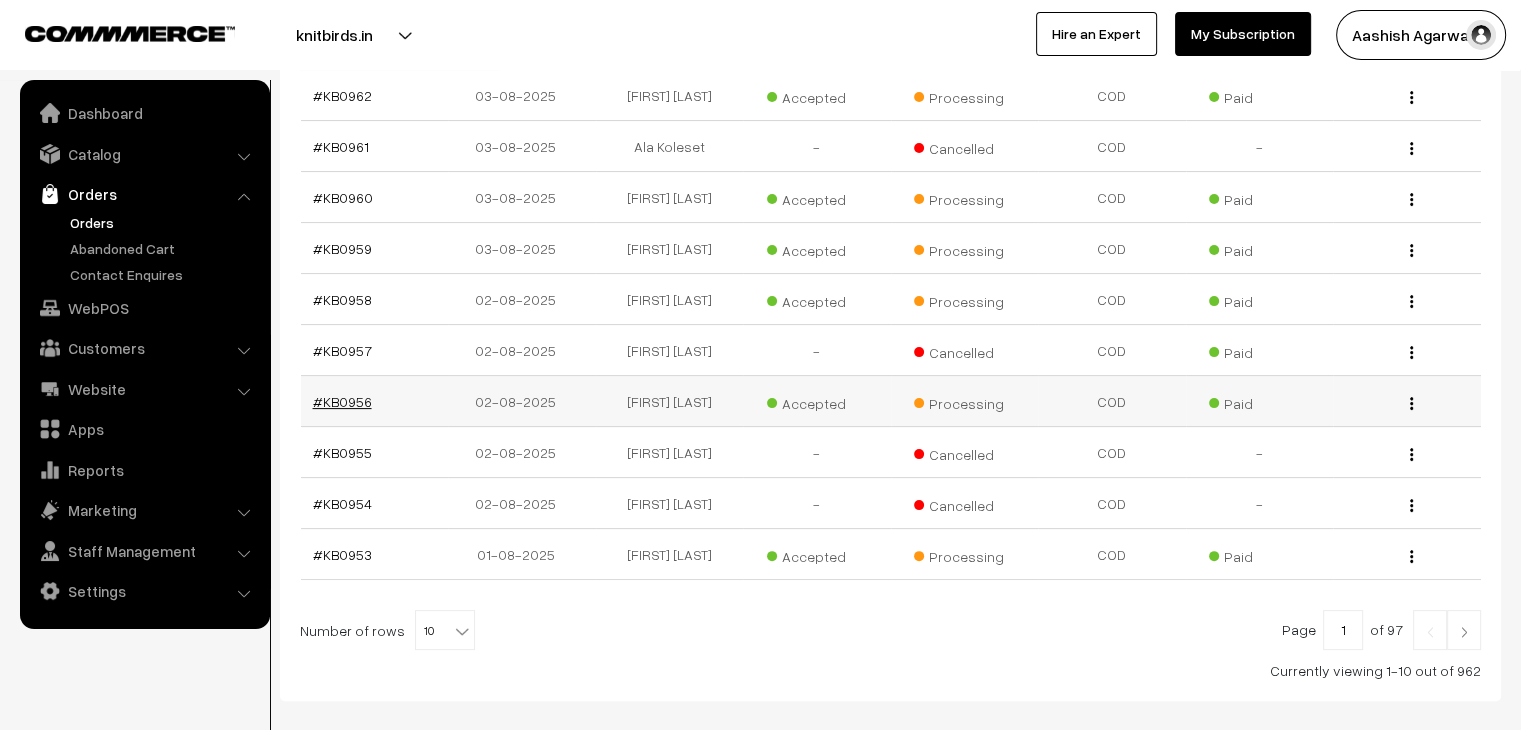 click on "#KB0956" at bounding box center (342, 401) 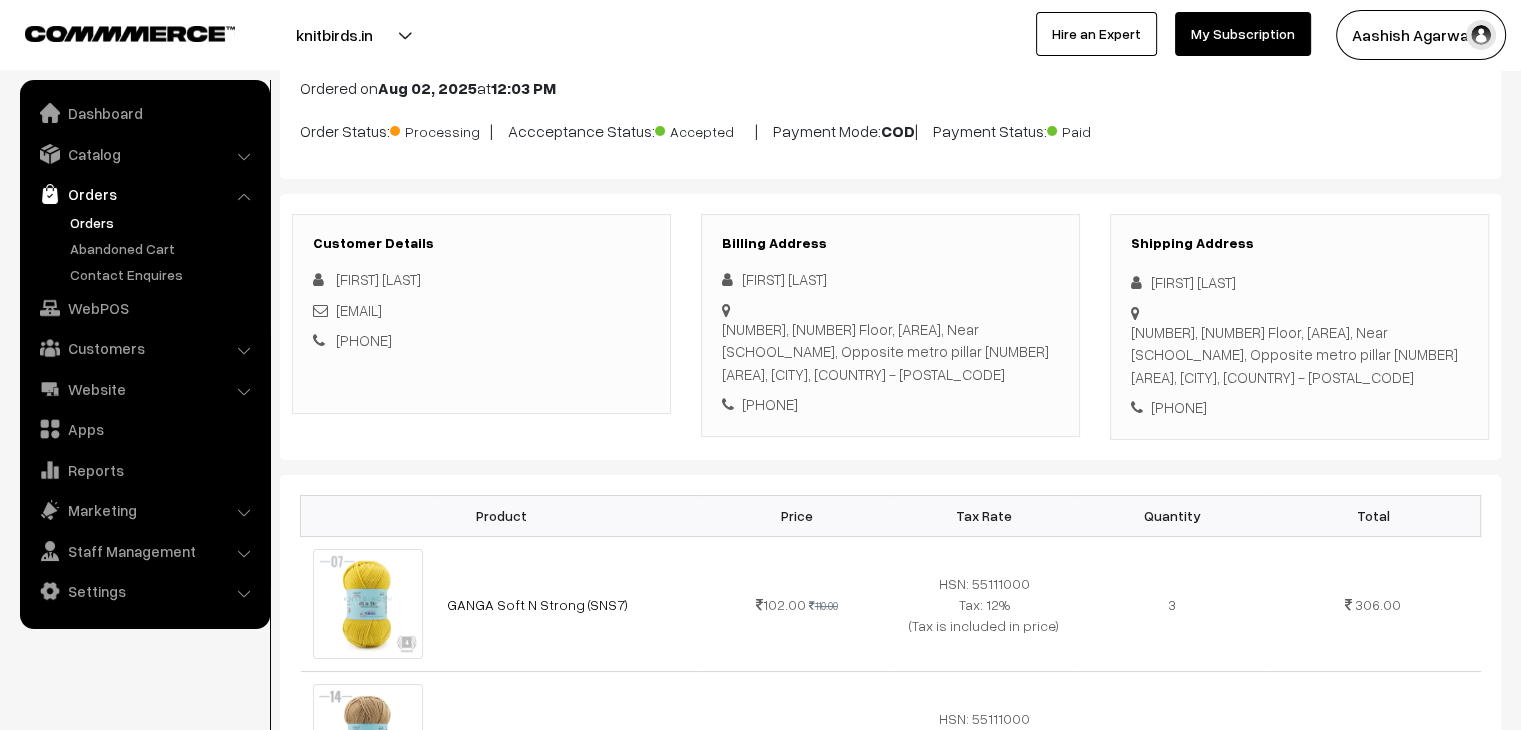 scroll, scrollTop: 0, scrollLeft: 0, axis: both 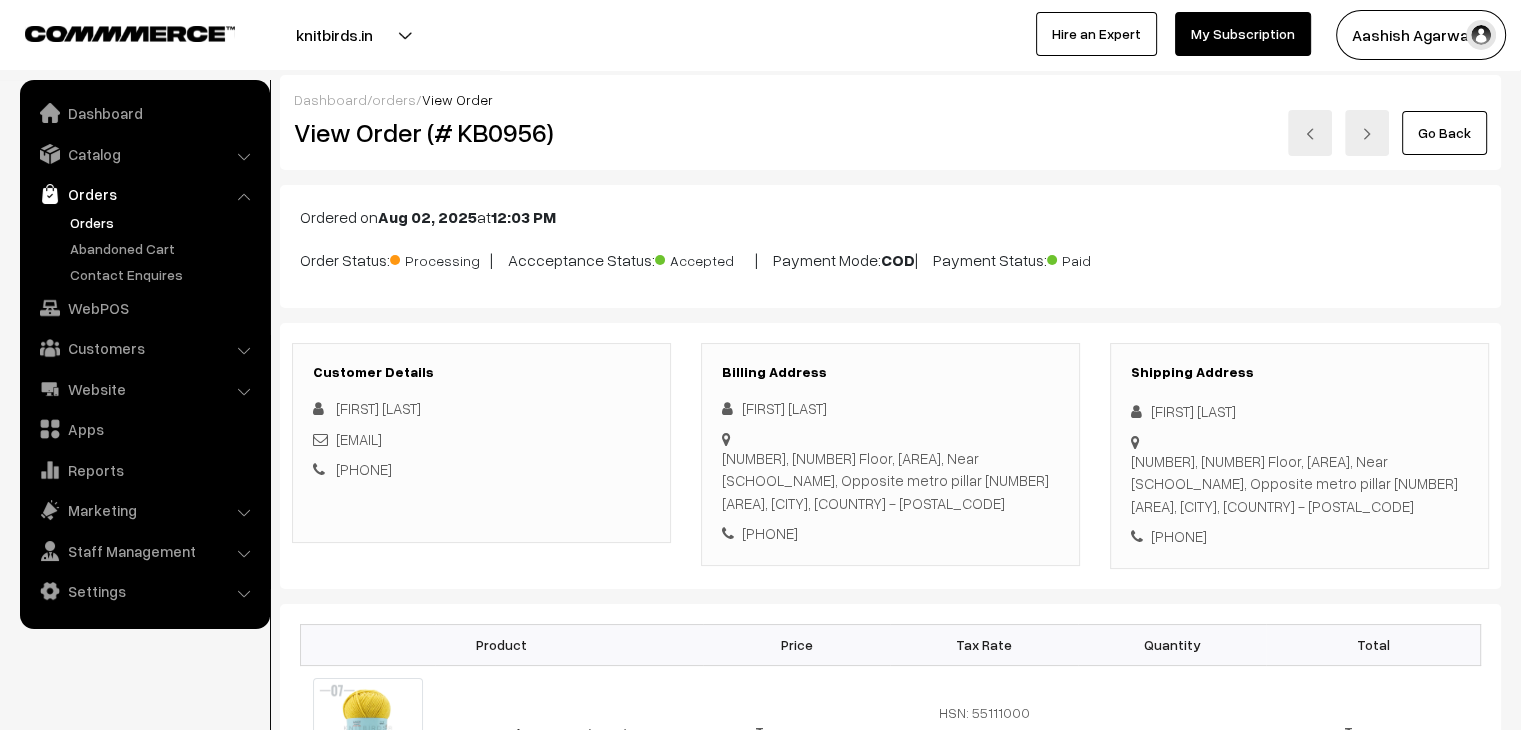 click on "Orders" at bounding box center (164, 222) 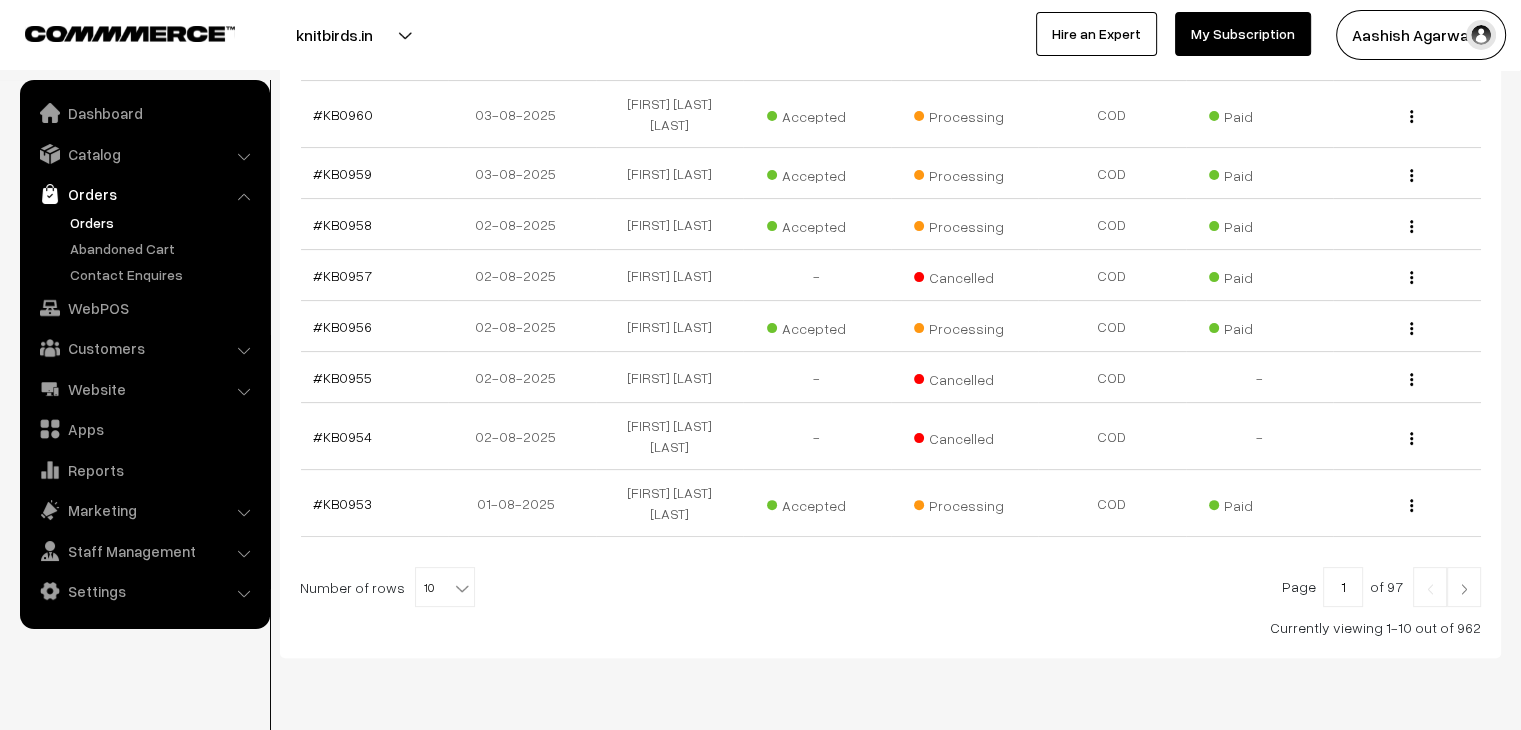 scroll, scrollTop: 493, scrollLeft: 0, axis: vertical 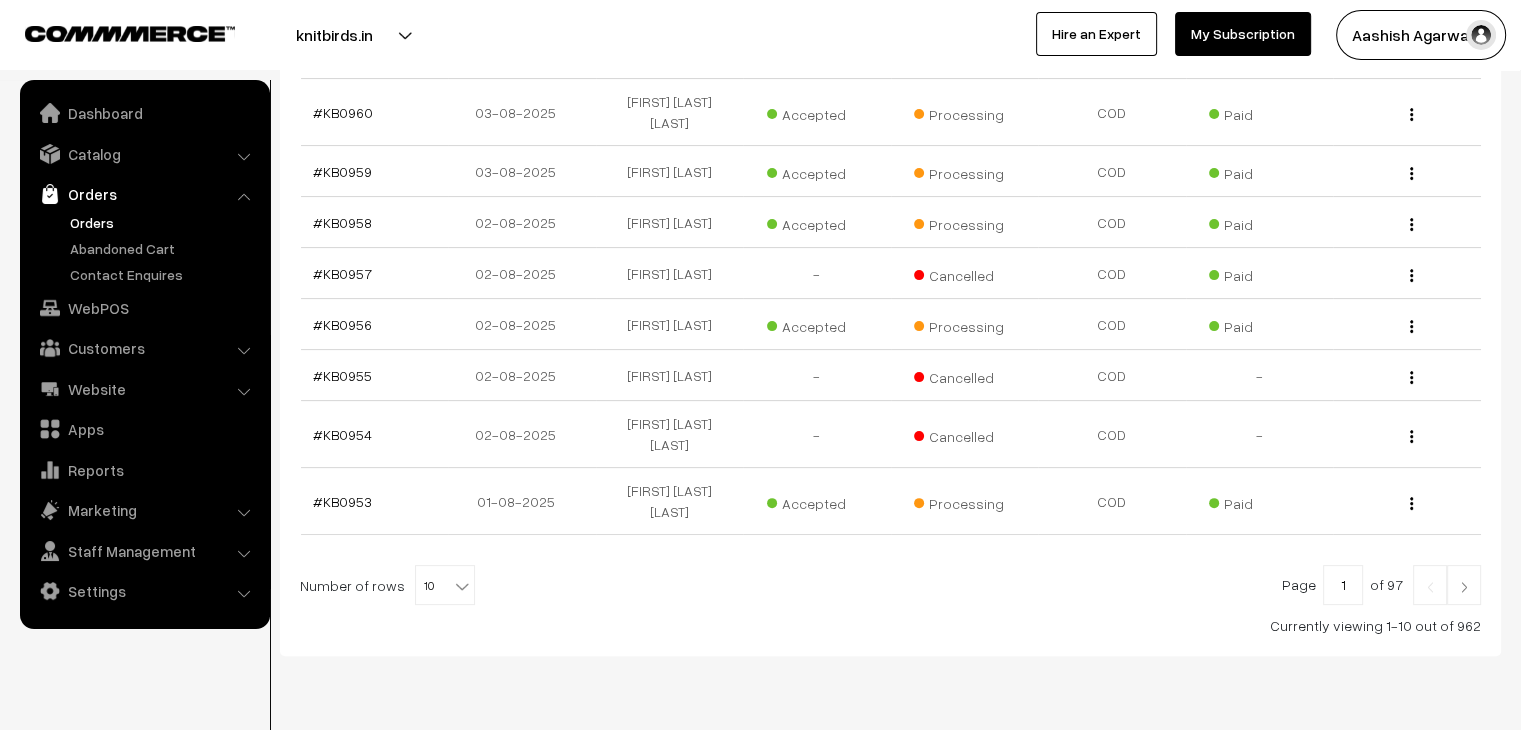 click at bounding box center [462, 586] 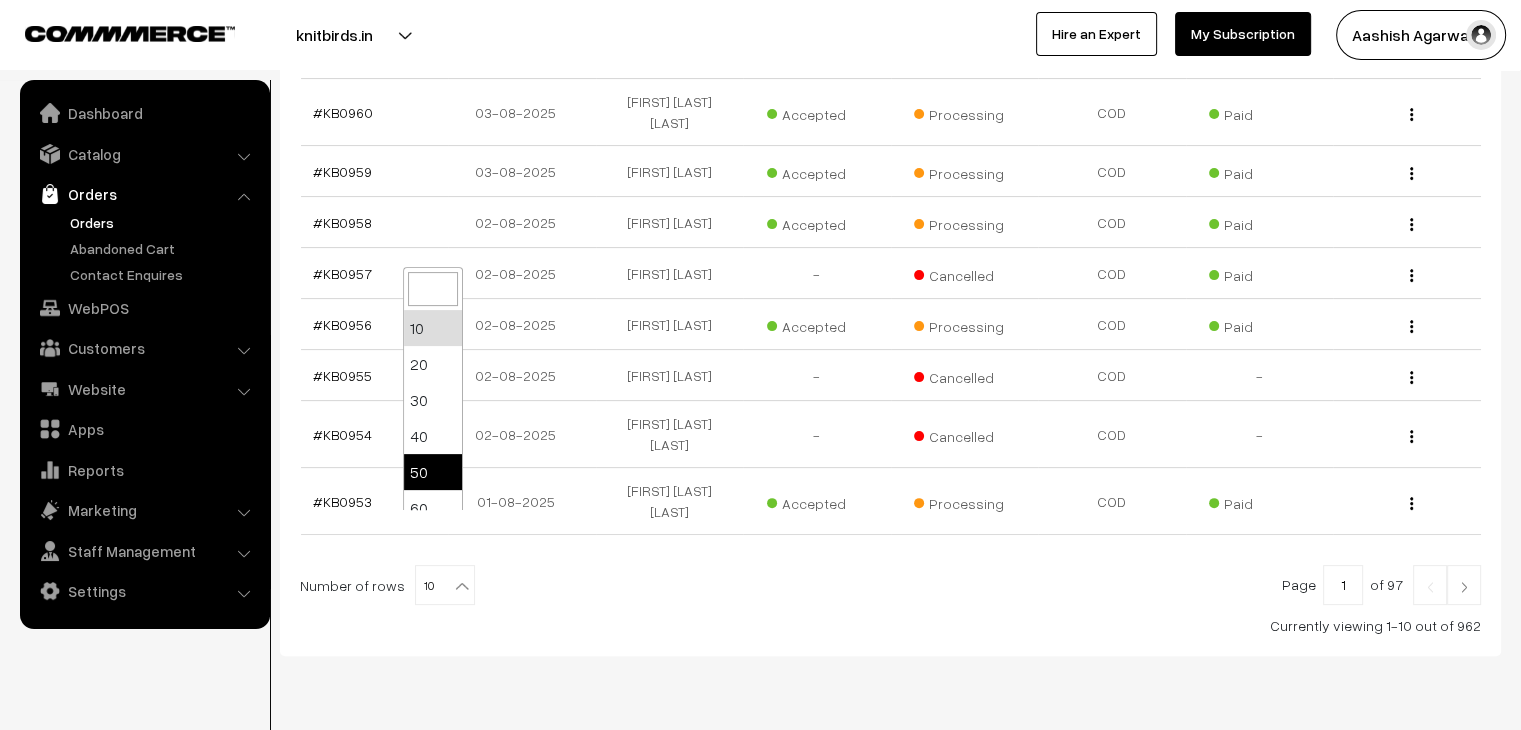 select on "50" 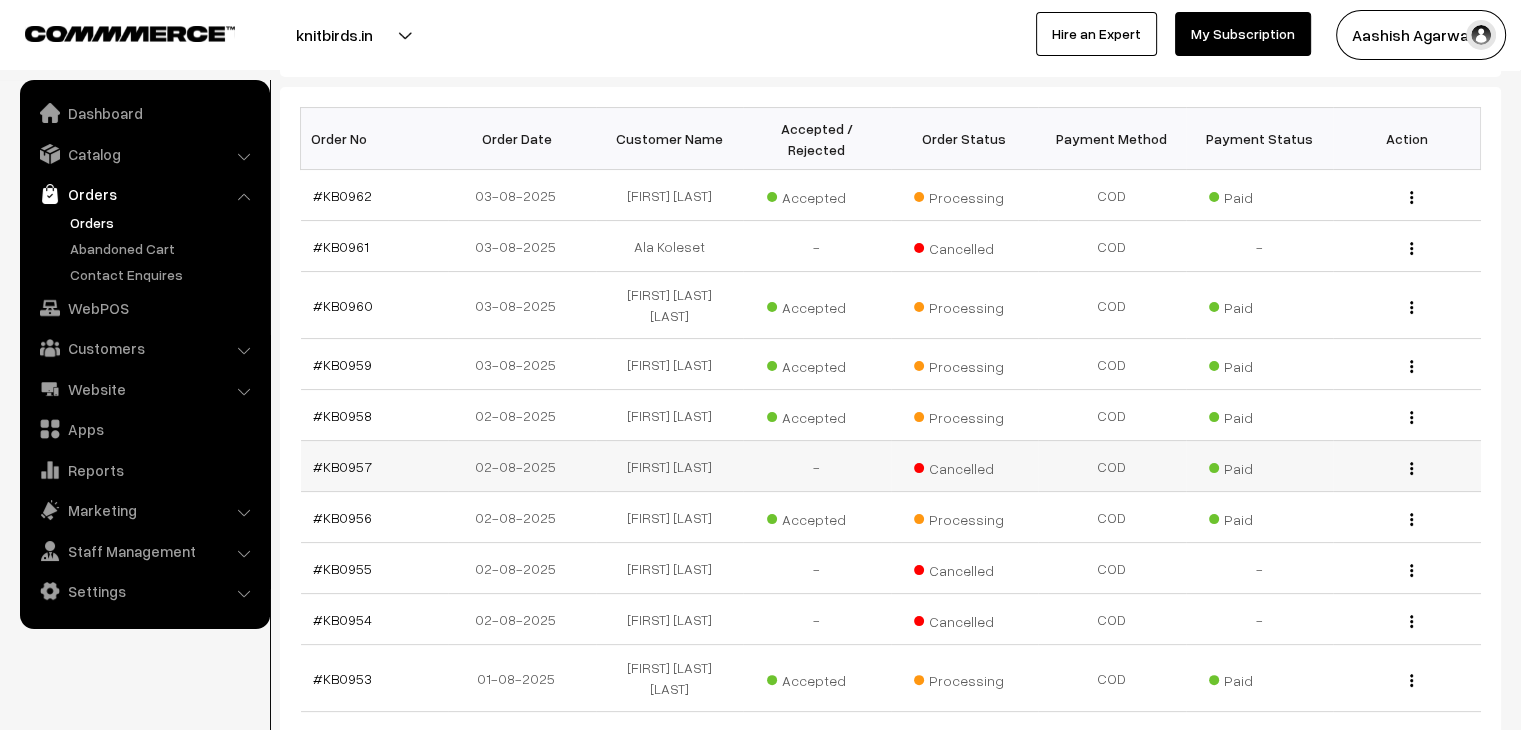 scroll, scrollTop: 200, scrollLeft: 0, axis: vertical 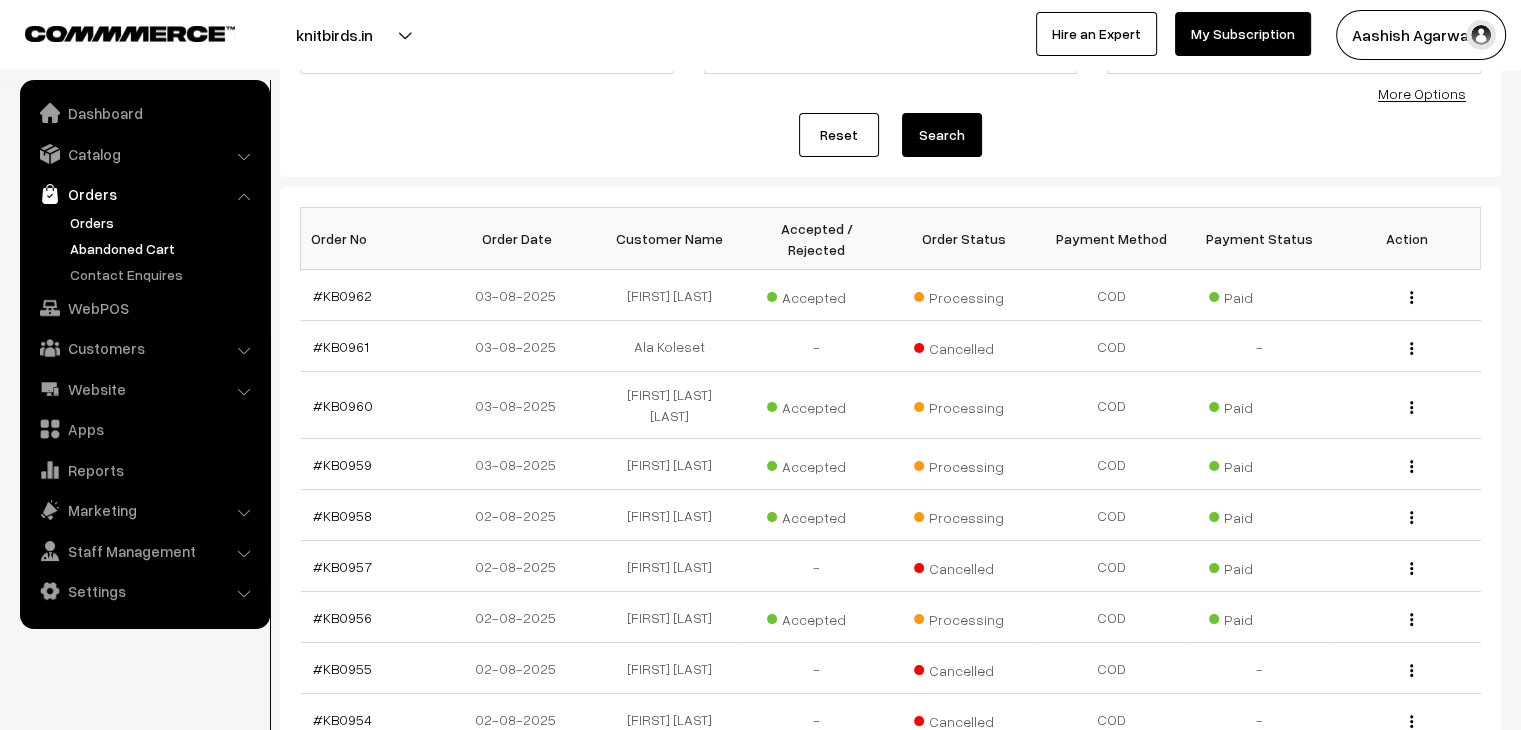 click on "Abandoned Cart" at bounding box center [164, 248] 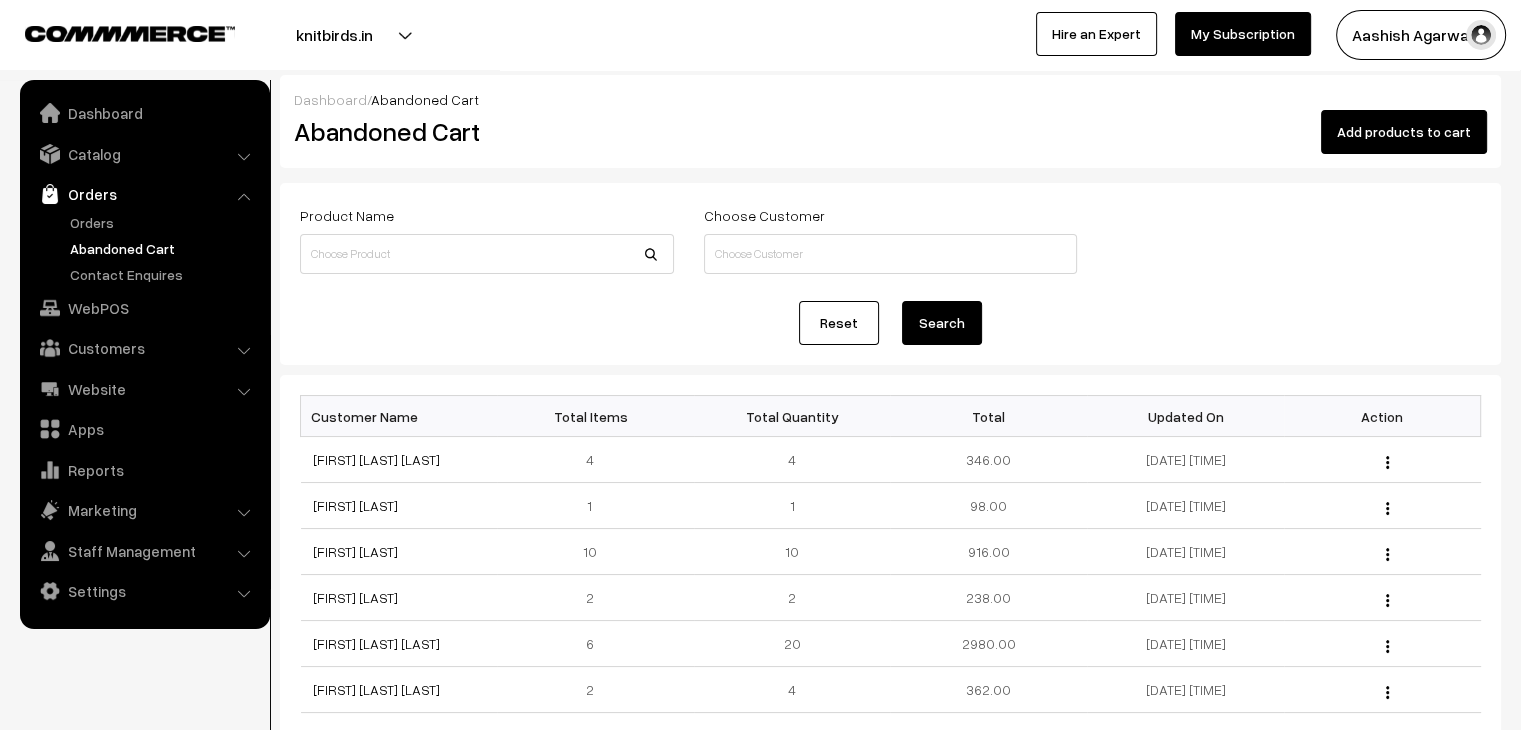 scroll, scrollTop: 0, scrollLeft: 0, axis: both 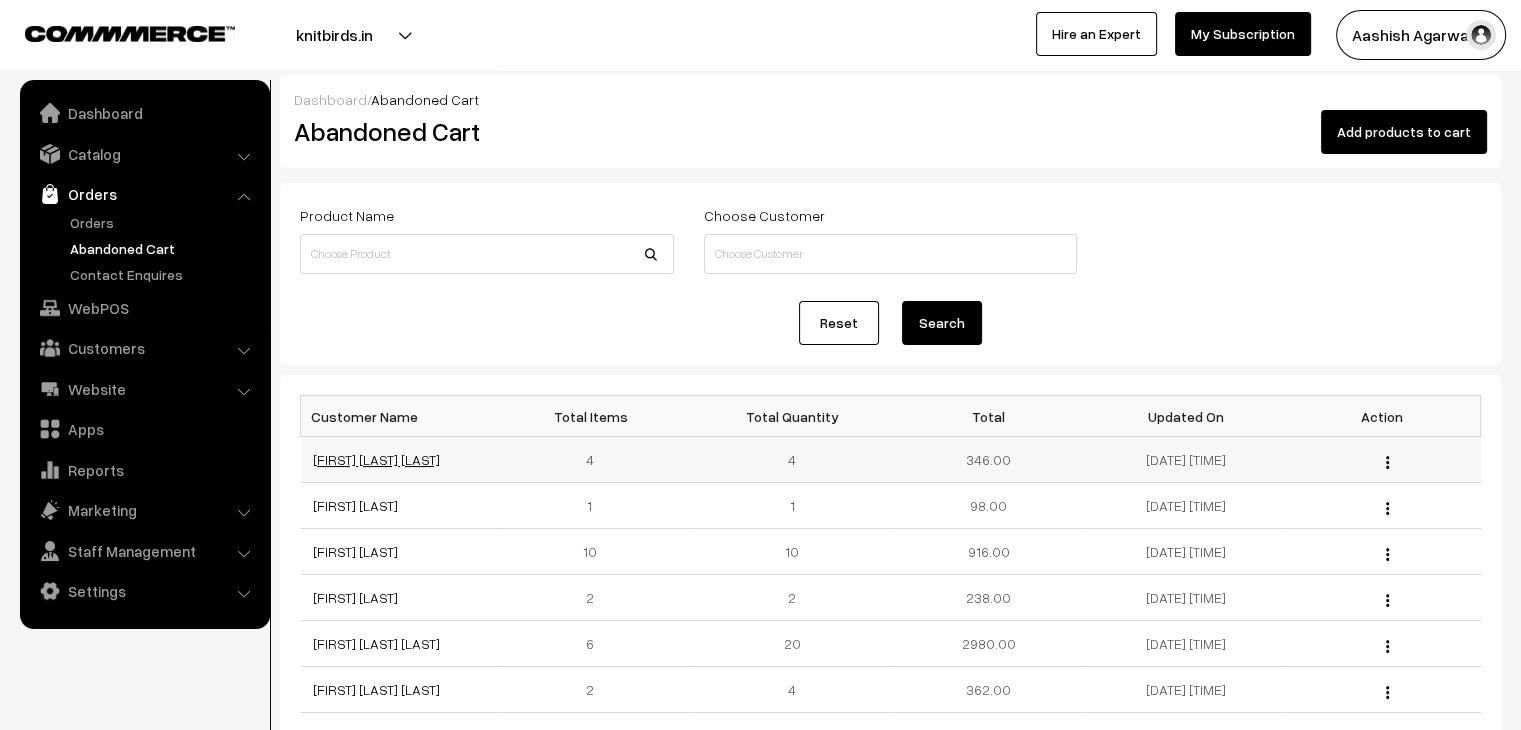 click on "Geetanjali Chauhan  Sarang" at bounding box center [376, 459] 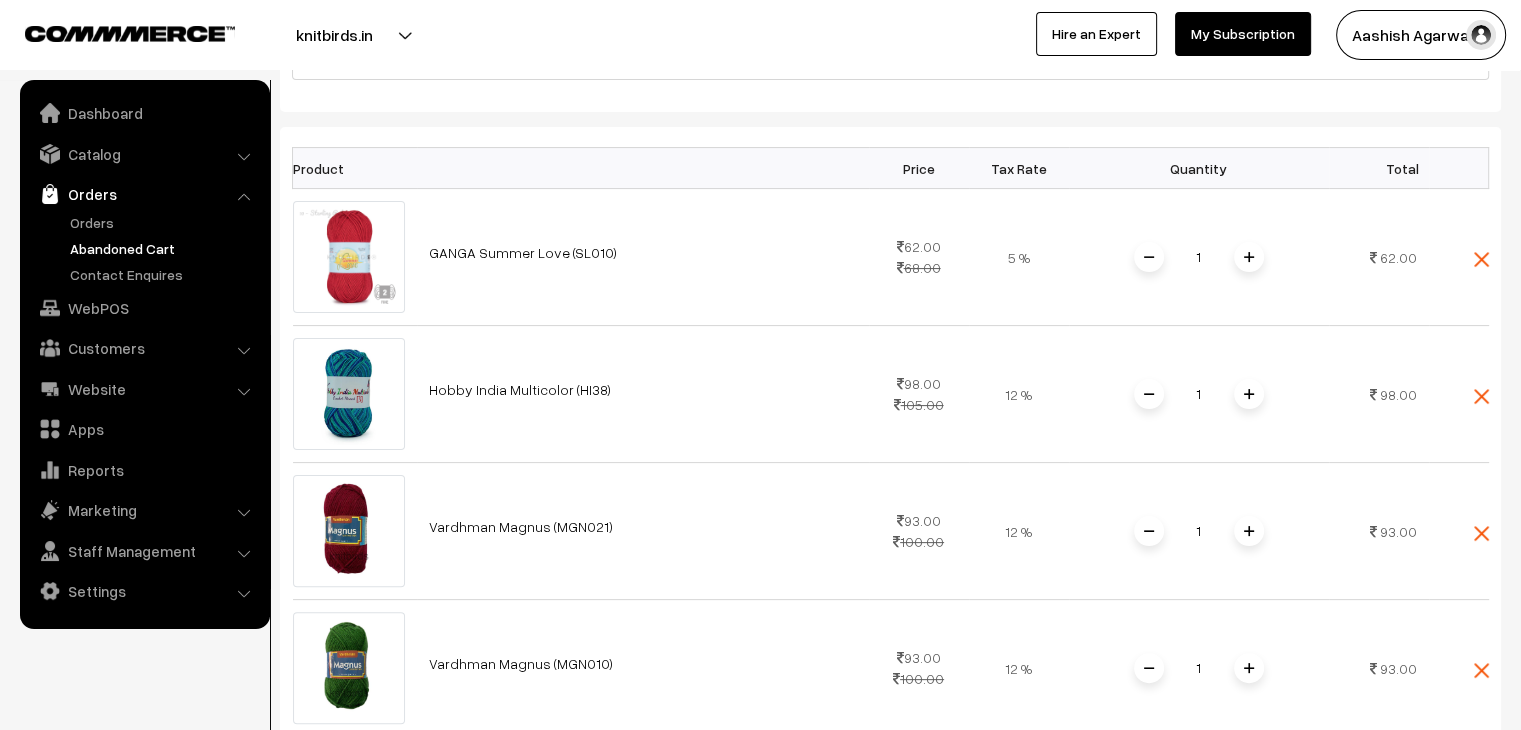 scroll, scrollTop: 200, scrollLeft: 0, axis: vertical 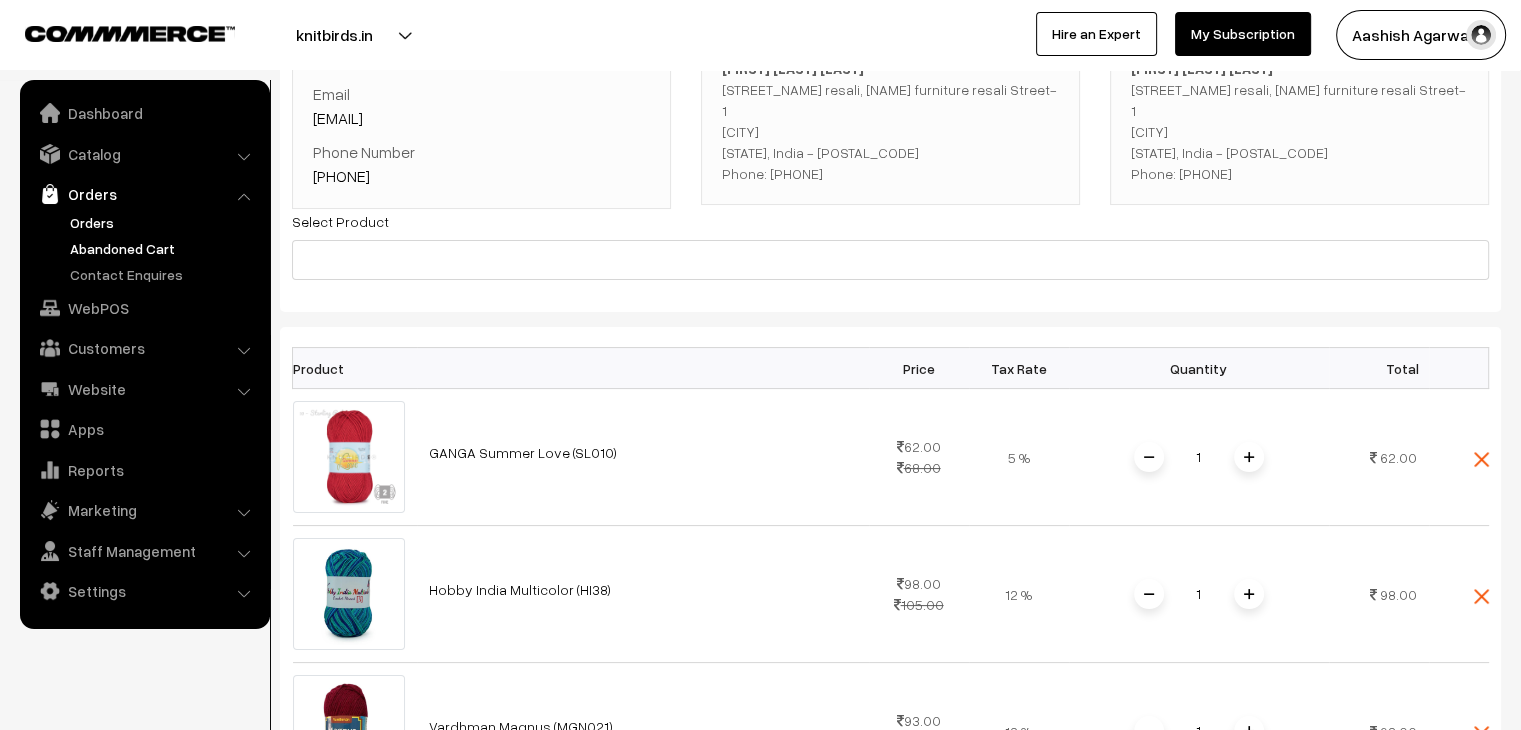 click on "Orders" at bounding box center [164, 222] 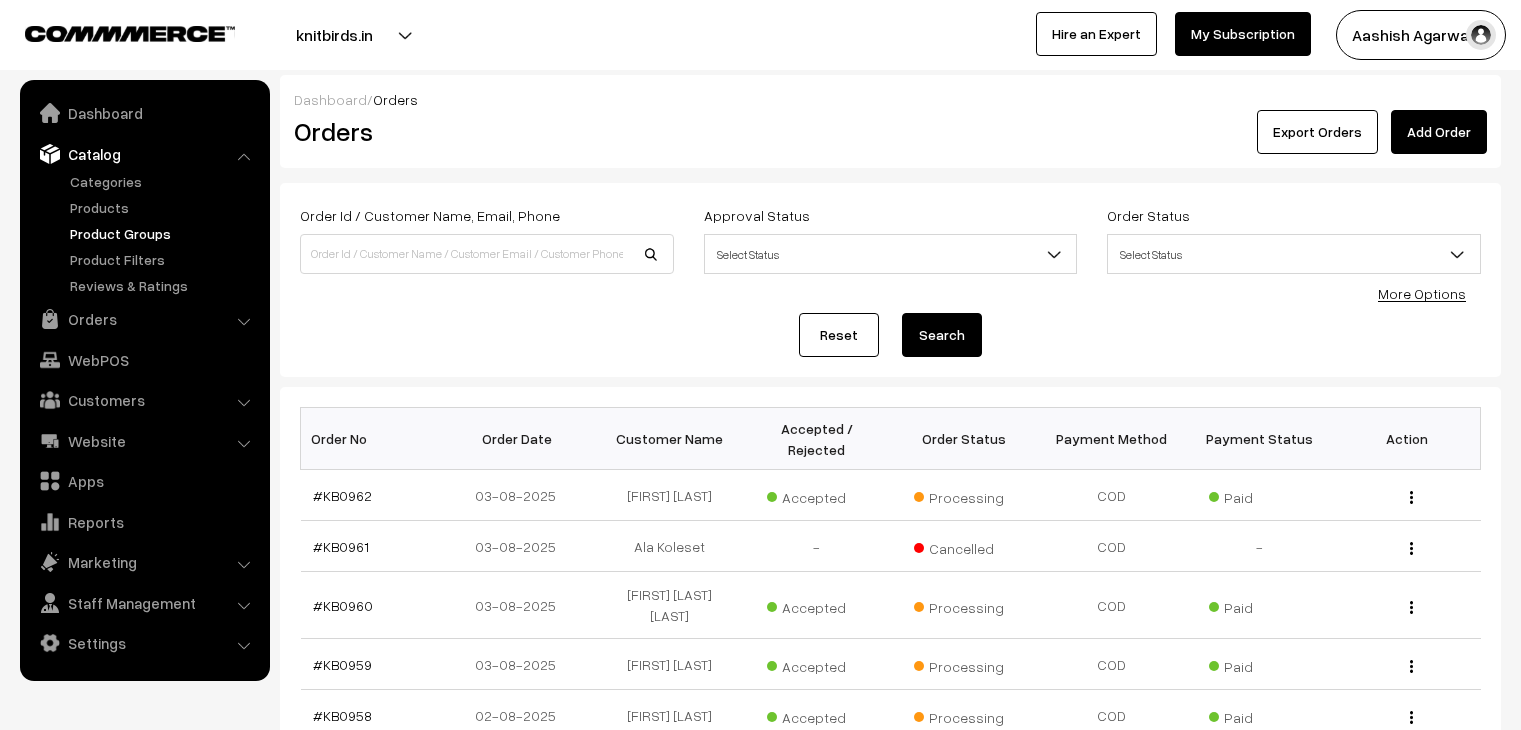 scroll, scrollTop: 0, scrollLeft: 0, axis: both 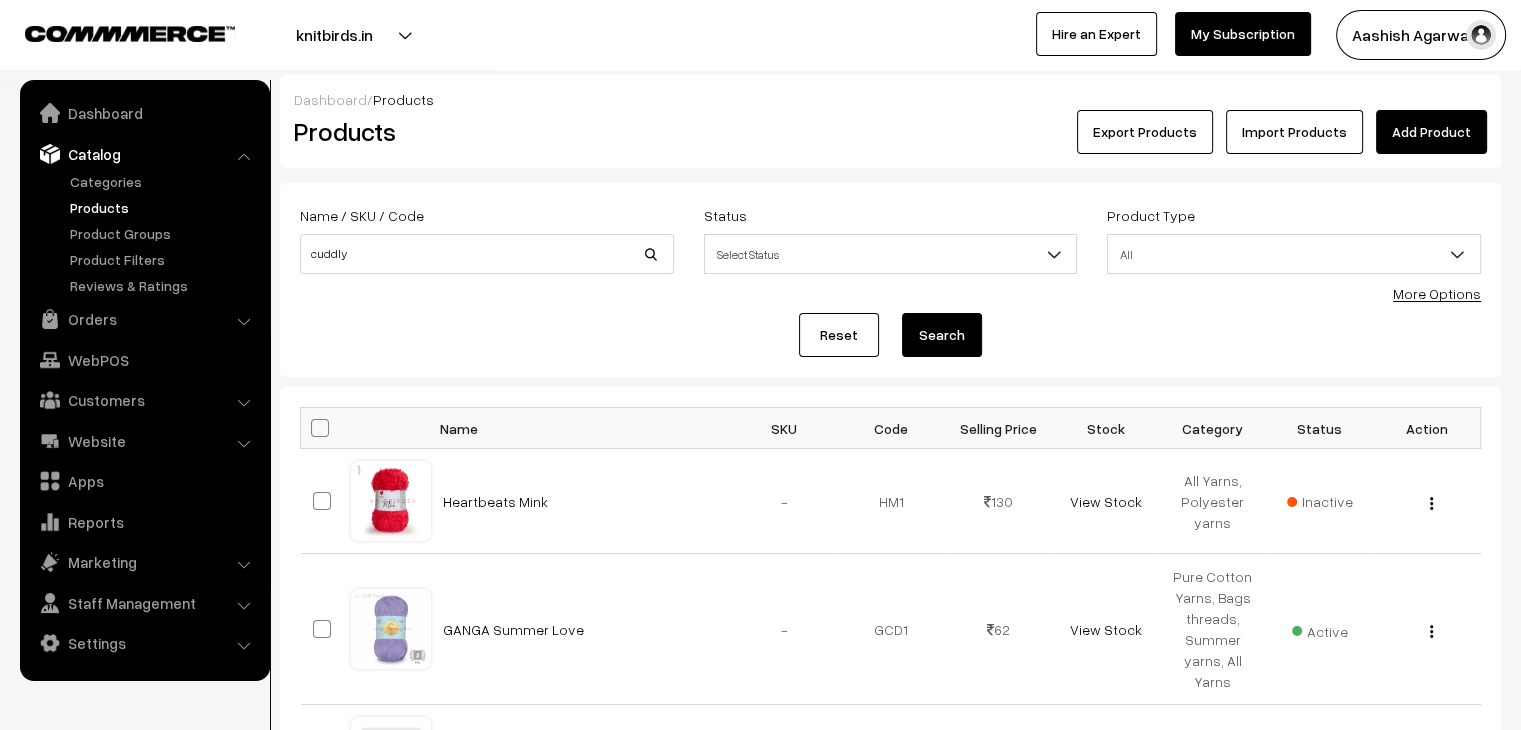type on "cuddly" 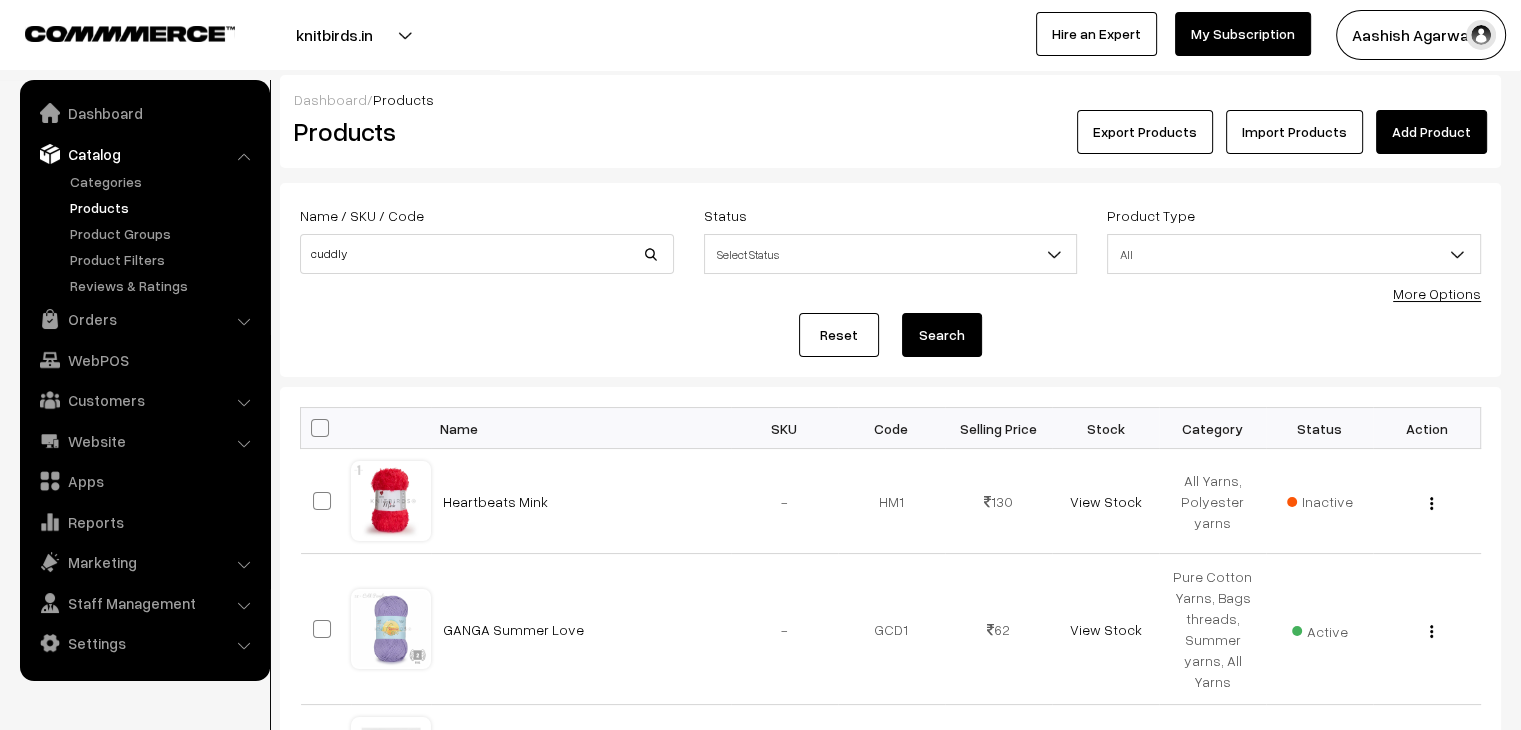 click on "Search" at bounding box center (942, 335) 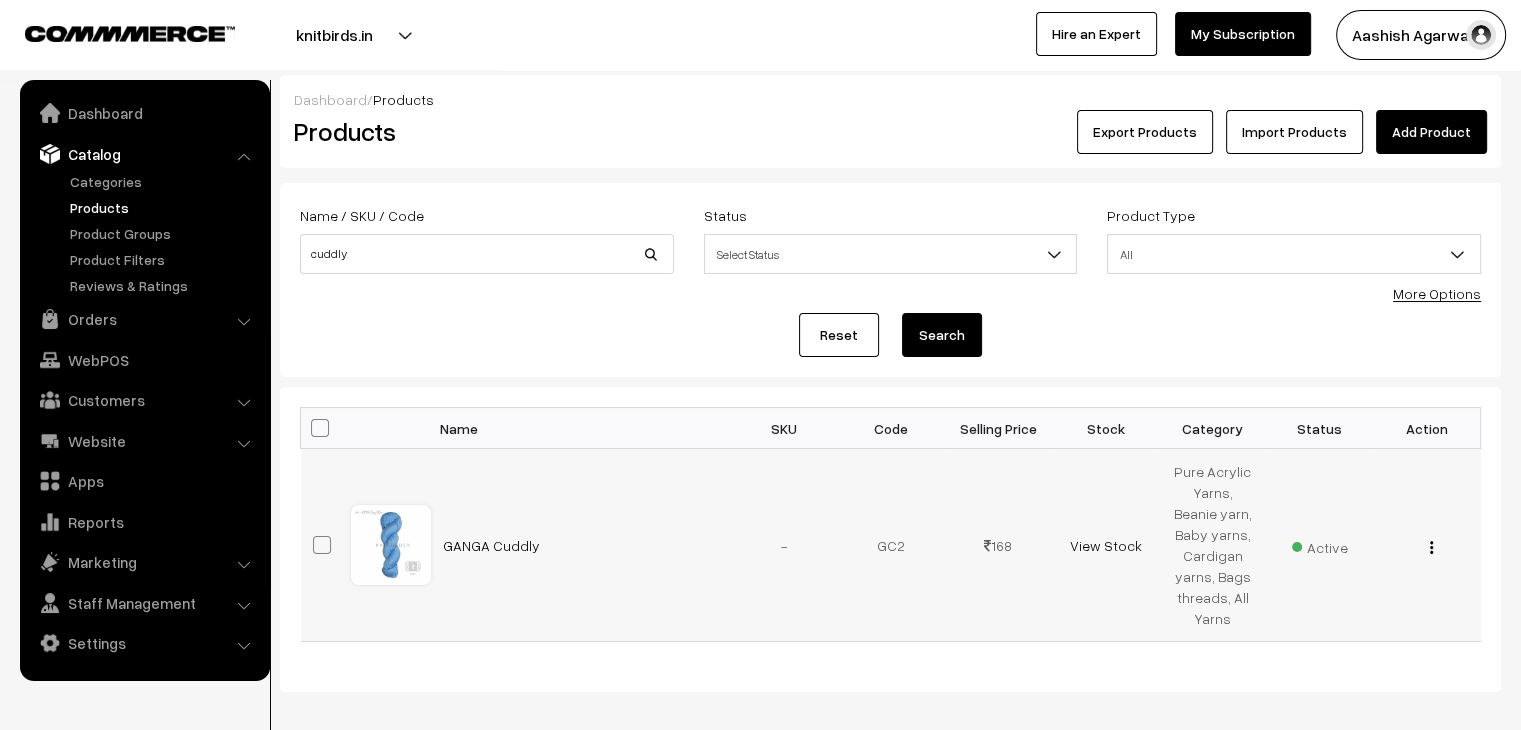 scroll, scrollTop: 0, scrollLeft: 0, axis: both 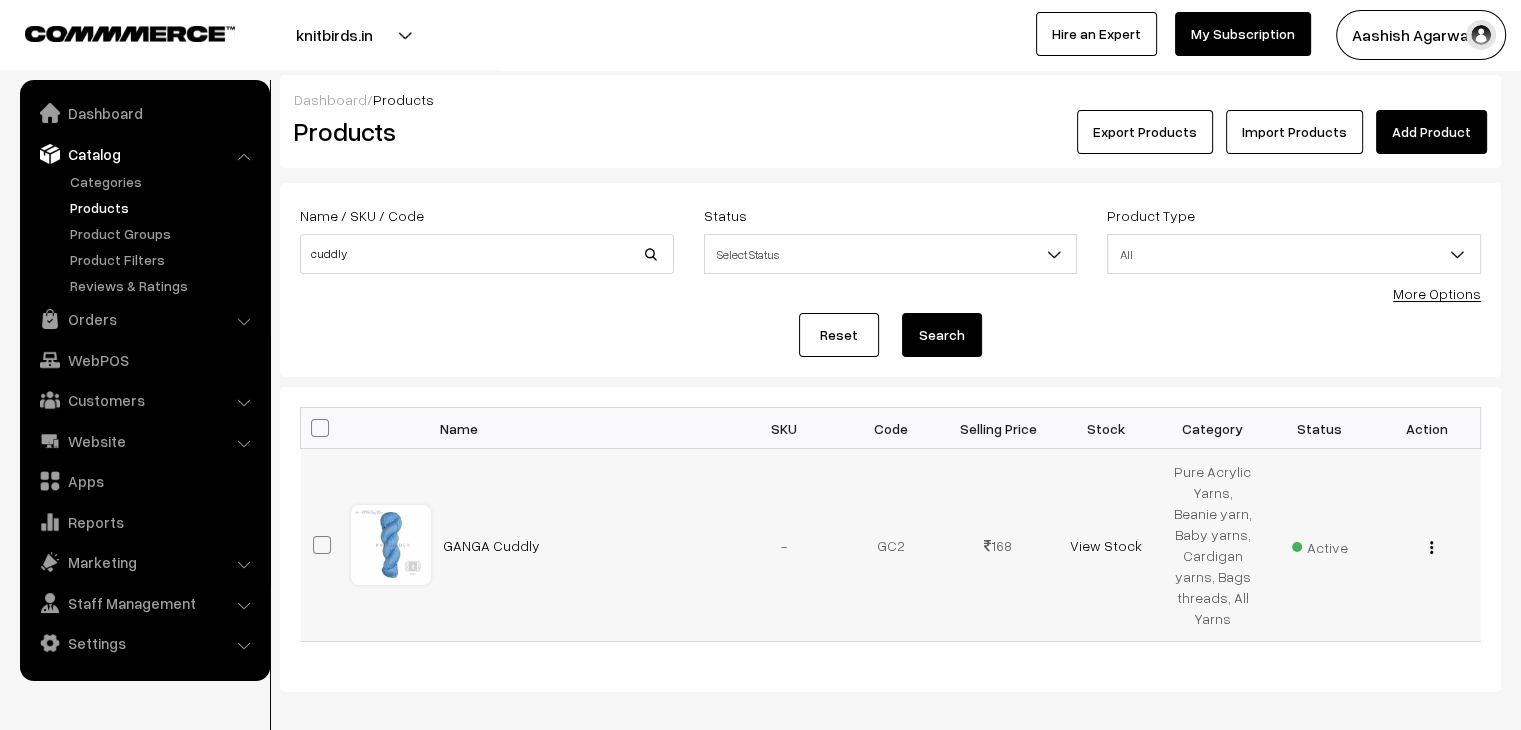 click at bounding box center (1431, 547) 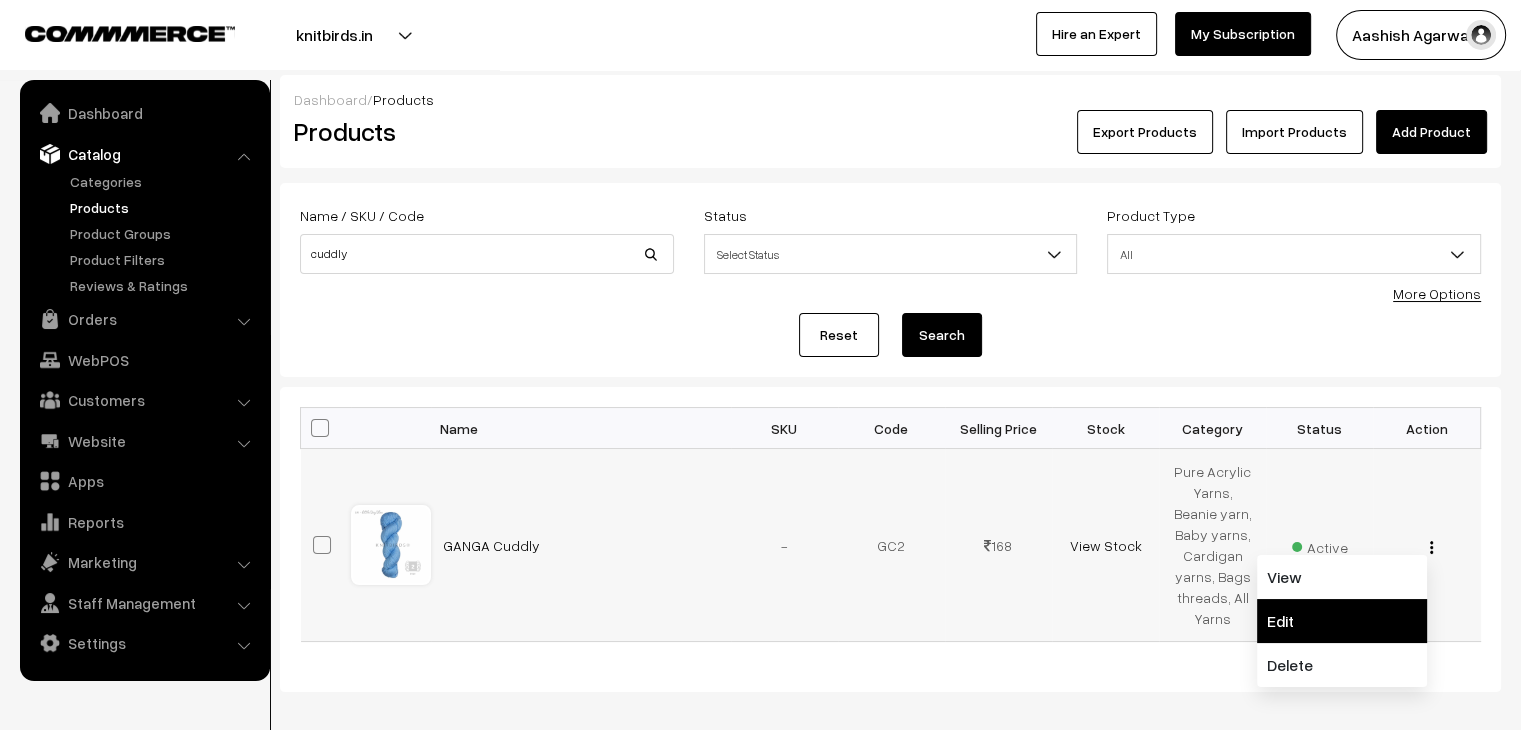 click on "Edit" at bounding box center [1342, 621] 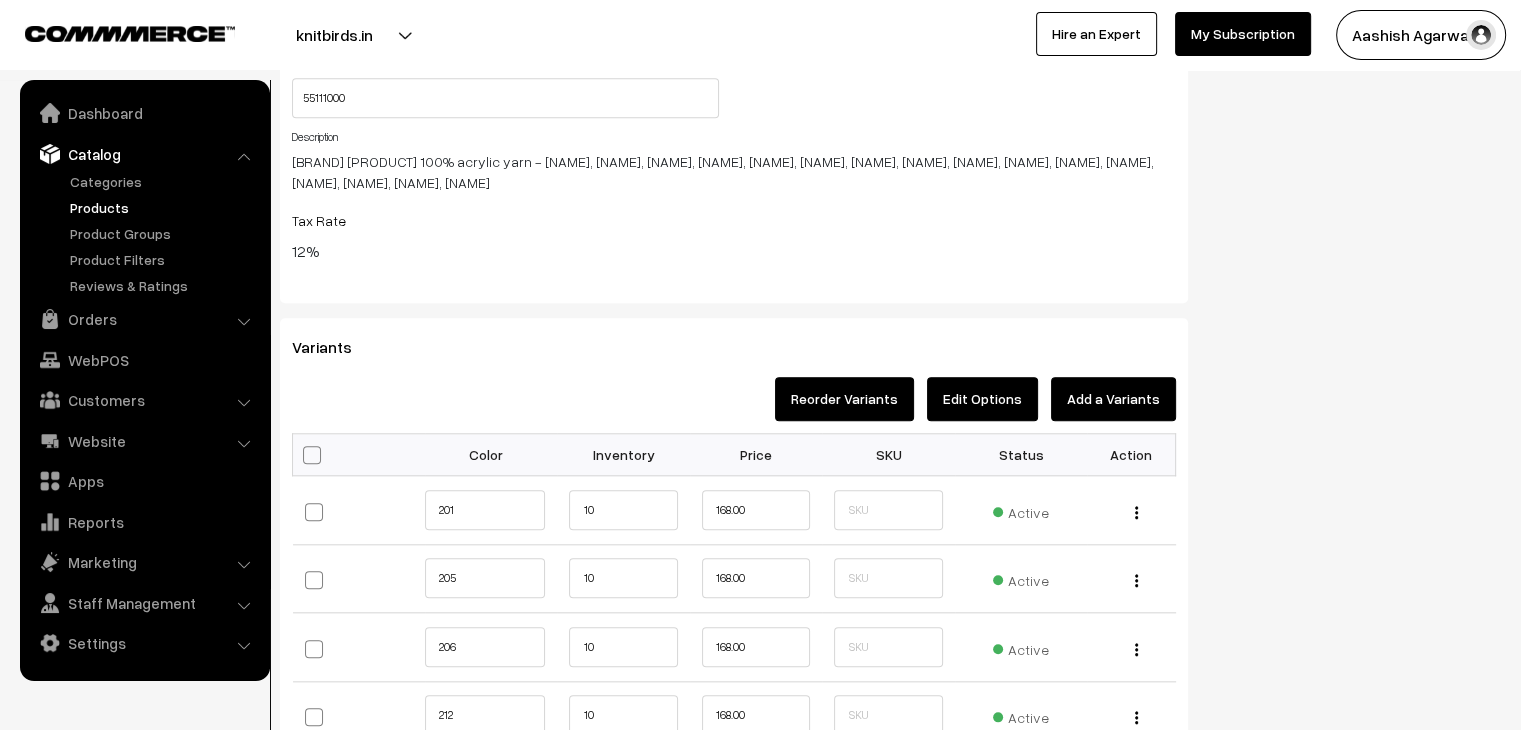 scroll, scrollTop: 0, scrollLeft: 0, axis: both 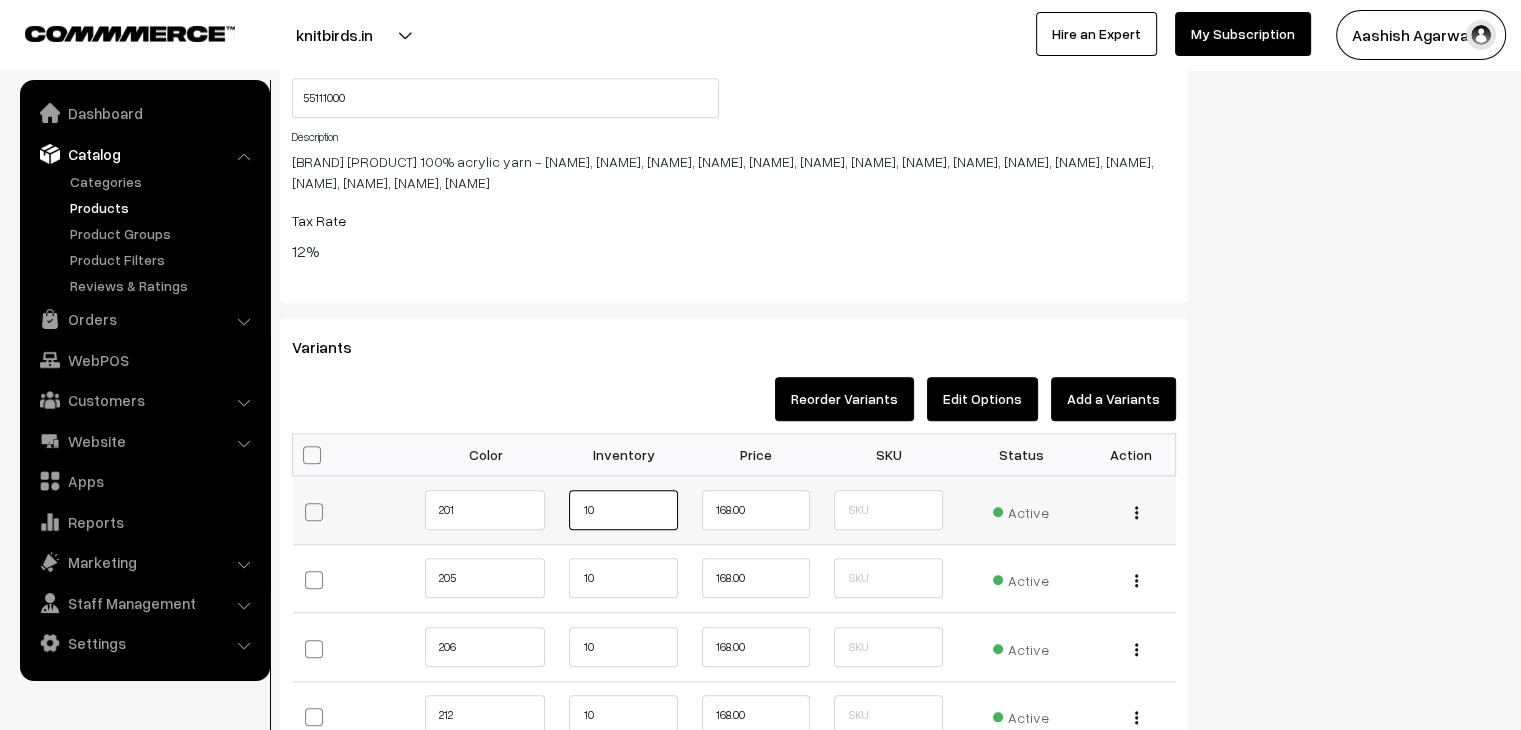 click on "10" at bounding box center [623, 510] 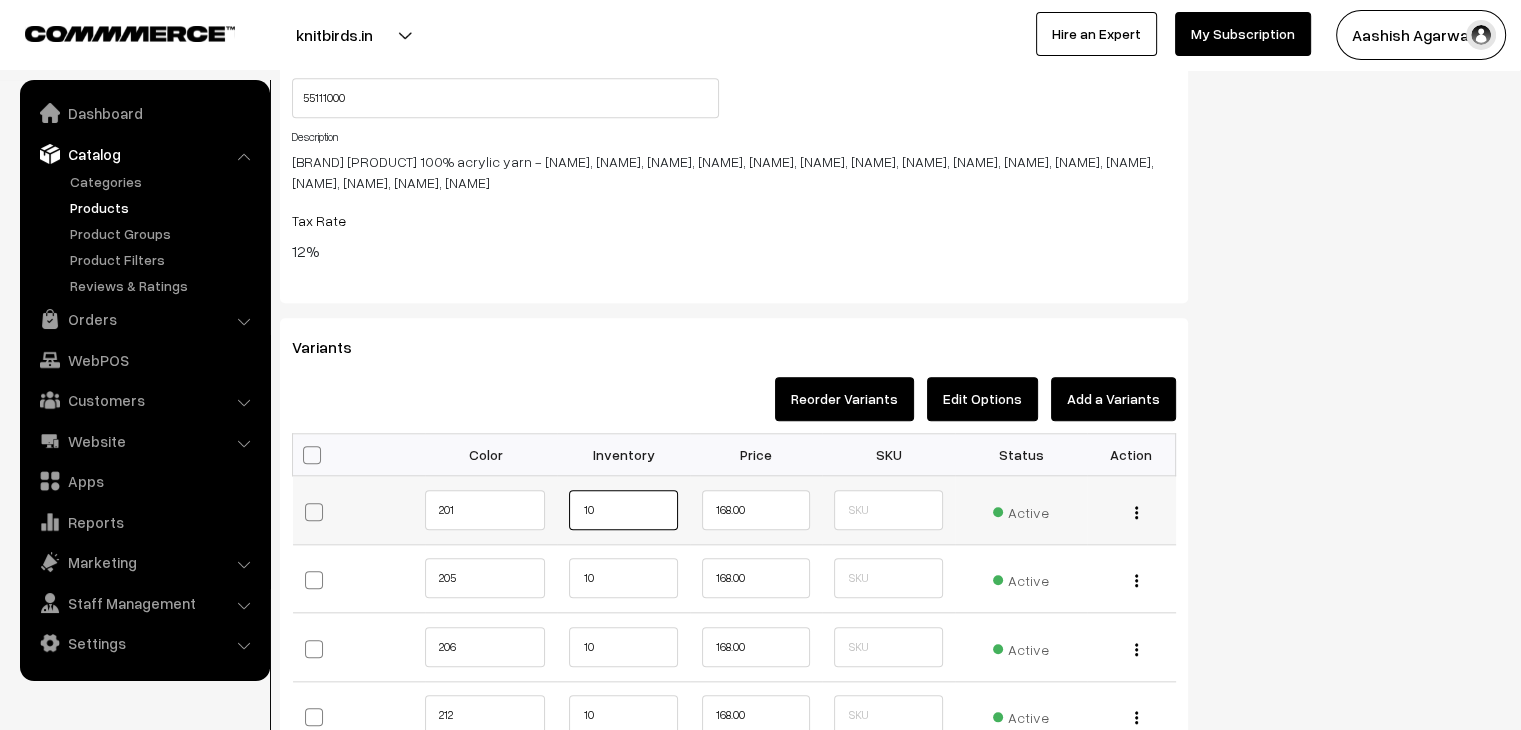 type on "1" 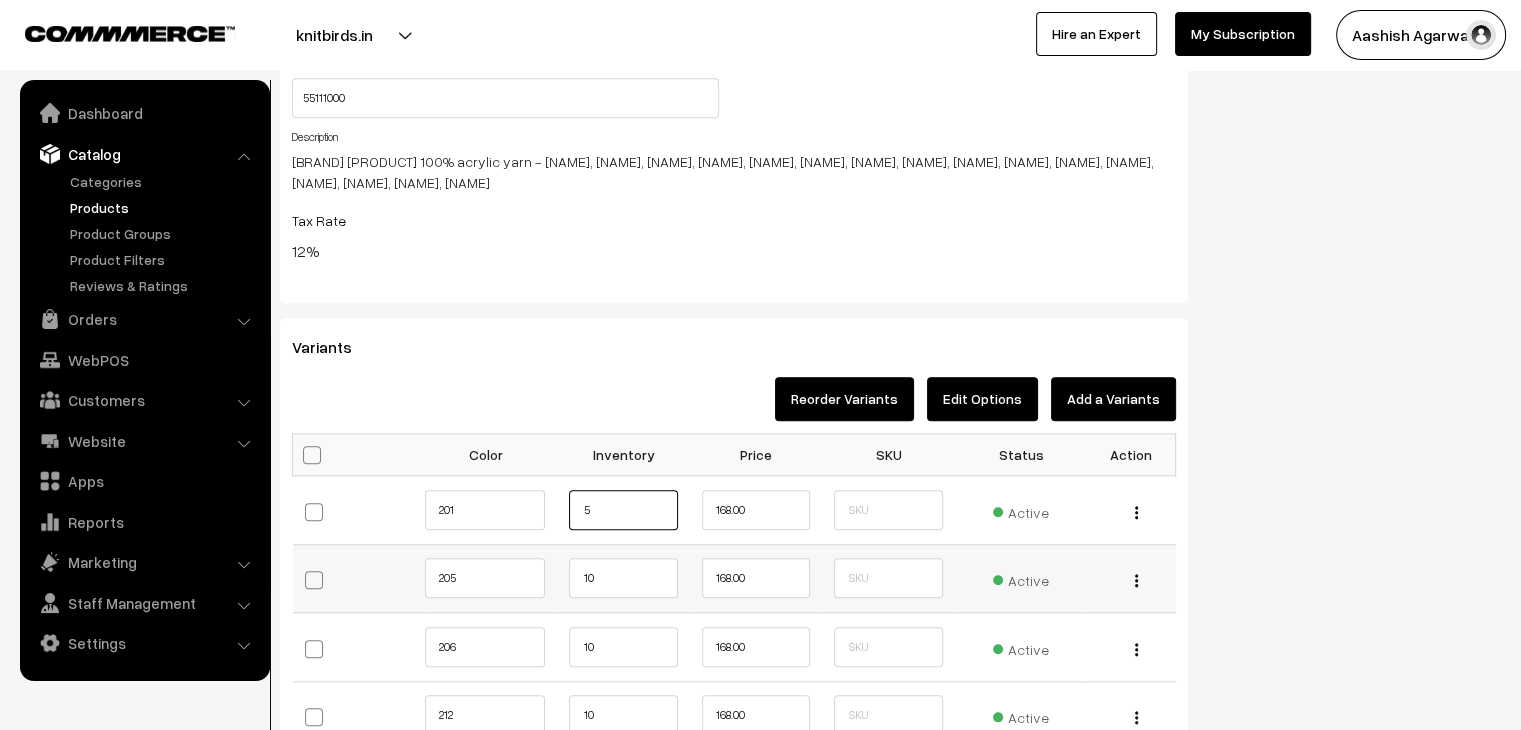 type on "5" 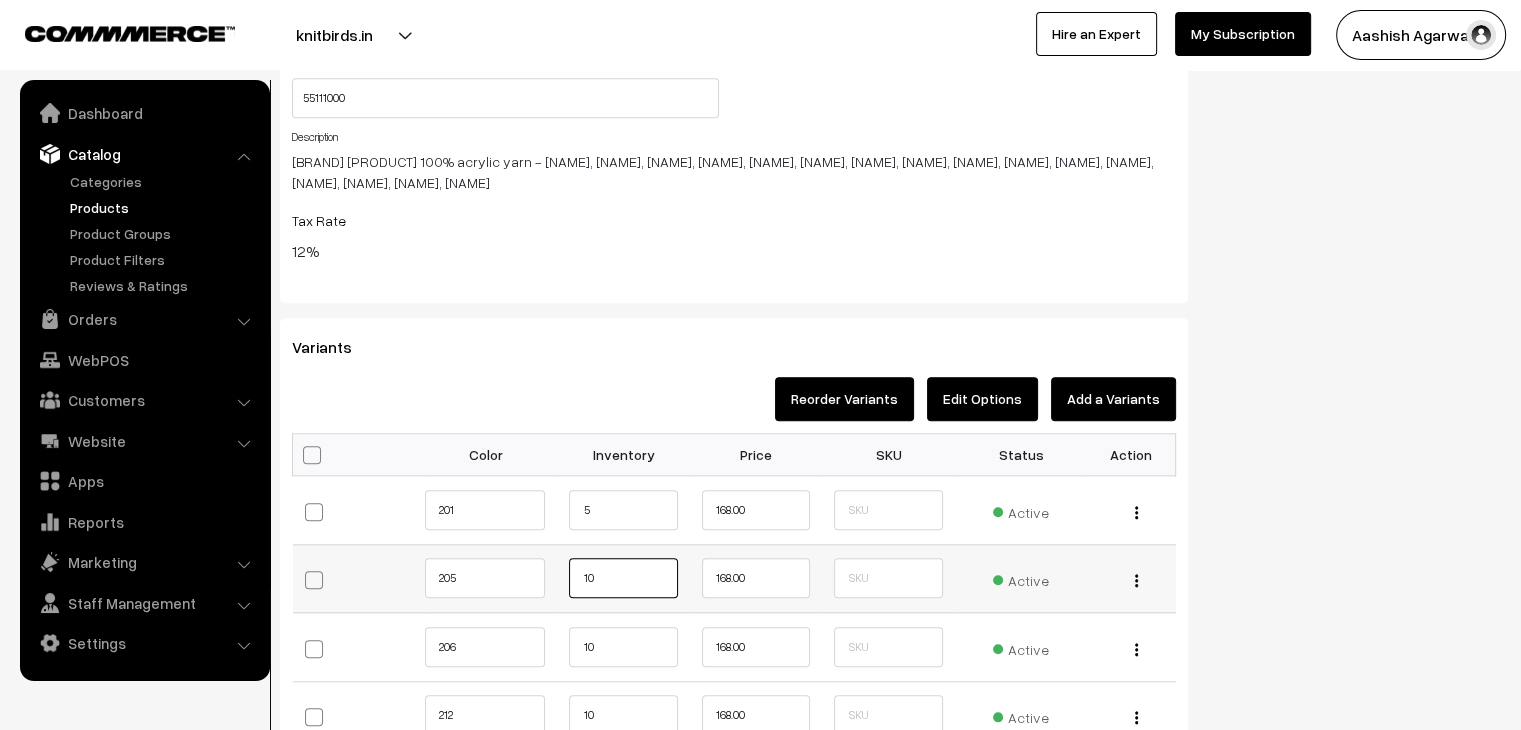 click on "10" at bounding box center (623, 578) 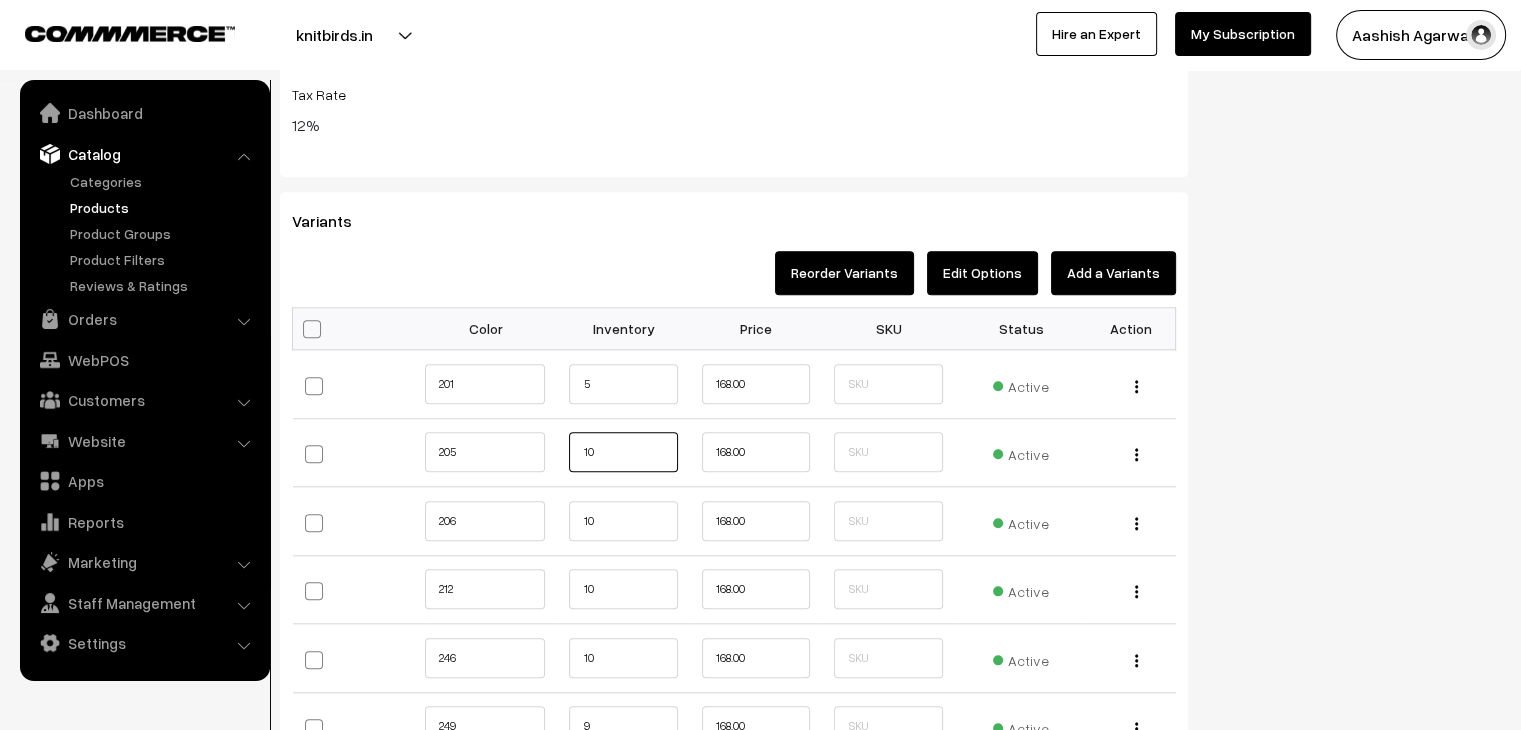 scroll, scrollTop: 2000, scrollLeft: 0, axis: vertical 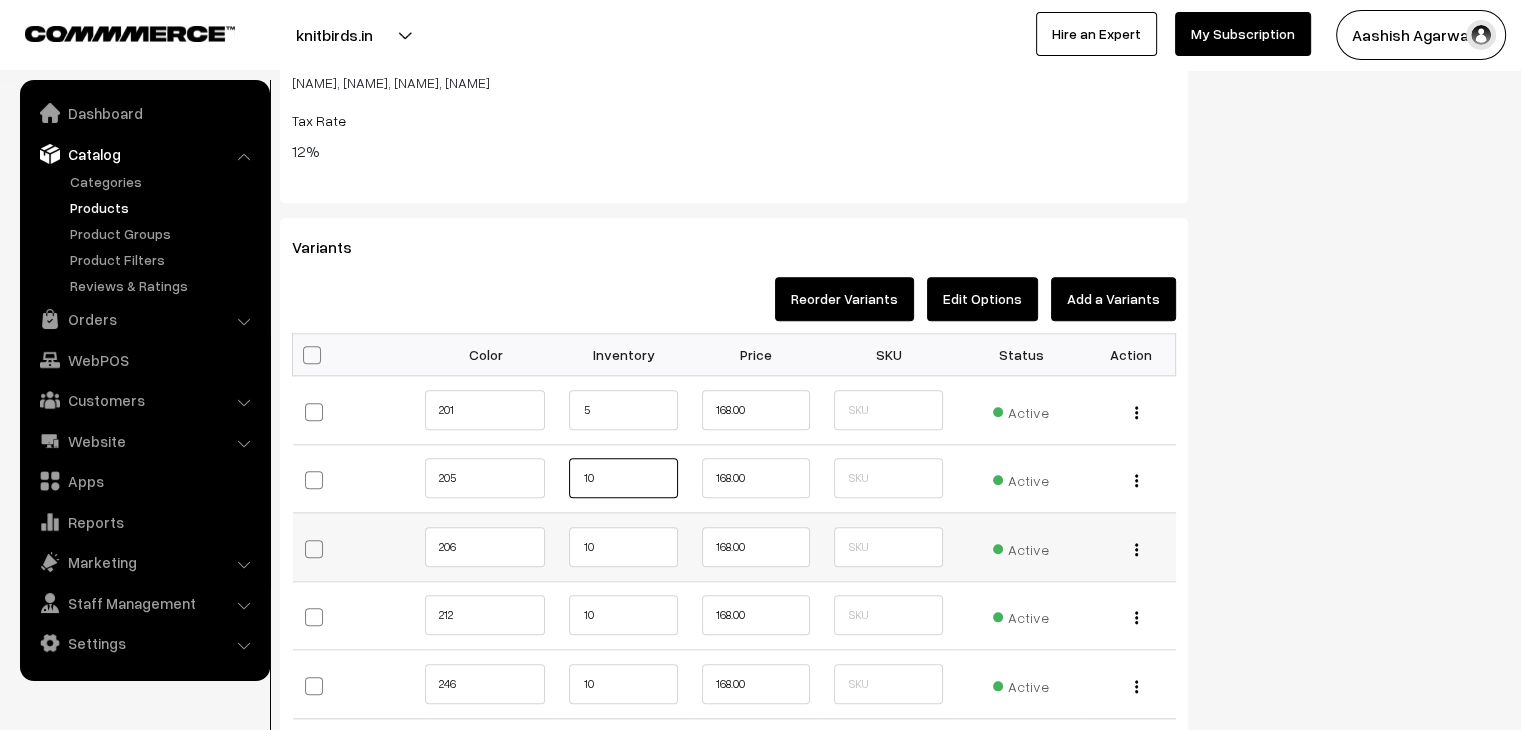 type on "1" 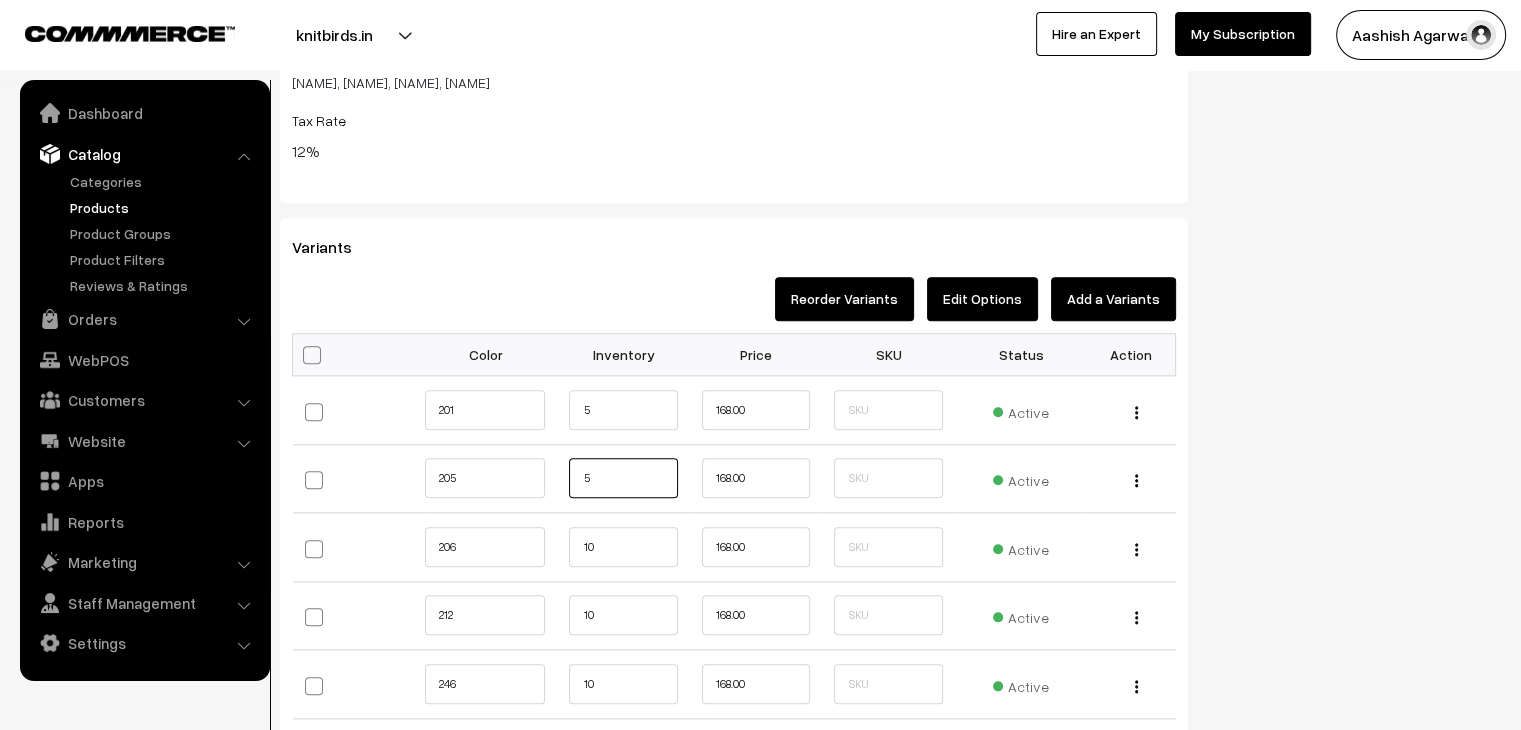 type on "5" 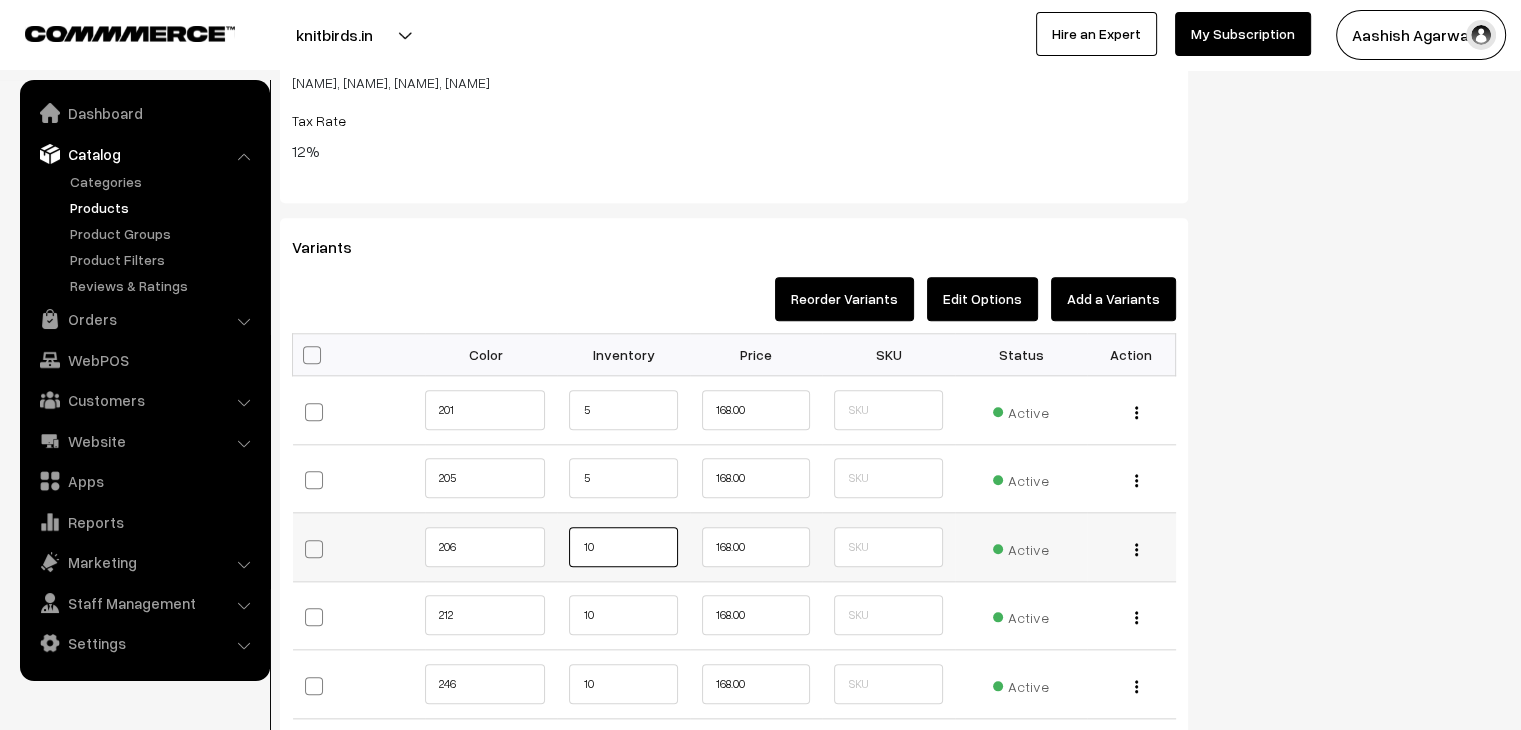click on "10" at bounding box center (623, 547) 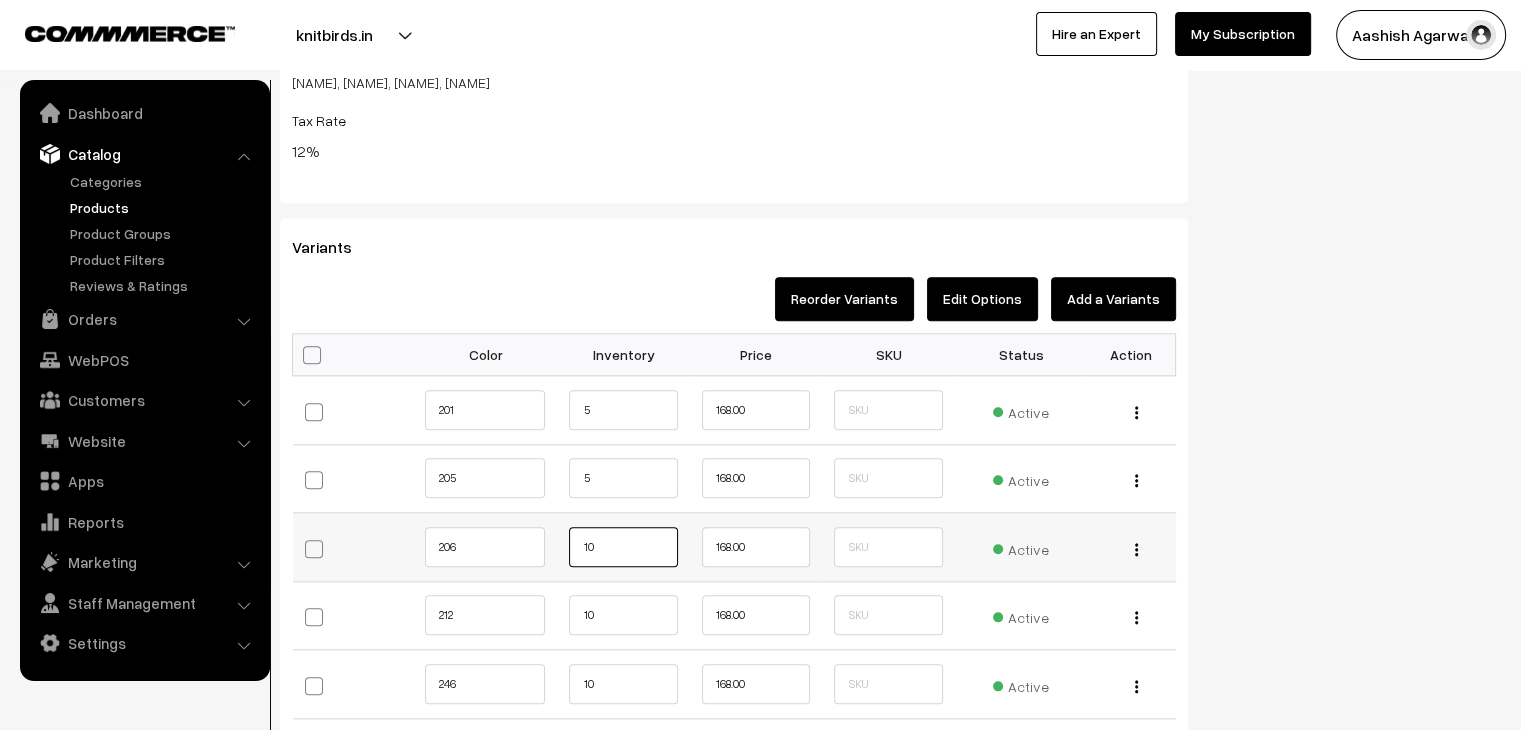 type on "1" 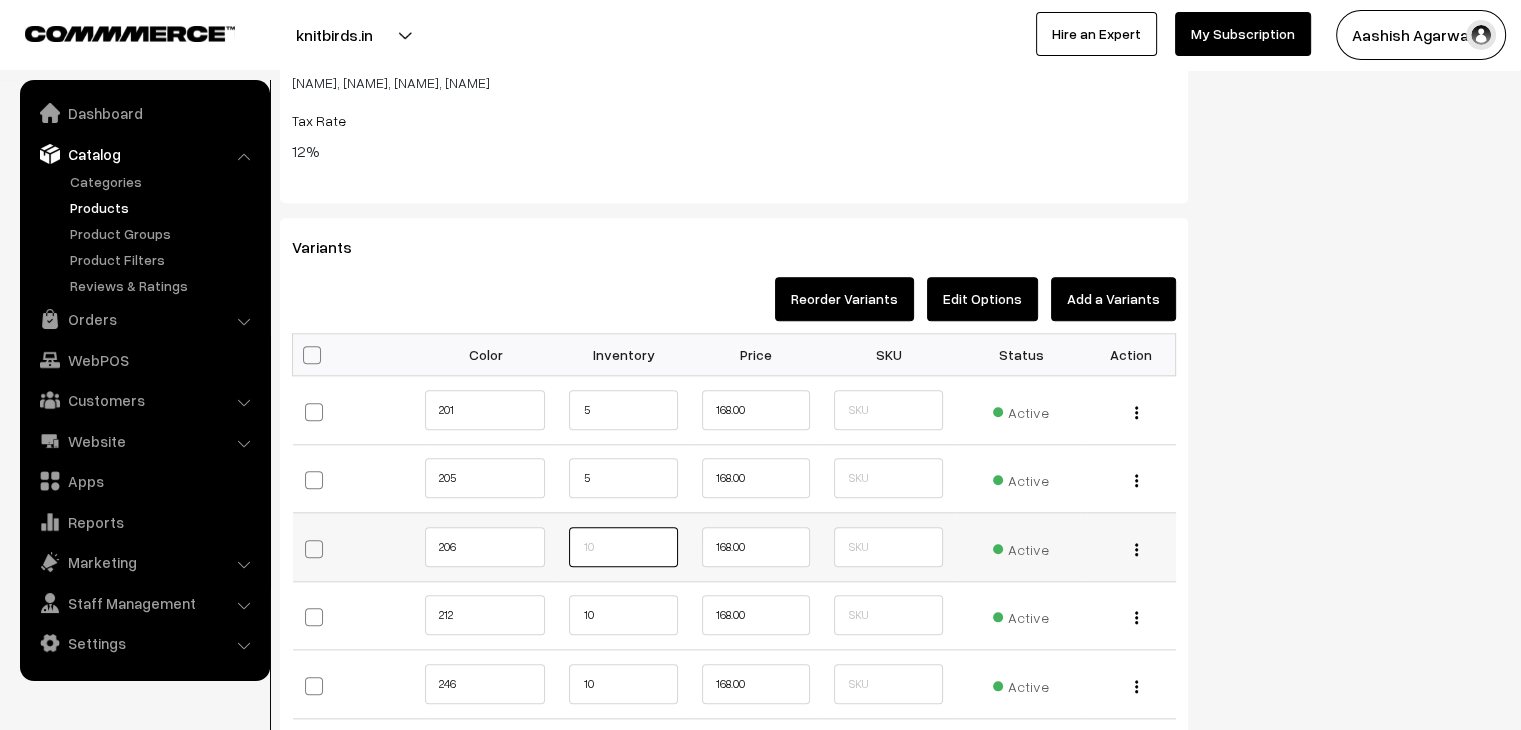 type on "5" 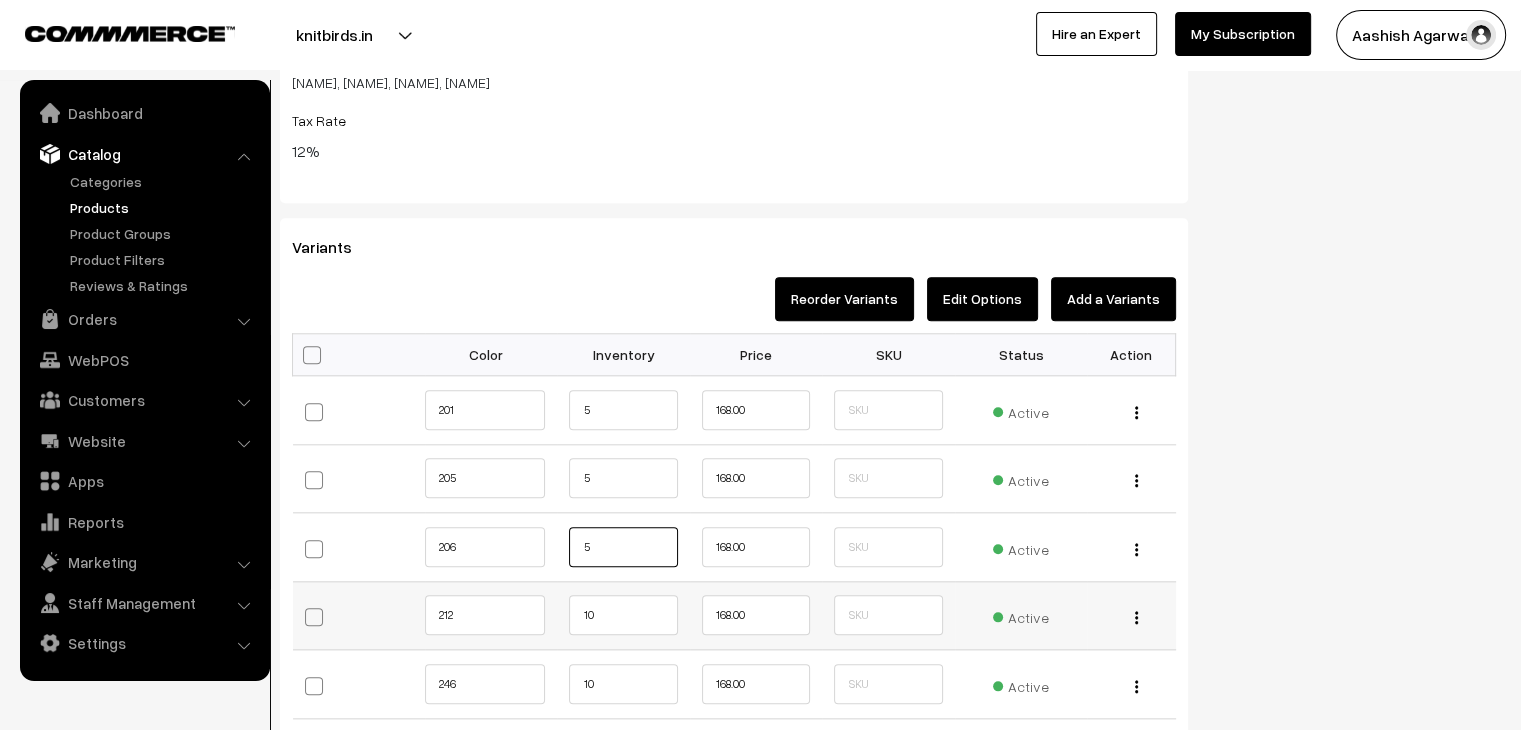 type on "5" 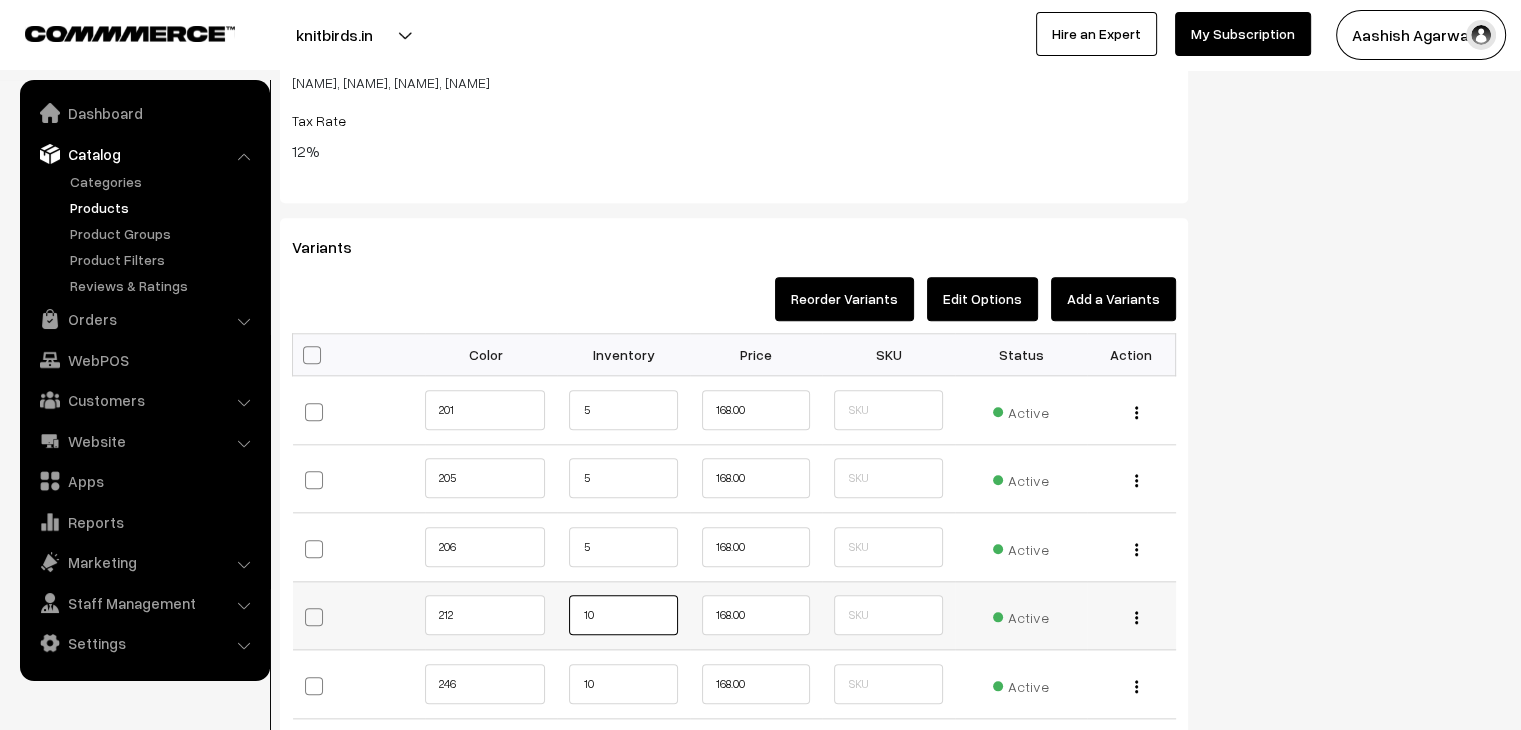 click on "10" at bounding box center [623, 615] 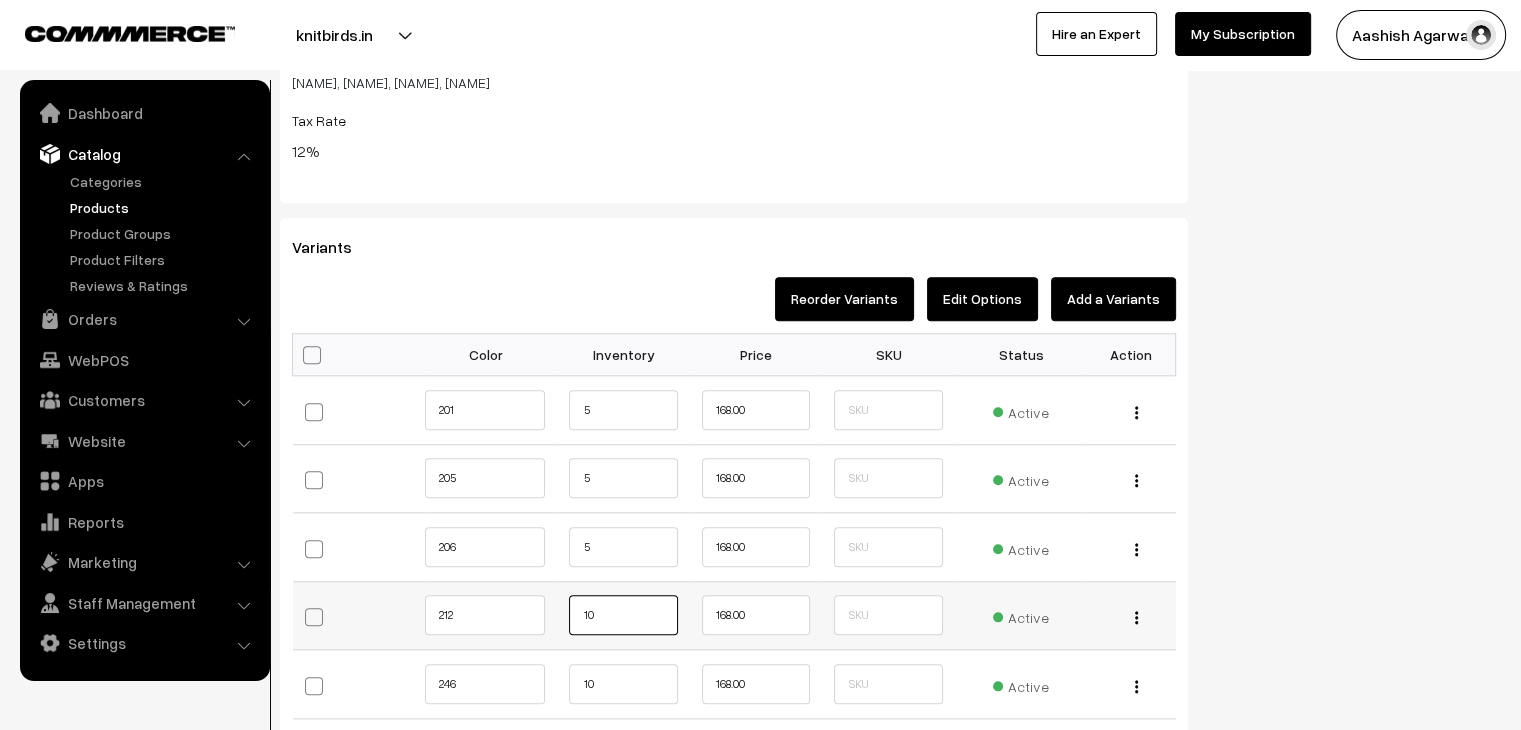 type on "1" 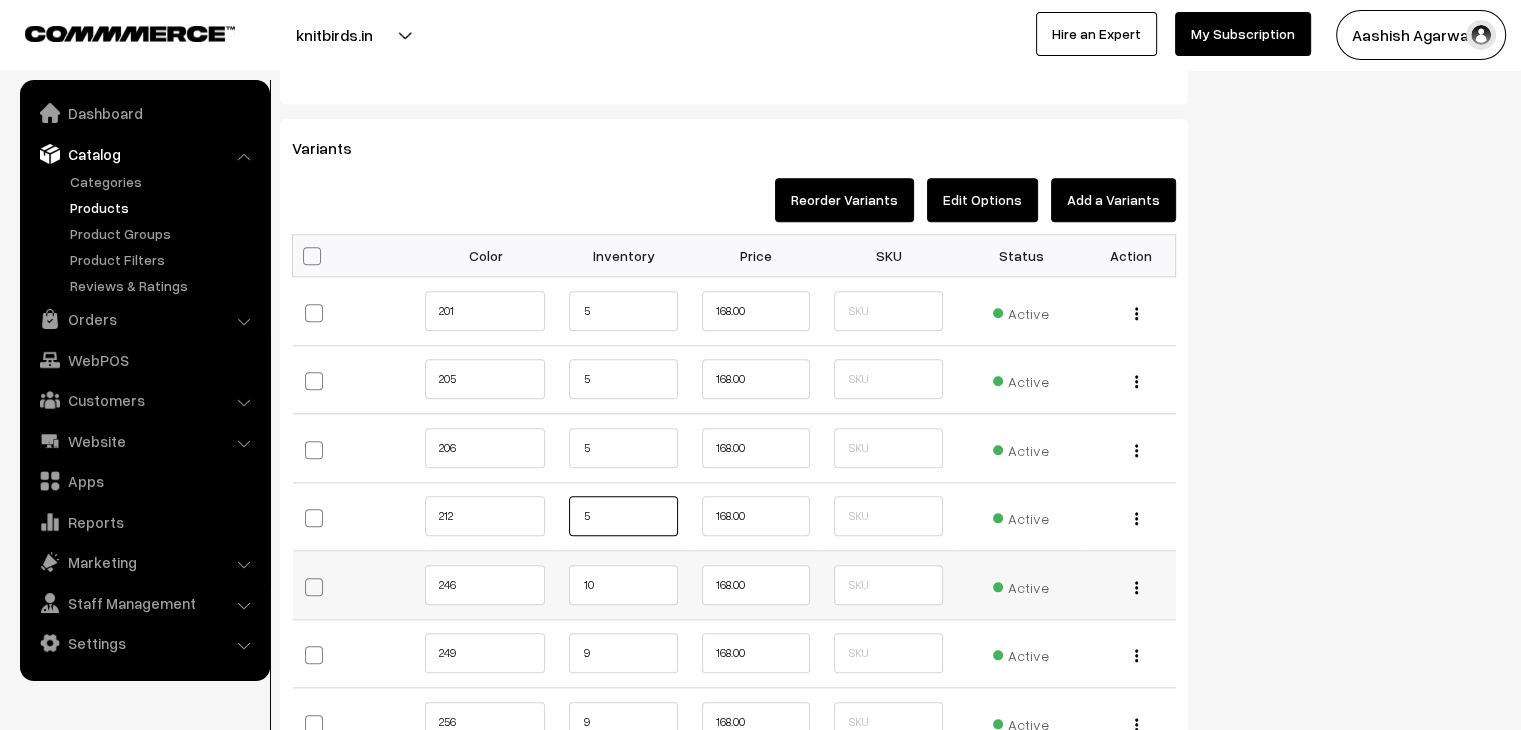 scroll, scrollTop: 2100, scrollLeft: 0, axis: vertical 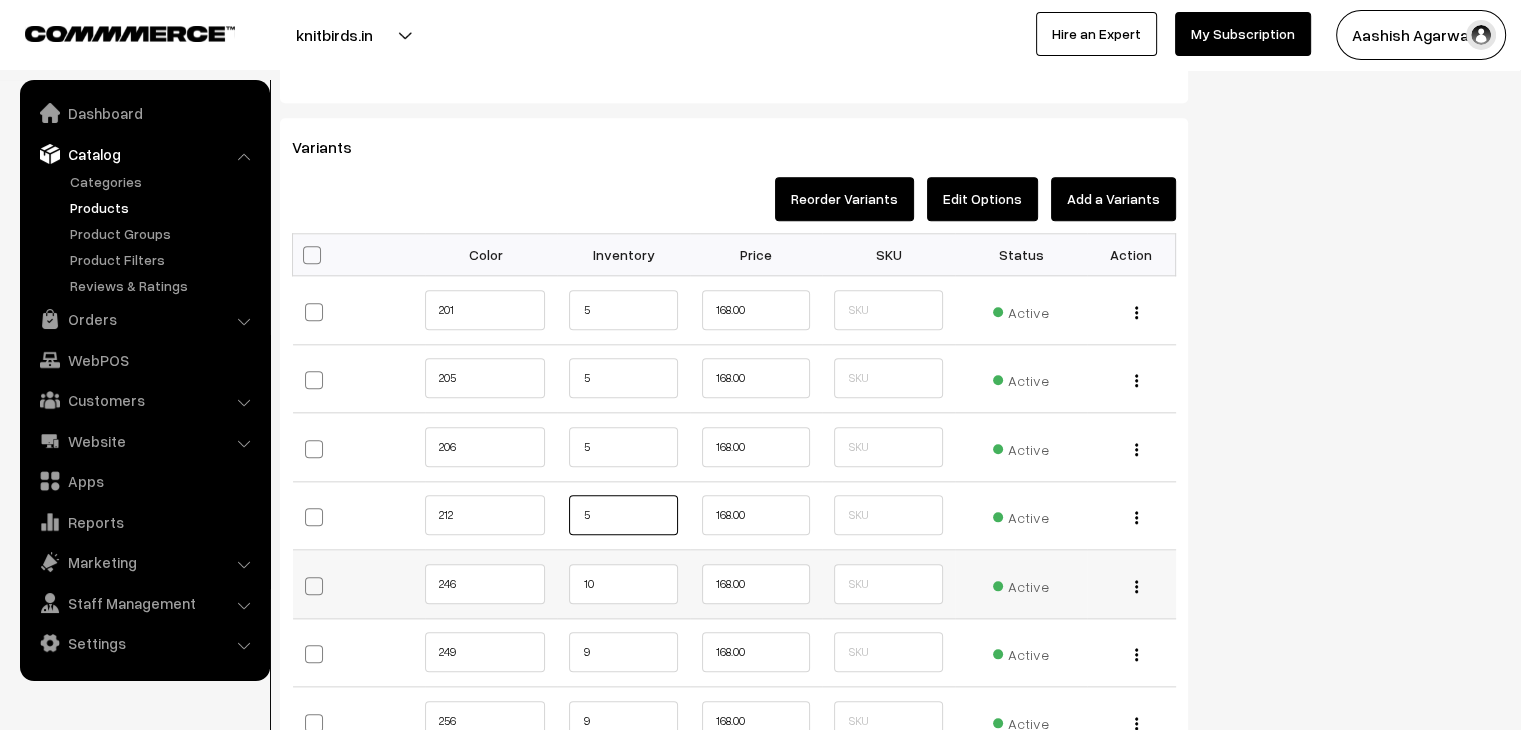 type on "5" 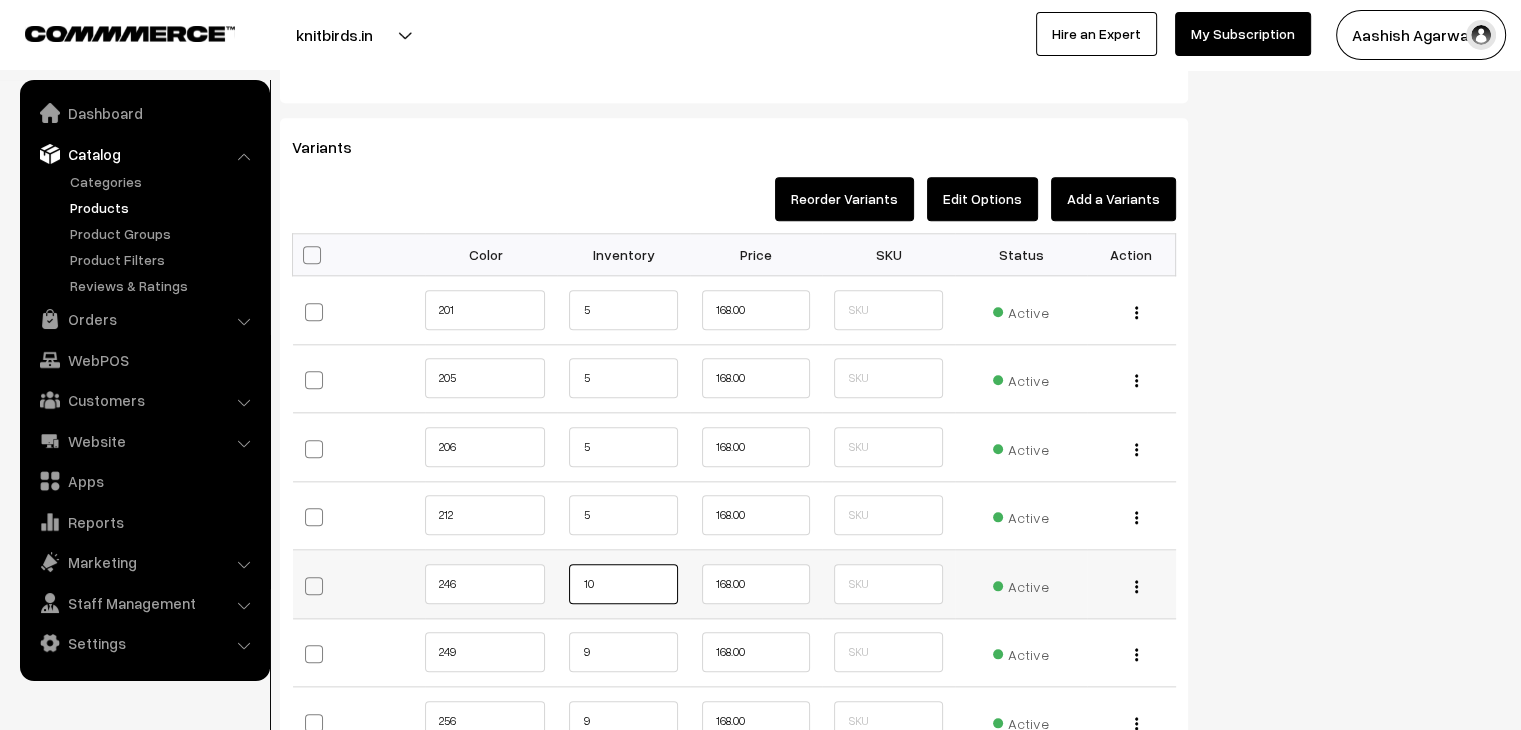 click on "10" at bounding box center (623, 584) 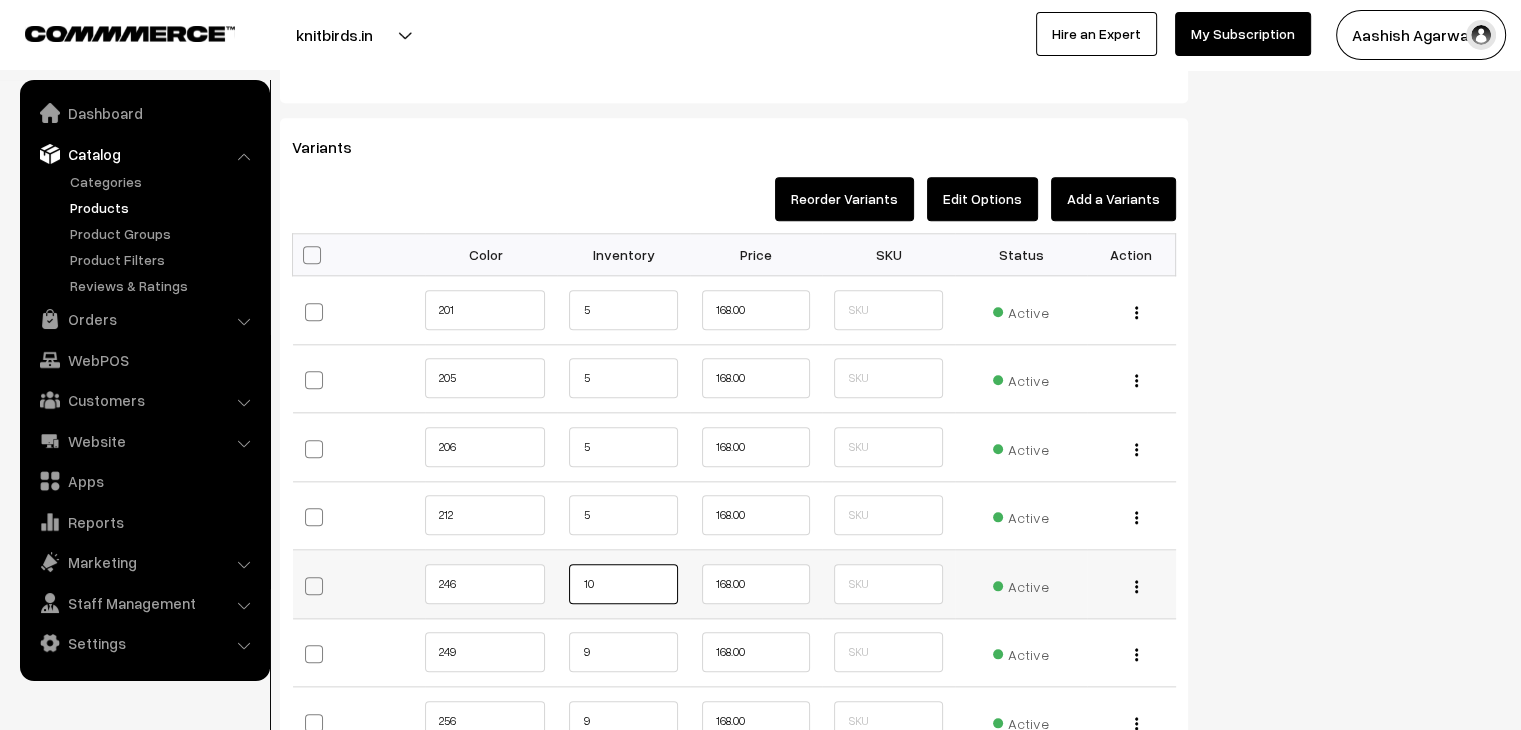 type on "1" 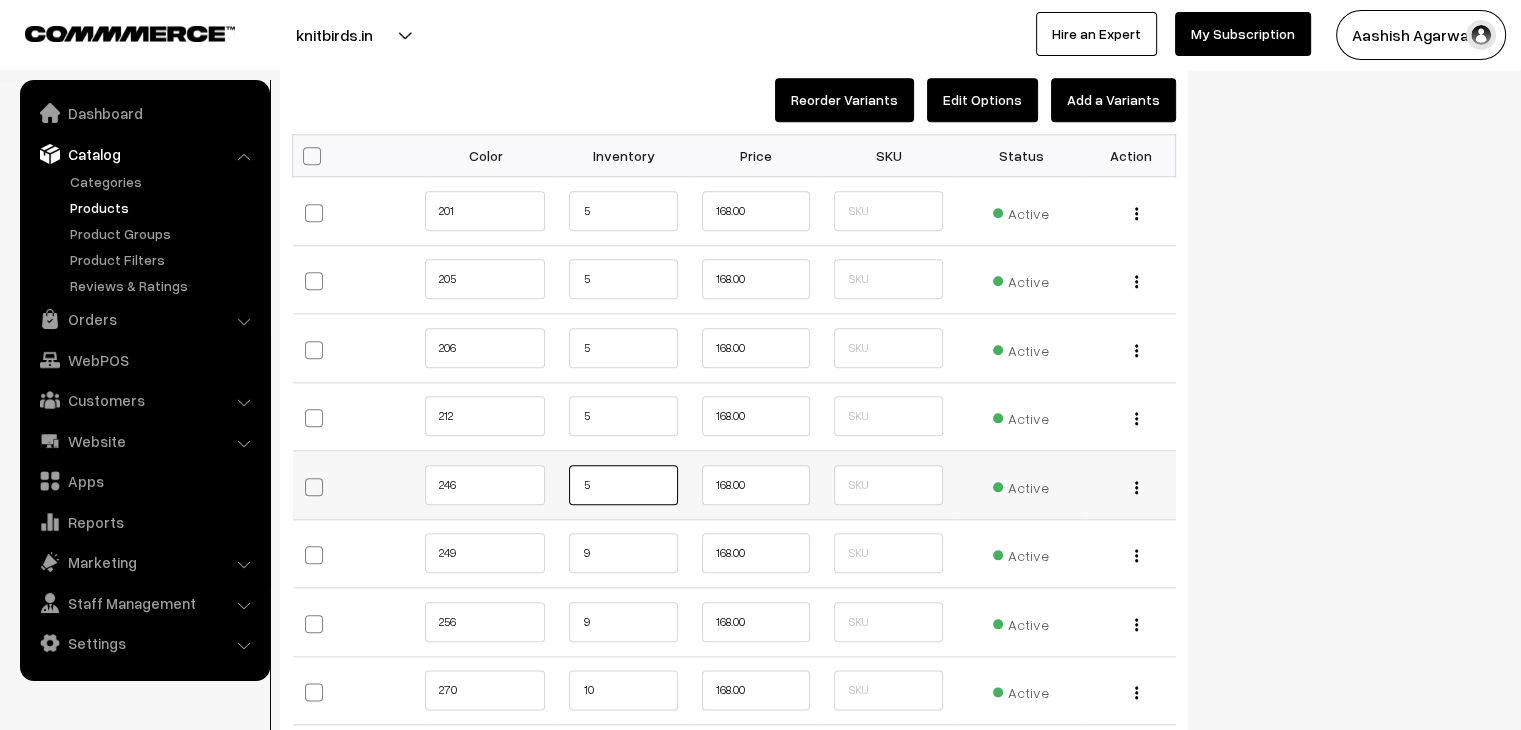 scroll, scrollTop: 2200, scrollLeft: 0, axis: vertical 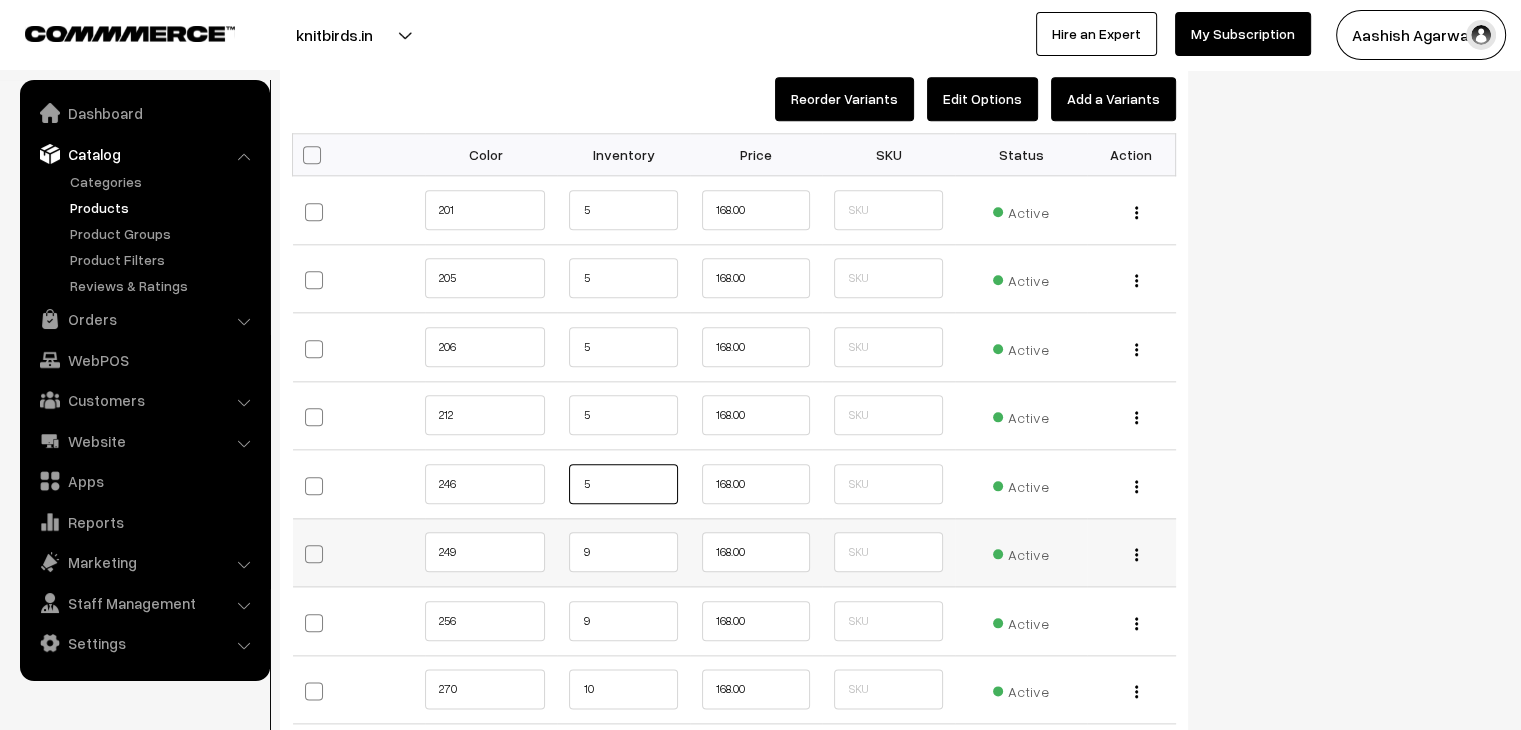 type on "5" 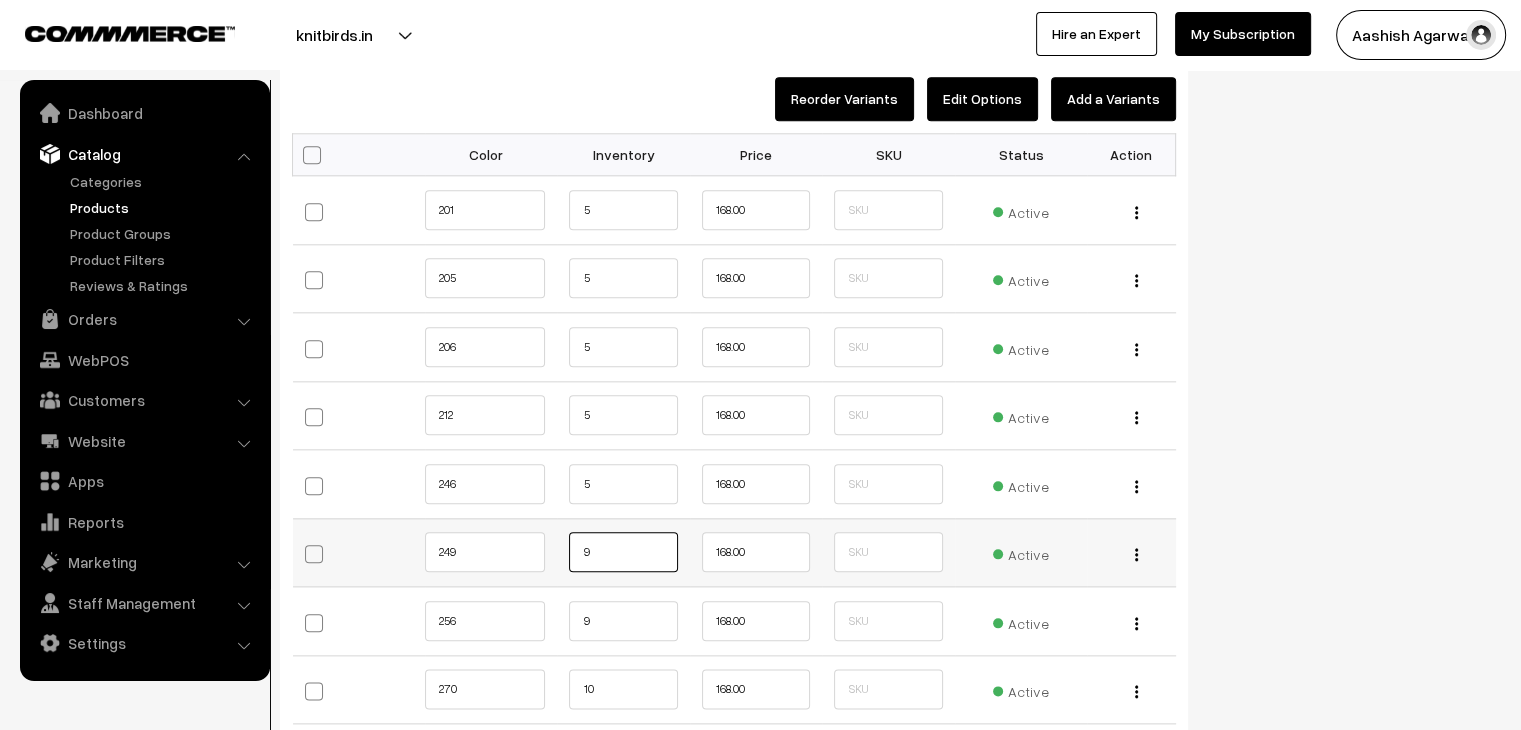 click on "9" at bounding box center (623, 552) 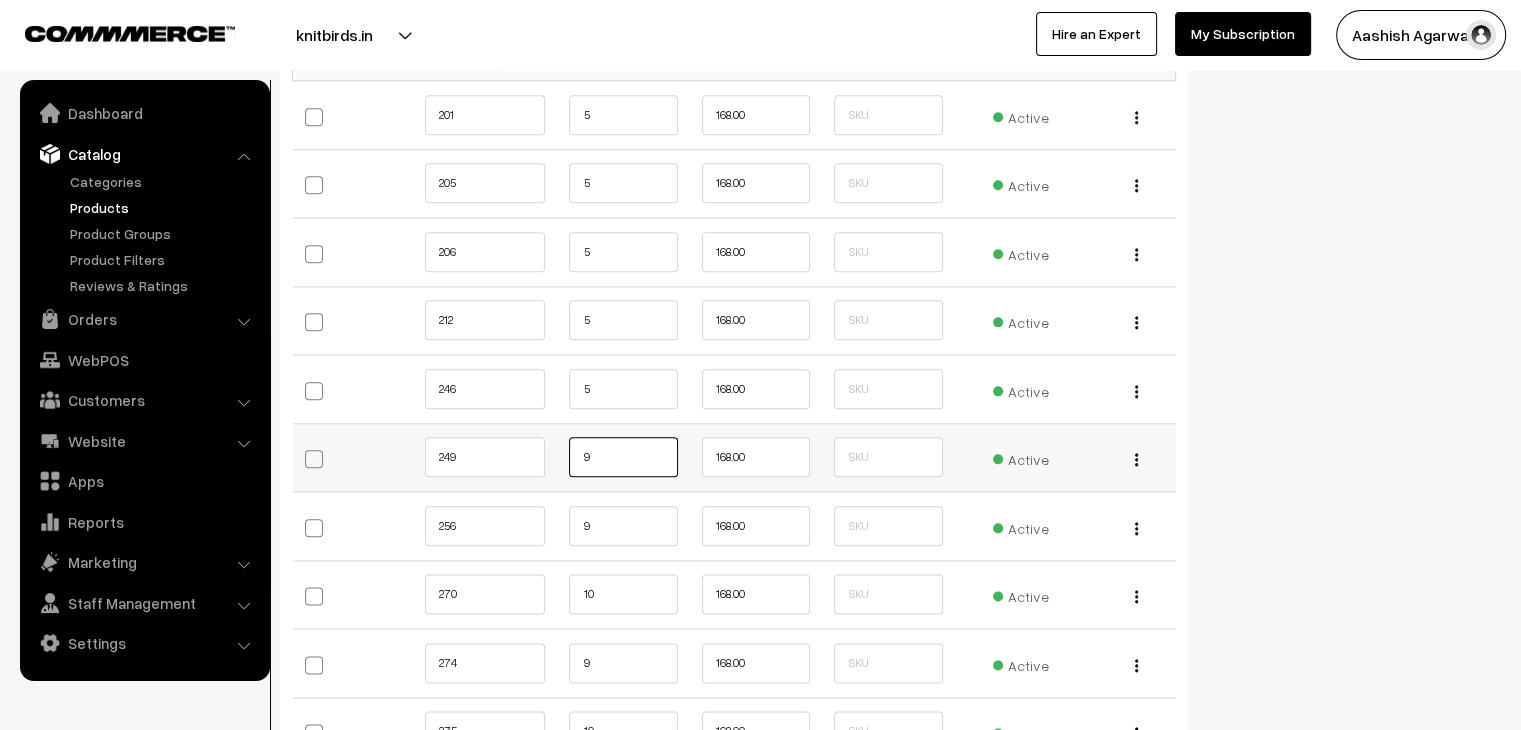 scroll, scrollTop: 2300, scrollLeft: 0, axis: vertical 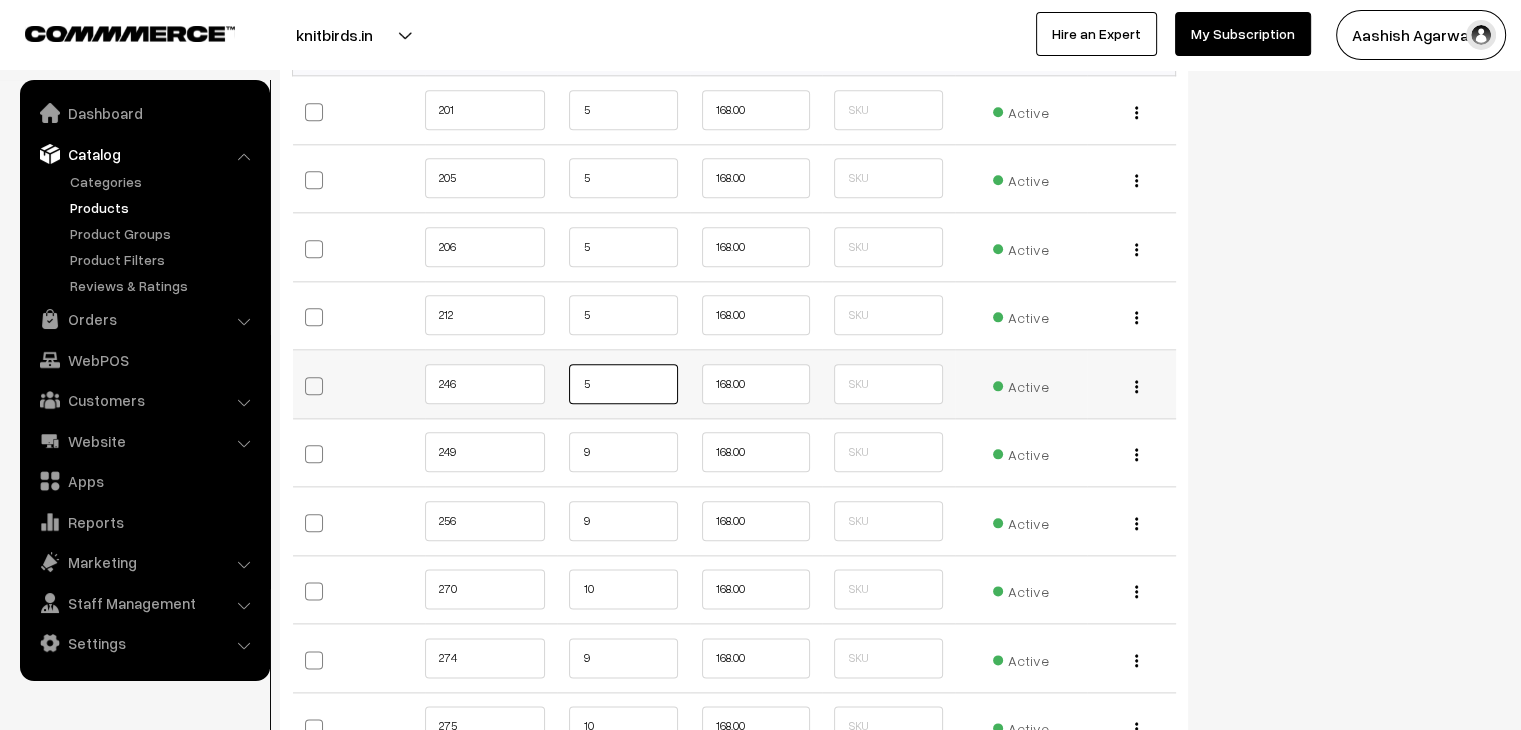 click on "5" at bounding box center [623, 384] 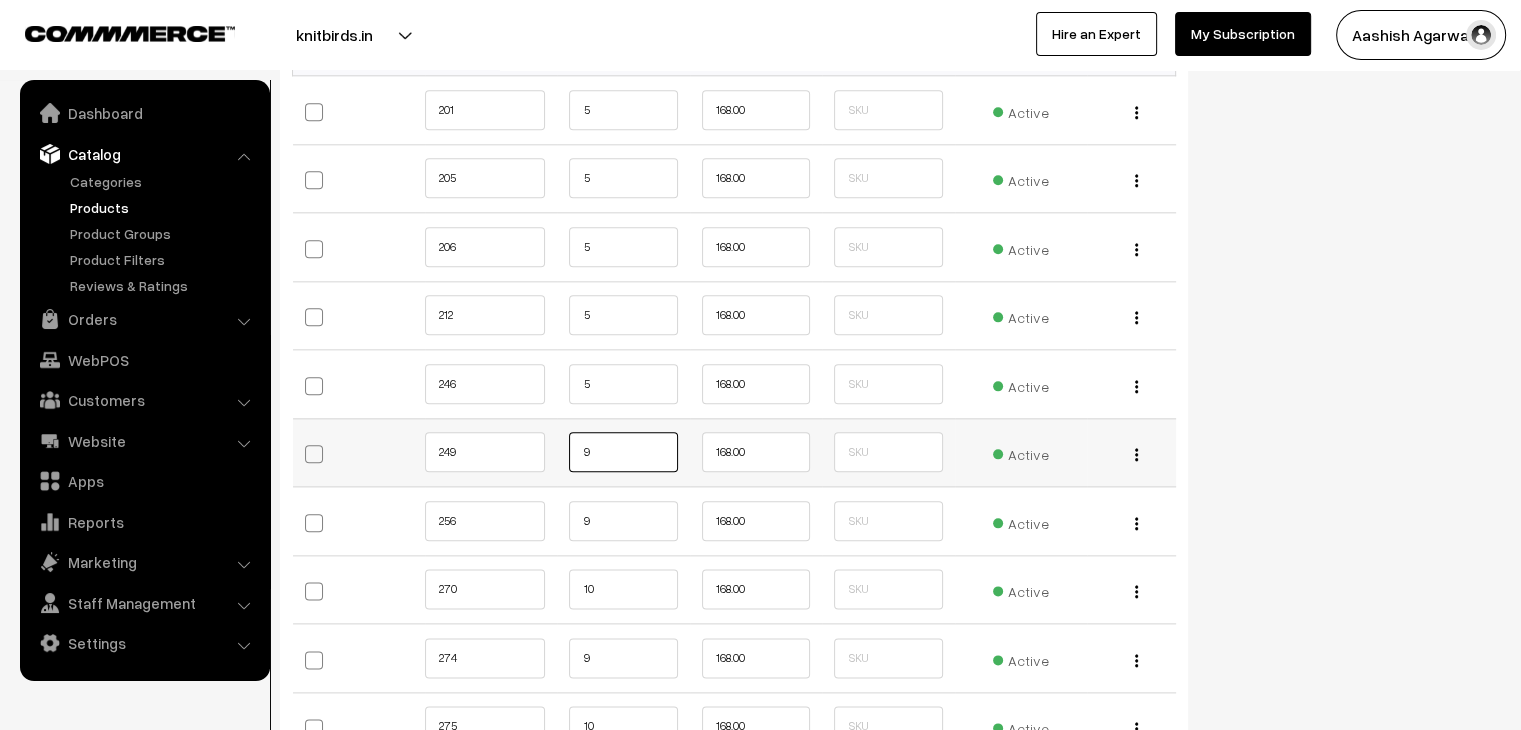 click on "9" at bounding box center [623, 452] 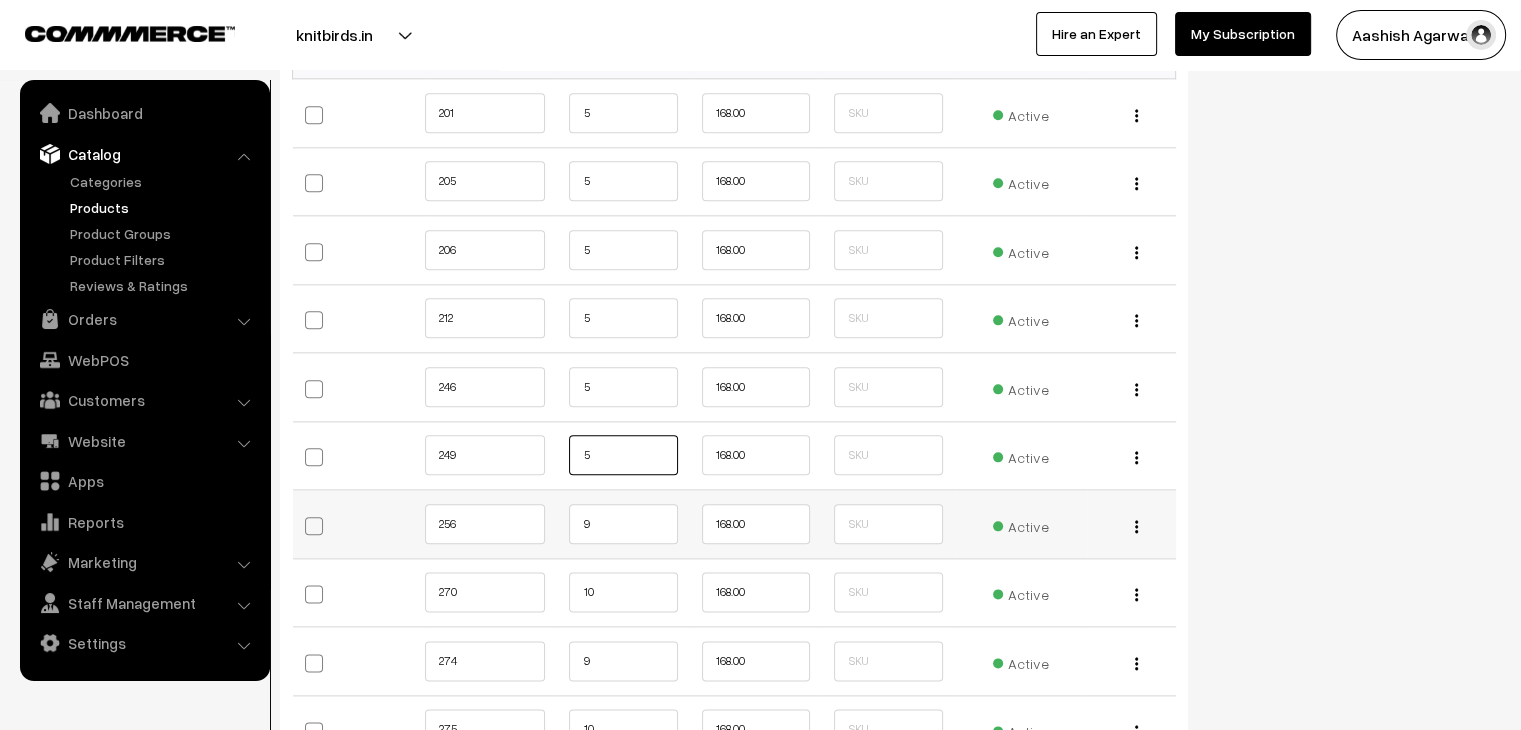 scroll, scrollTop: 2300, scrollLeft: 0, axis: vertical 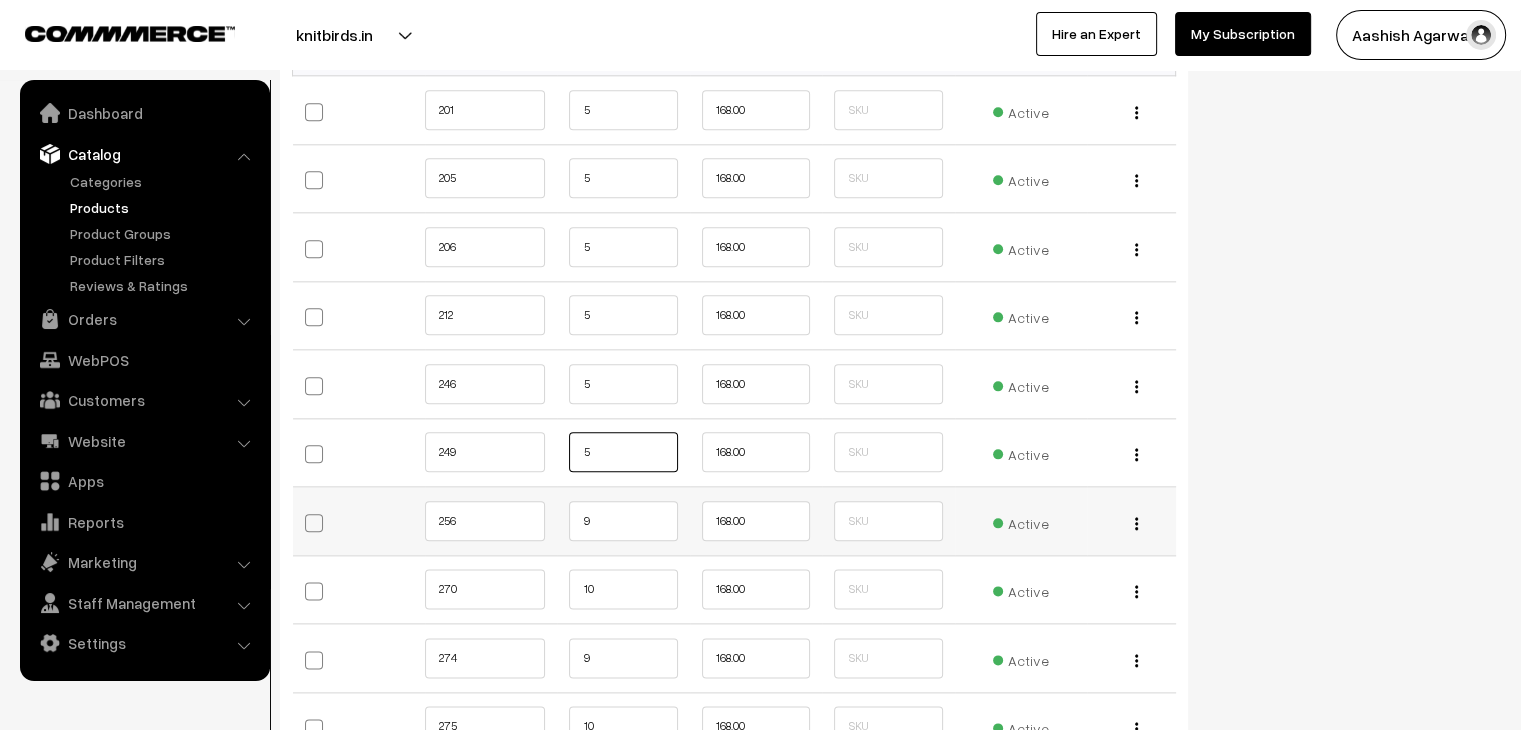 type on "5" 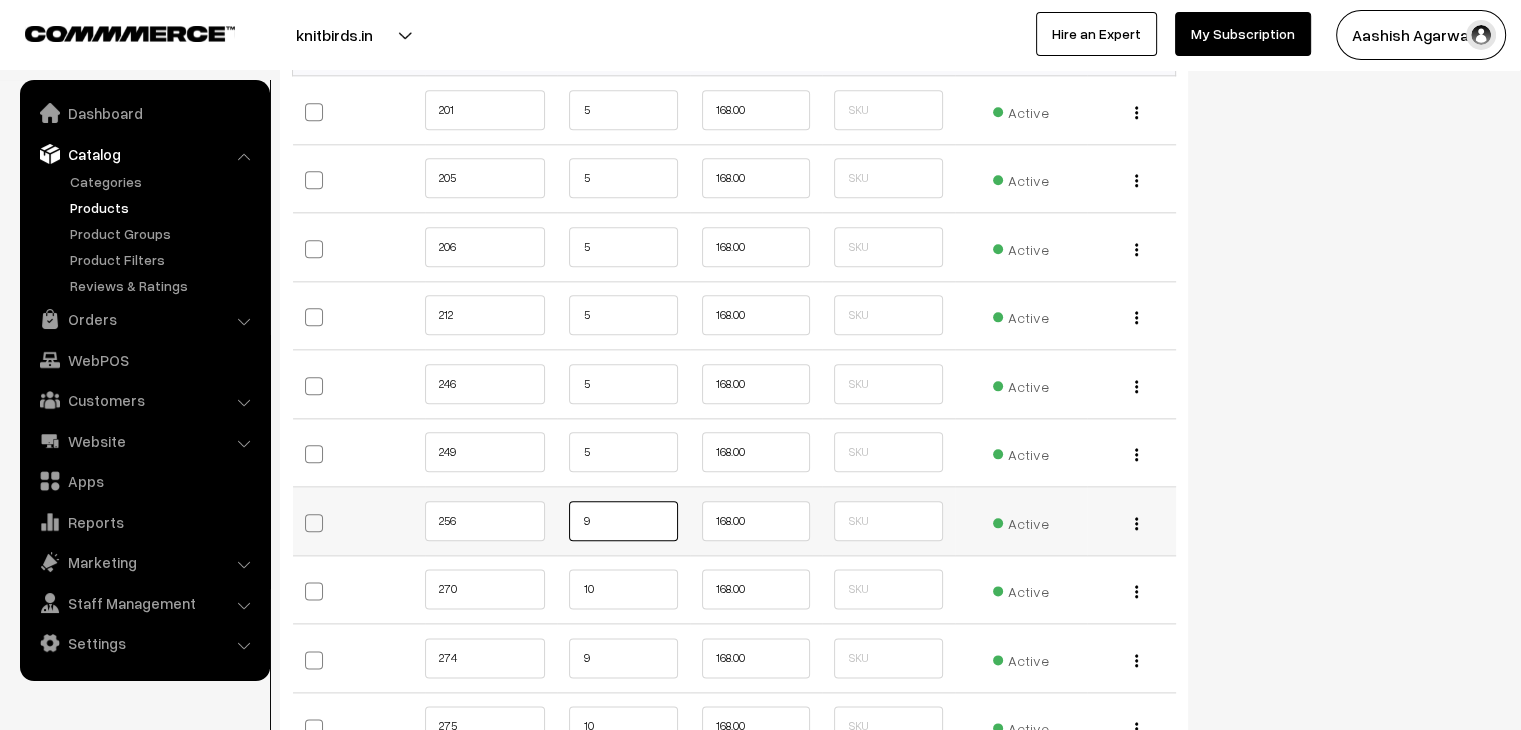 click on "9" at bounding box center (623, 521) 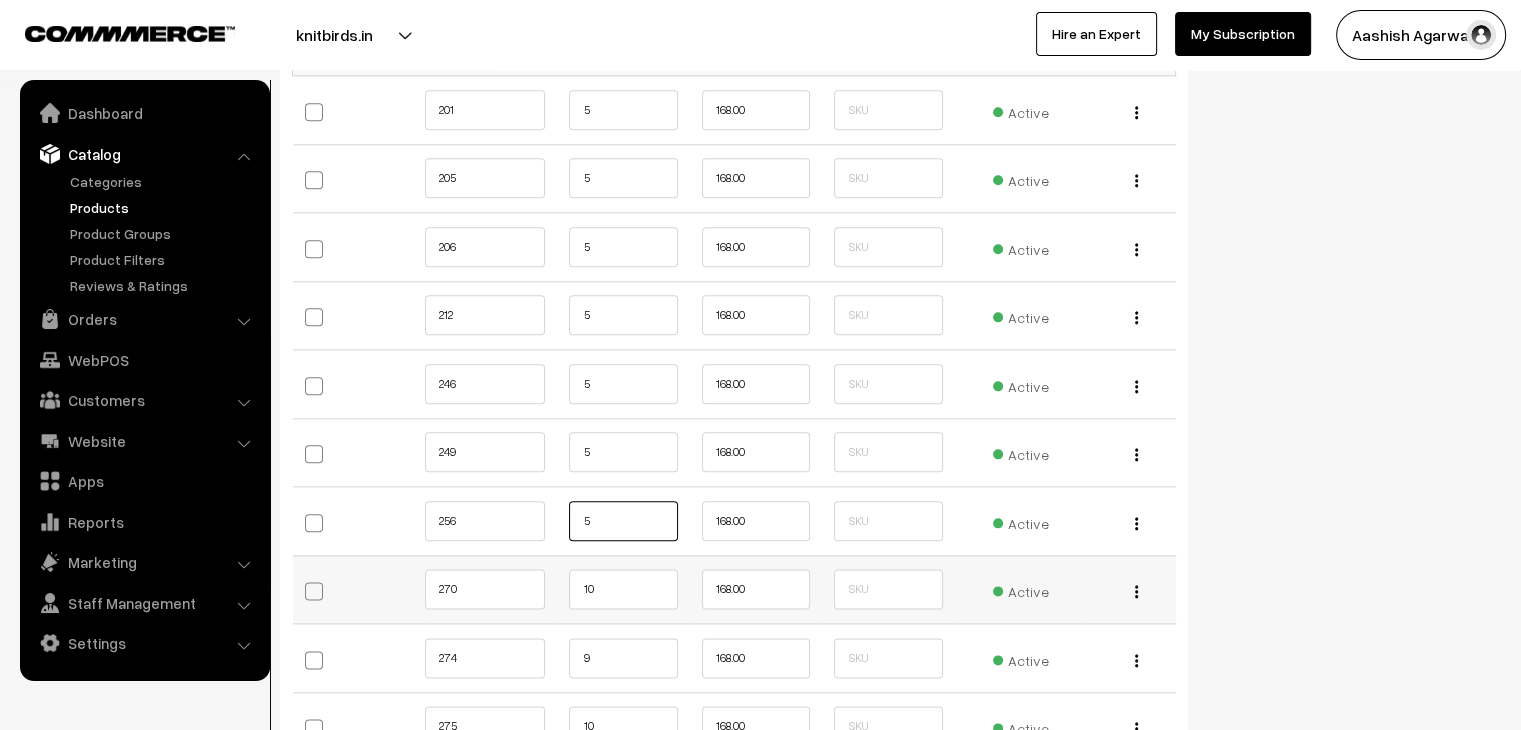 type on "5" 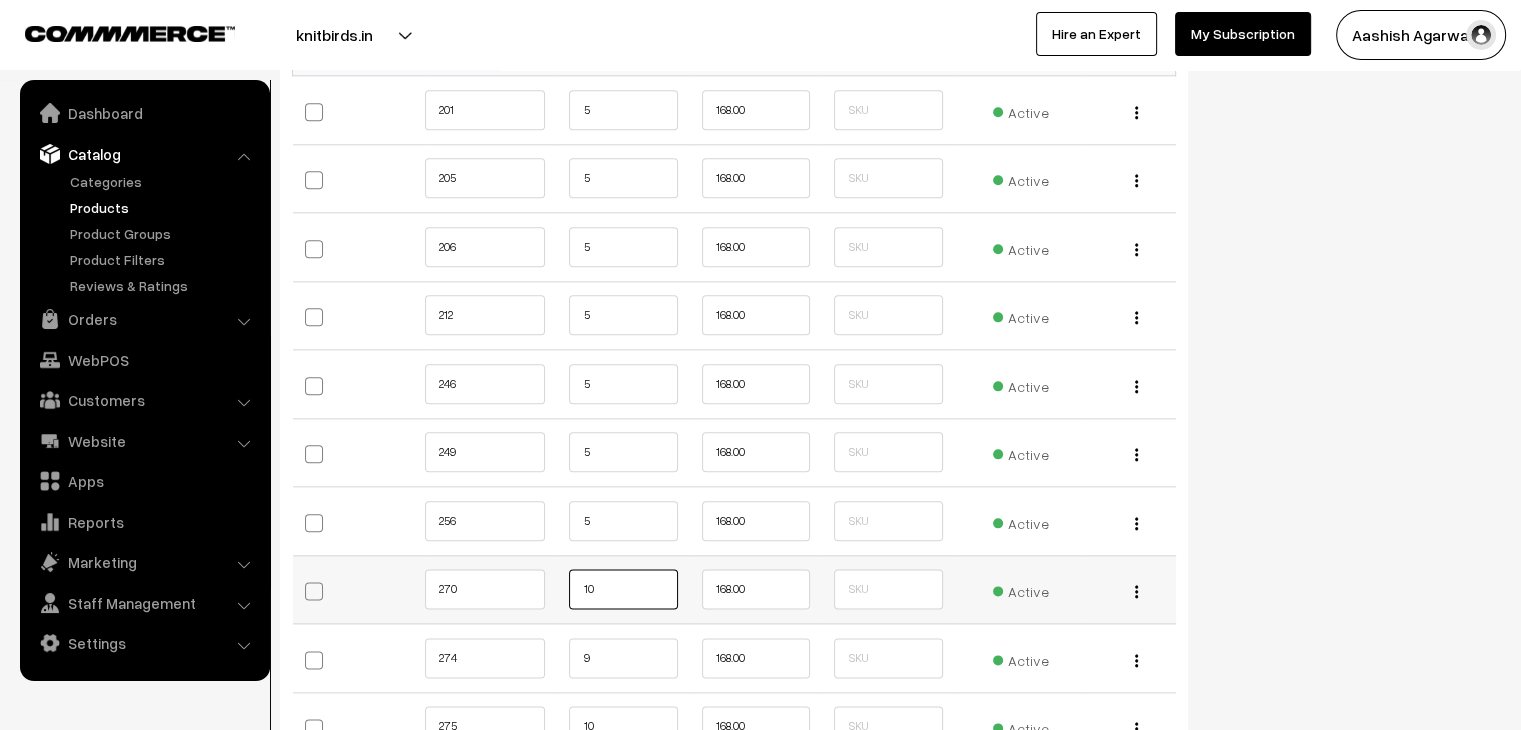 click on "10" at bounding box center [623, 589] 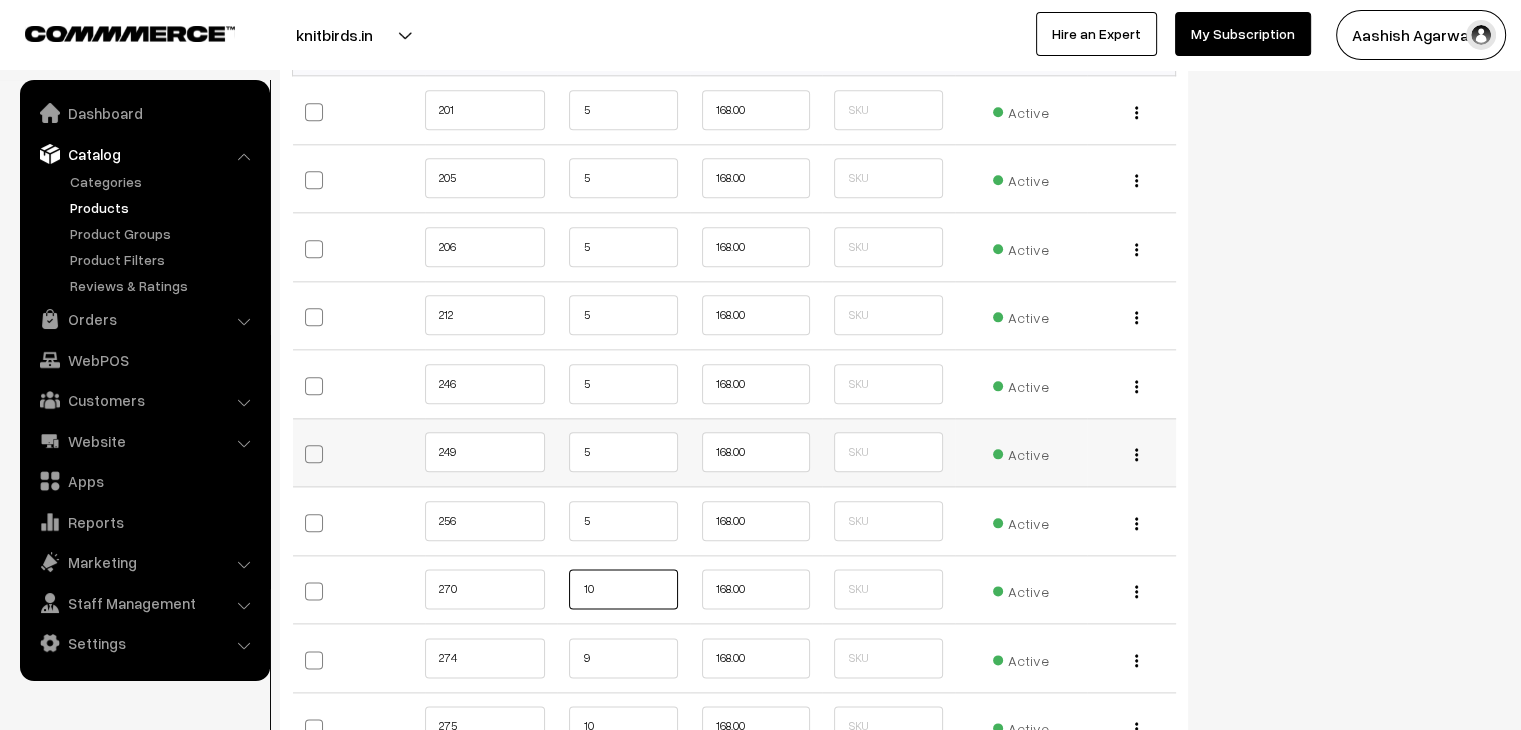 type on "1" 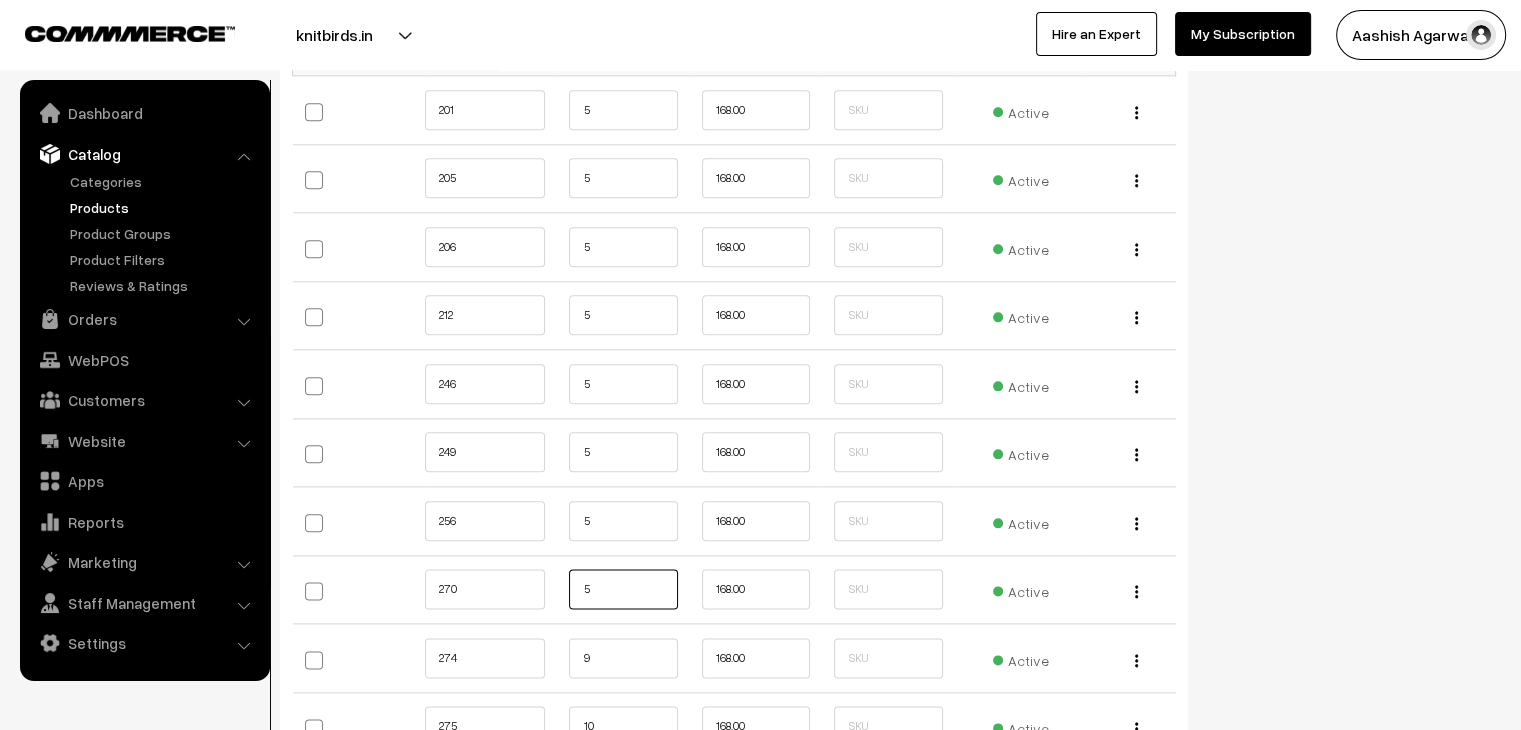 type on "5" 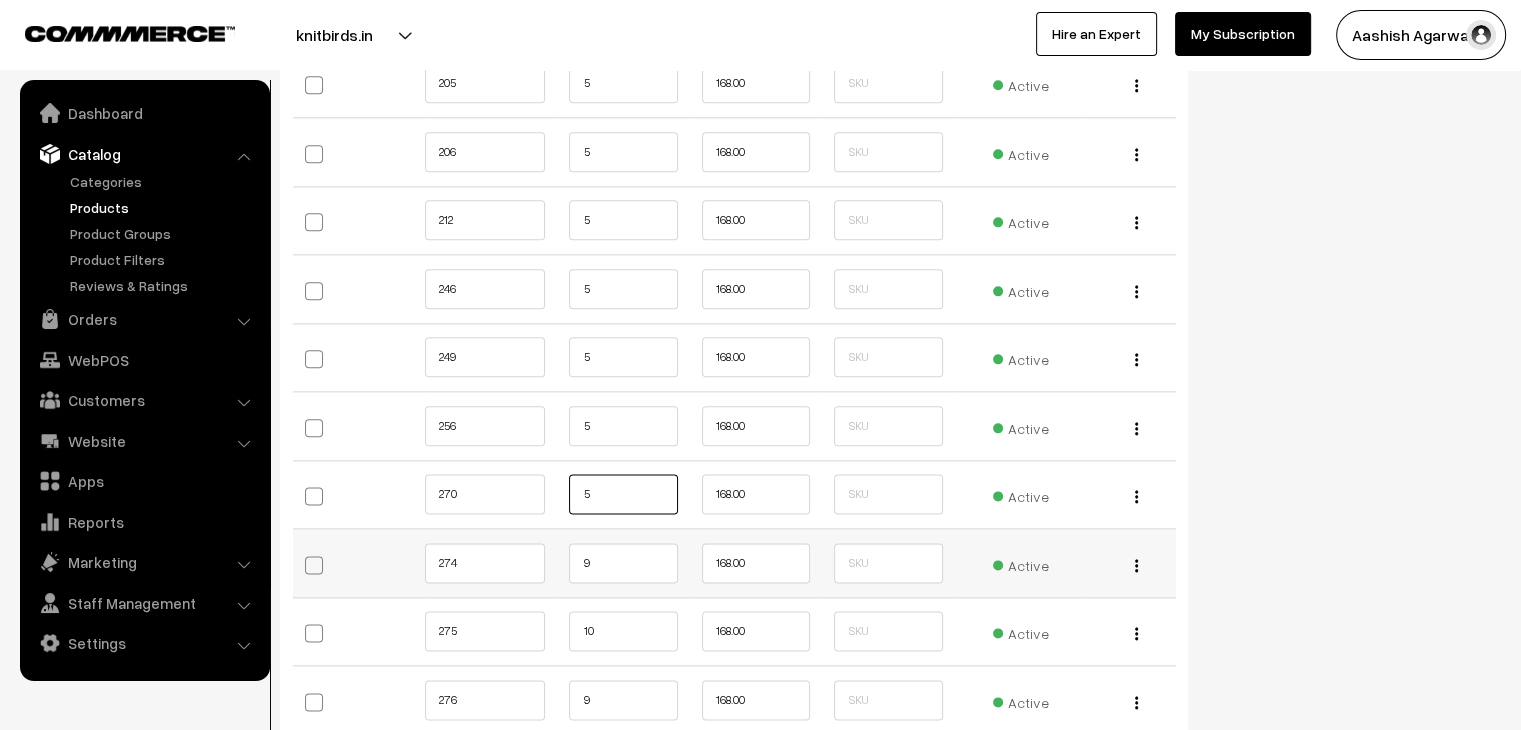 scroll, scrollTop: 2400, scrollLeft: 0, axis: vertical 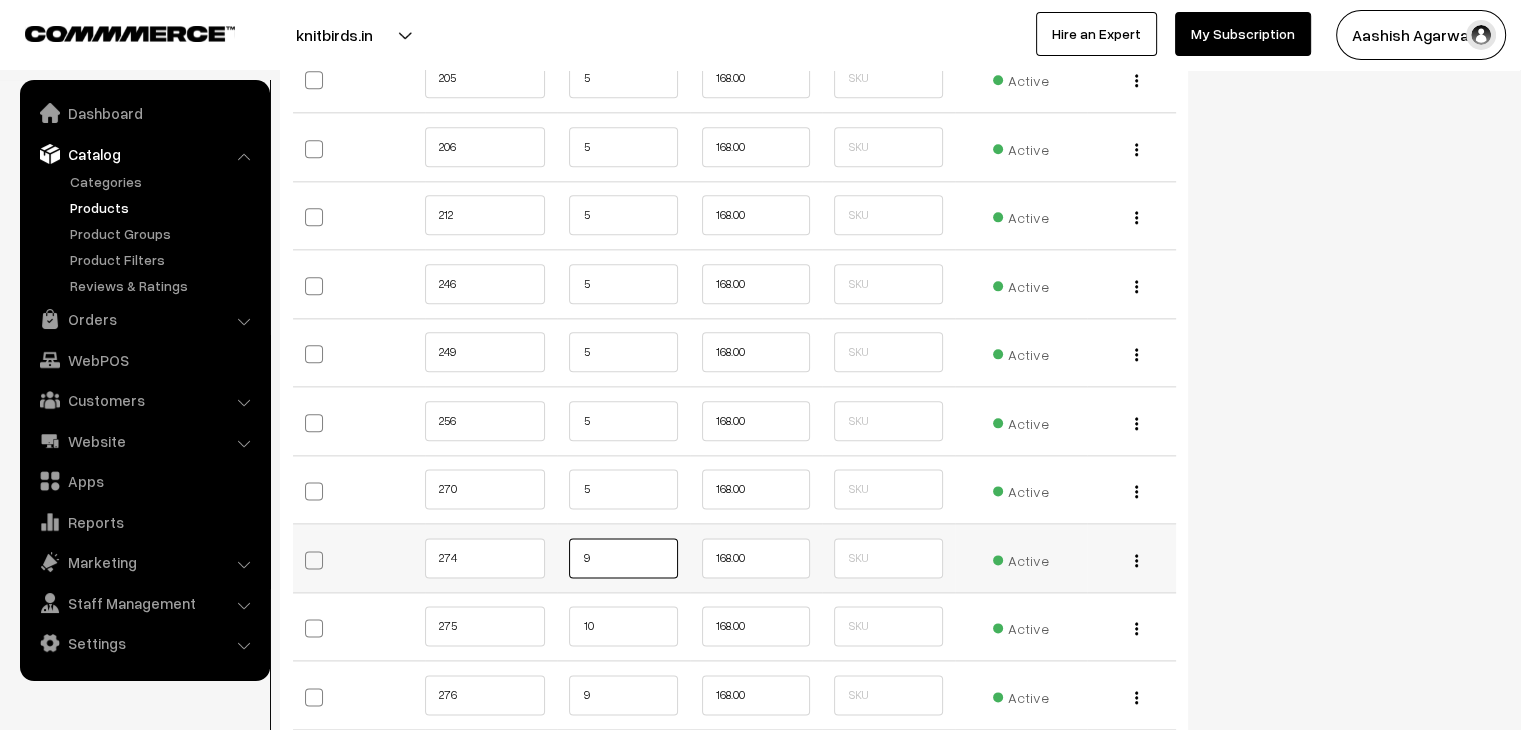 click on "9" at bounding box center (623, 558) 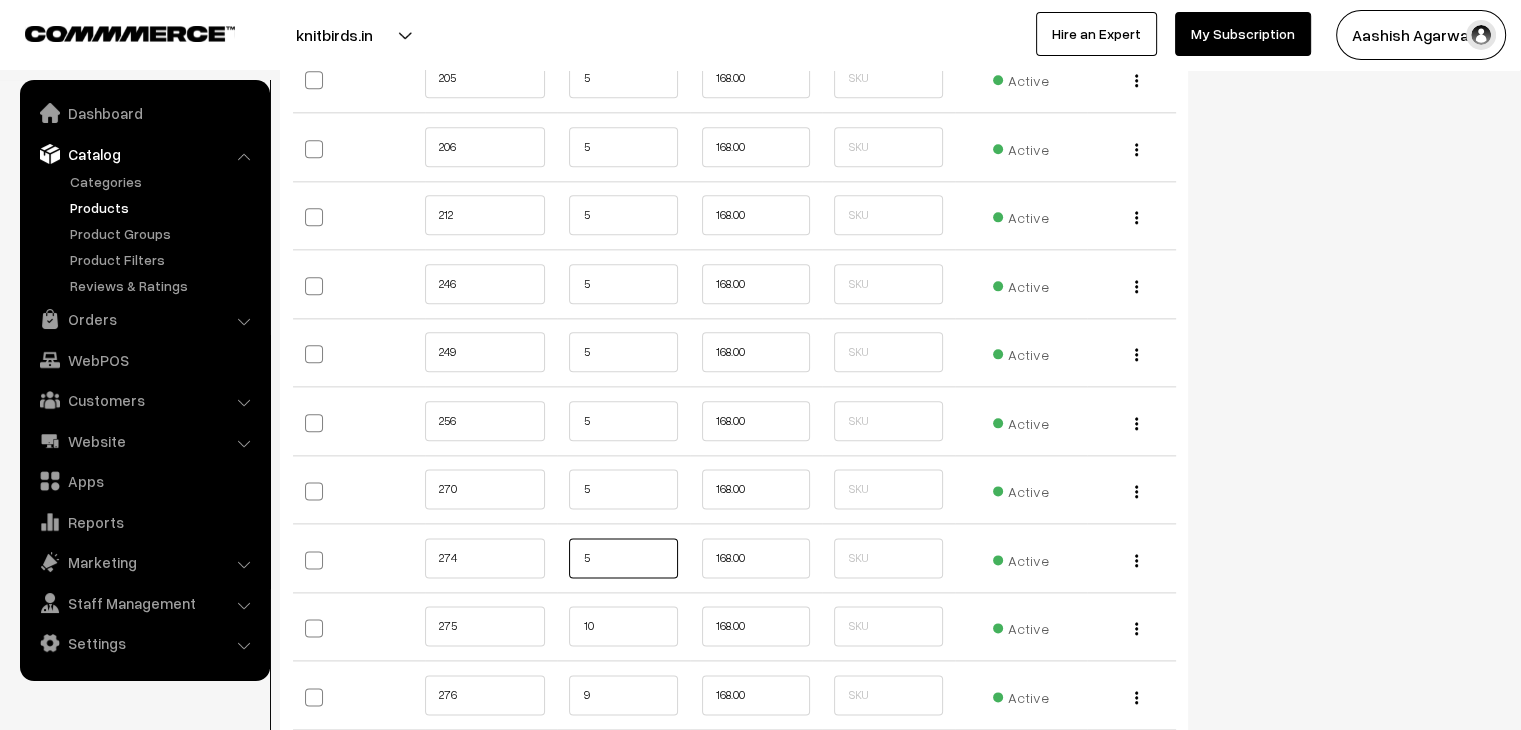 type on "5" 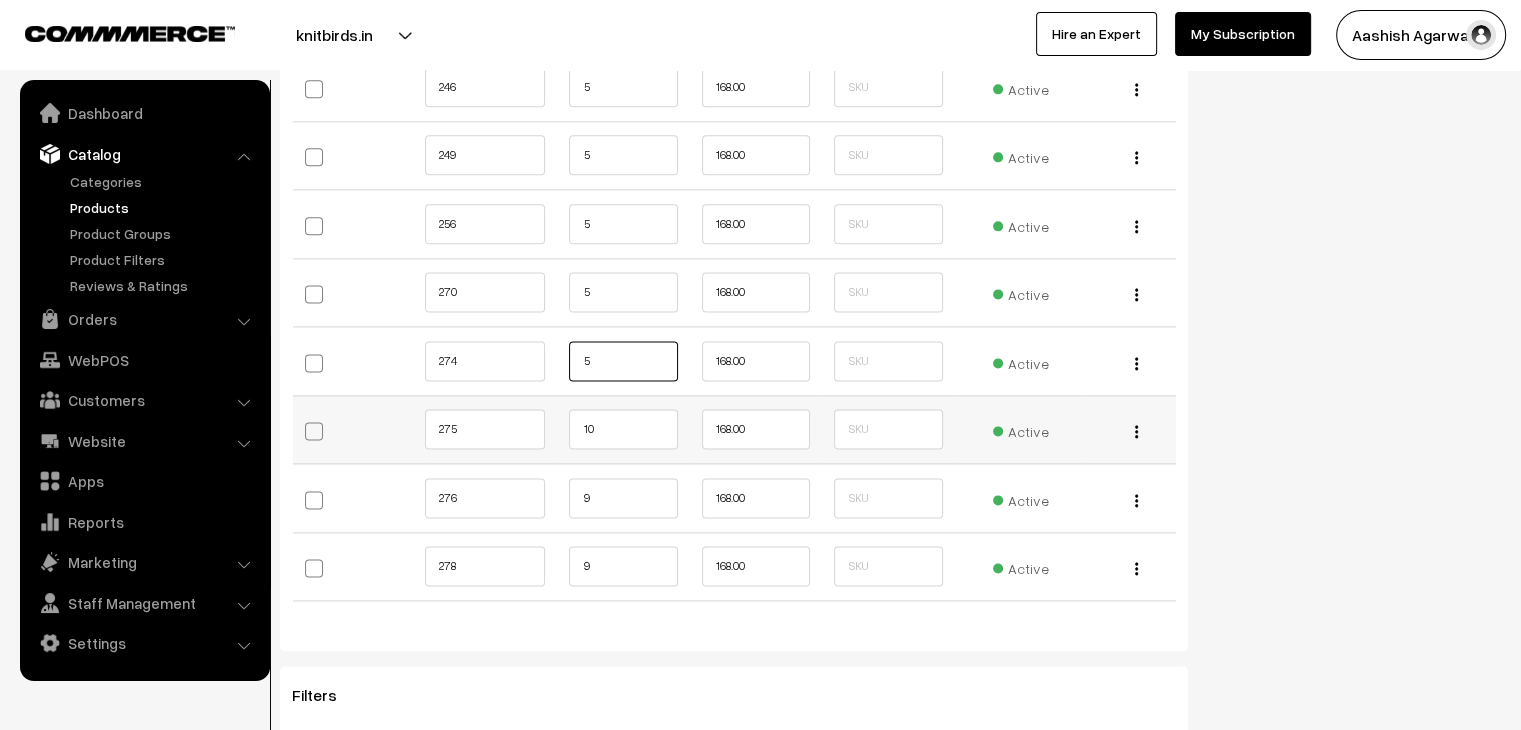 scroll, scrollTop: 2600, scrollLeft: 0, axis: vertical 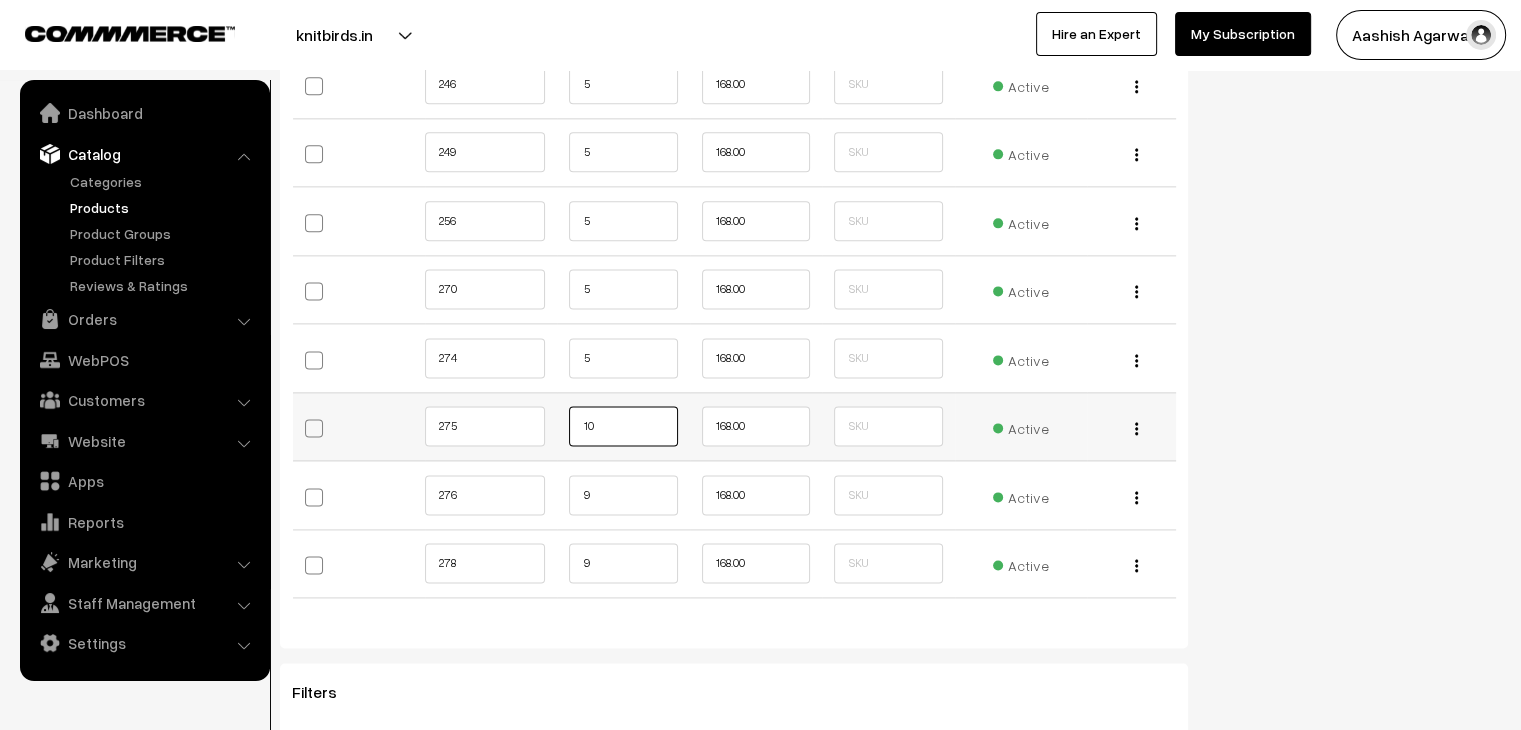 click on "10" at bounding box center [623, 426] 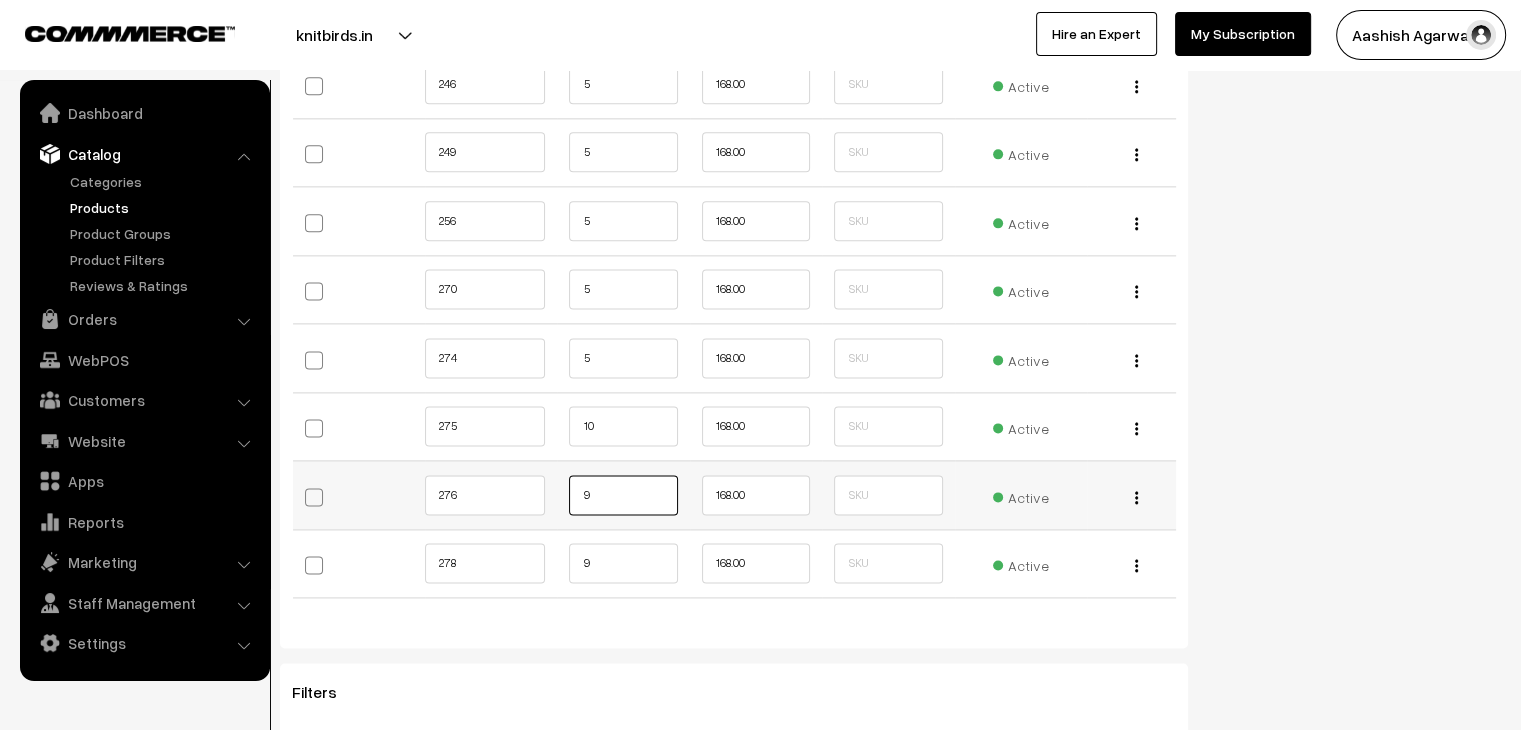 click on "9" at bounding box center (623, 495) 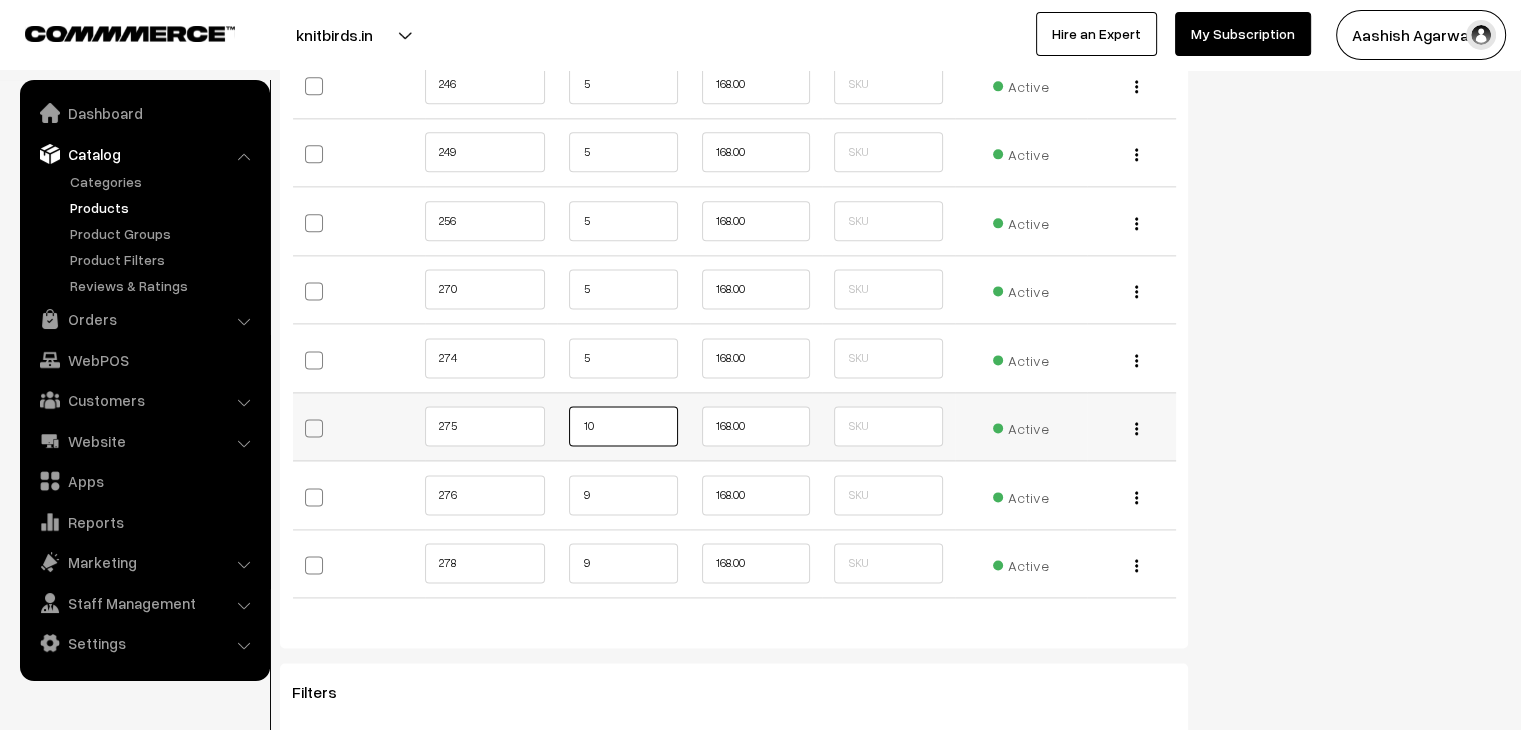 click on "10" at bounding box center [623, 426] 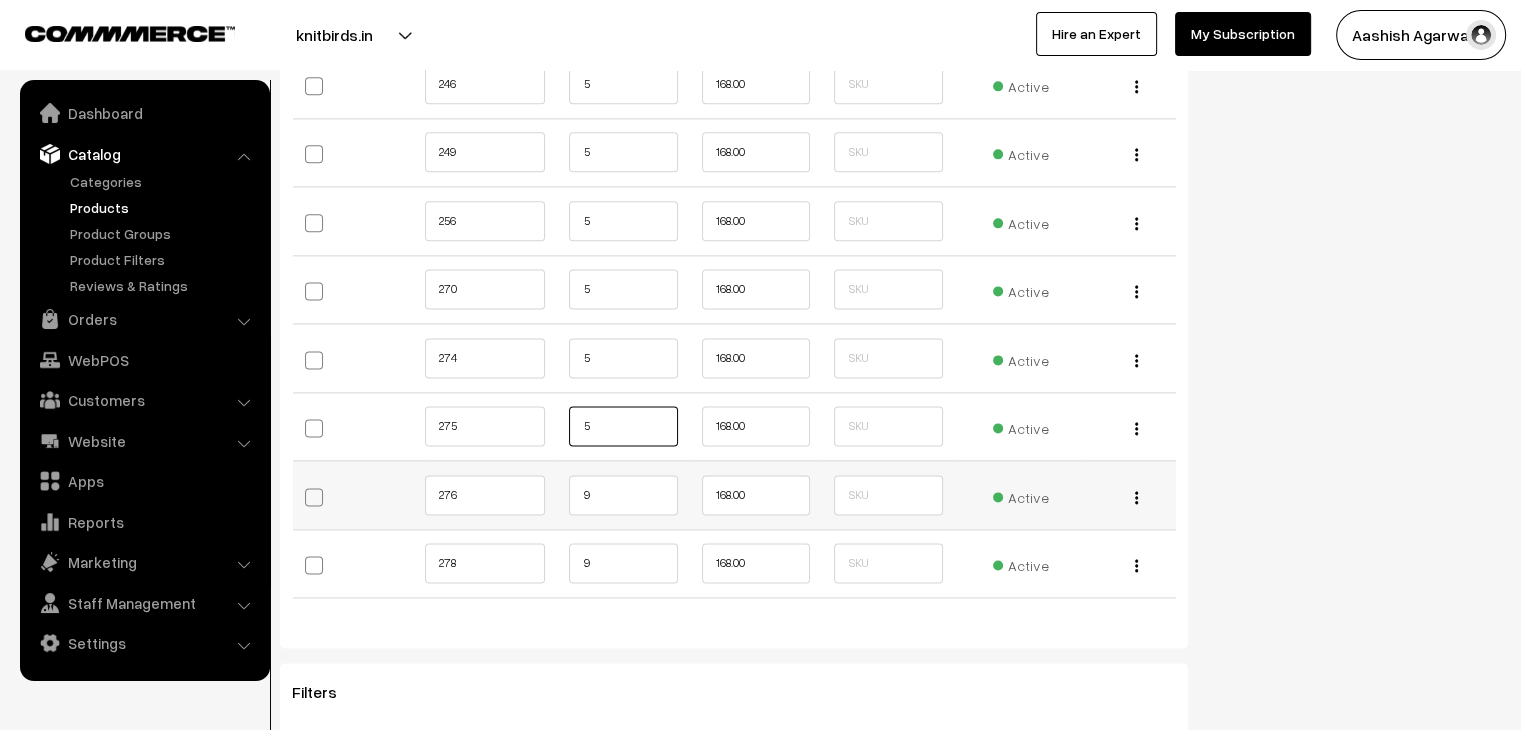 type on "5" 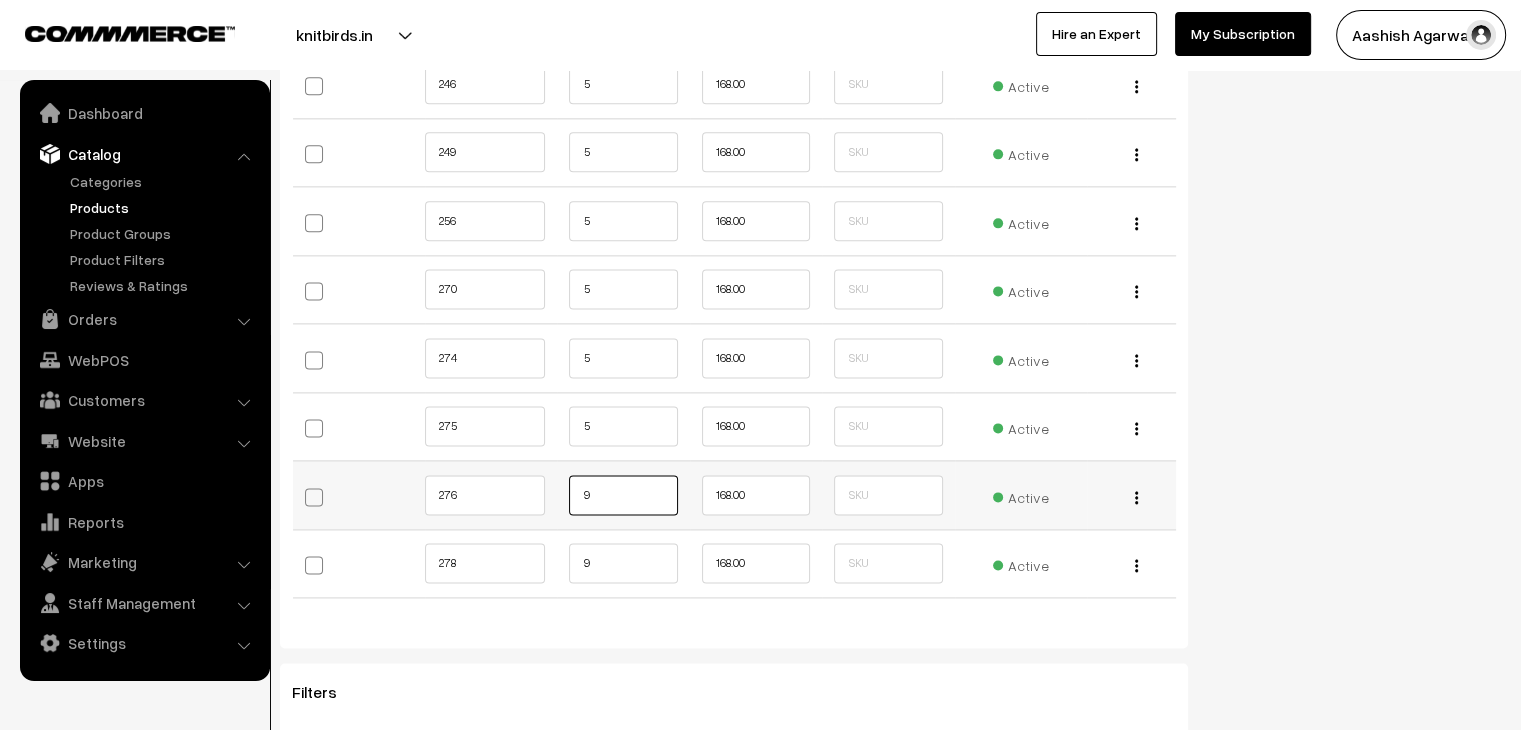 click on "9" at bounding box center [623, 495] 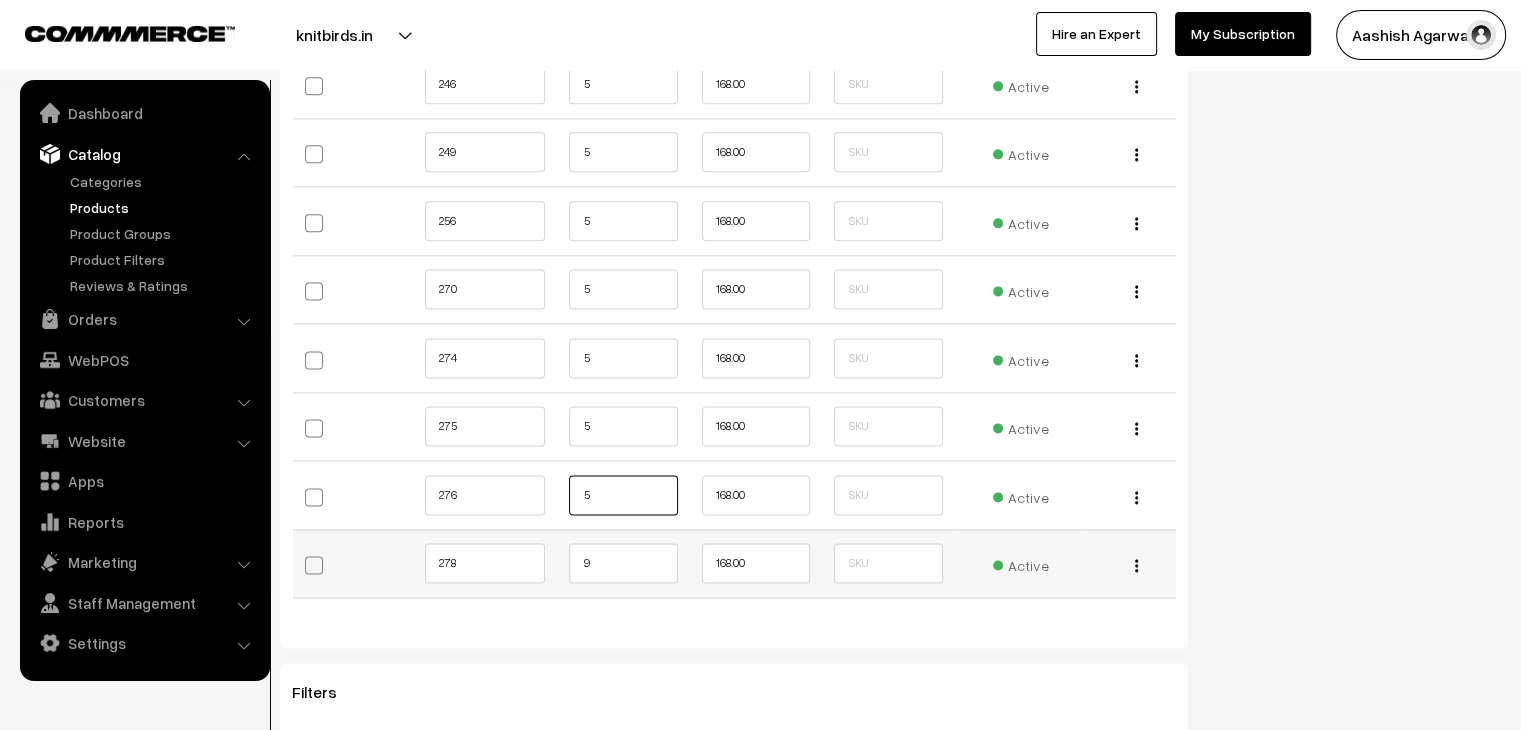 type on "5" 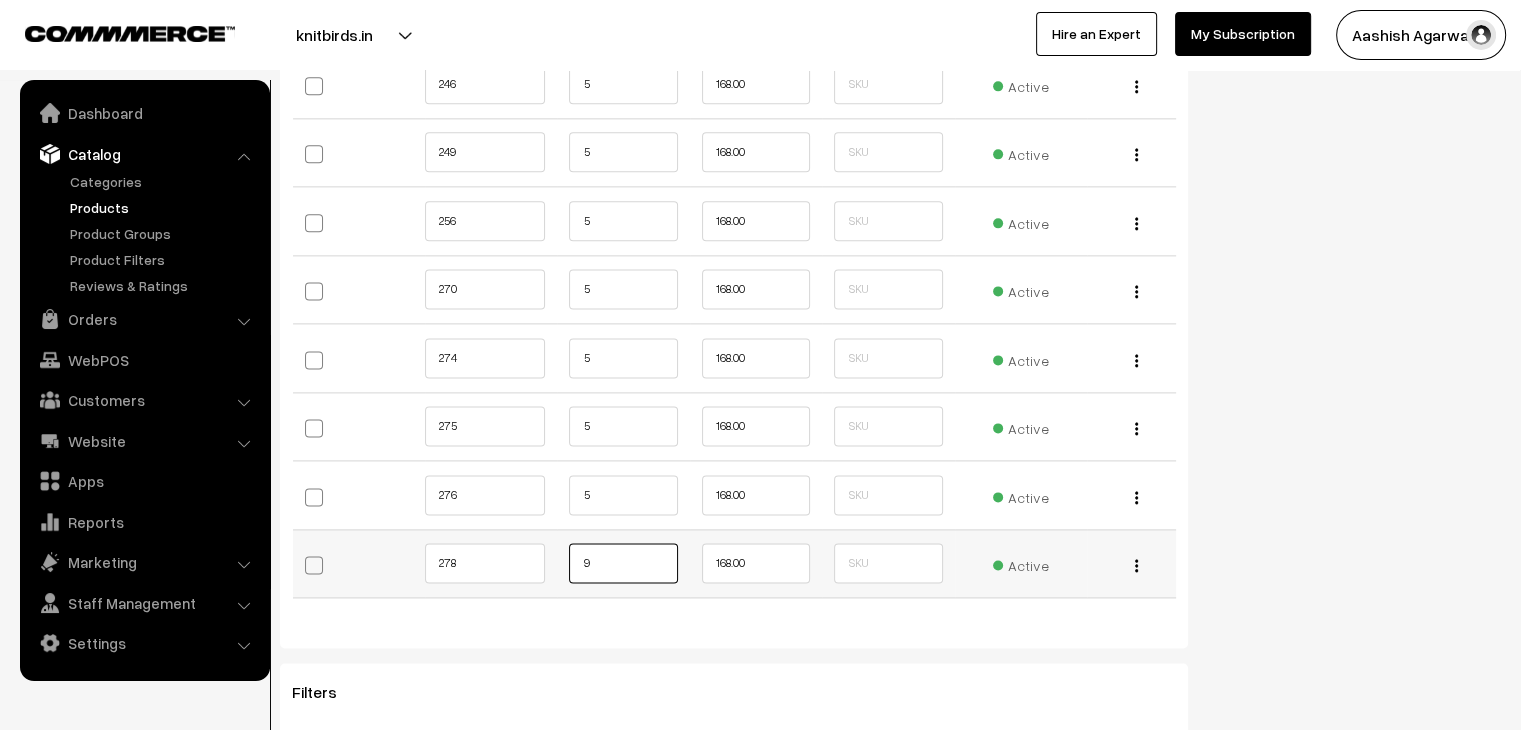 click on "9" at bounding box center (623, 563) 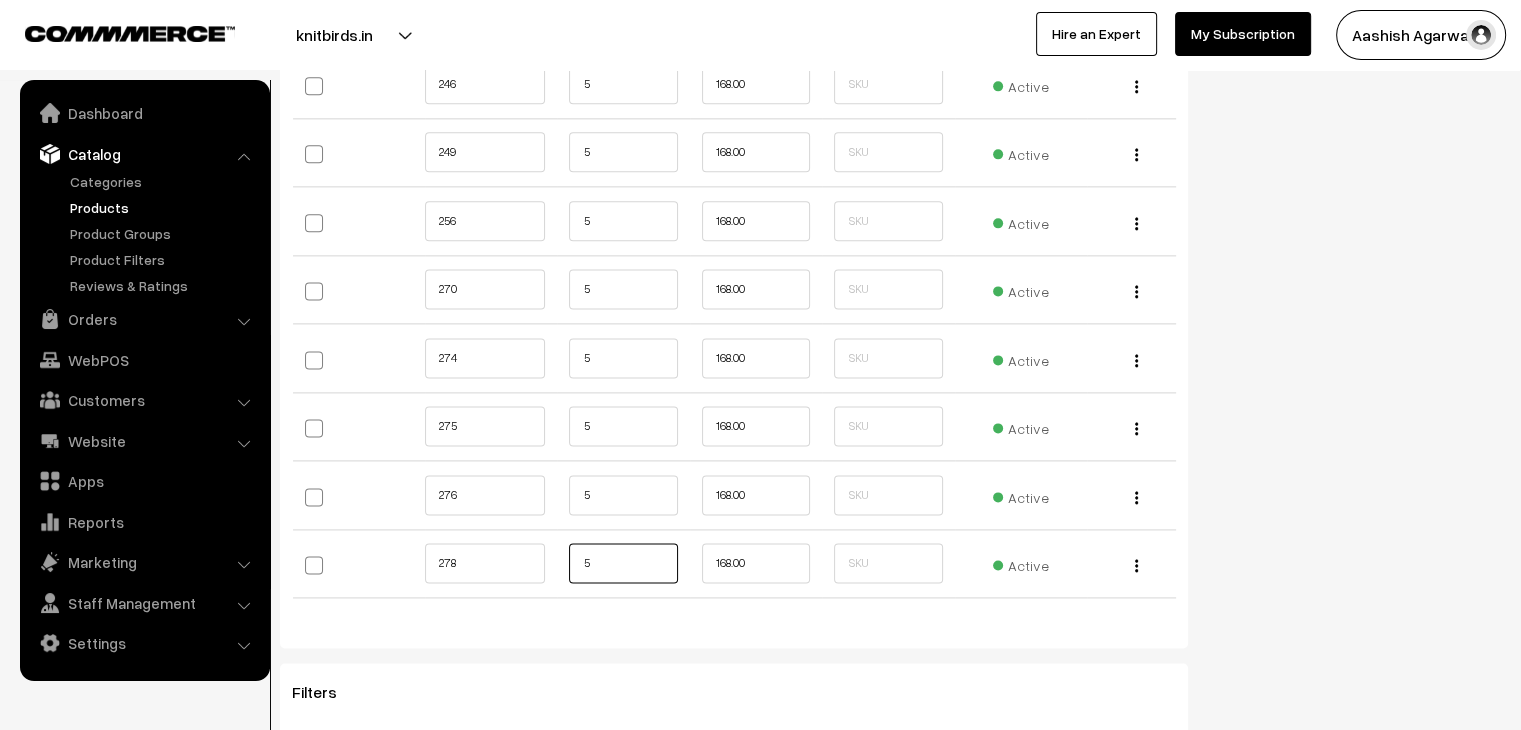 type on "5" 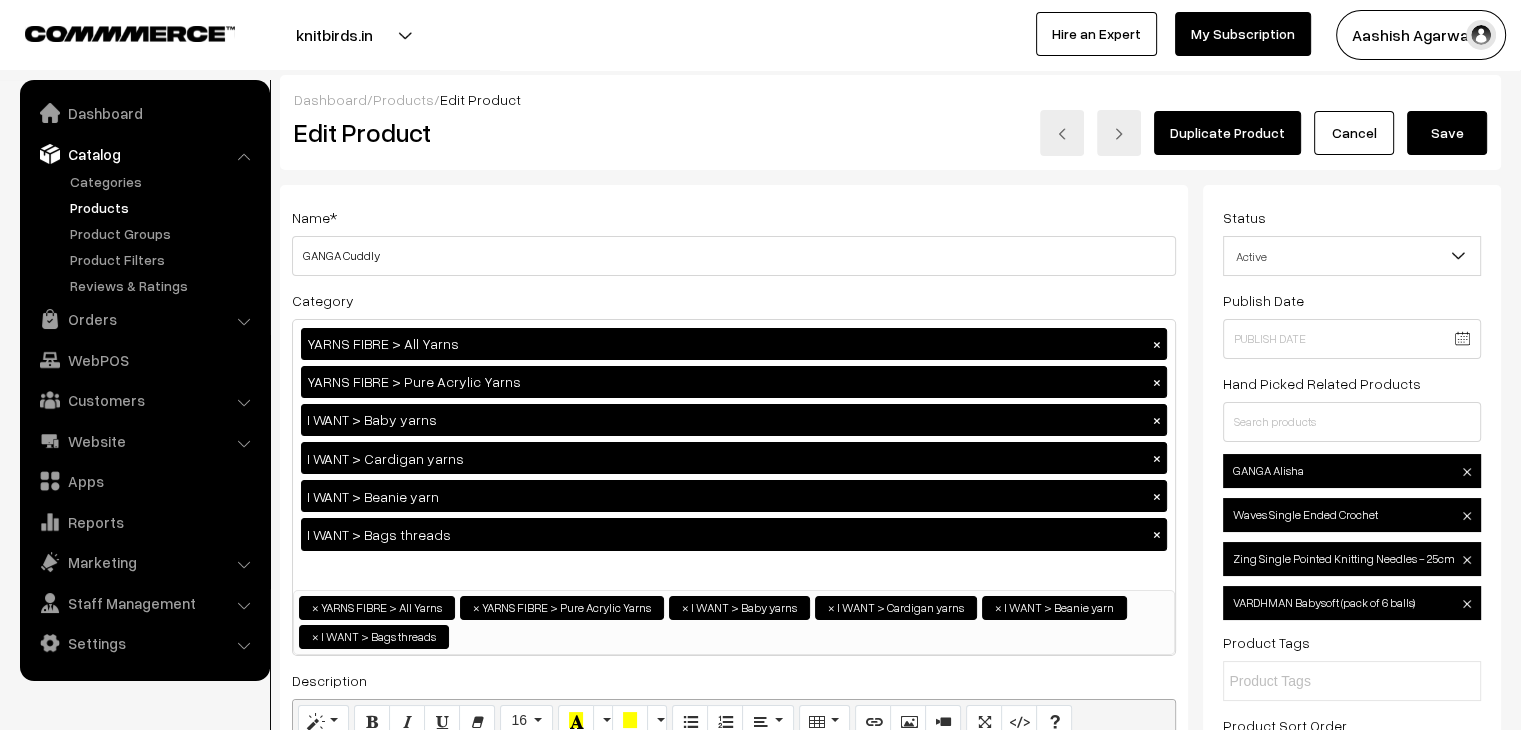 scroll, scrollTop: 0, scrollLeft: 0, axis: both 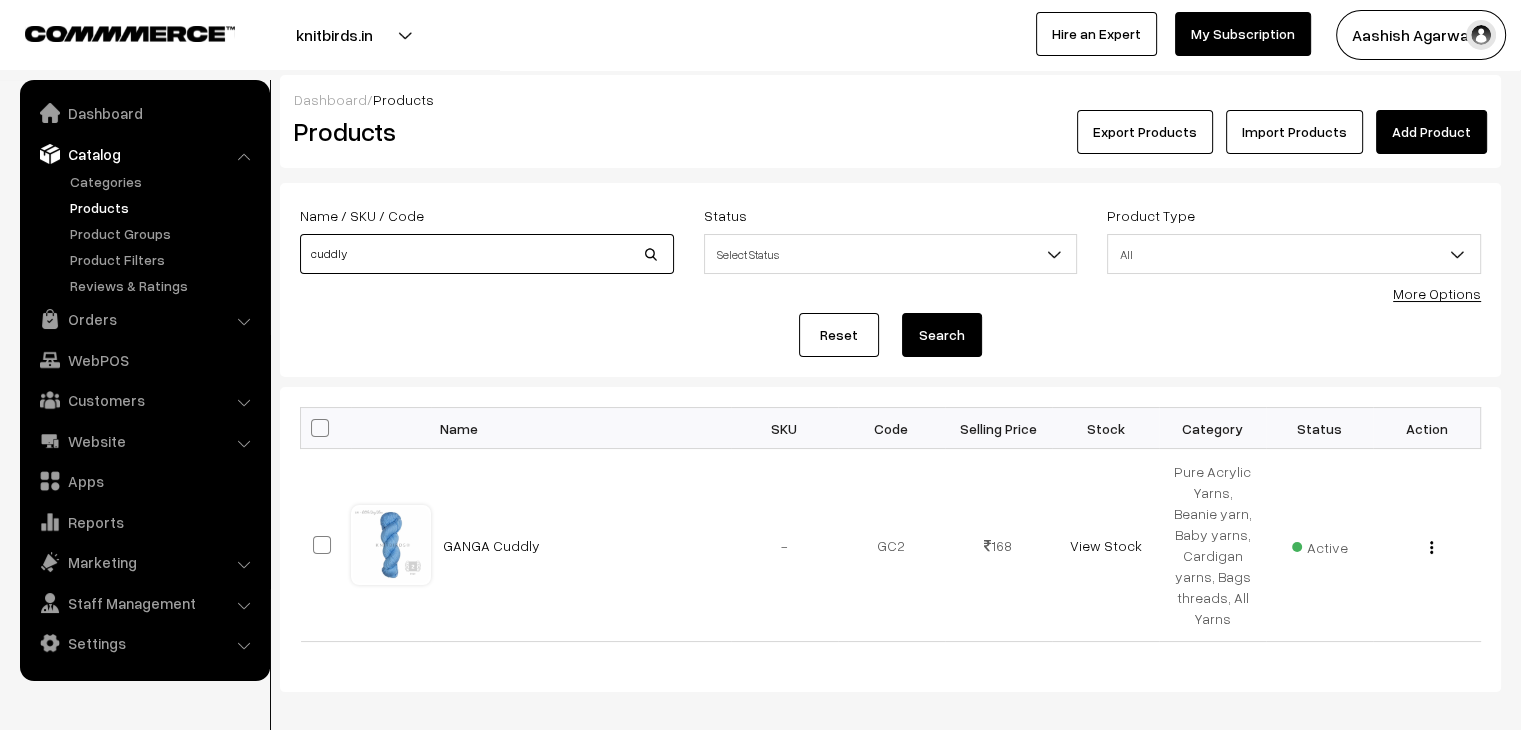click on "cuddly" at bounding box center [487, 254] 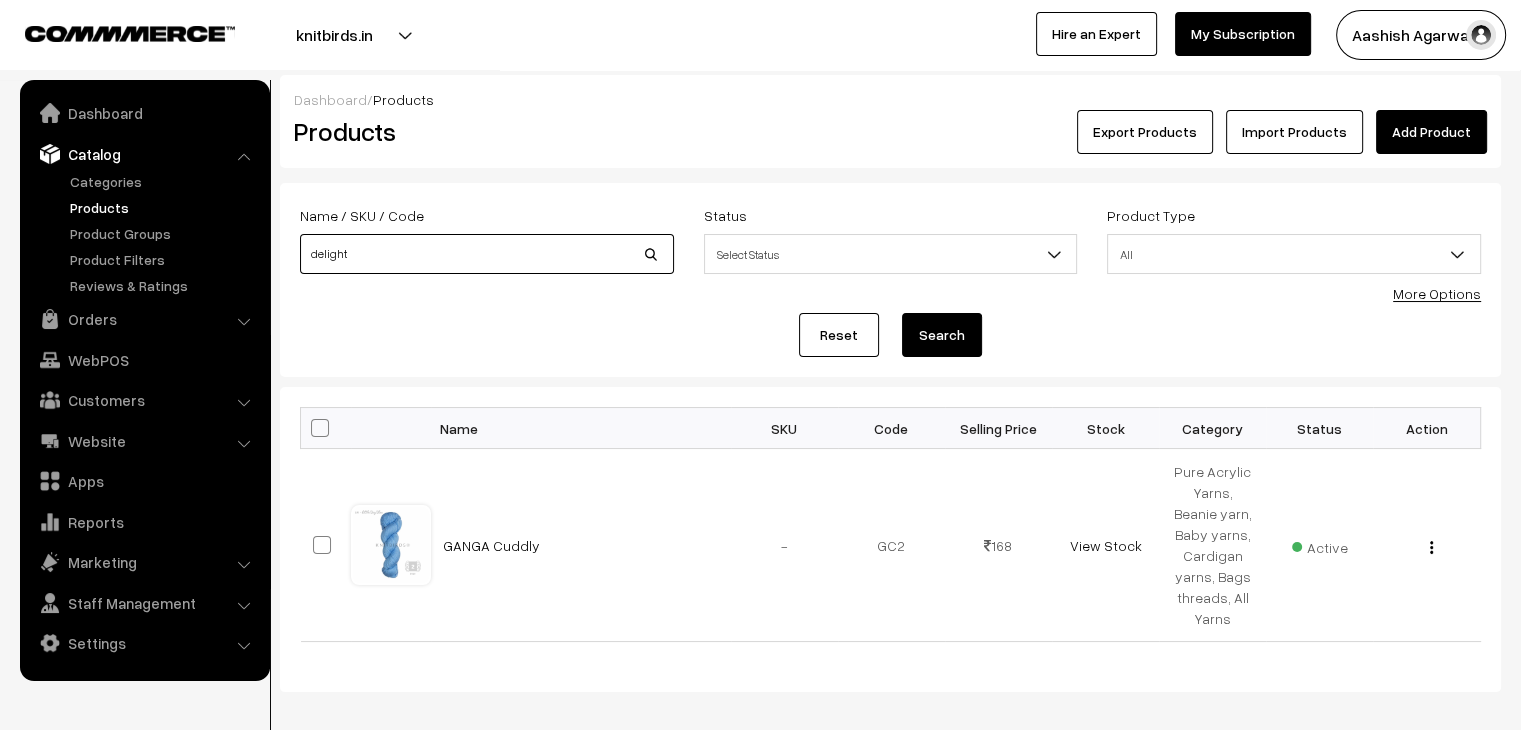type on "delight" 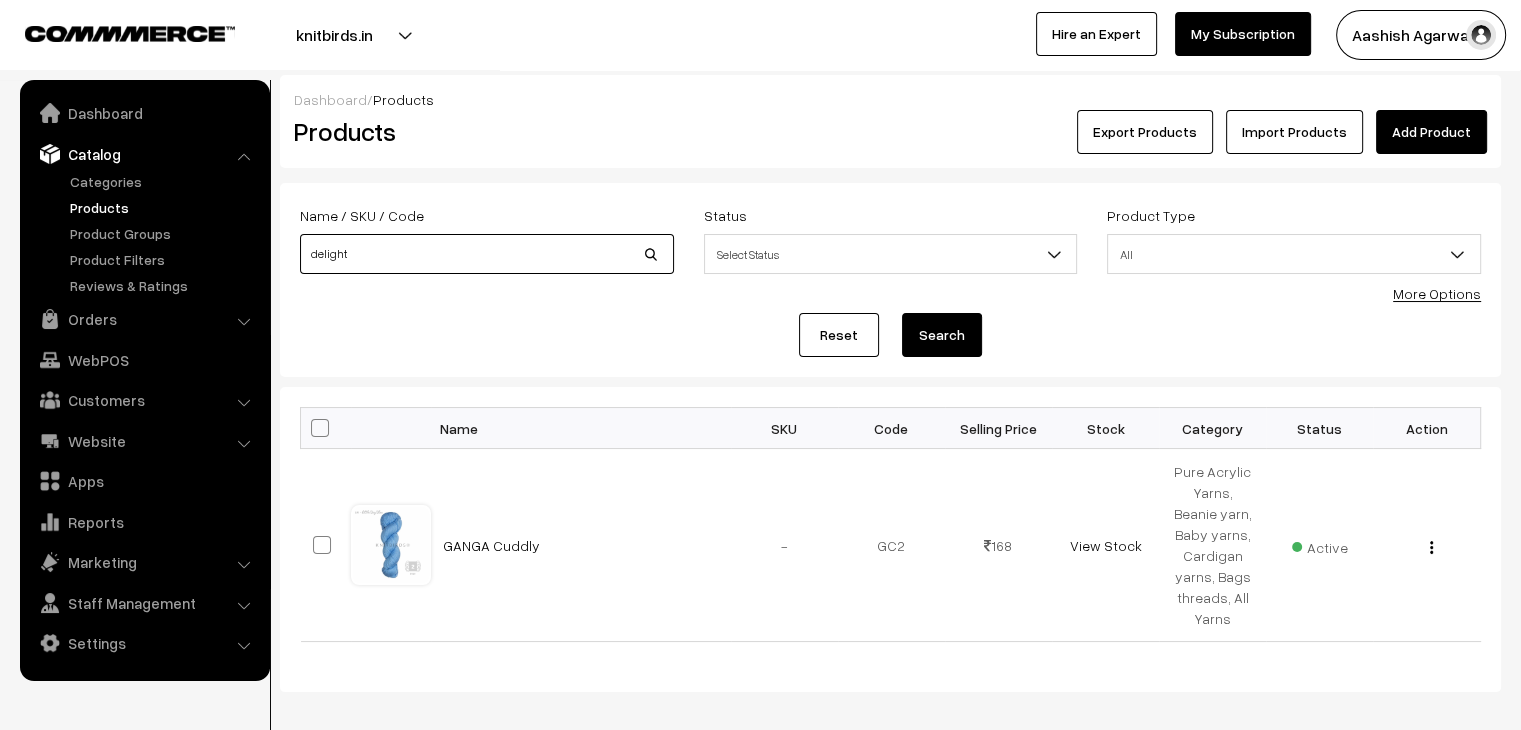 click on "Search" at bounding box center [942, 335] 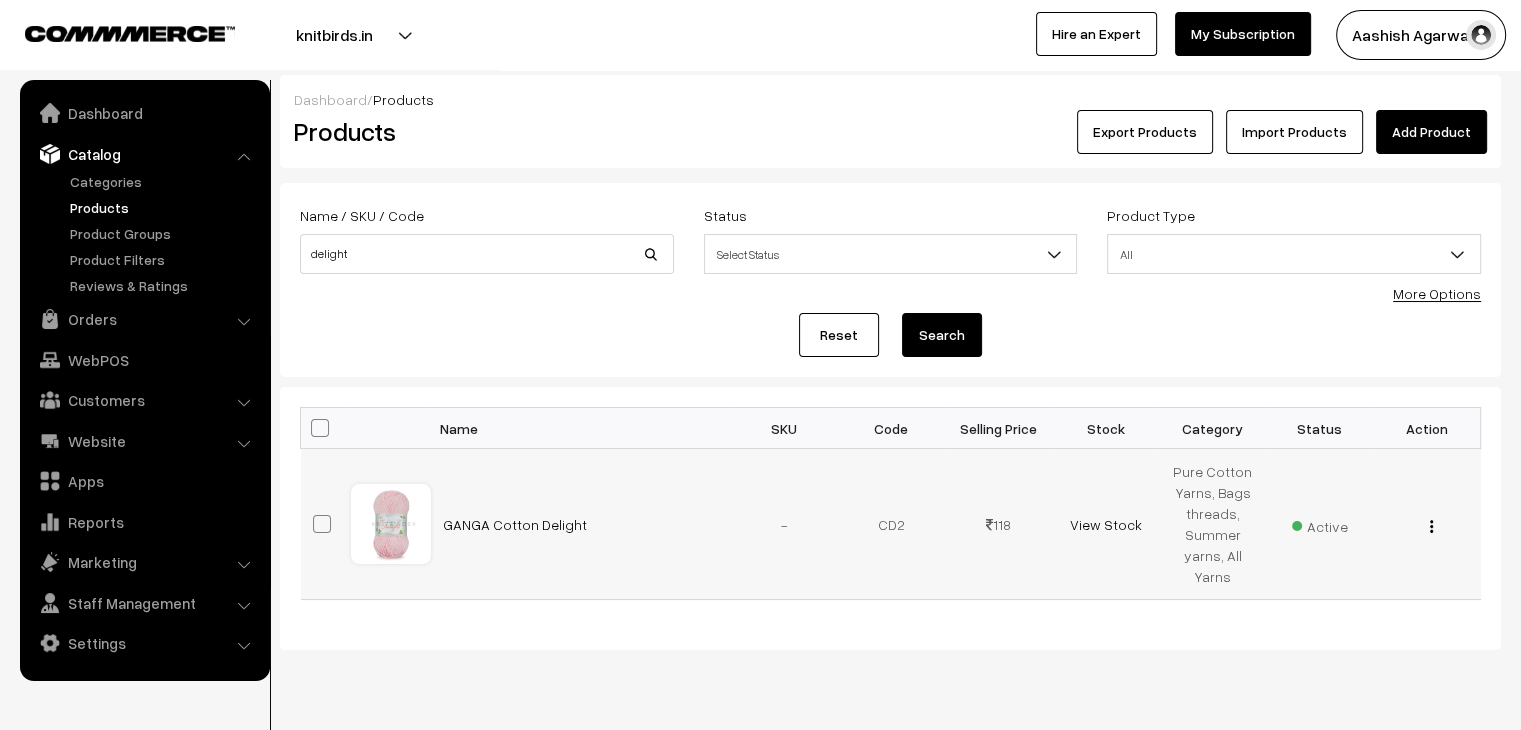scroll, scrollTop: 0, scrollLeft: 0, axis: both 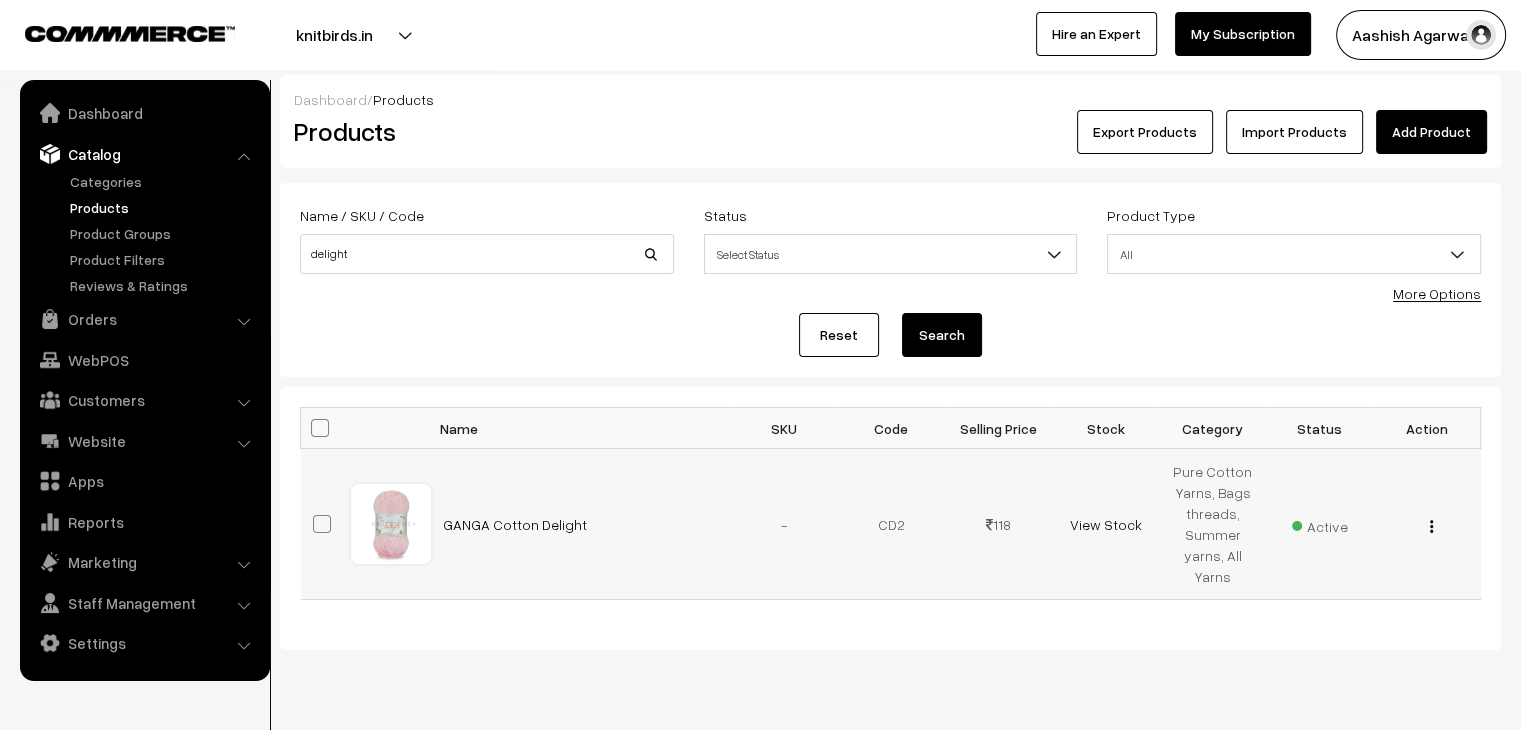 click at bounding box center [1431, 526] 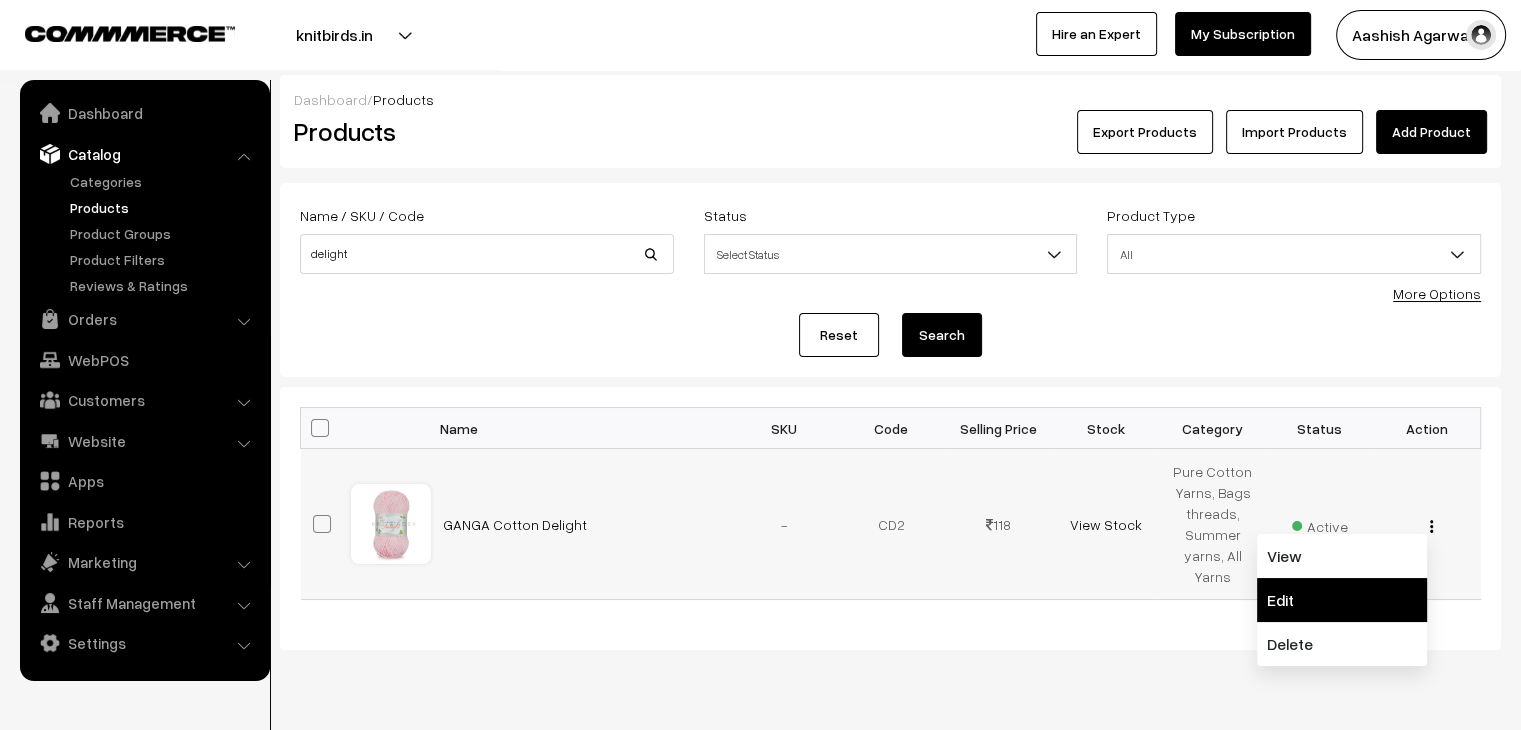 click on "Edit" at bounding box center [1342, 600] 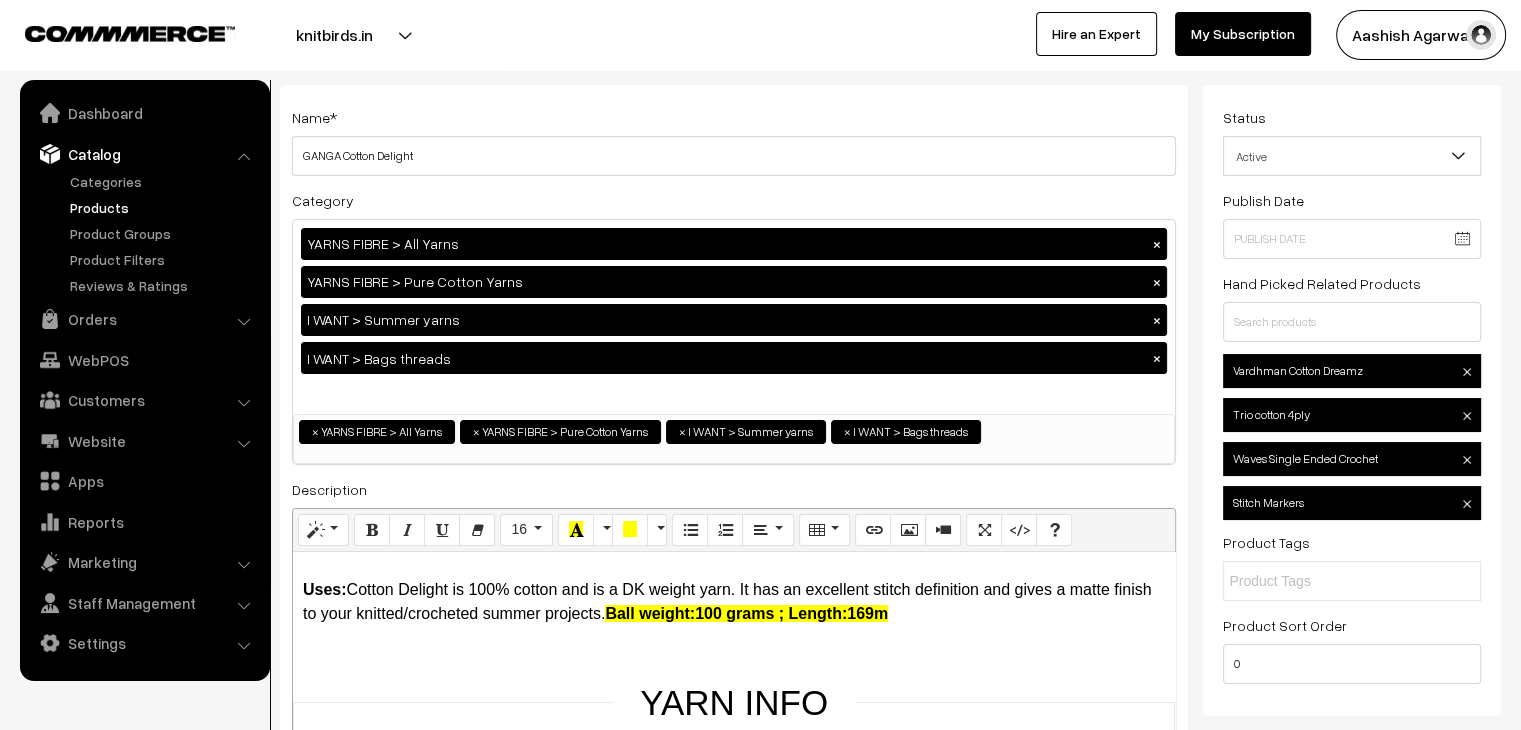 scroll, scrollTop: 0, scrollLeft: 0, axis: both 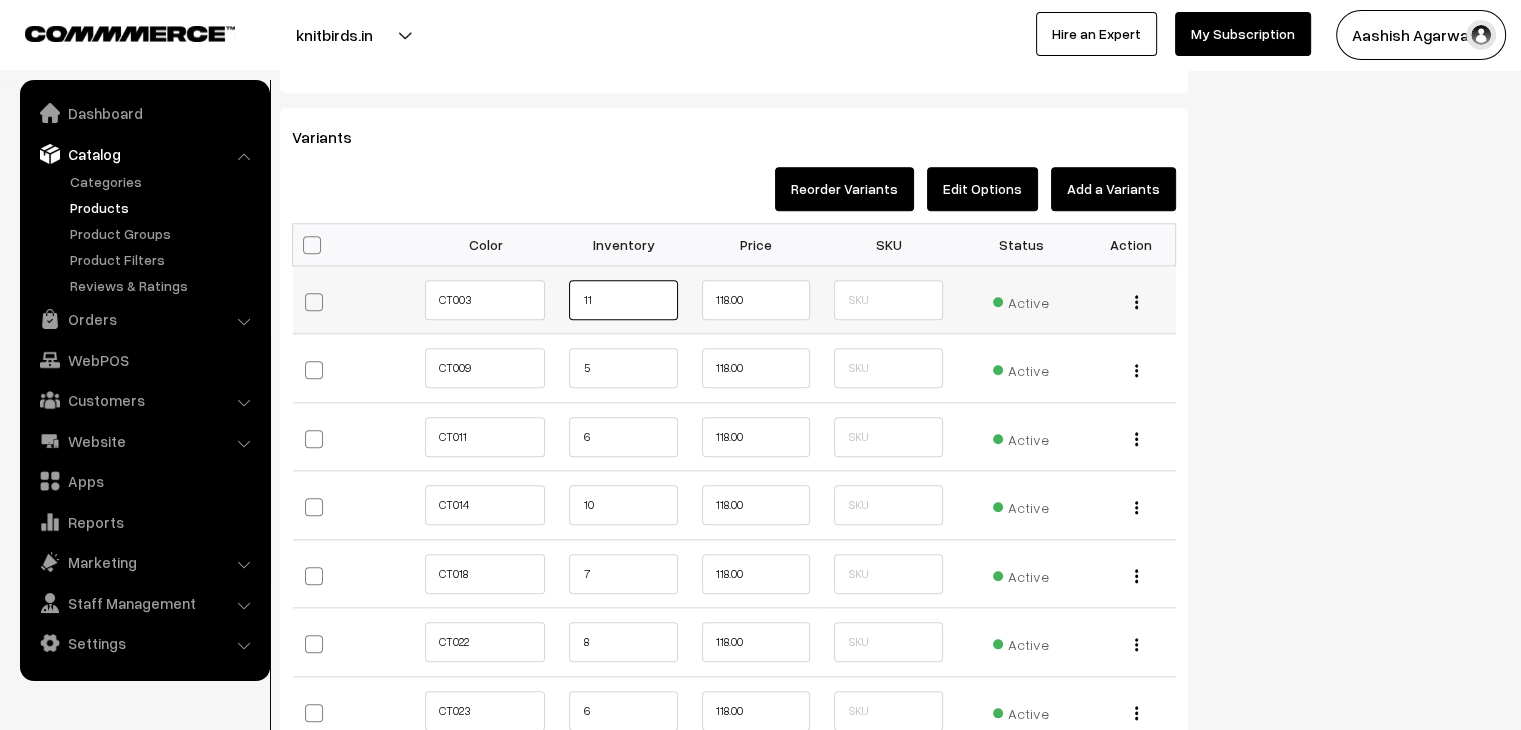 click on "11" at bounding box center [623, 300] 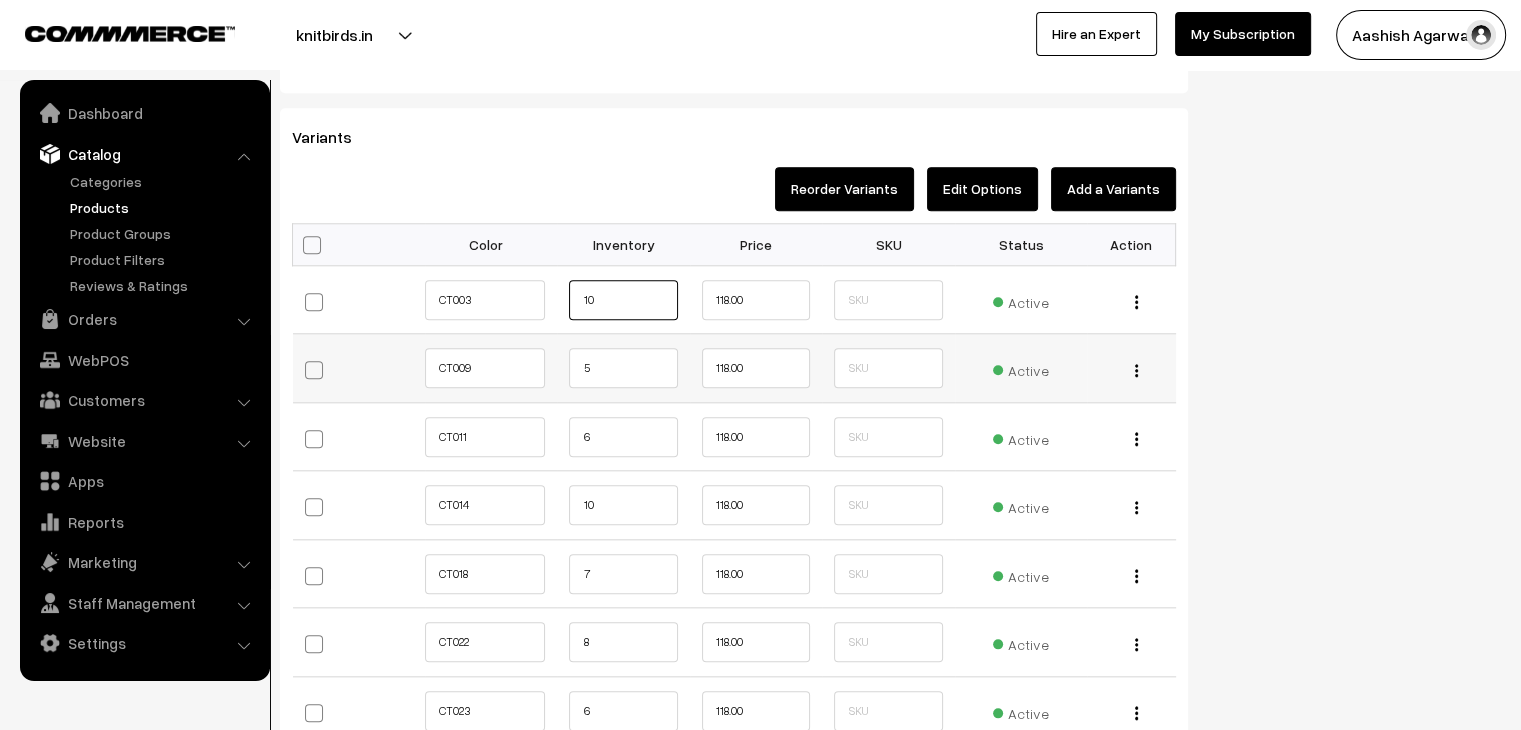 type on "10" 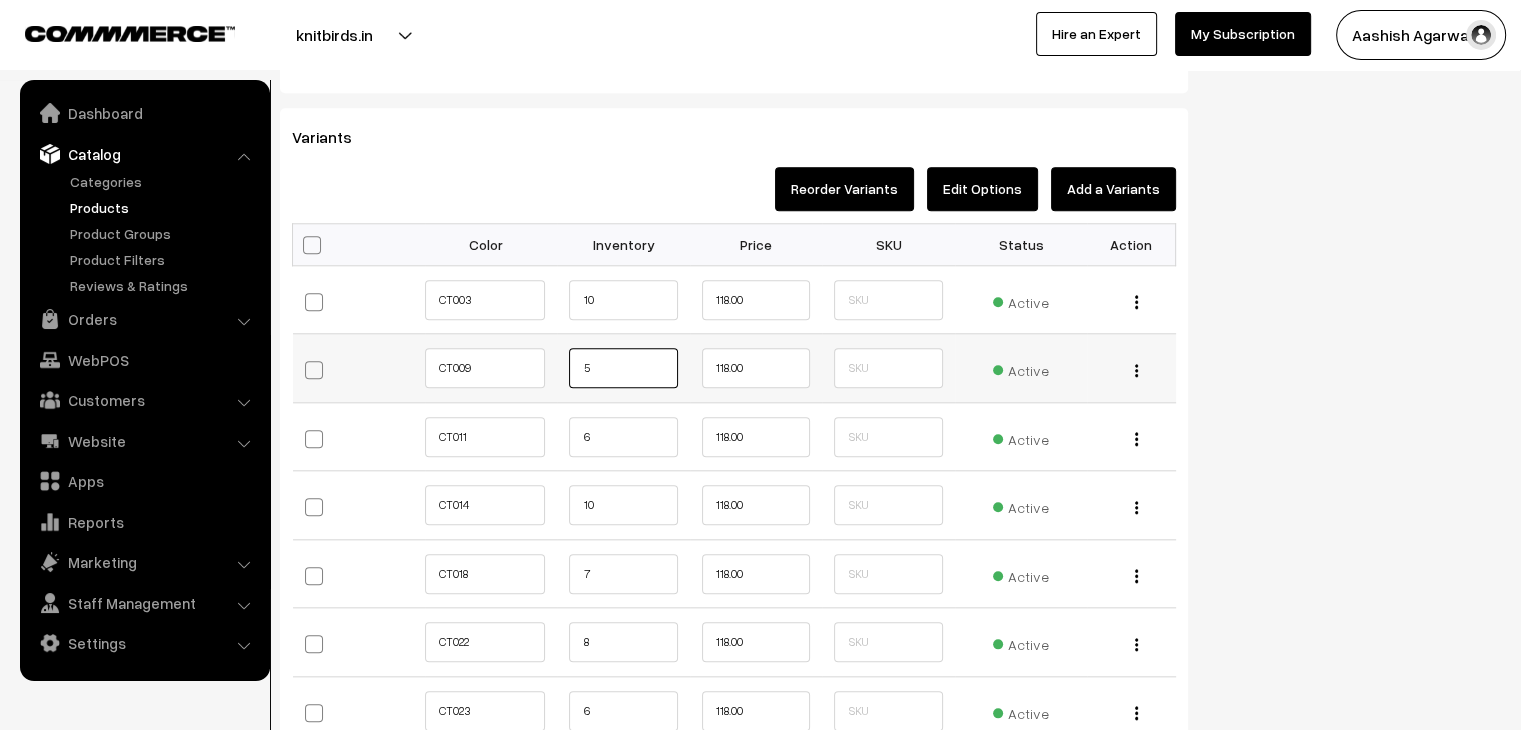 click on "5" at bounding box center (623, 368) 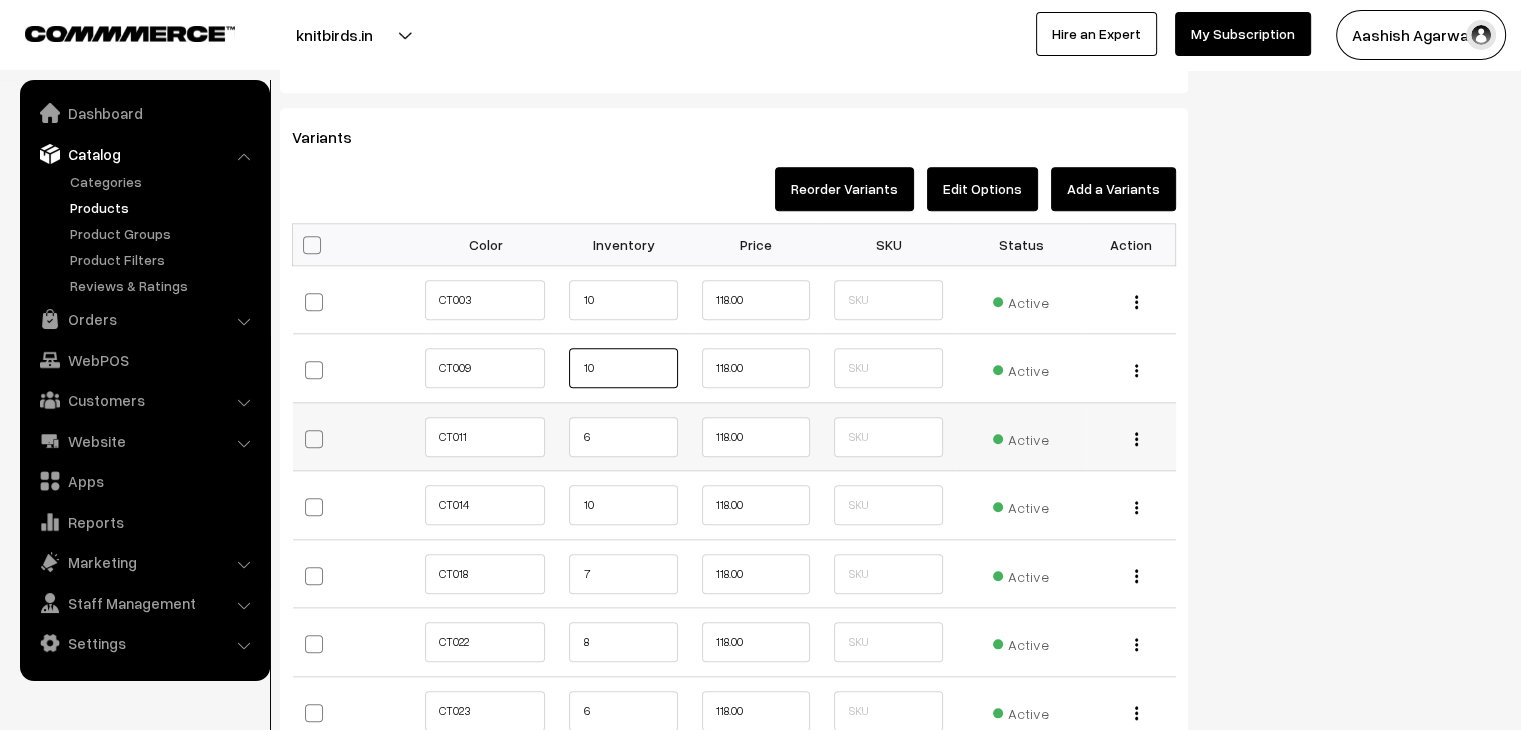 type on "10" 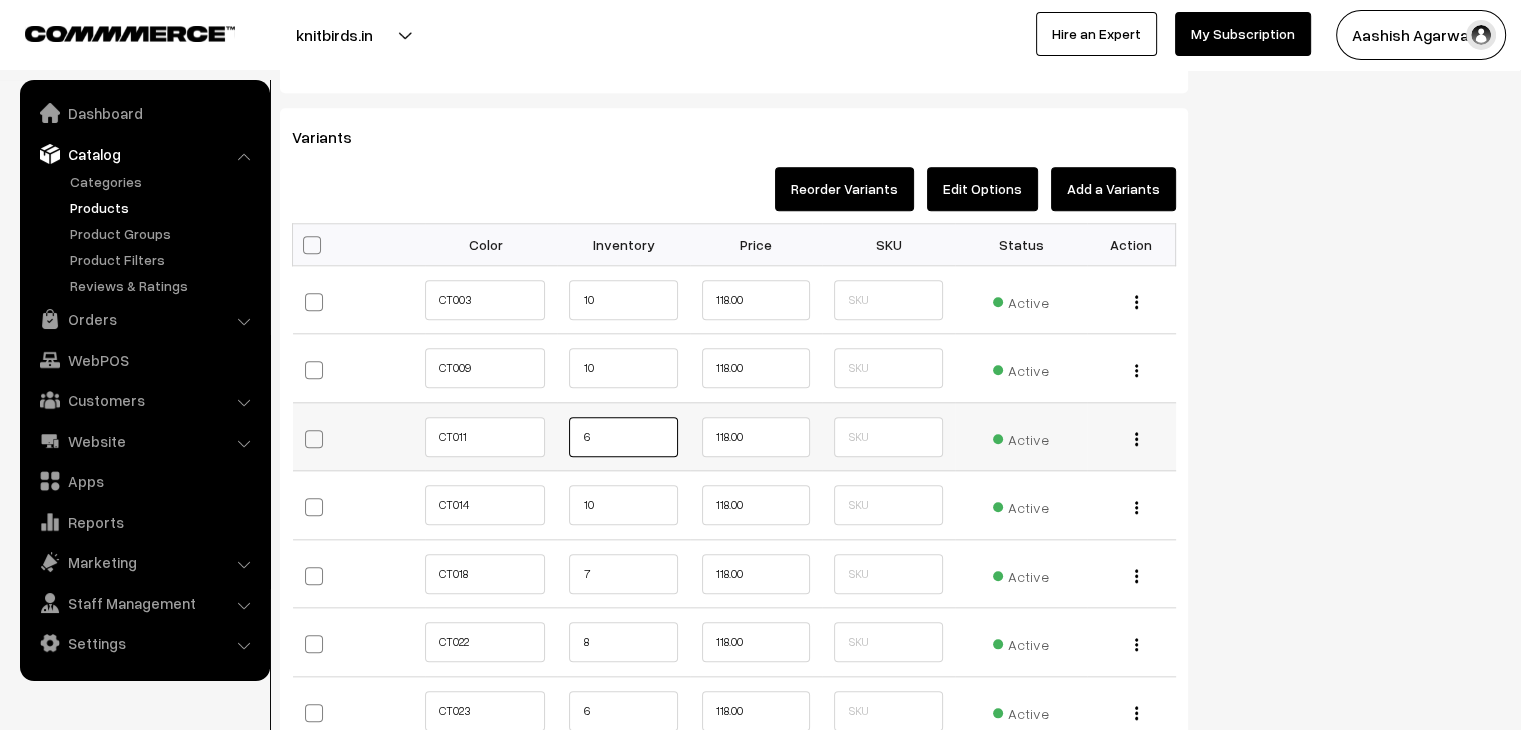 click on "6" at bounding box center [623, 437] 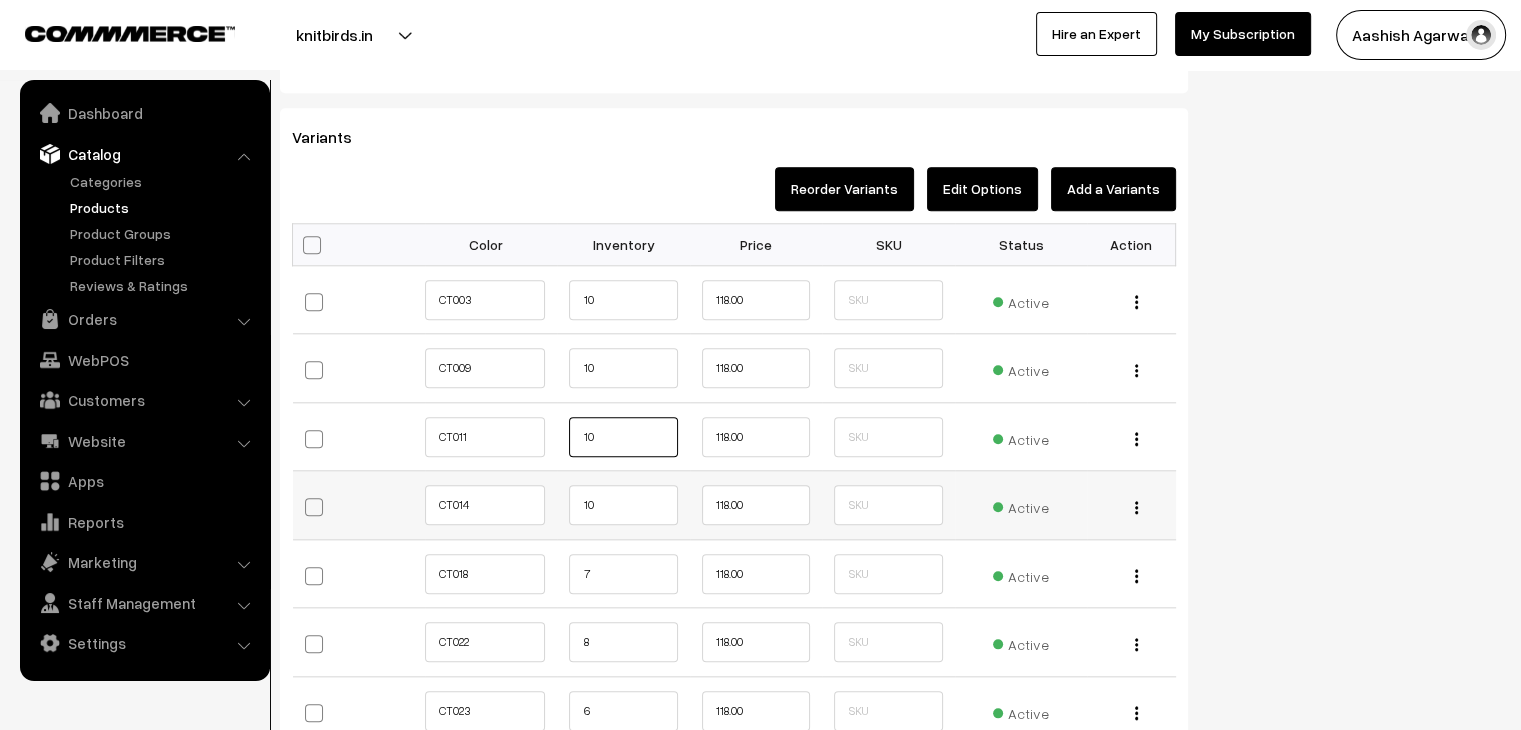 type on "10" 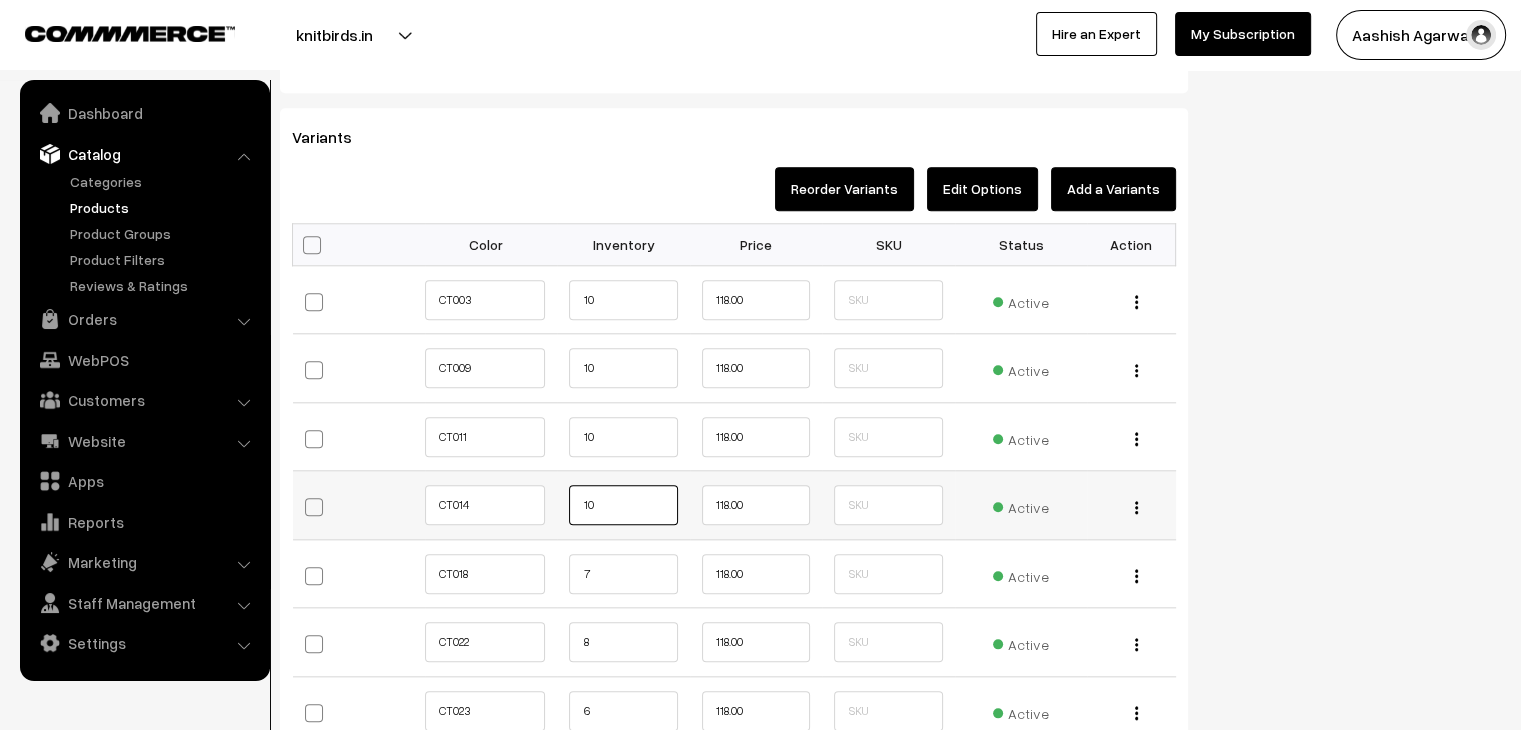 click on "10" at bounding box center (623, 505) 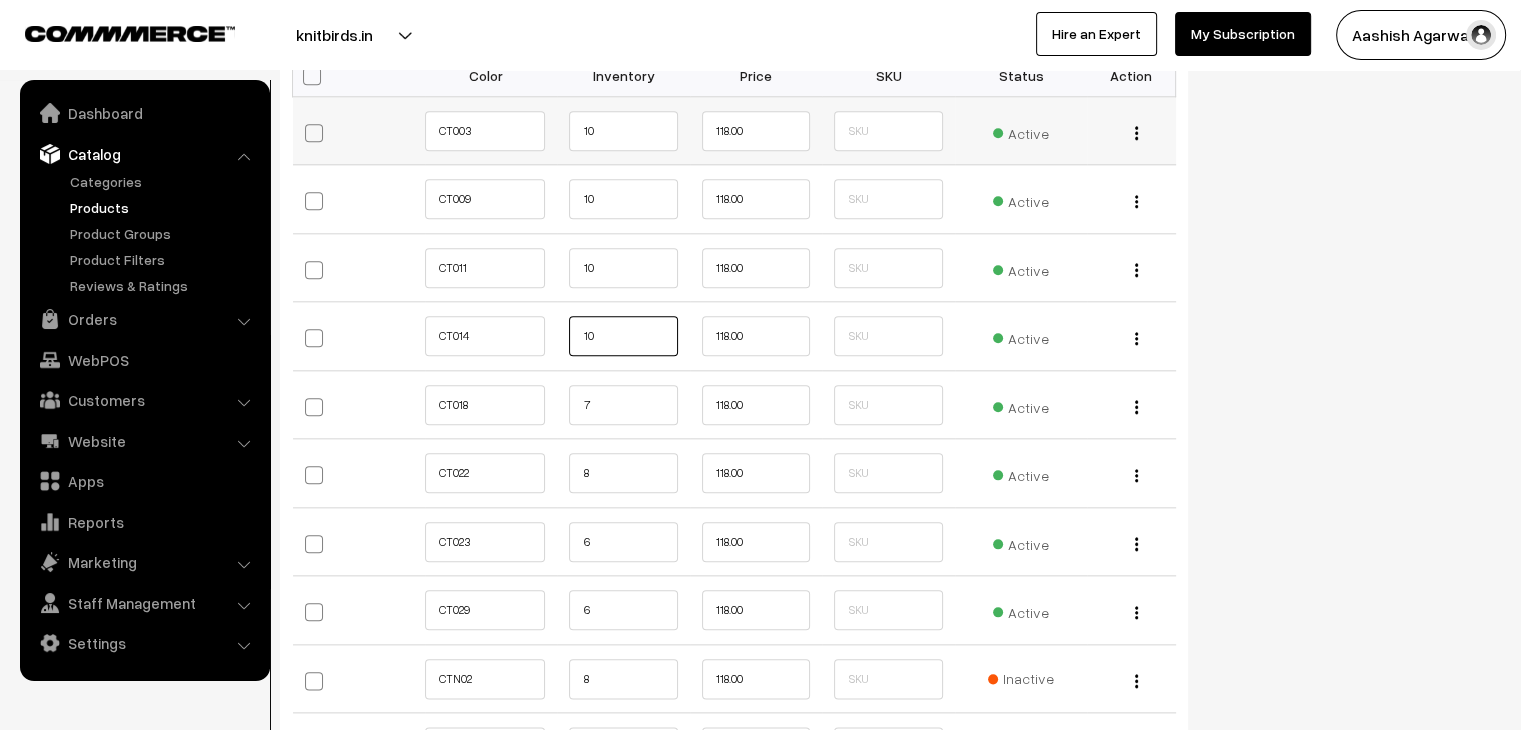scroll, scrollTop: 2200, scrollLeft: 0, axis: vertical 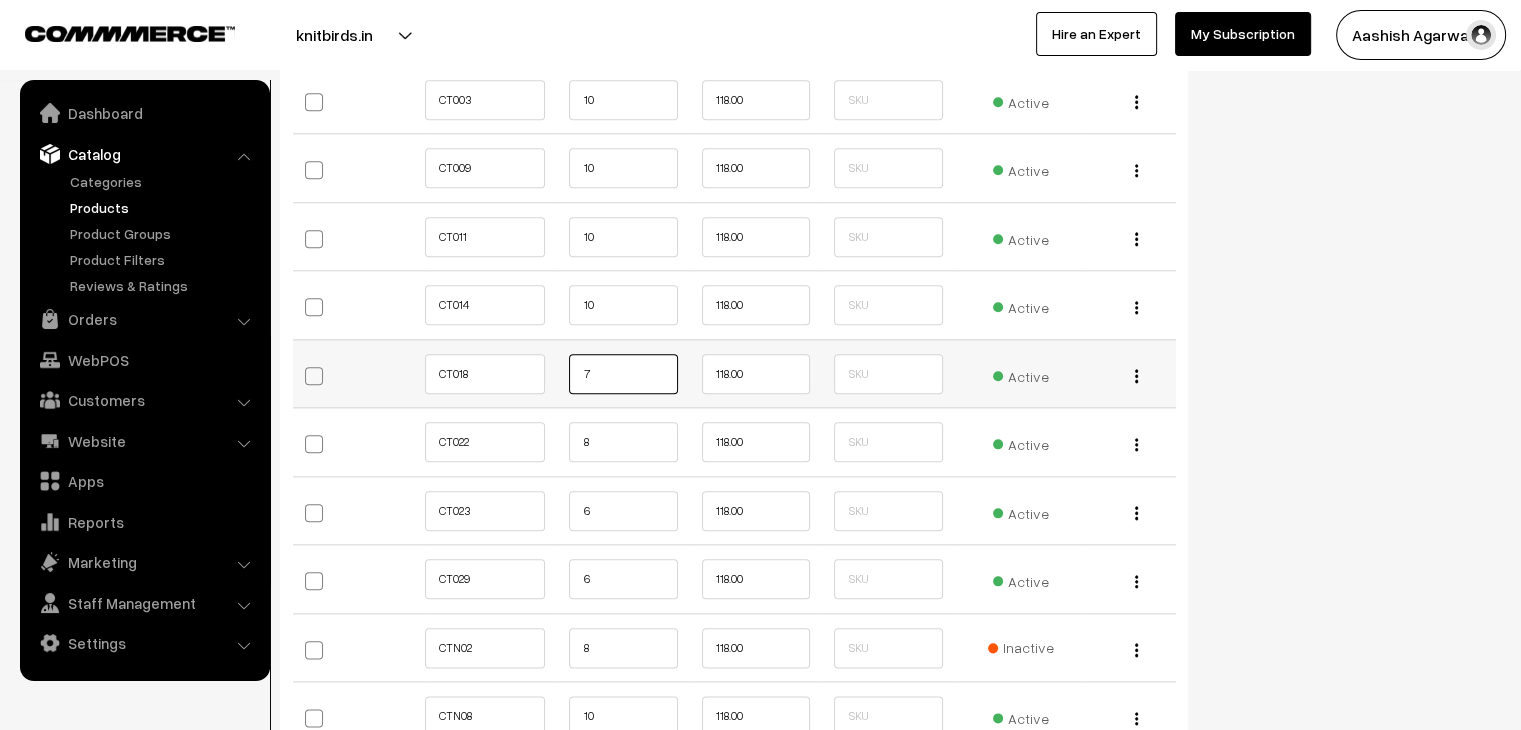 click on "7" at bounding box center [623, 374] 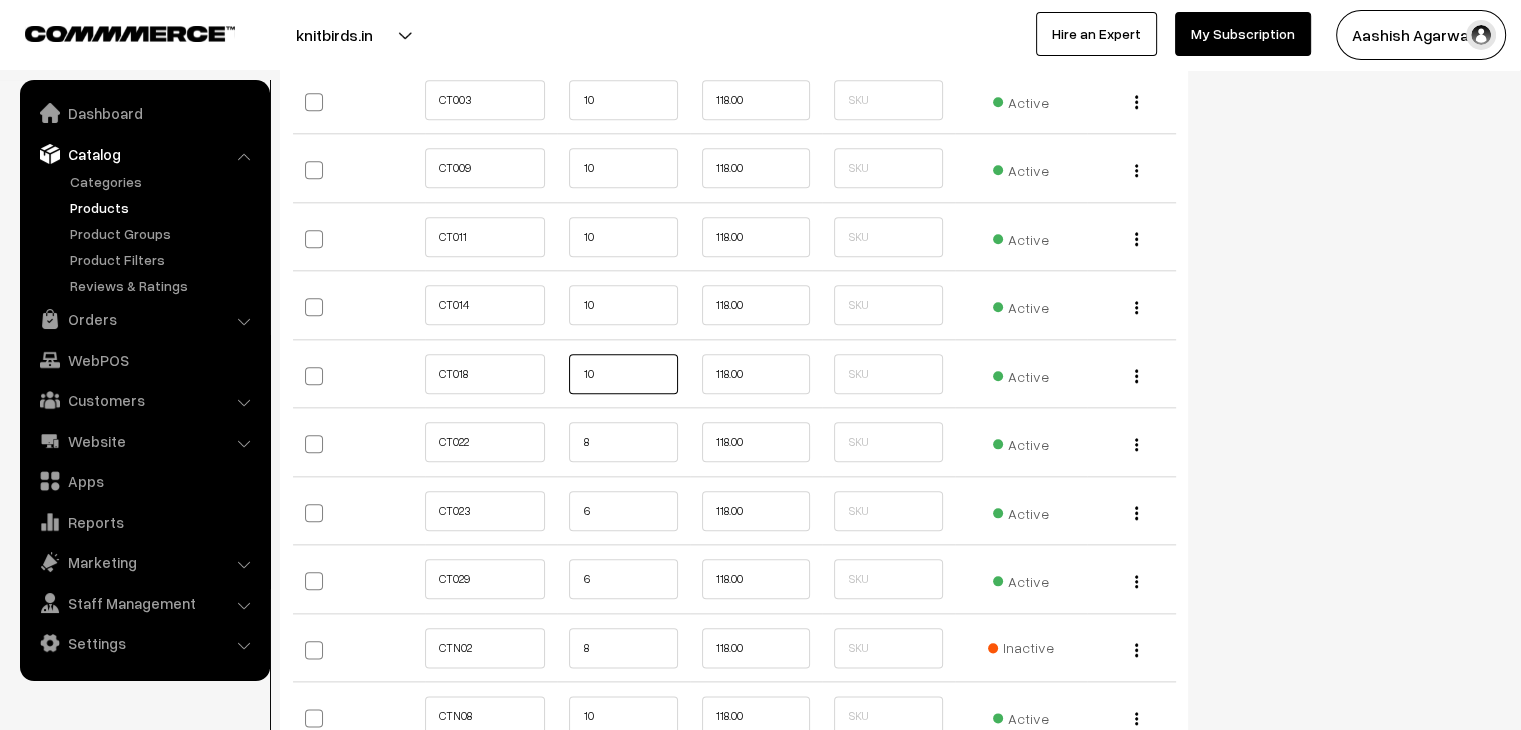 type on "10" 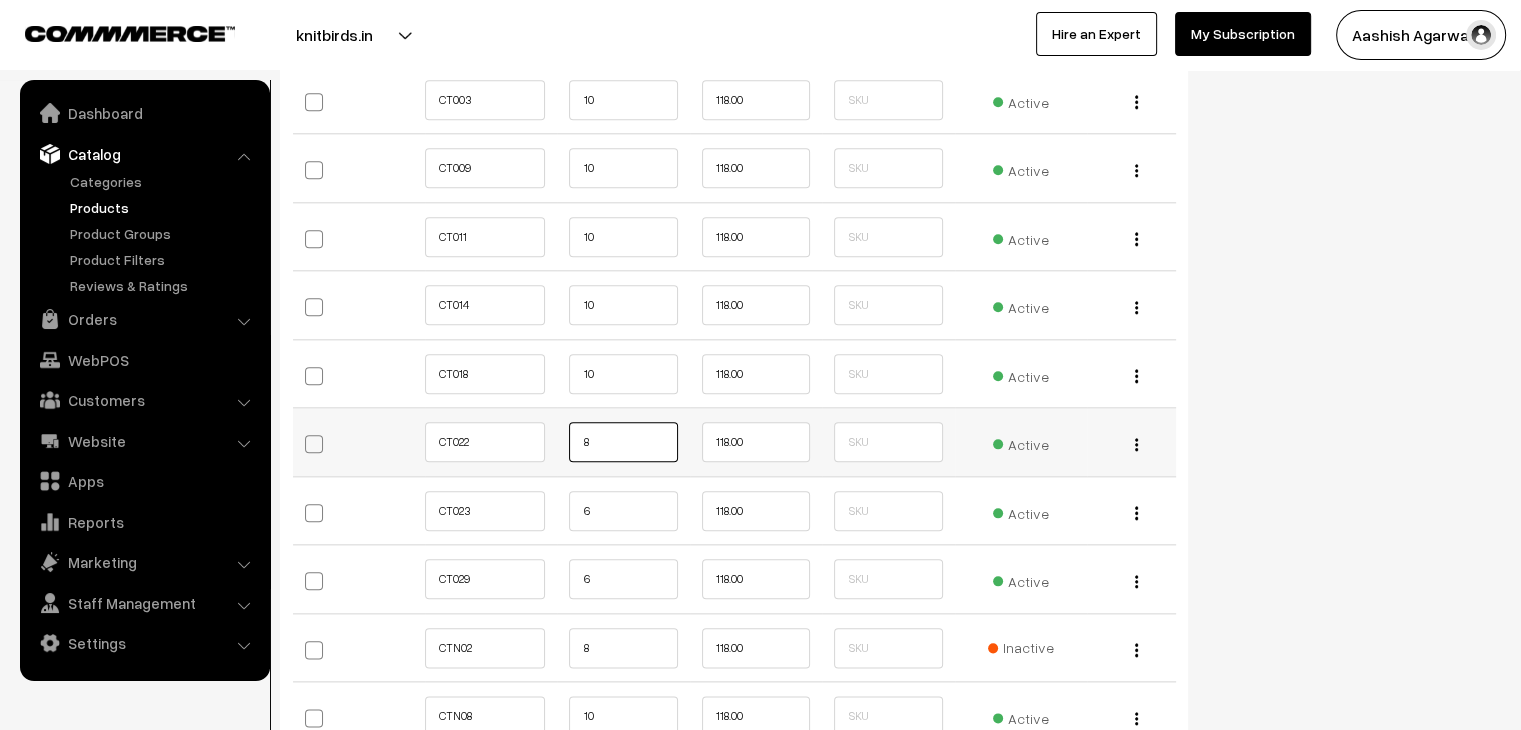click on "8" at bounding box center (623, 442) 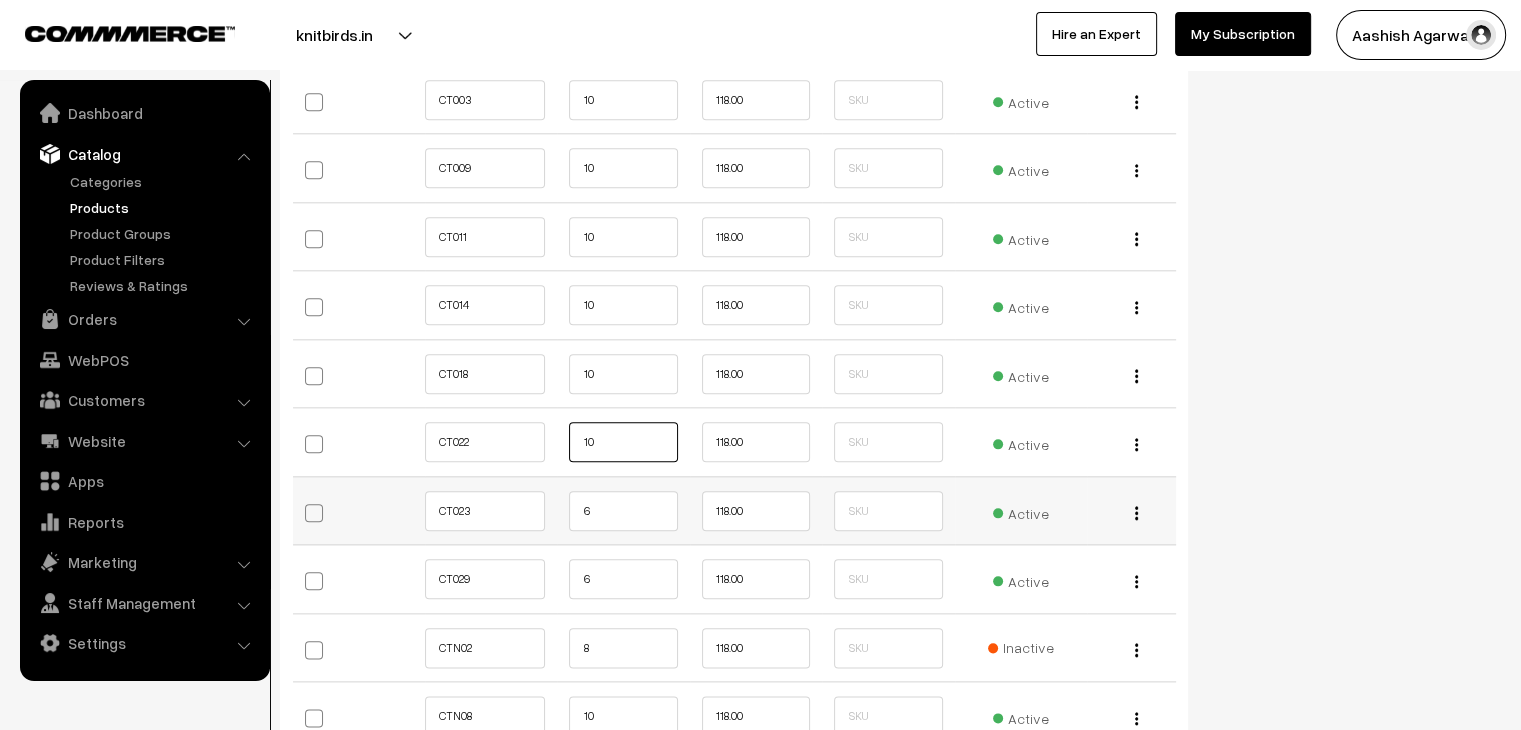 type on "10" 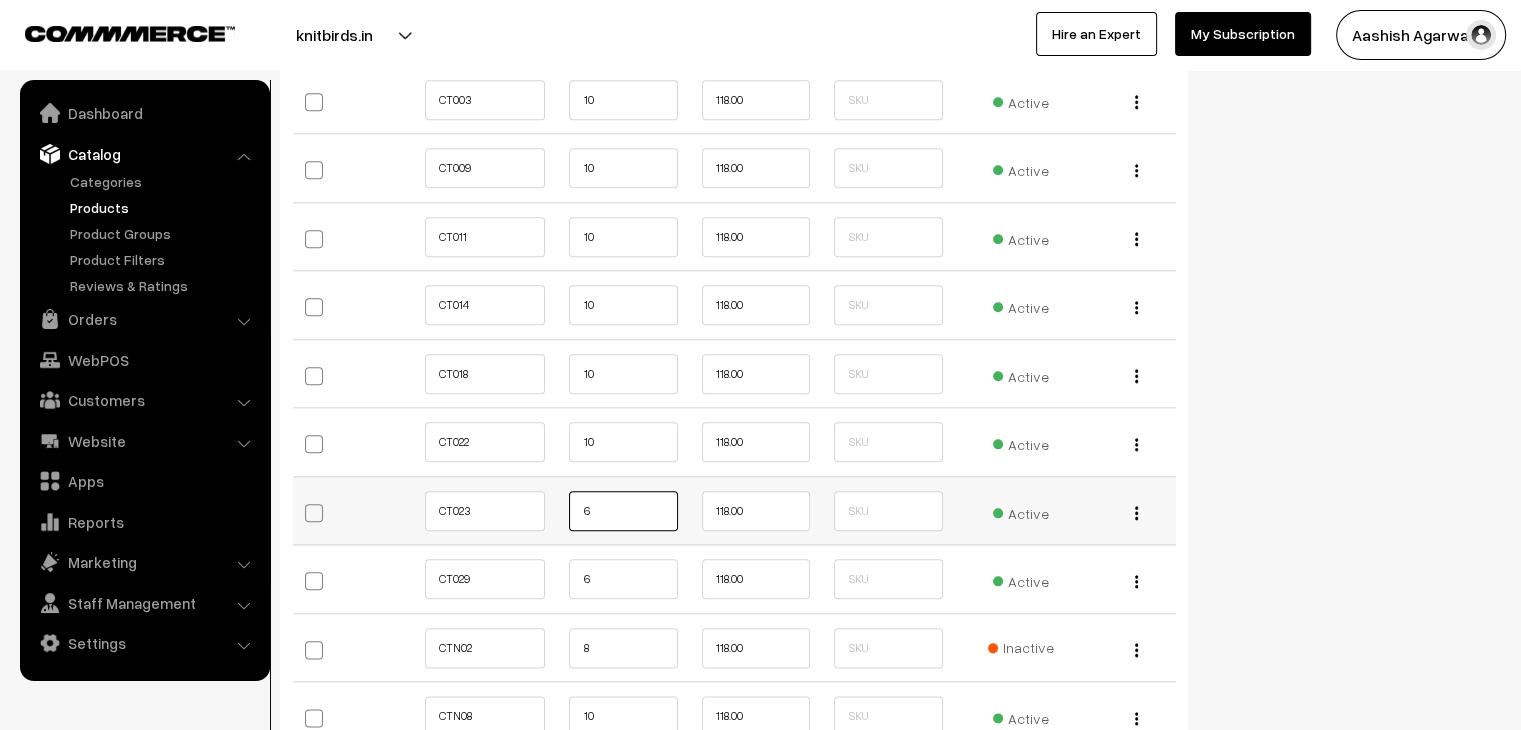 click on "6" at bounding box center (623, 511) 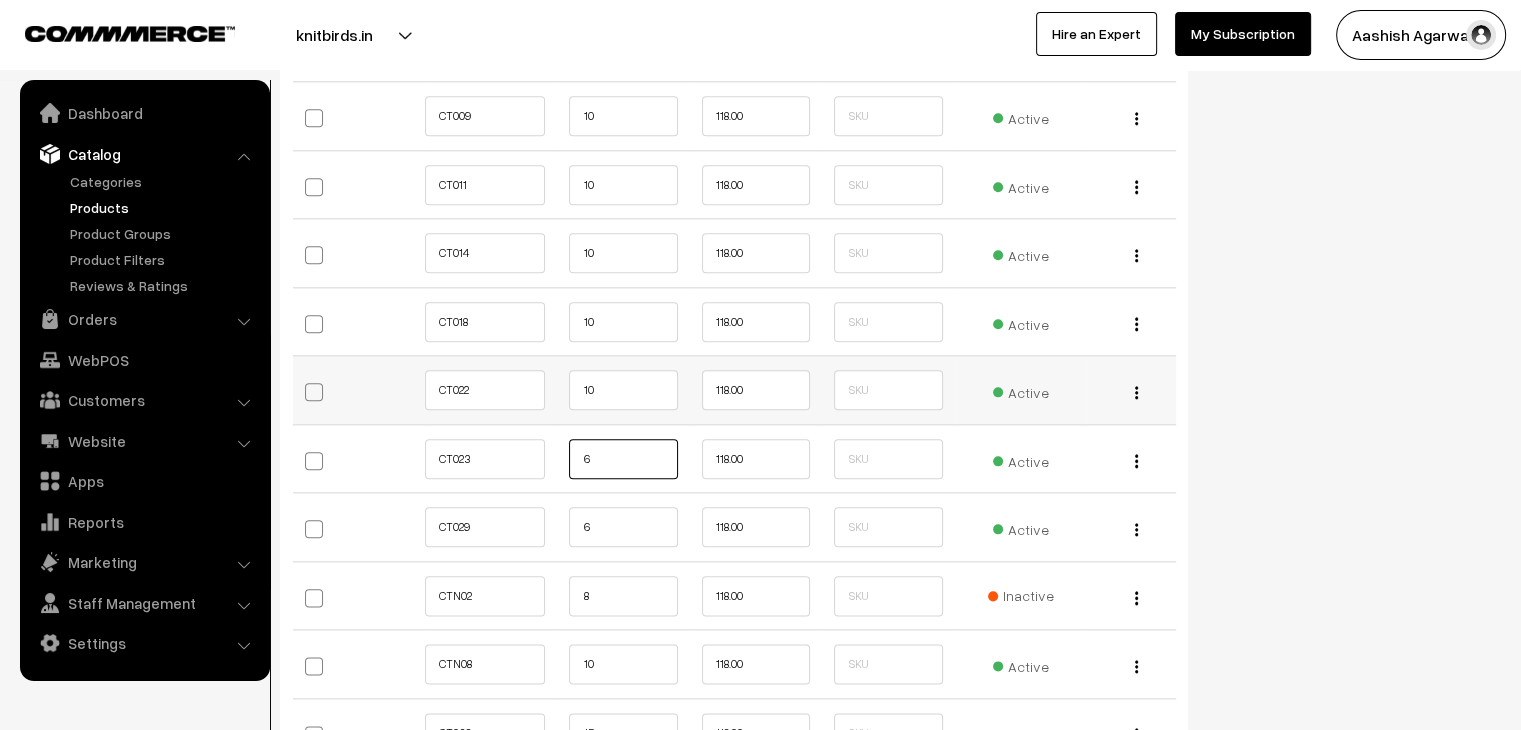 scroll, scrollTop: 2300, scrollLeft: 0, axis: vertical 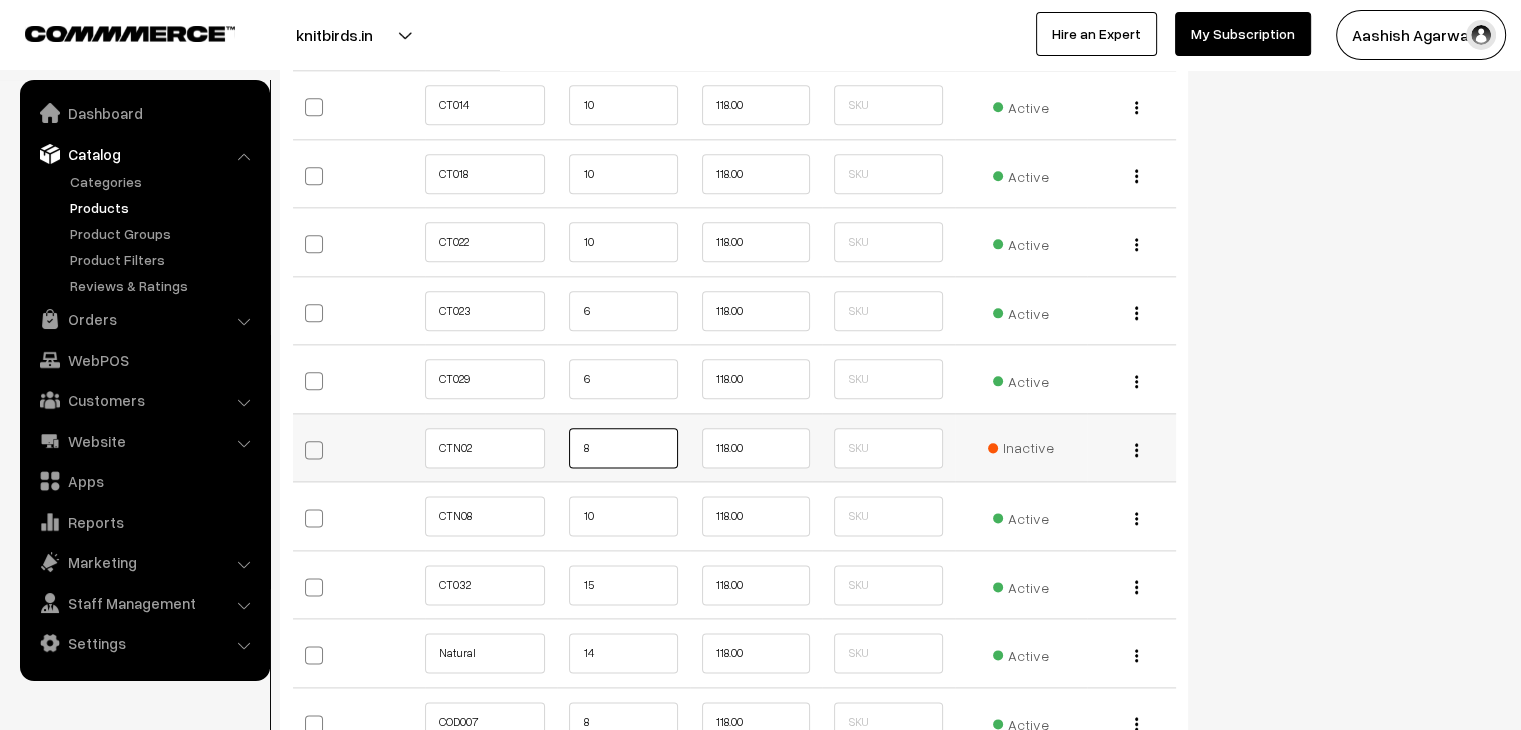 click on "8" at bounding box center [623, 448] 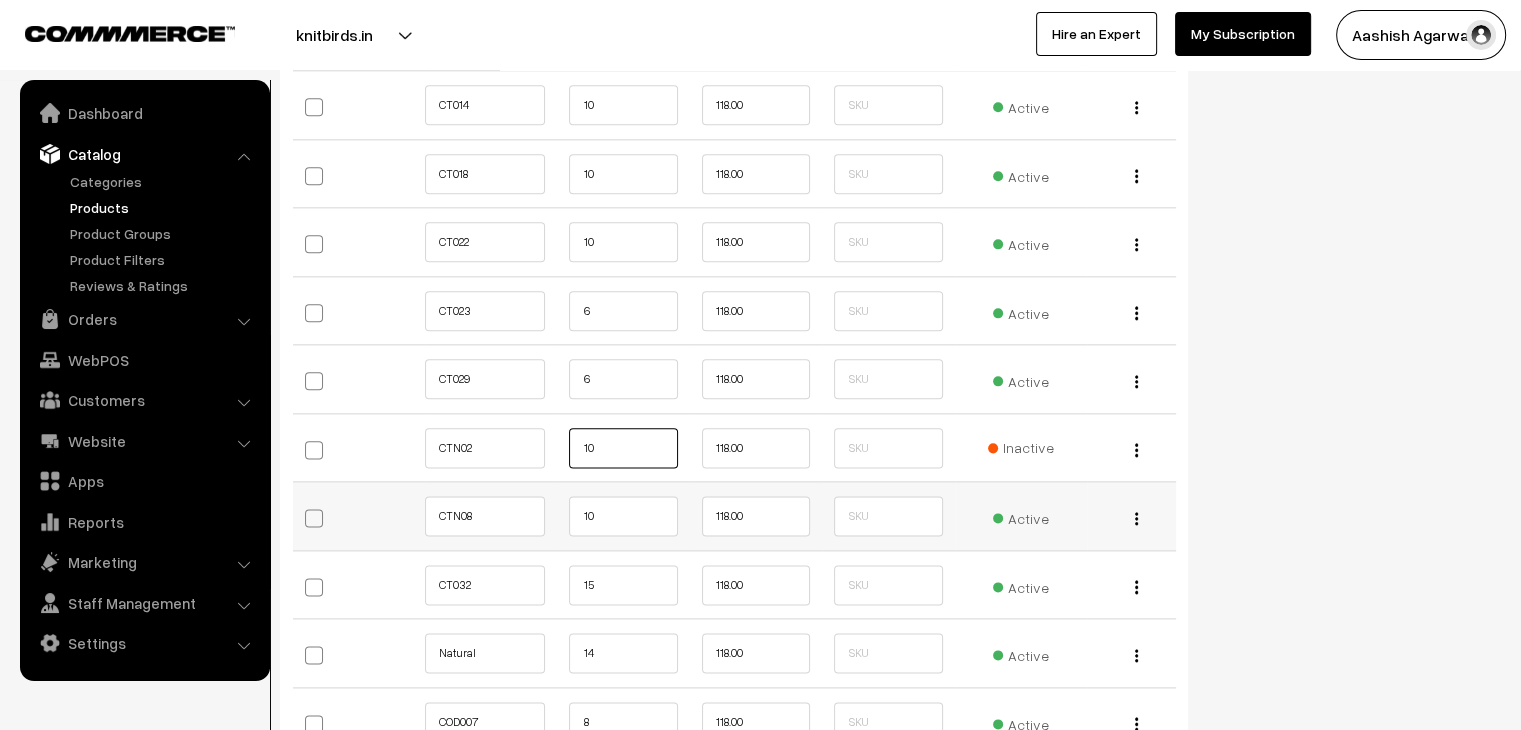 type on "10" 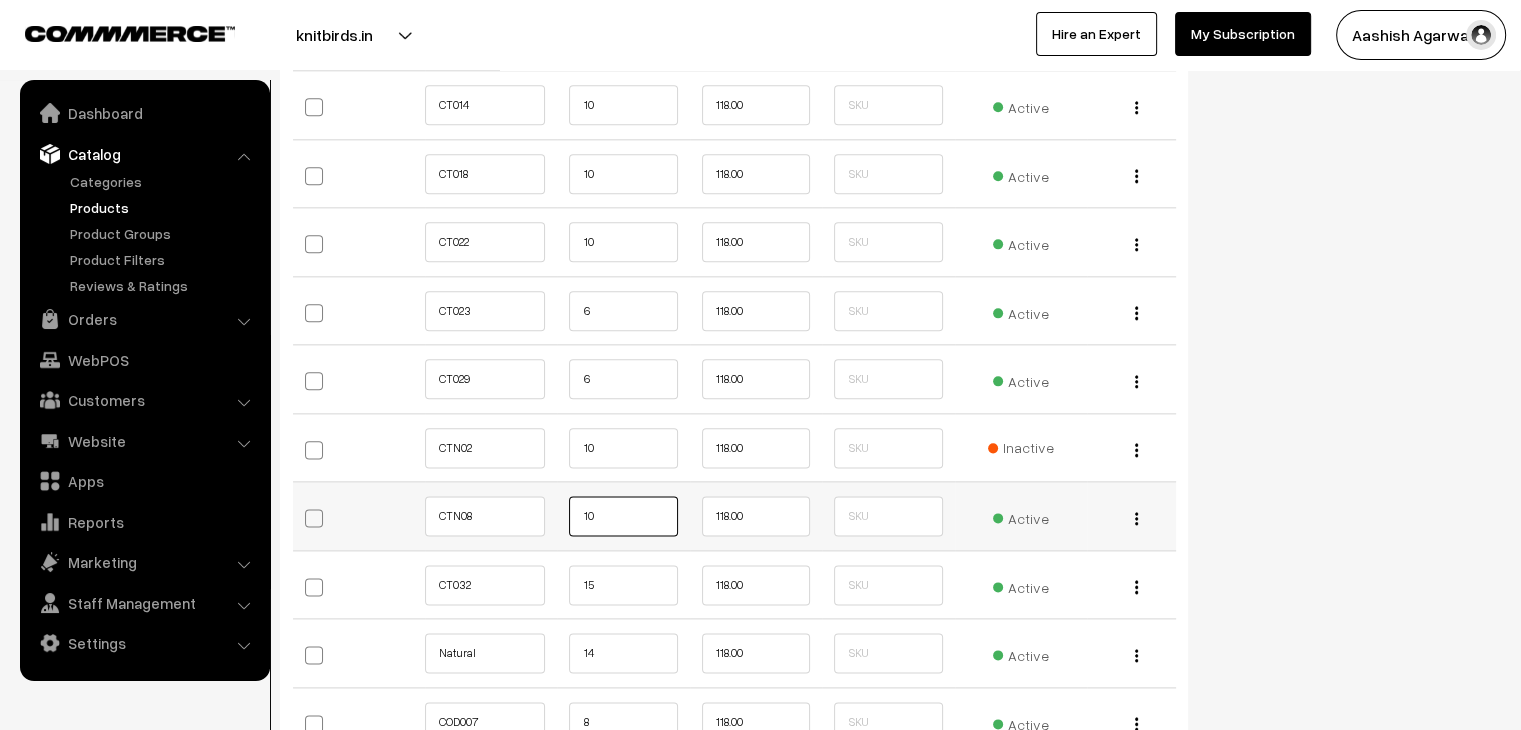 click on "10" at bounding box center (623, 516) 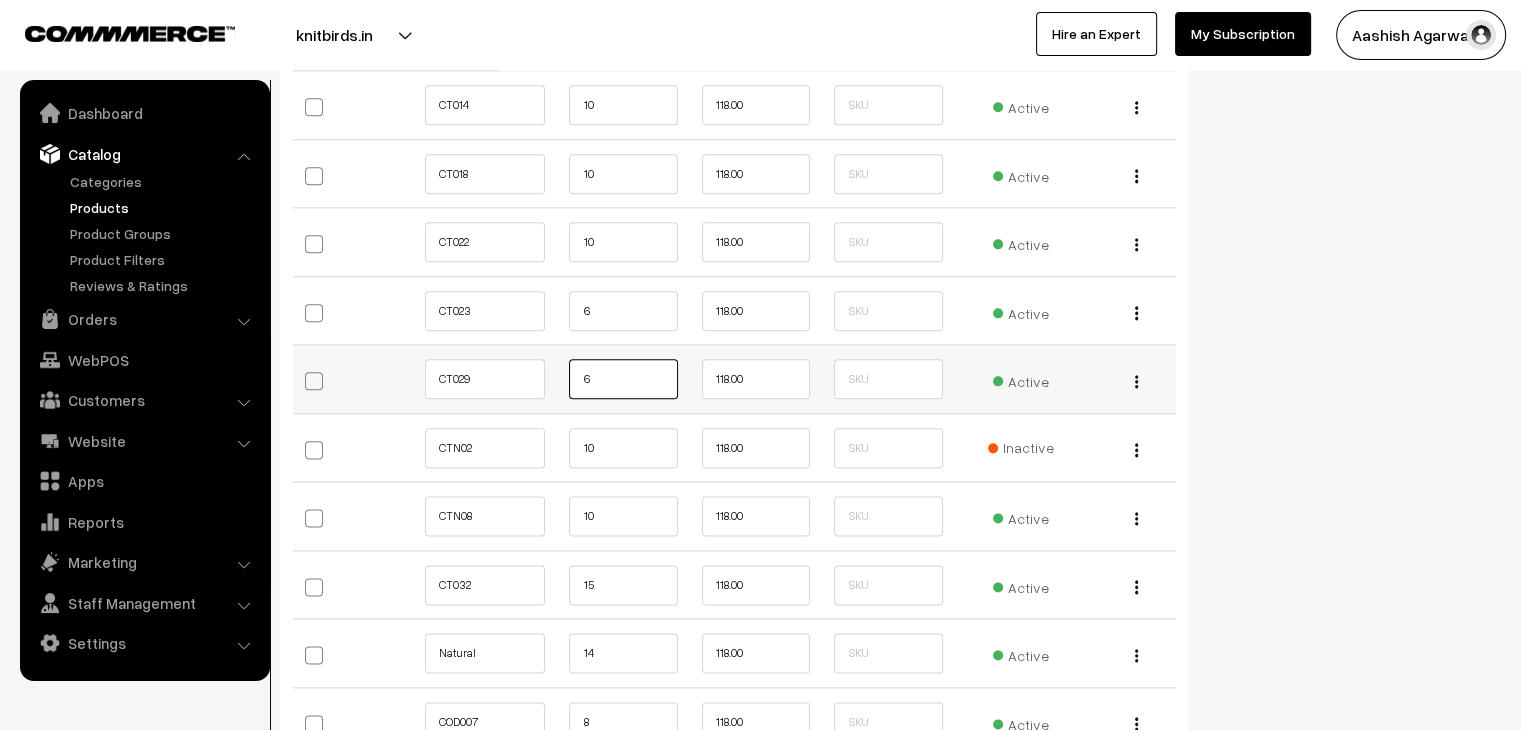 click on "6" at bounding box center [623, 379] 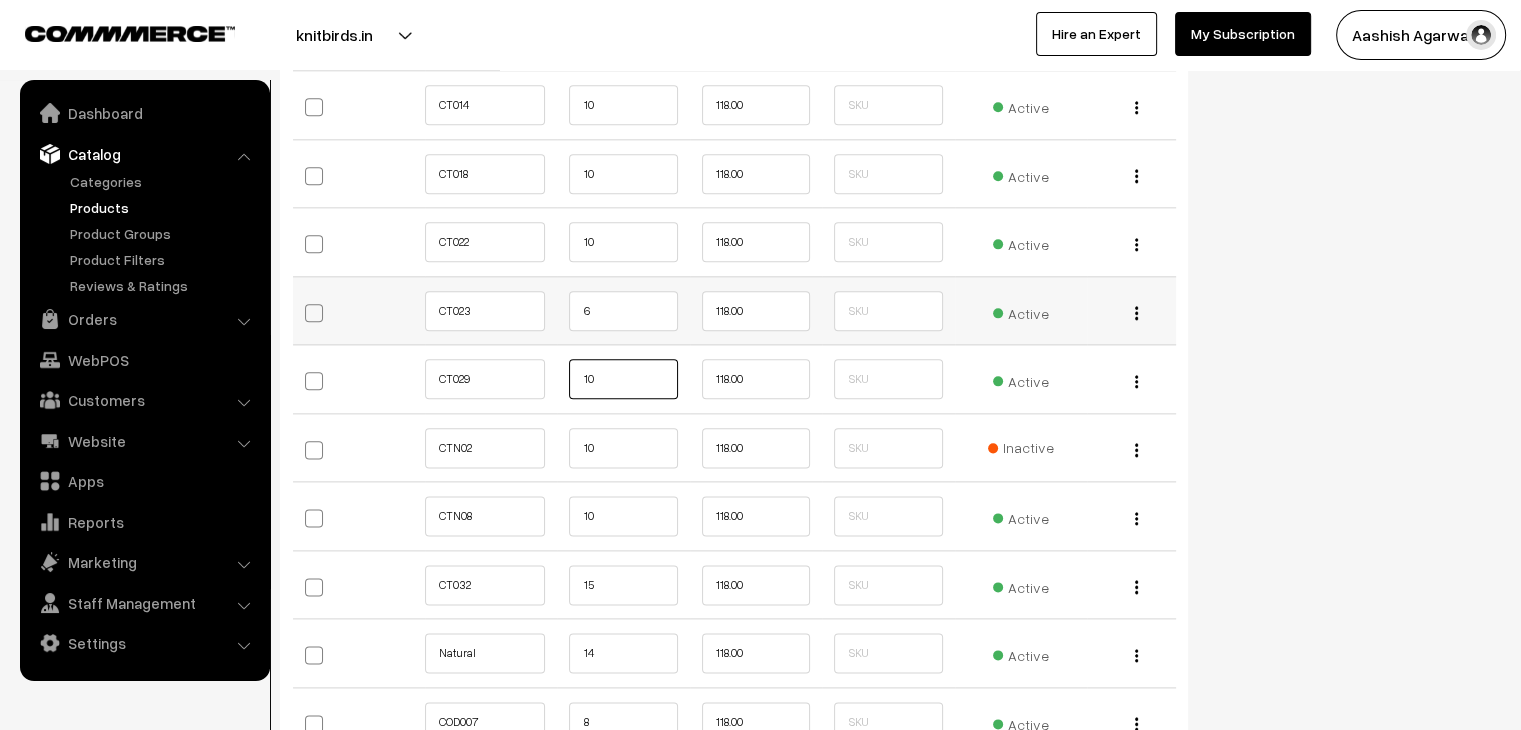 type on "1" 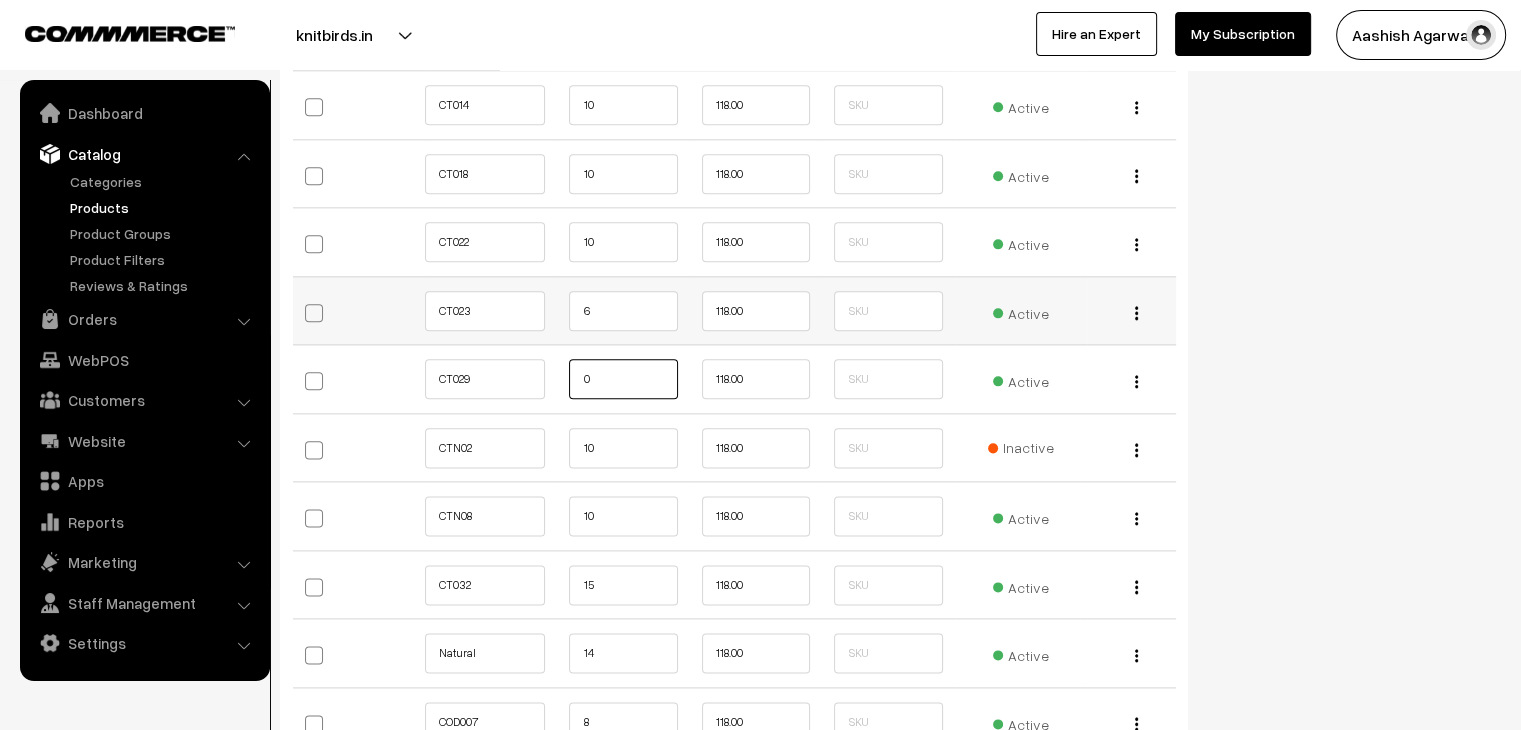 type on "0" 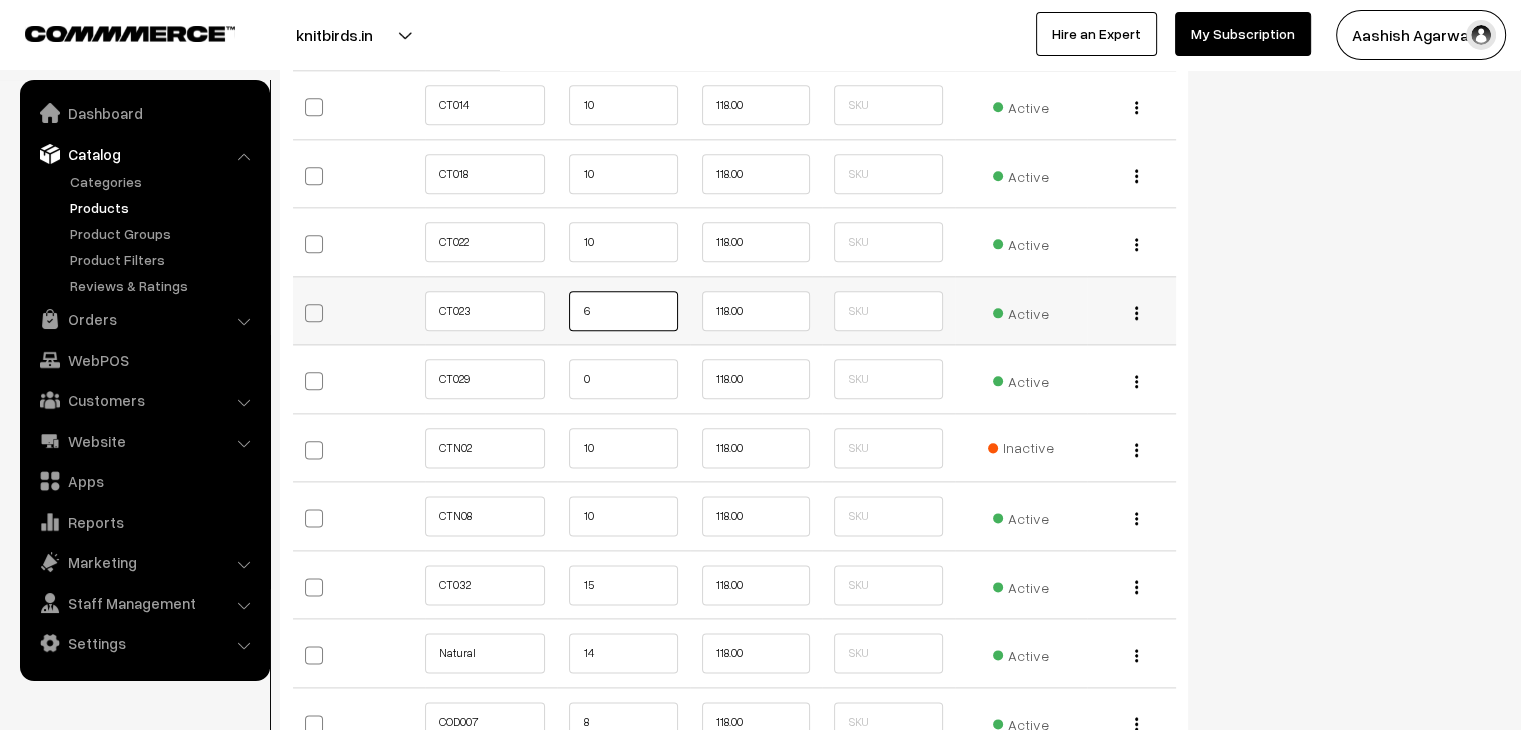 click on "6" at bounding box center [623, 311] 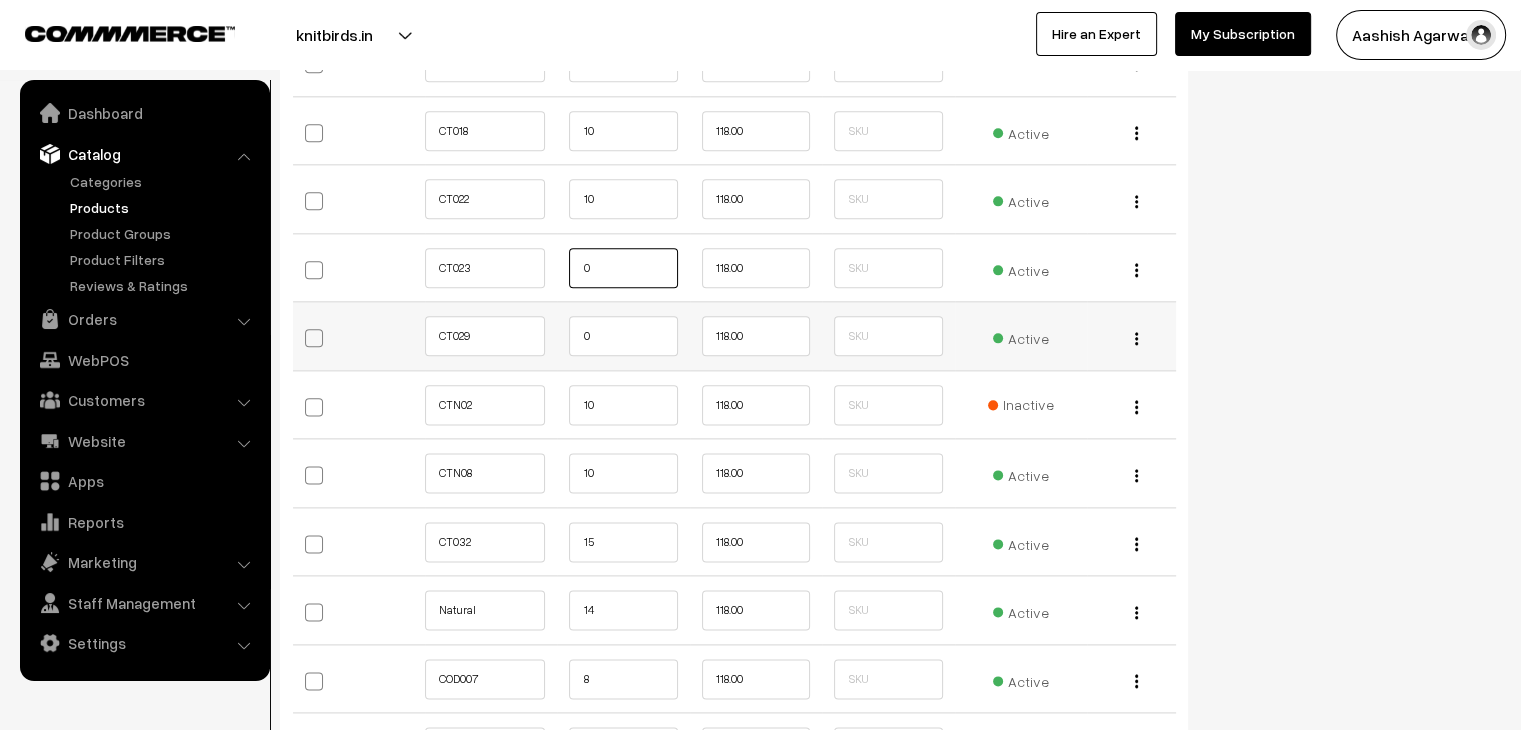 scroll, scrollTop: 2500, scrollLeft: 0, axis: vertical 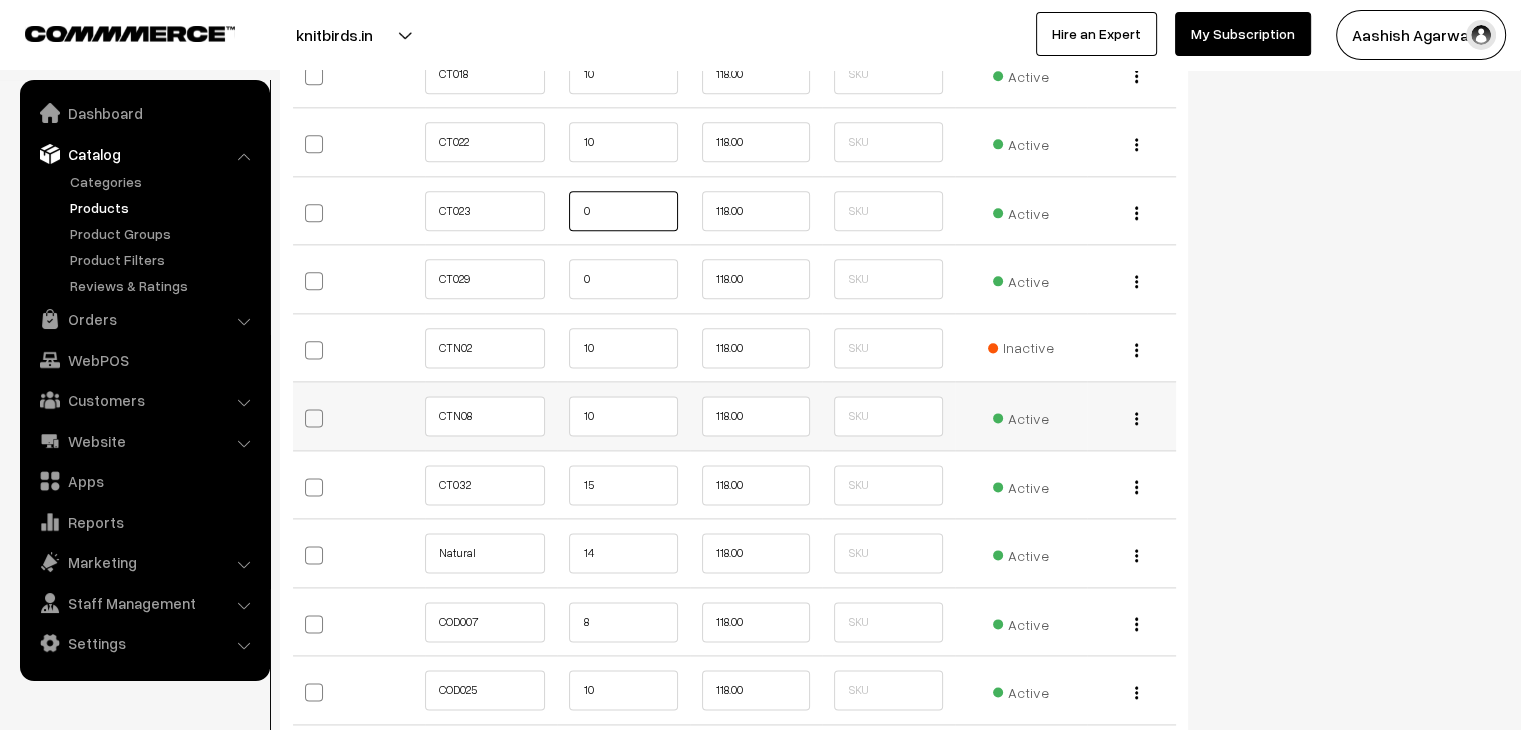 type on "0" 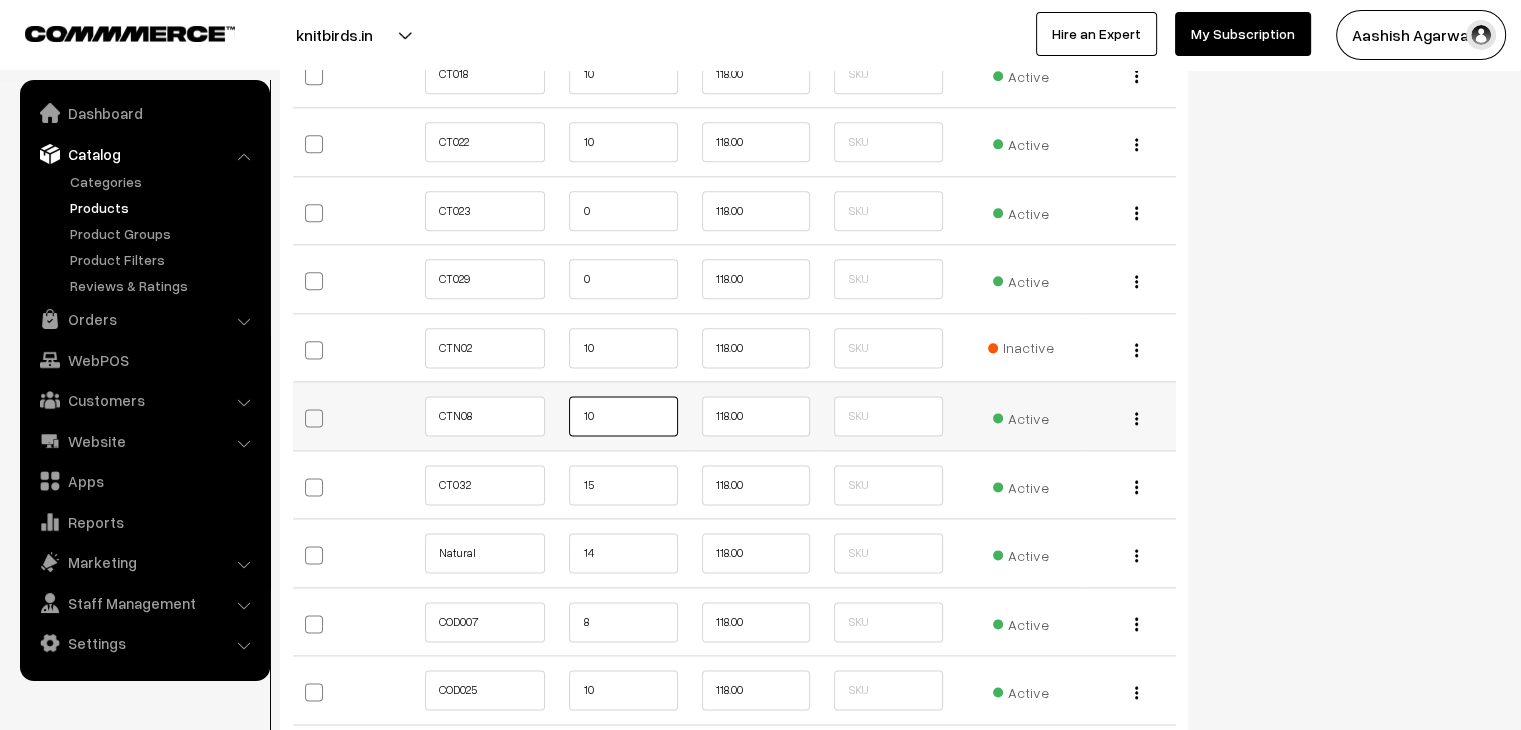 click on "10" at bounding box center (623, 416) 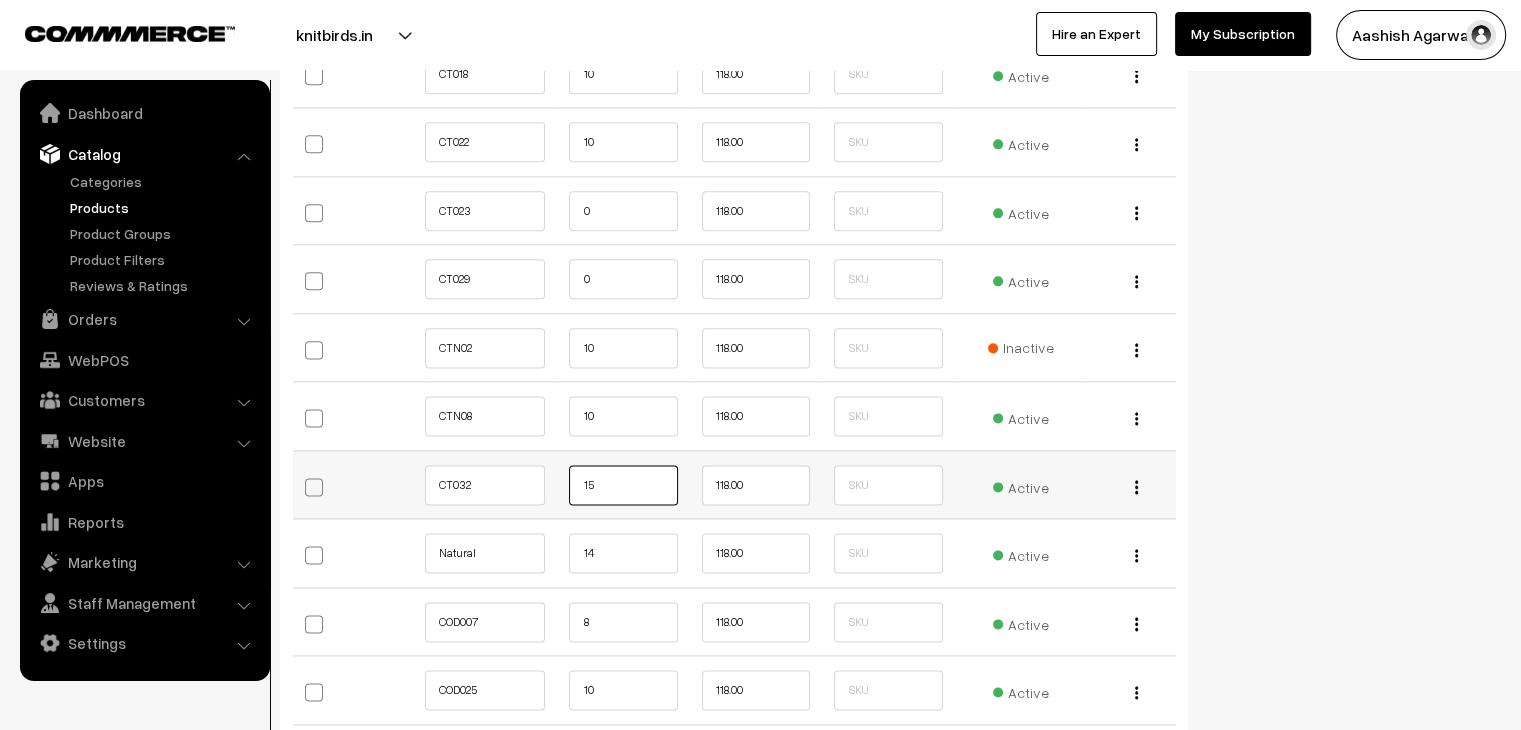 click on "15" at bounding box center (623, 485) 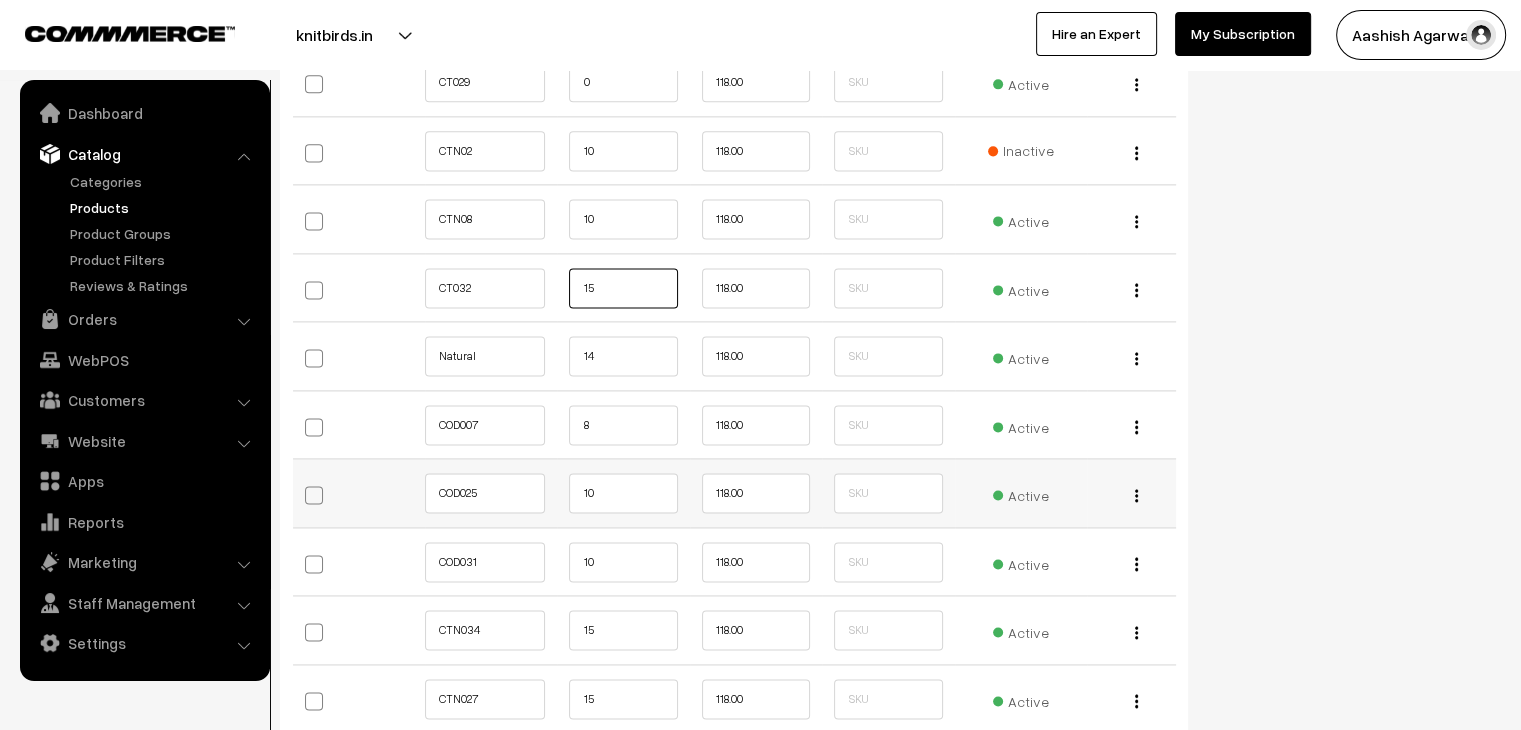 scroll, scrollTop: 2700, scrollLeft: 0, axis: vertical 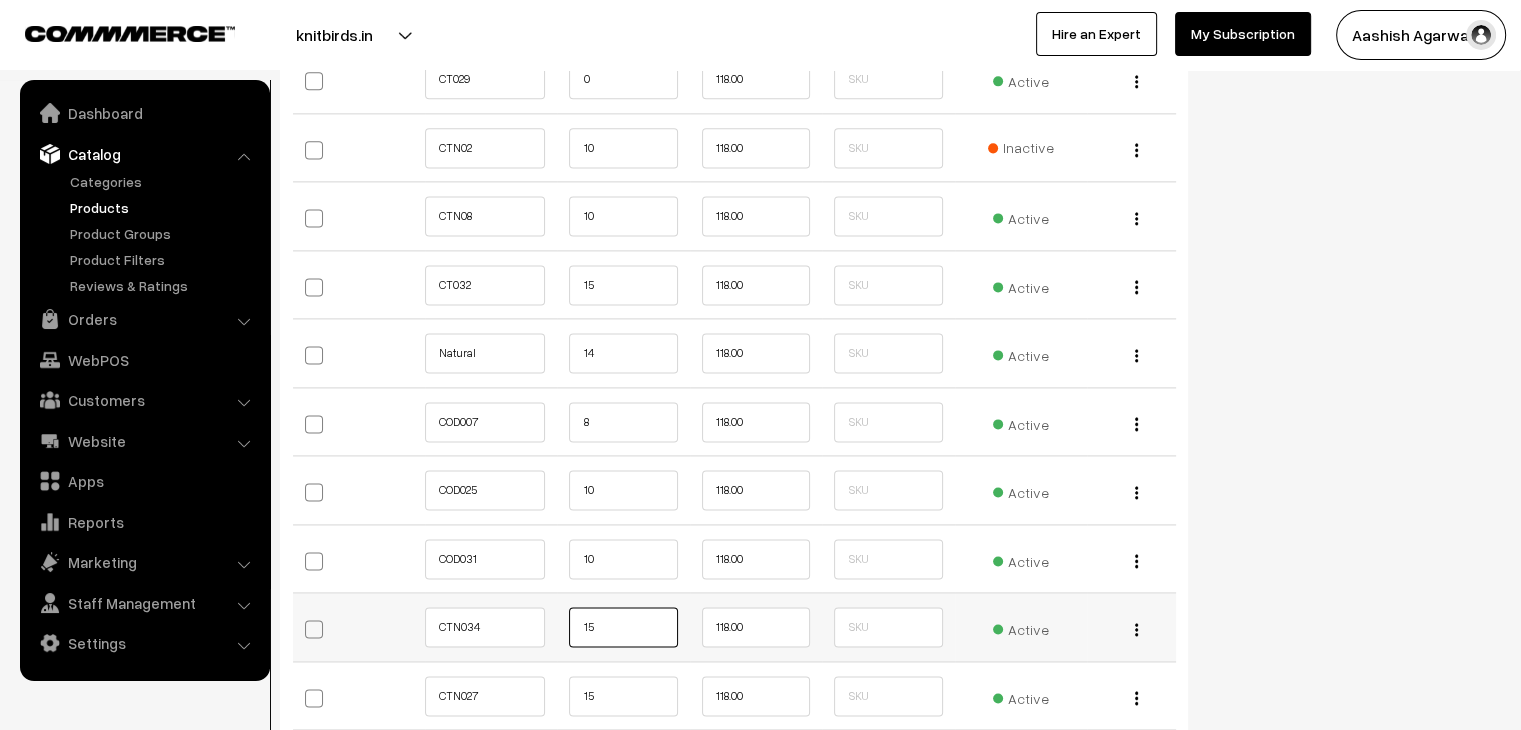 click on "15" at bounding box center [623, 627] 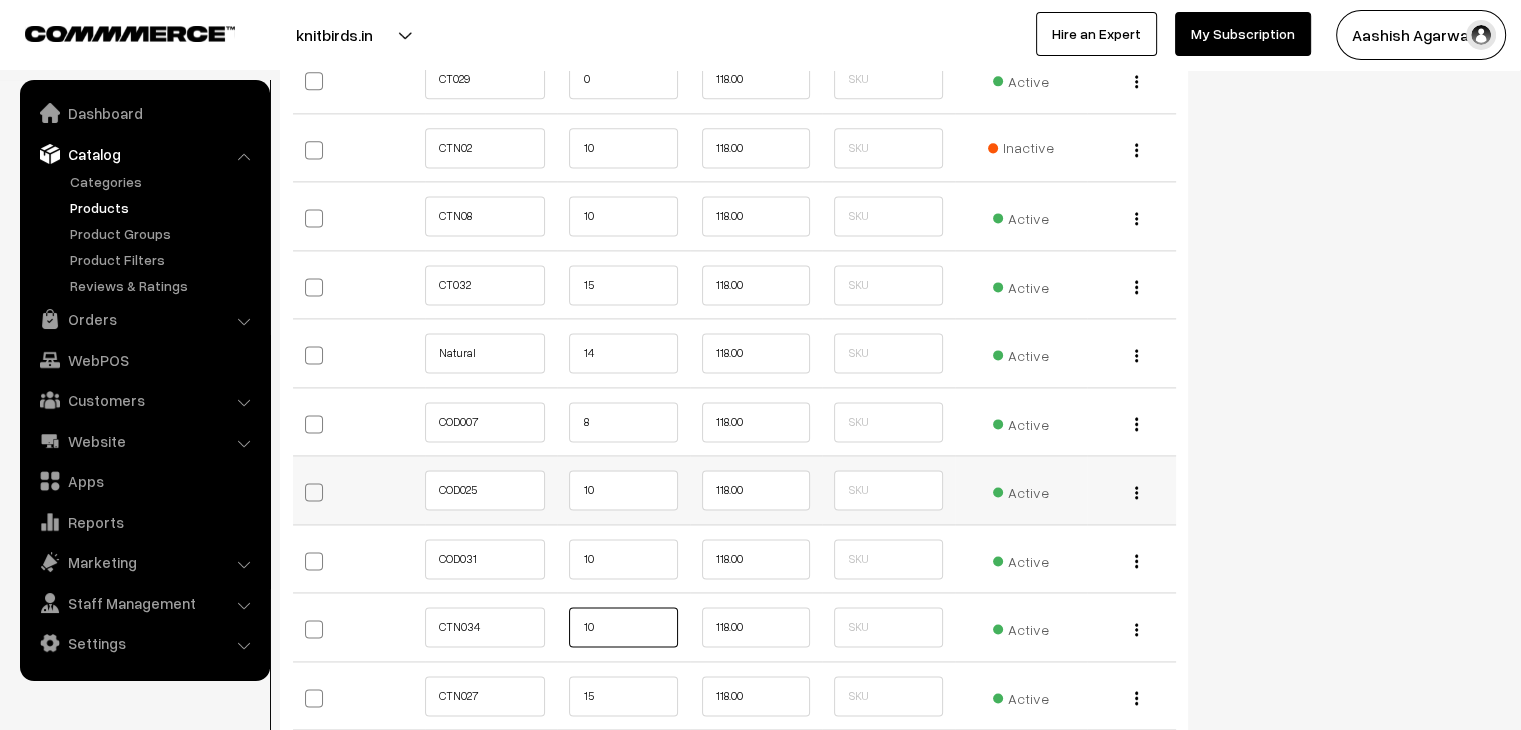 type on "10" 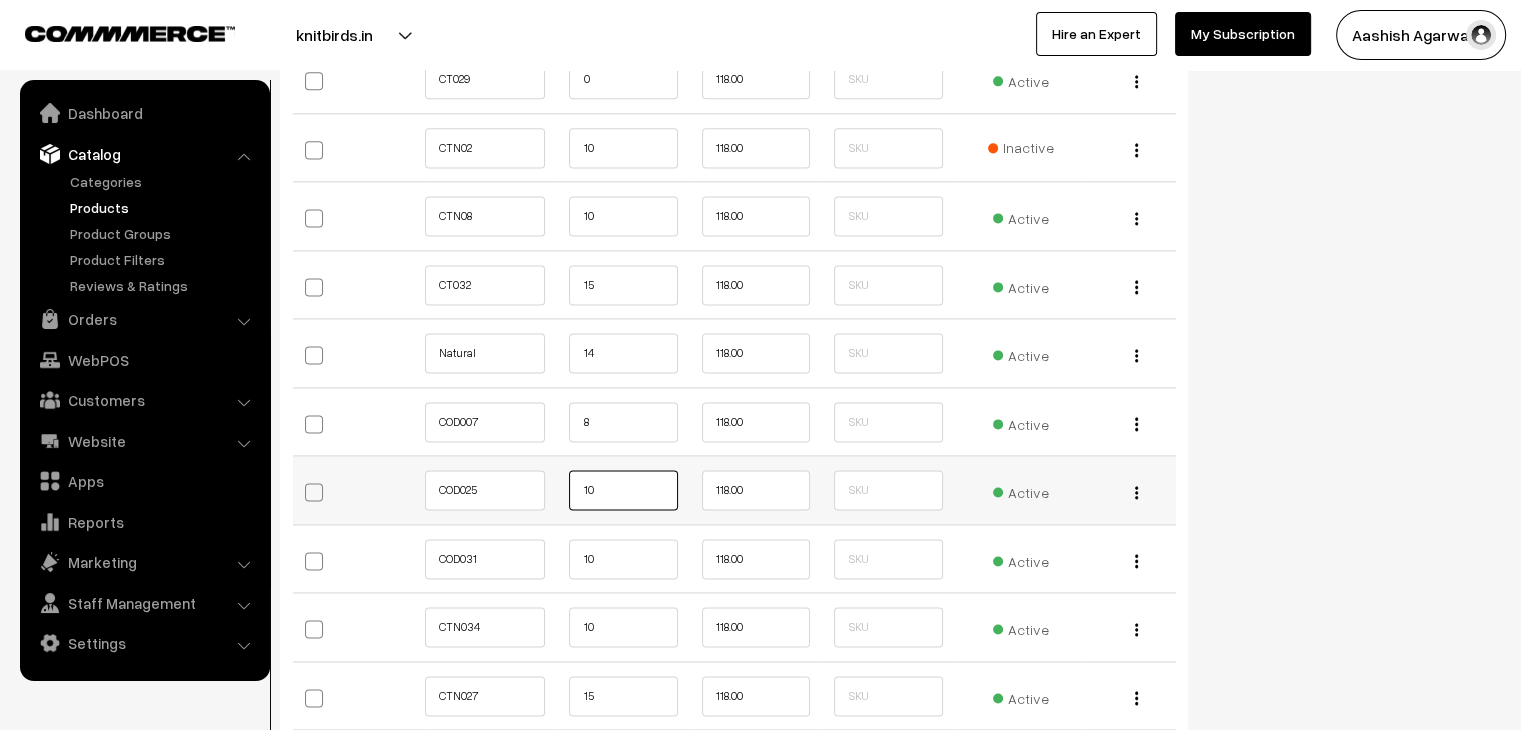 click on "10" at bounding box center [623, 490] 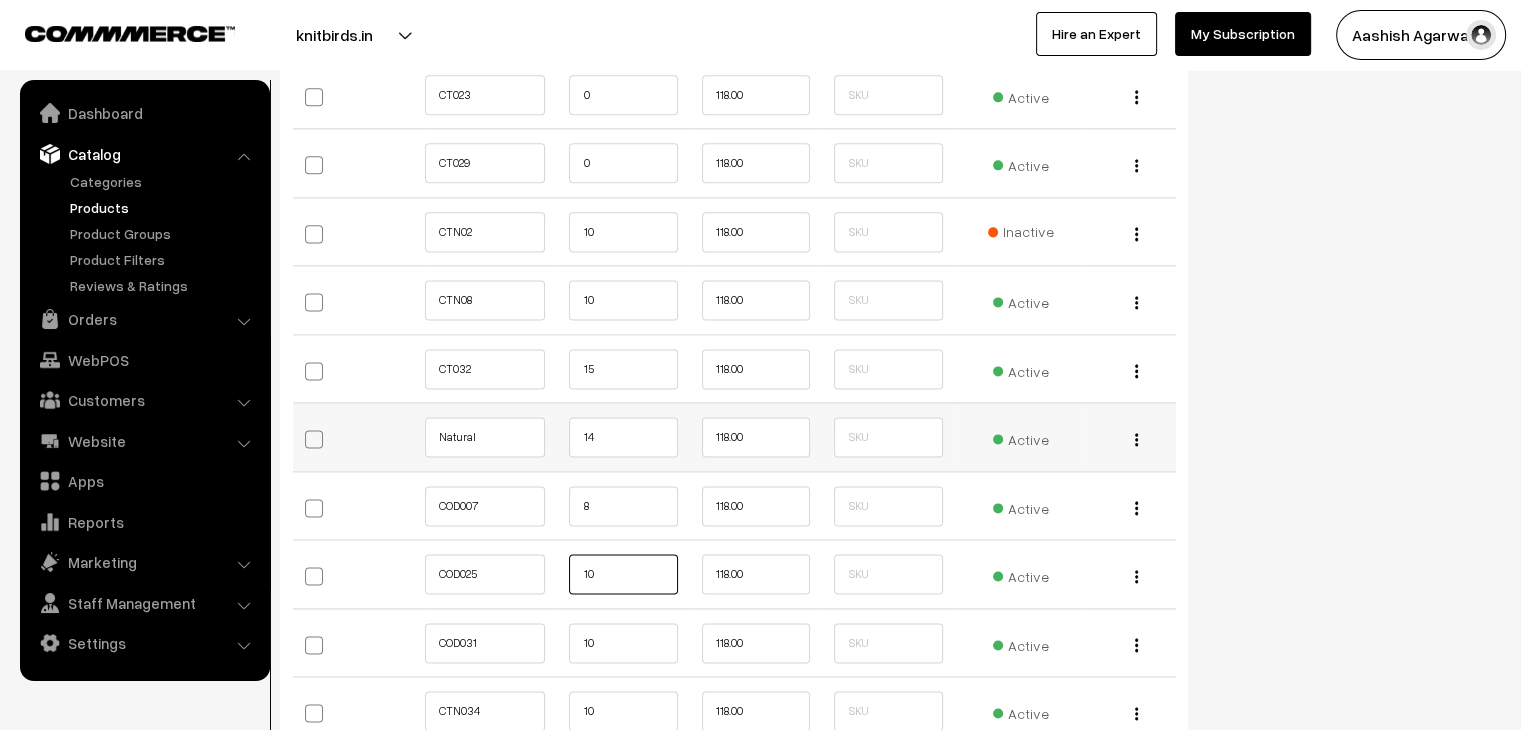 scroll, scrollTop: 2600, scrollLeft: 0, axis: vertical 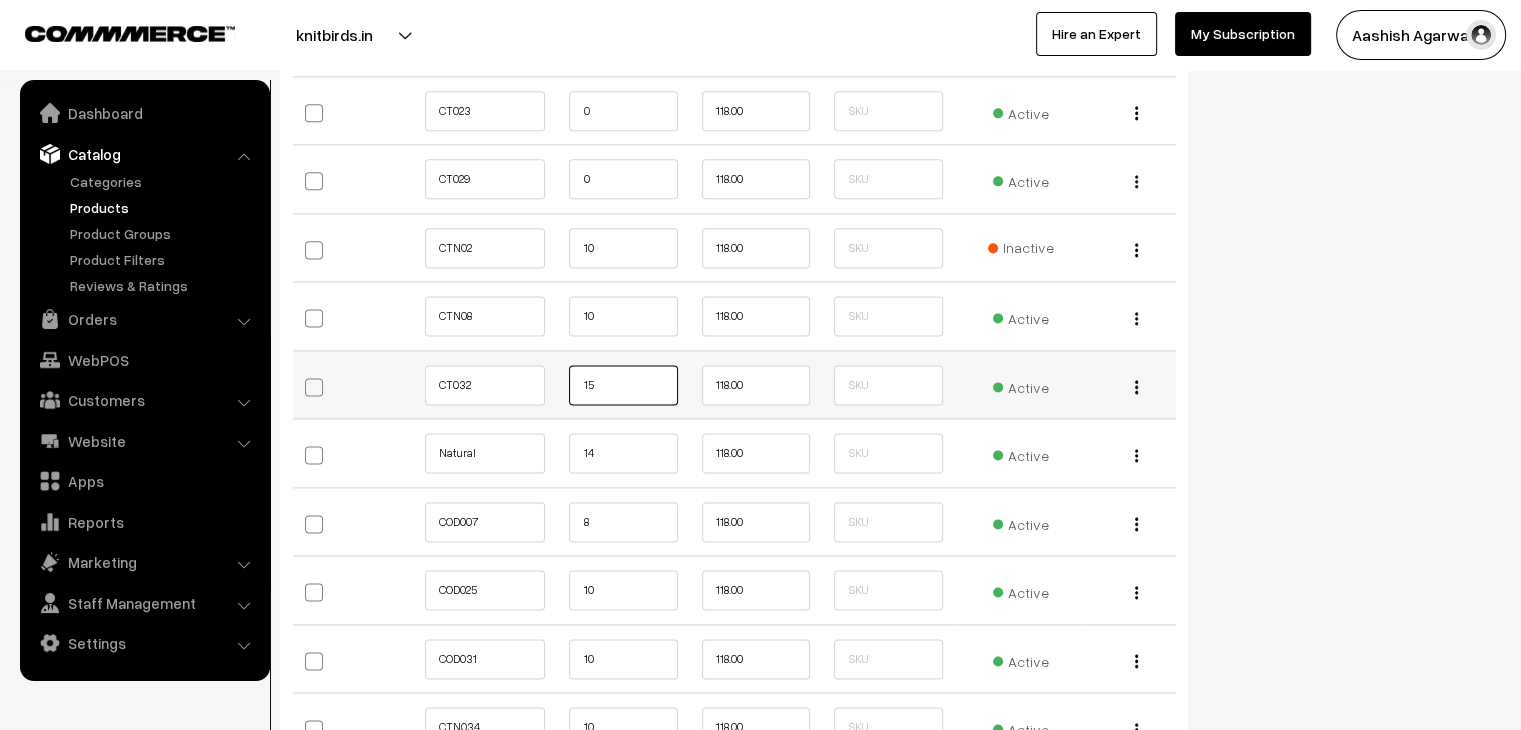 click on "15" at bounding box center [623, 385] 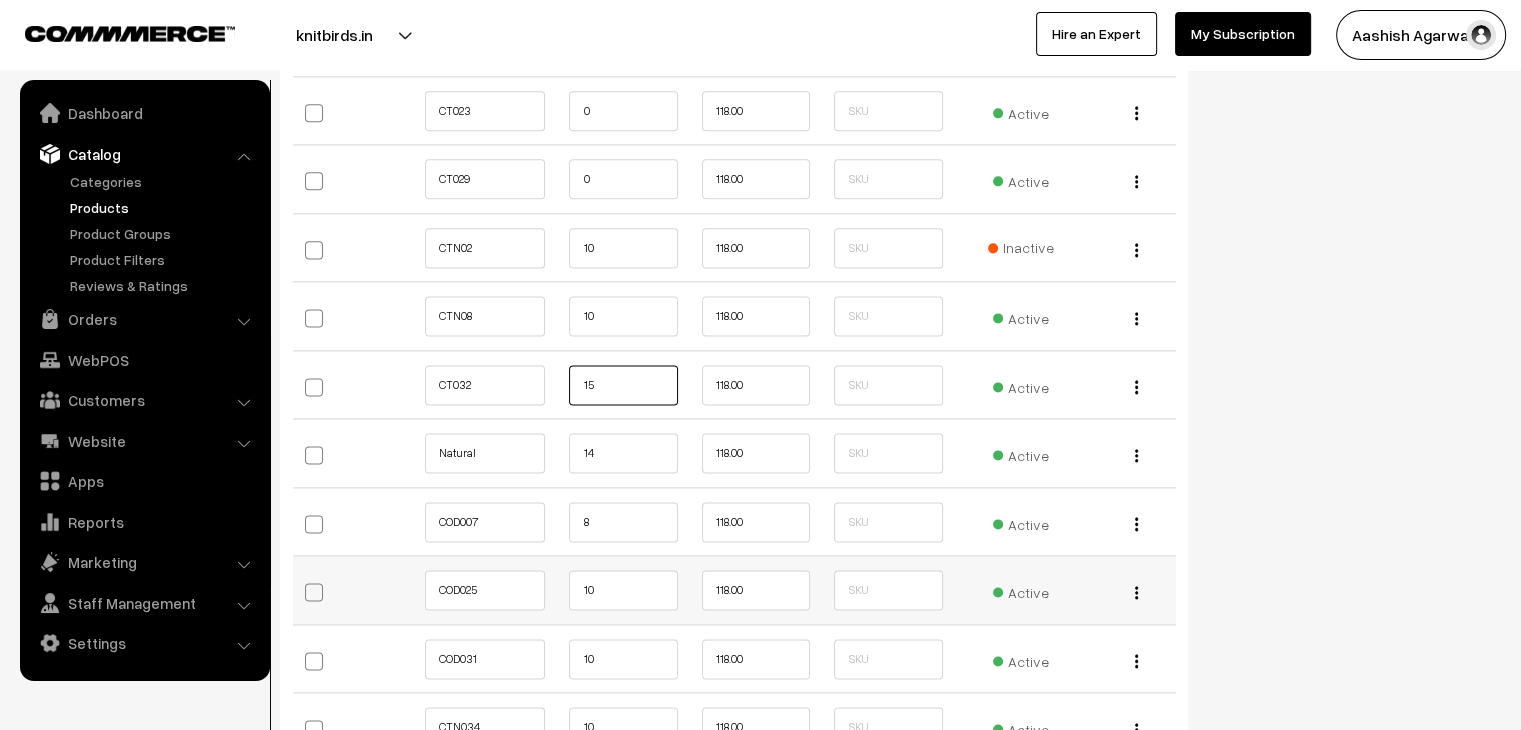 type on "1" 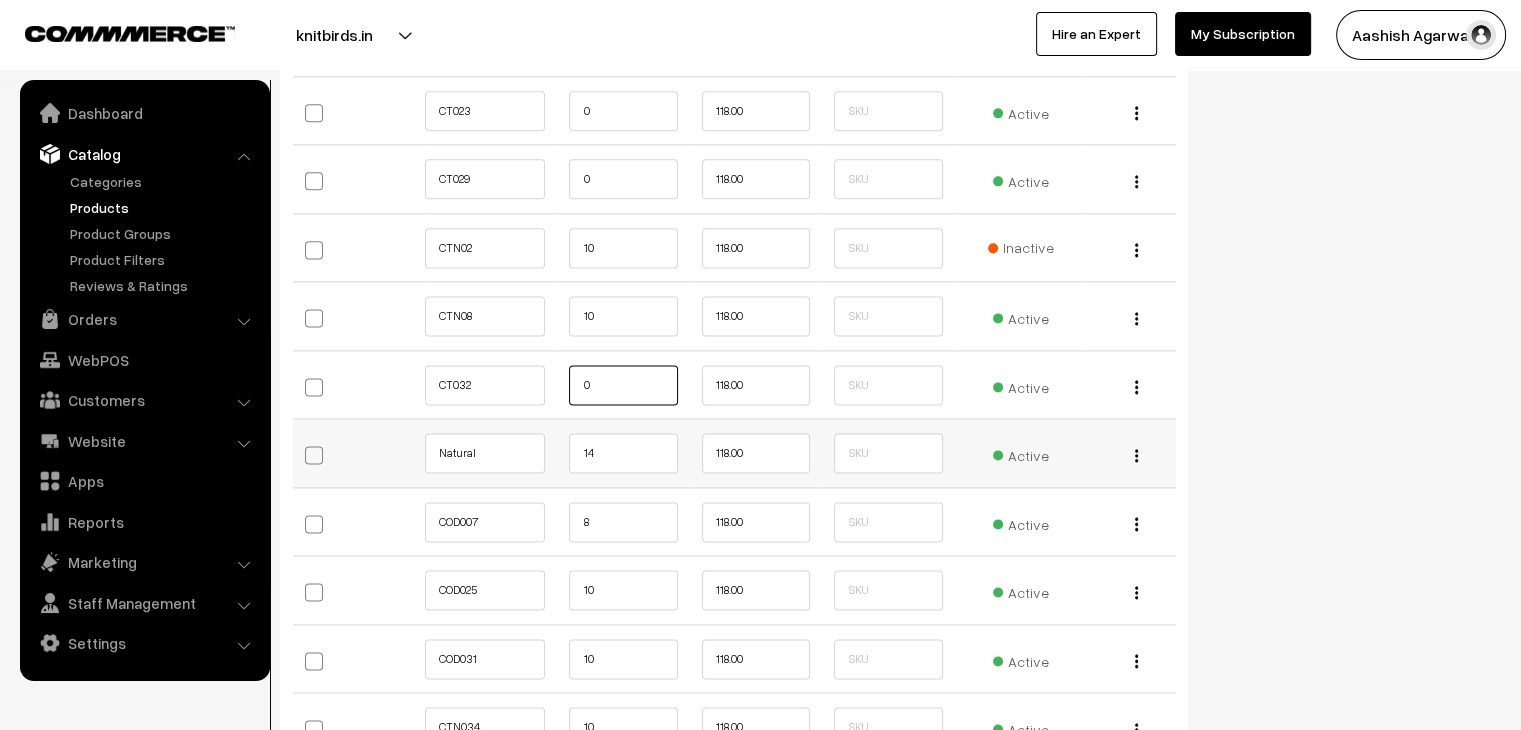 type on "0" 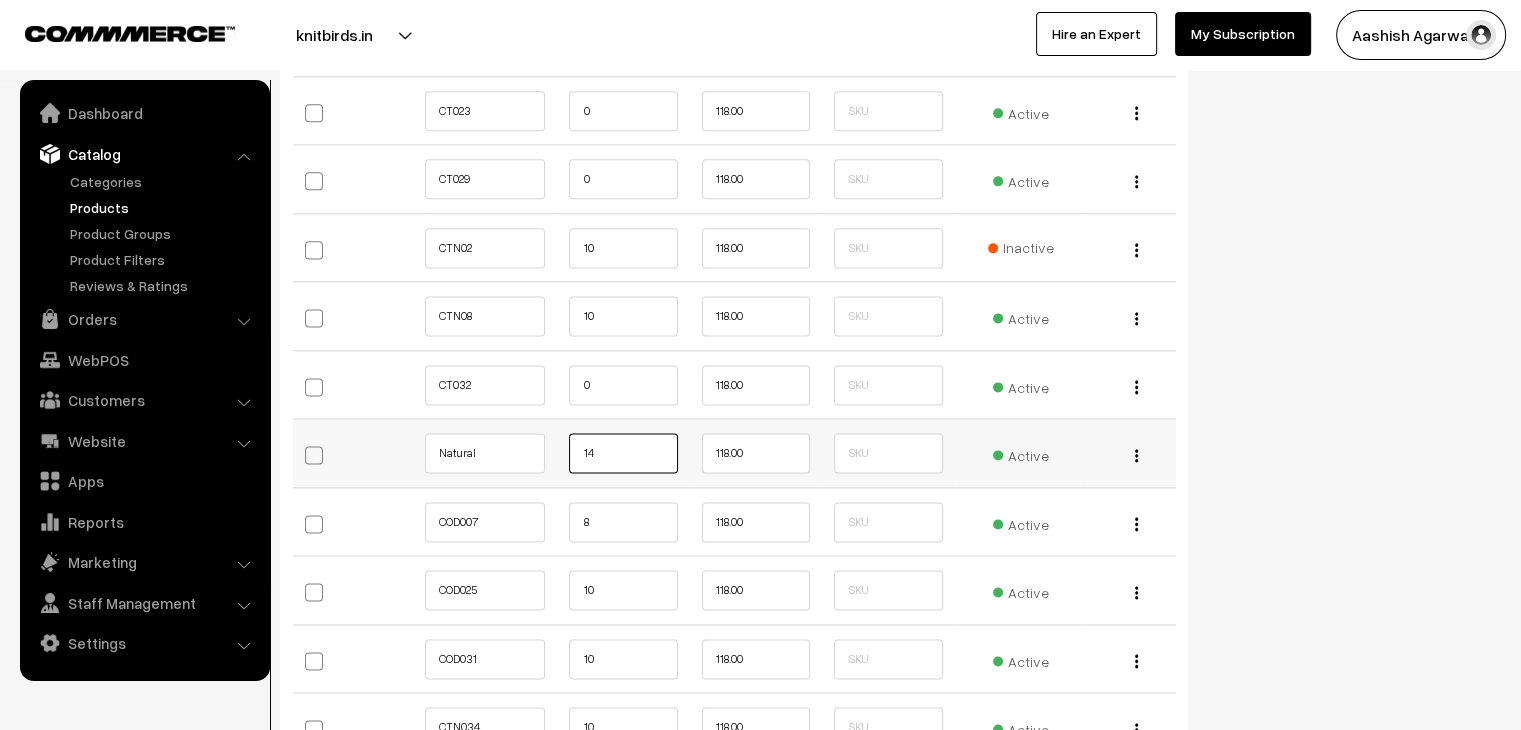 click on "14" at bounding box center (623, 453) 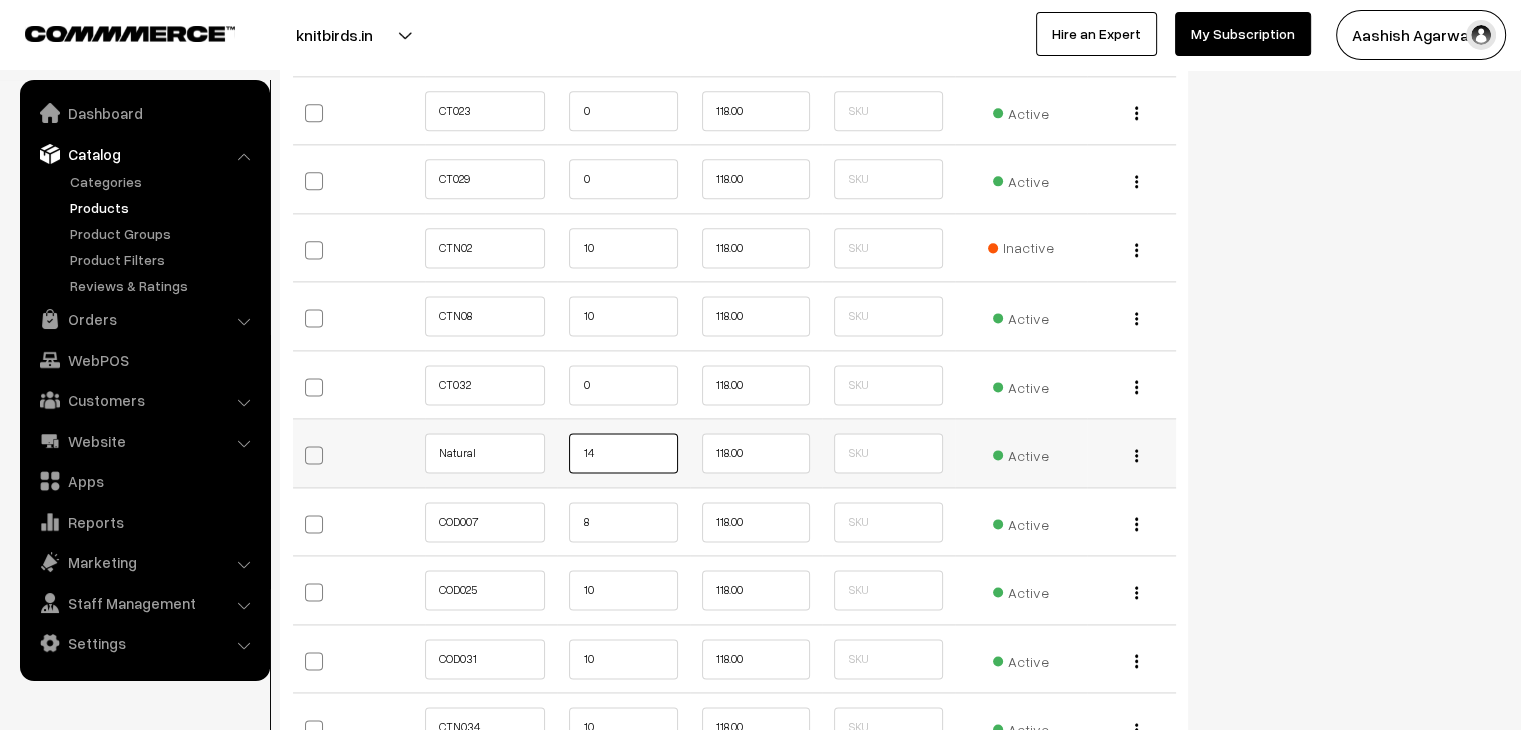 type on "1" 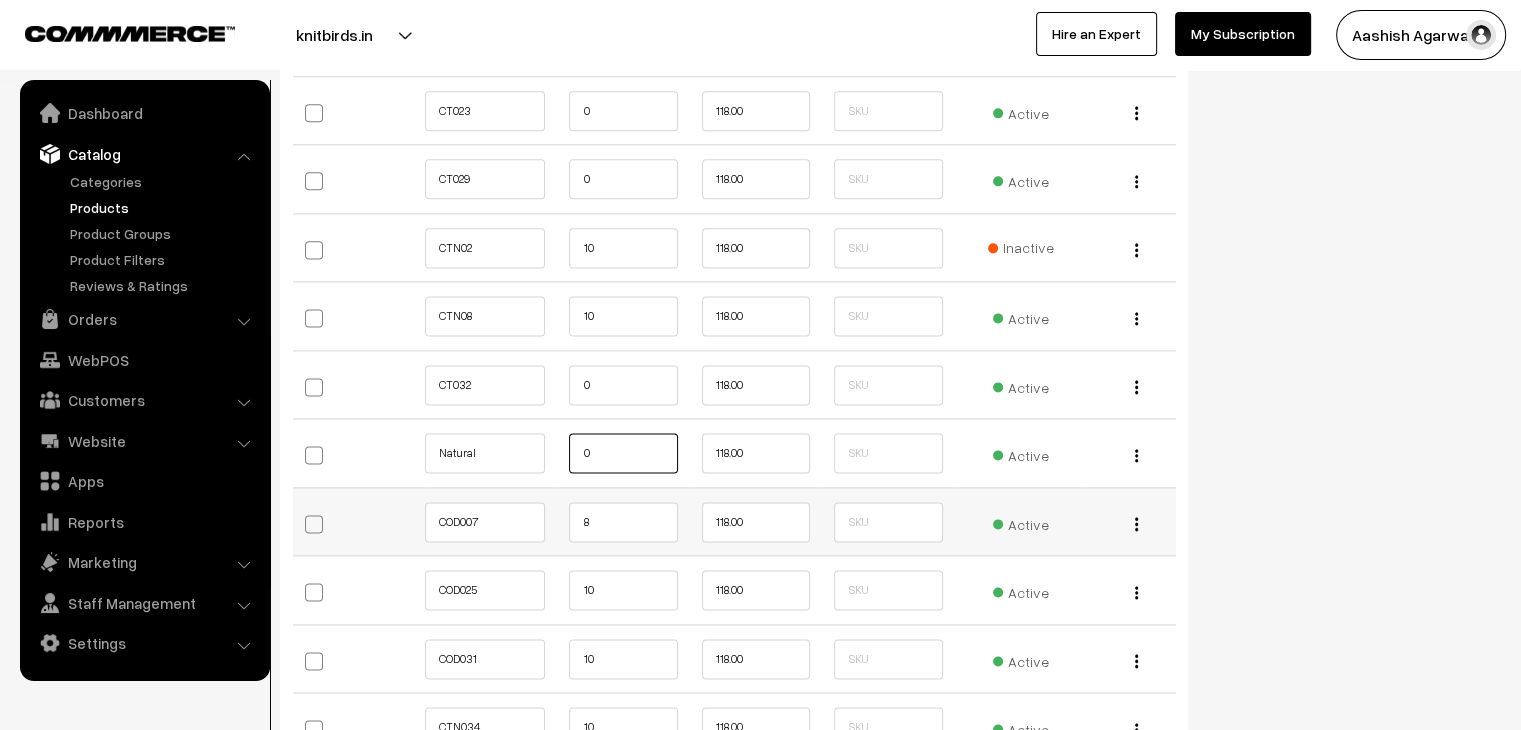 type on "0" 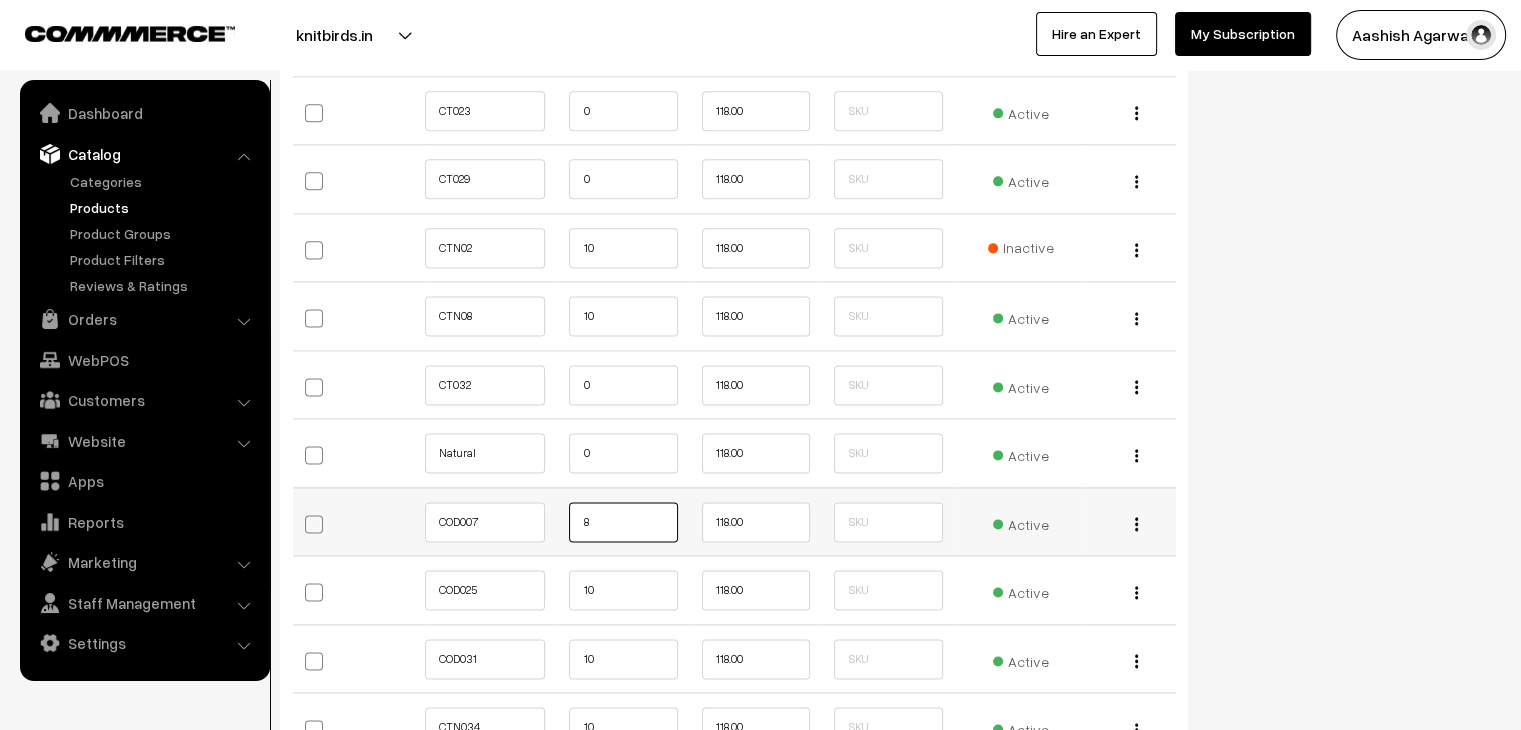 click on "8" at bounding box center [623, 522] 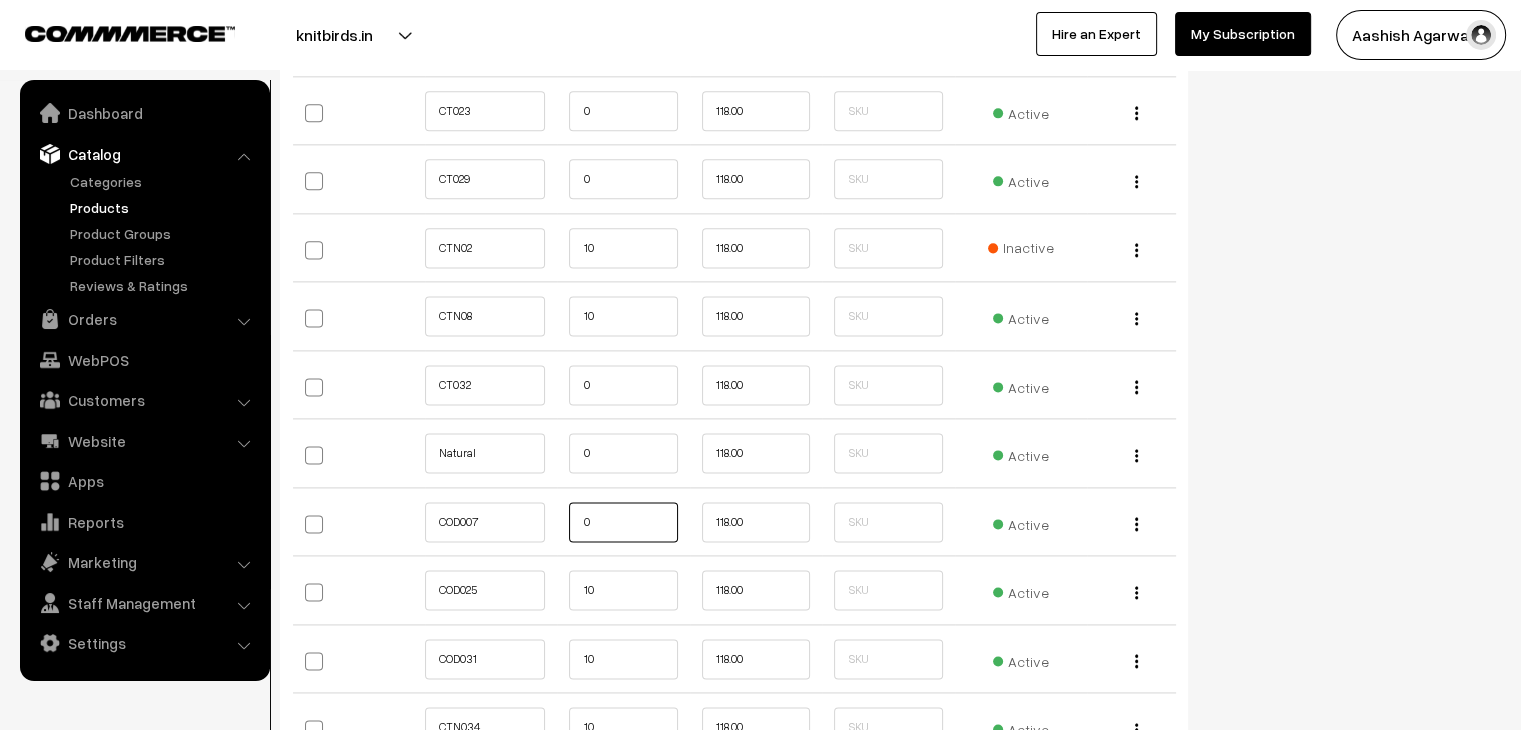 type on "0" 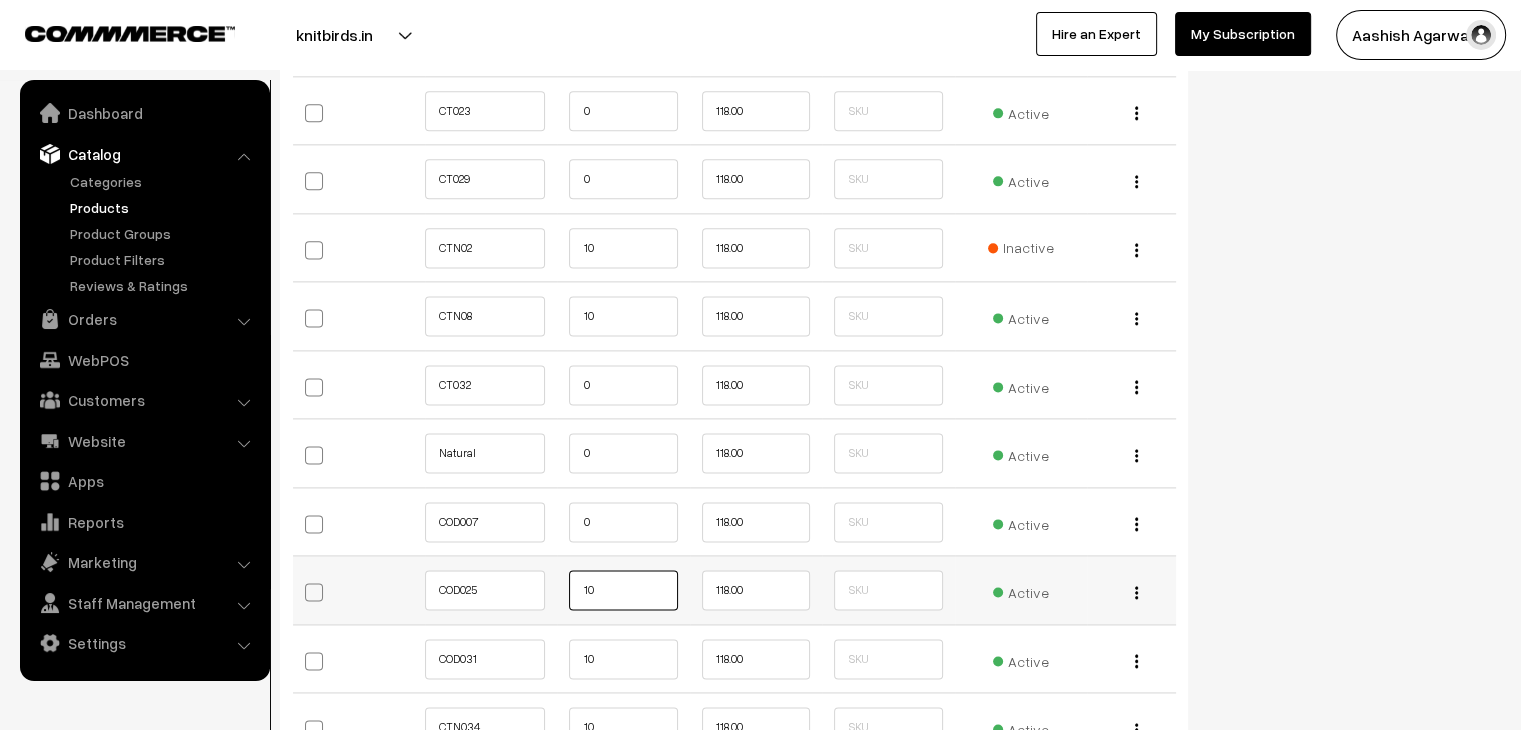 click on "10" at bounding box center (623, 590) 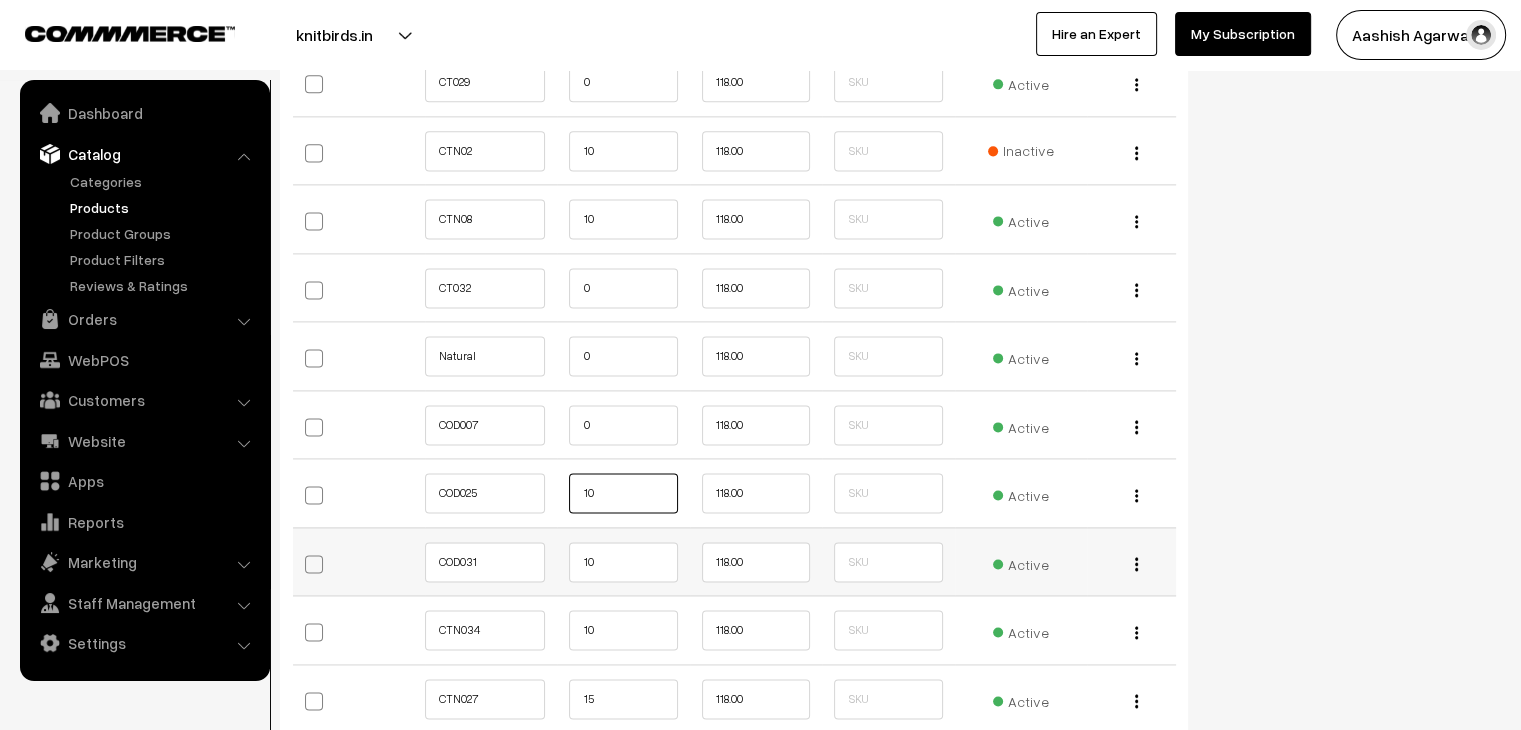scroll, scrollTop: 2700, scrollLeft: 0, axis: vertical 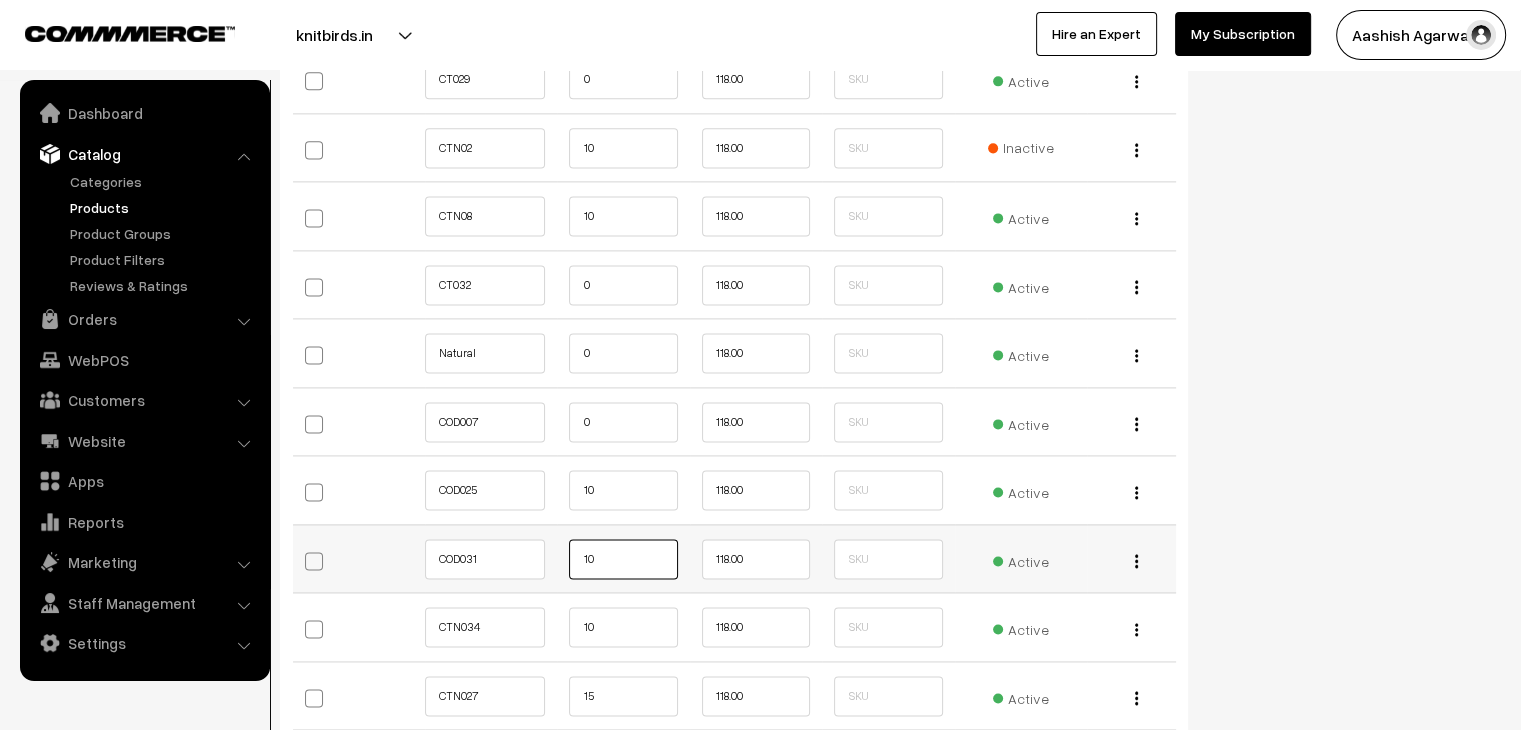 click on "10" at bounding box center [623, 559] 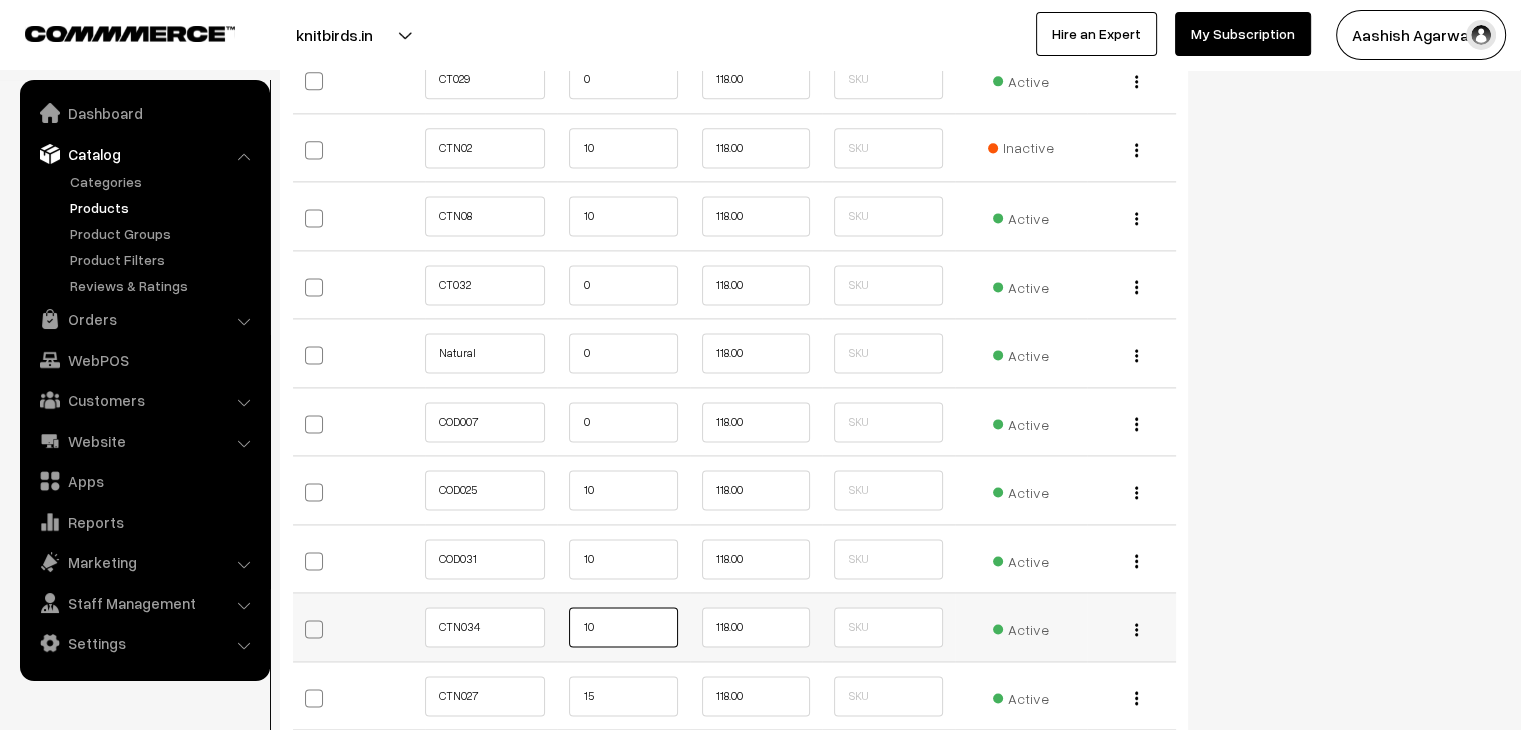click on "10" at bounding box center (623, 627) 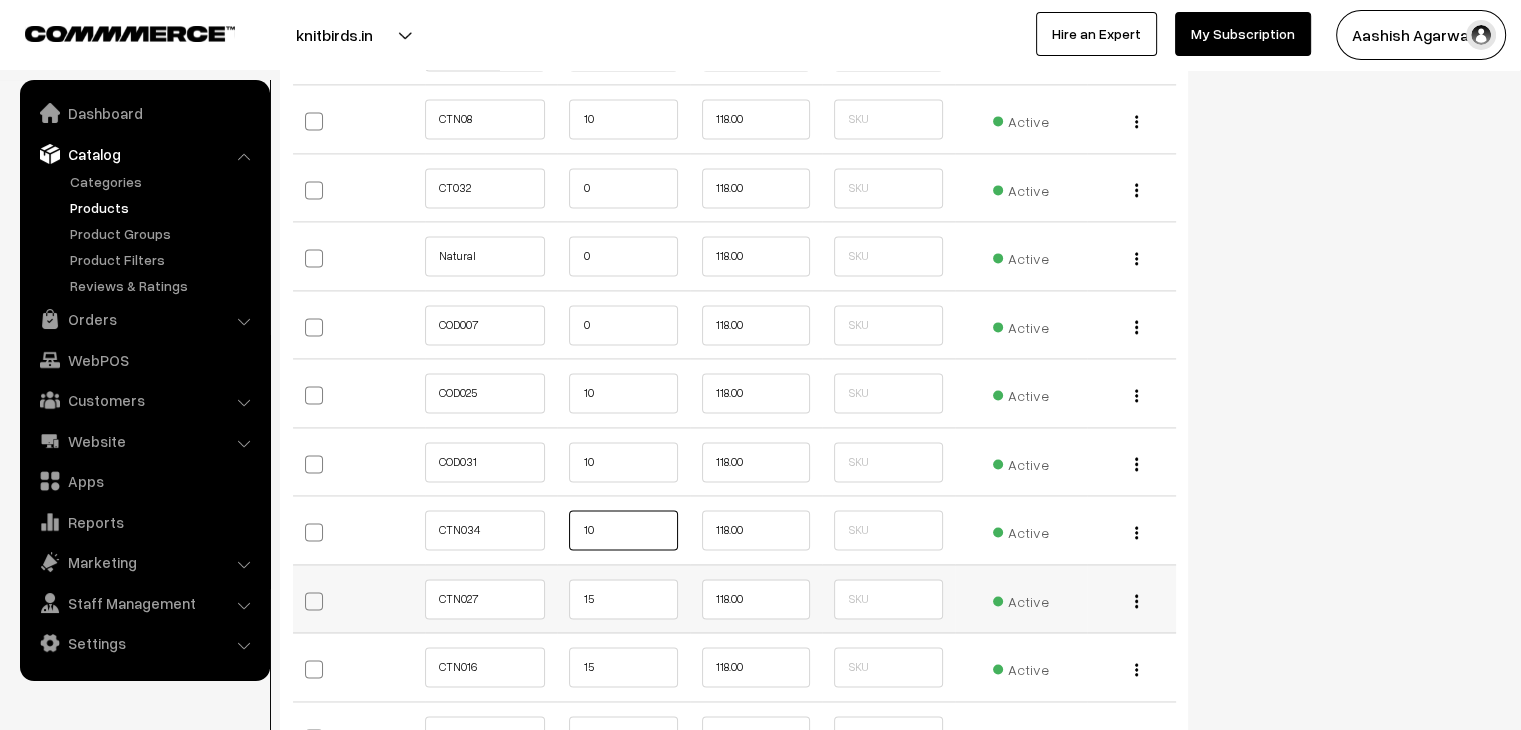 scroll, scrollTop: 2800, scrollLeft: 0, axis: vertical 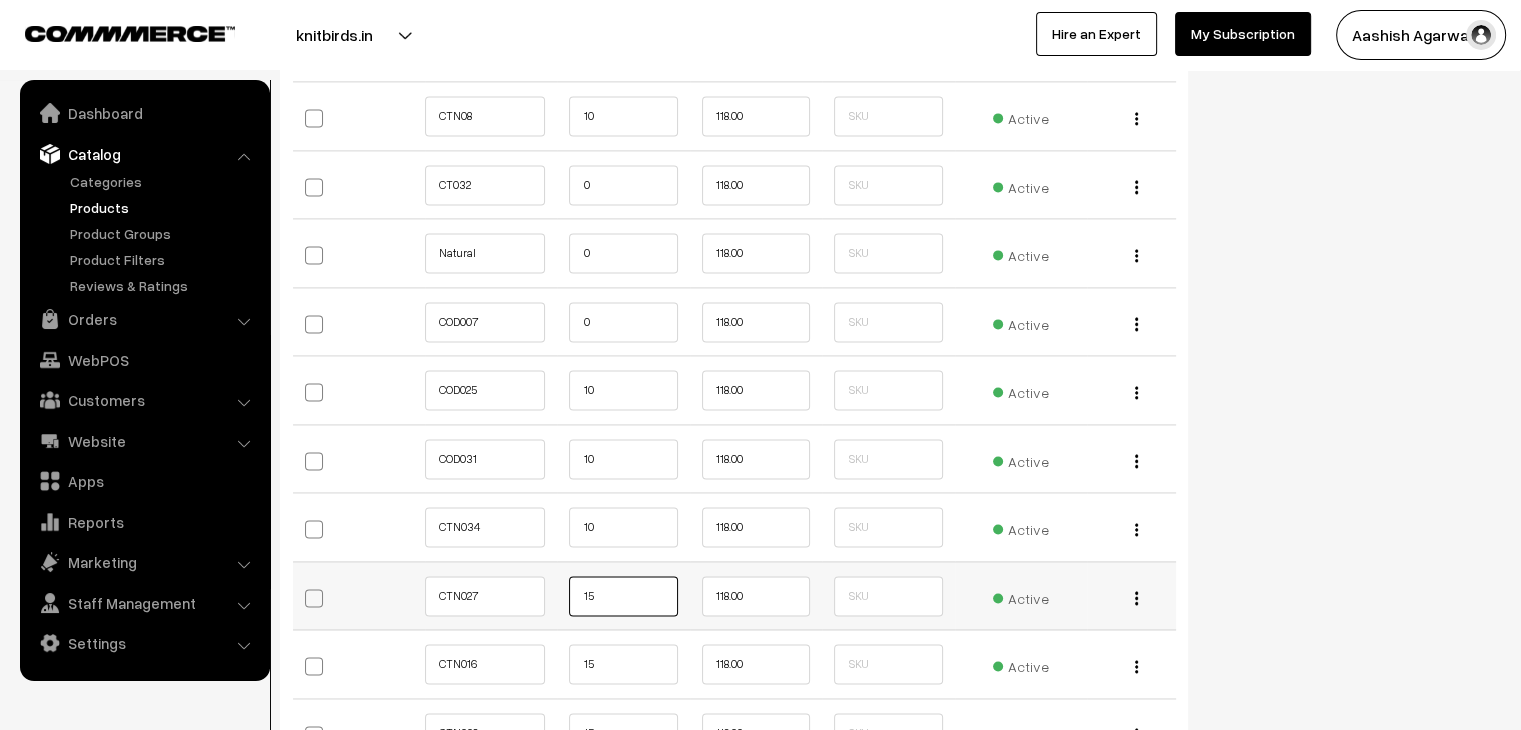 click on "15" at bounding box center [623, 596] 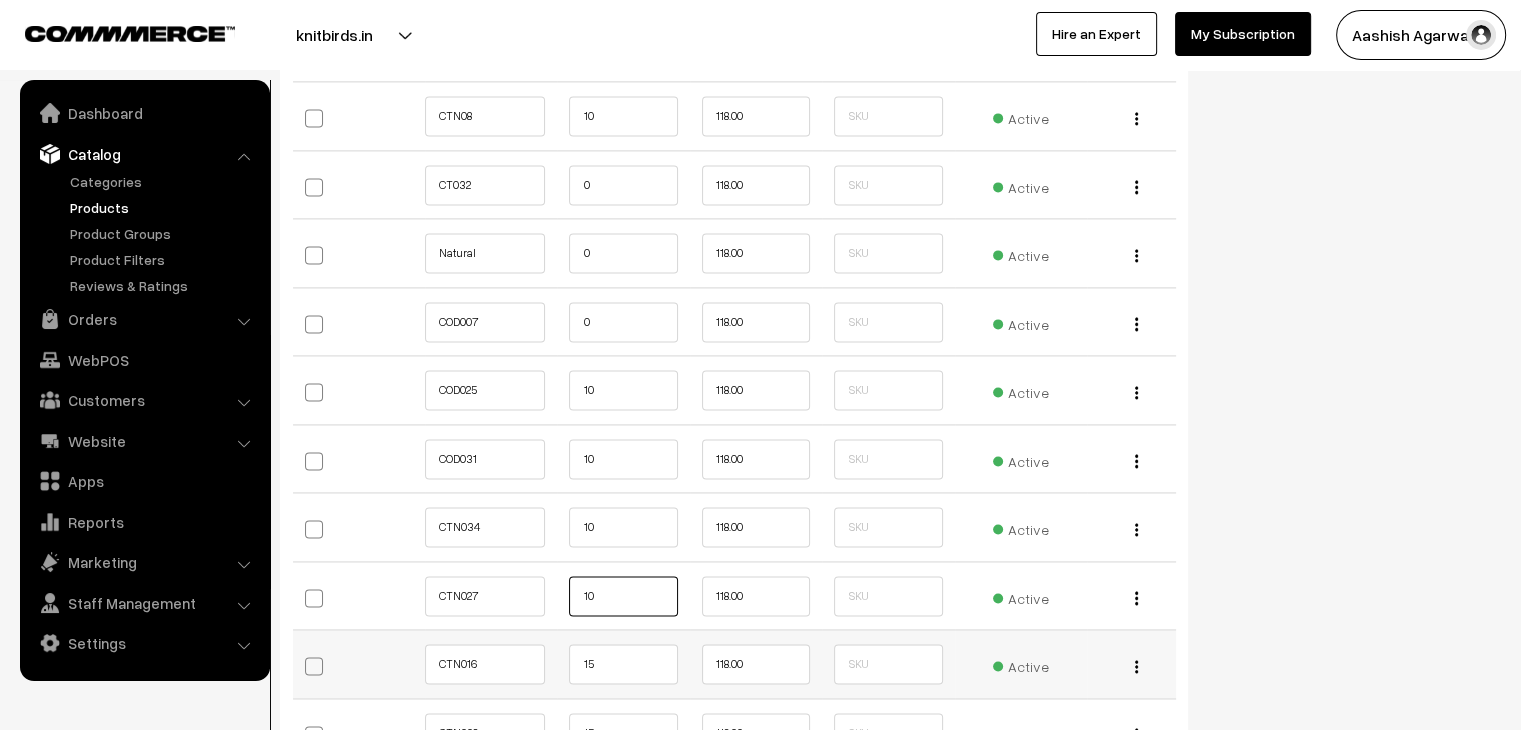 type on "10" 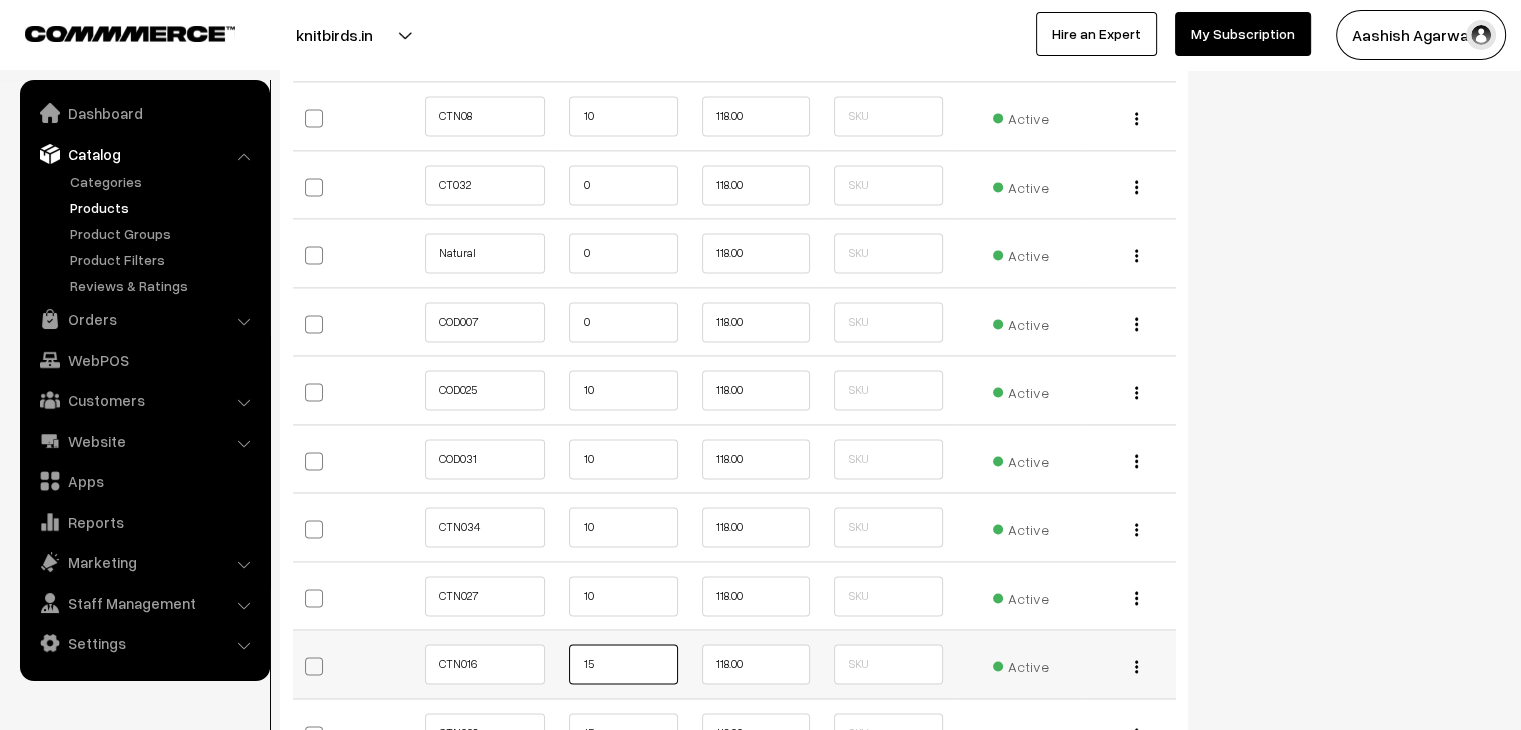 click on "15" at bounding box center [623, 664] 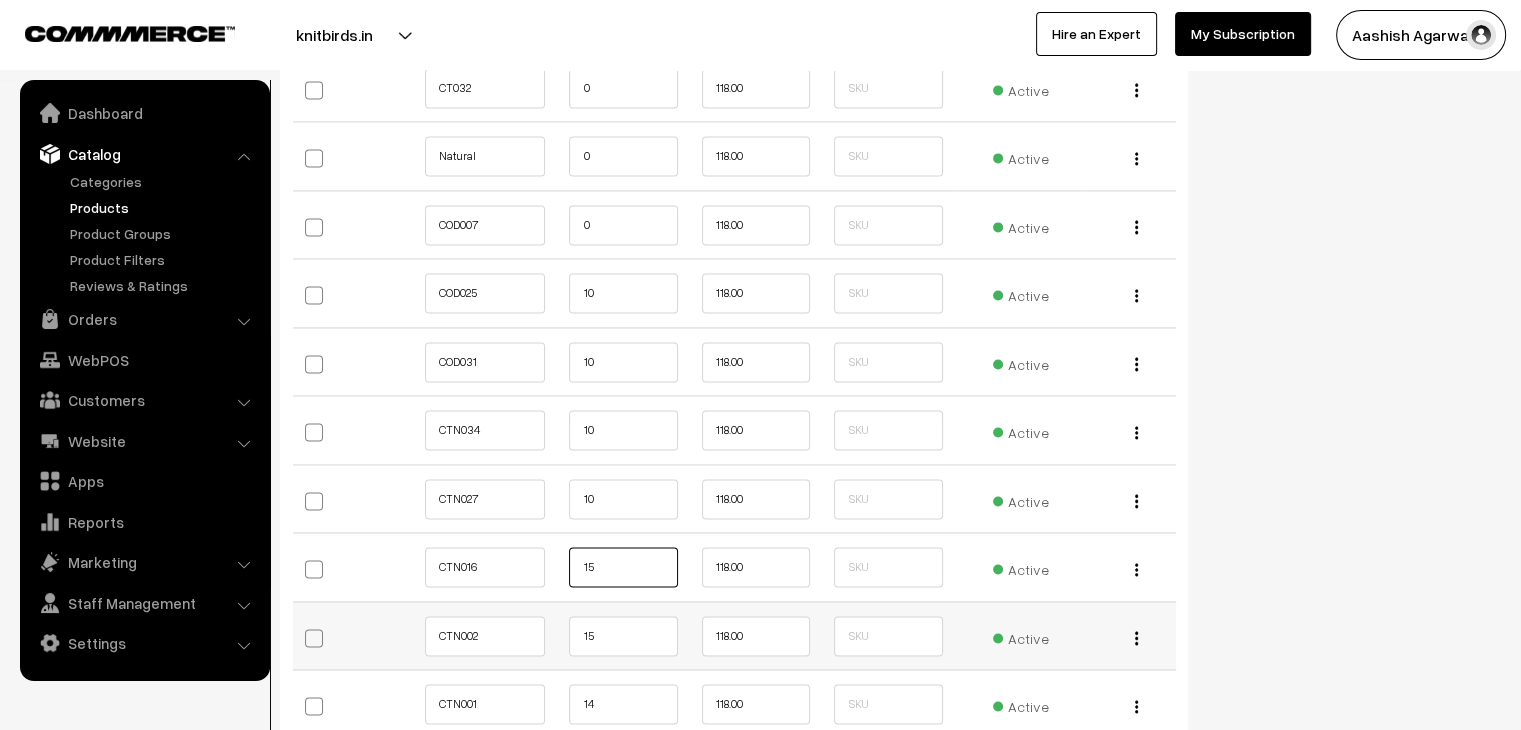 scroll, scrollTop: 2900, scrollLeft: 0, axis: vertical 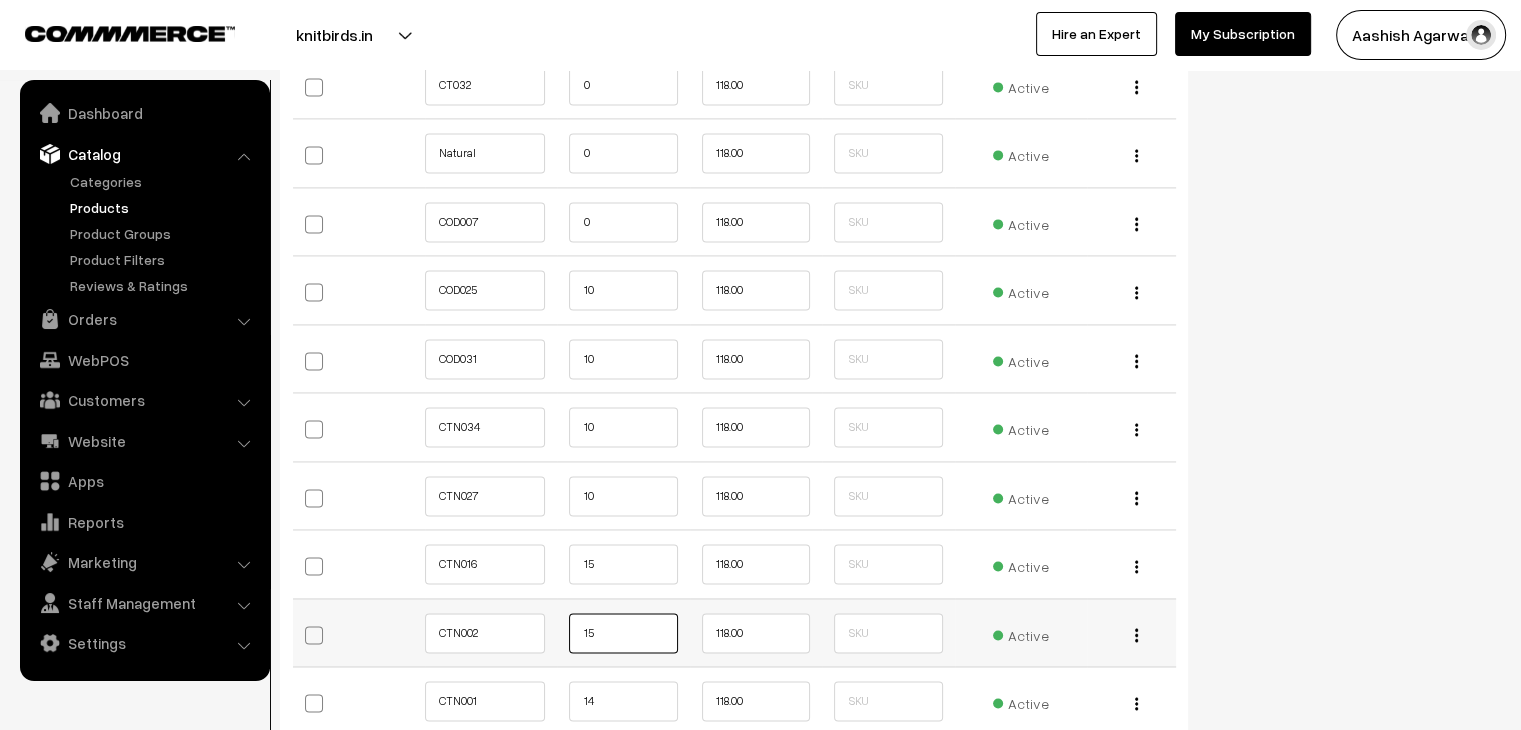 click on "15" at bounding box center (623, 633) 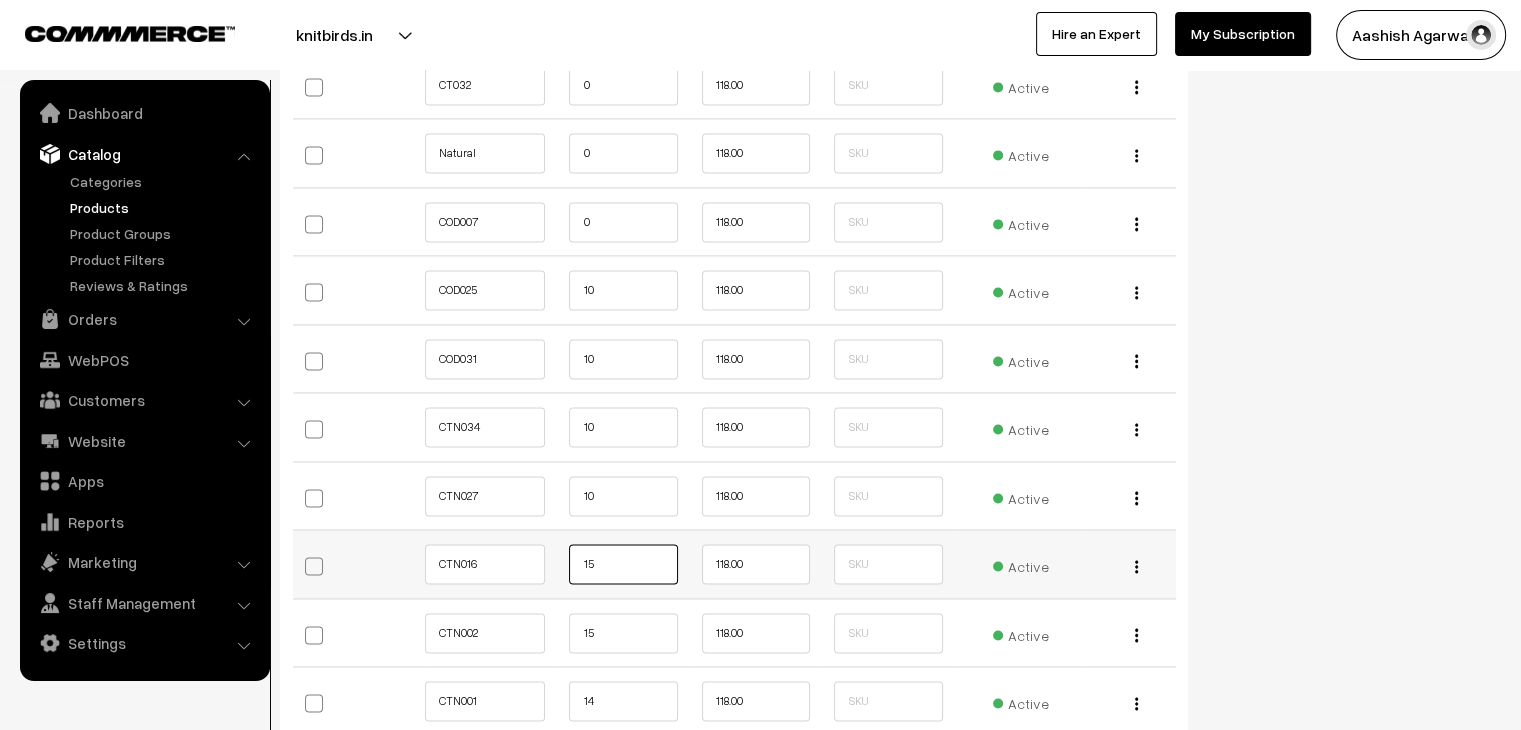 click on "15" at bounding box center (623, 564) 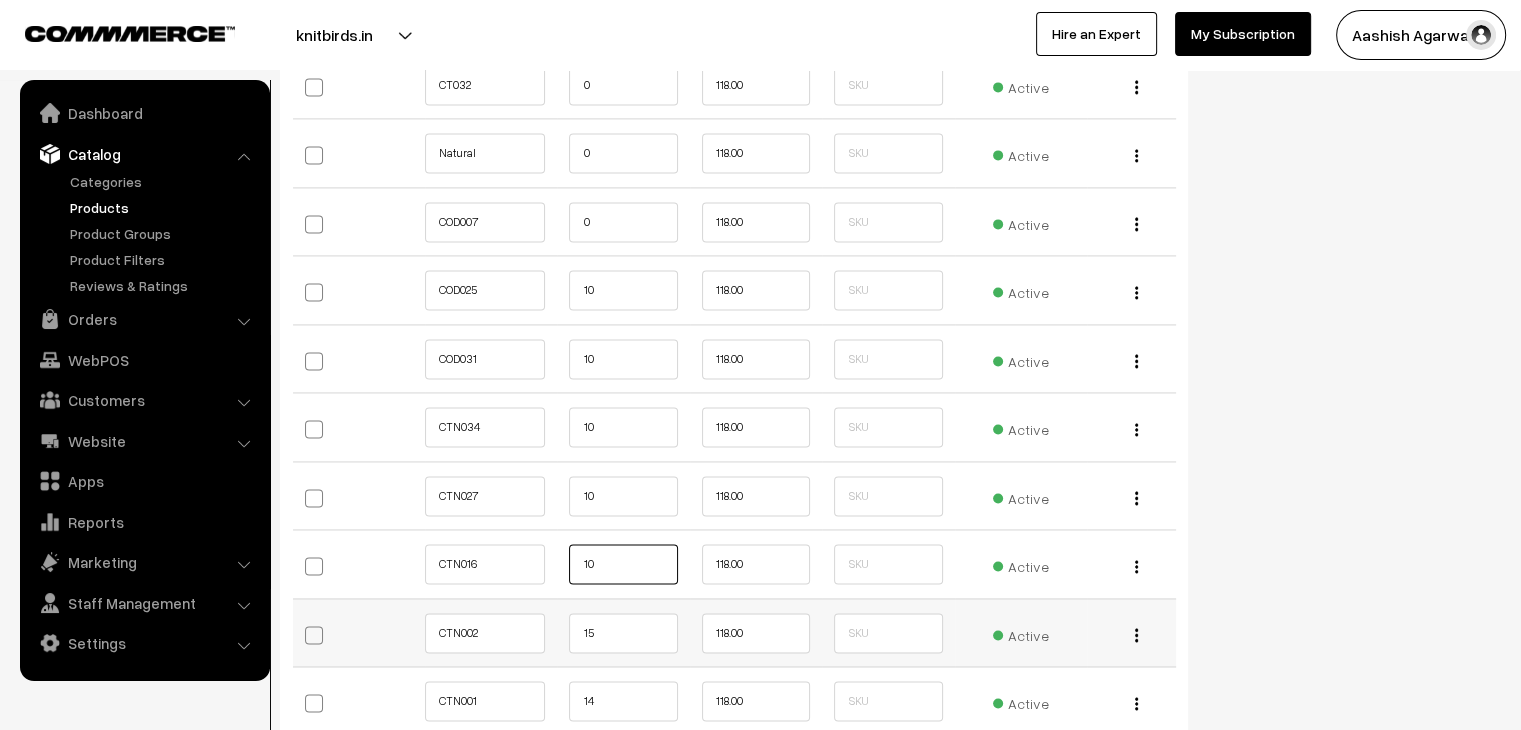 type on "10" 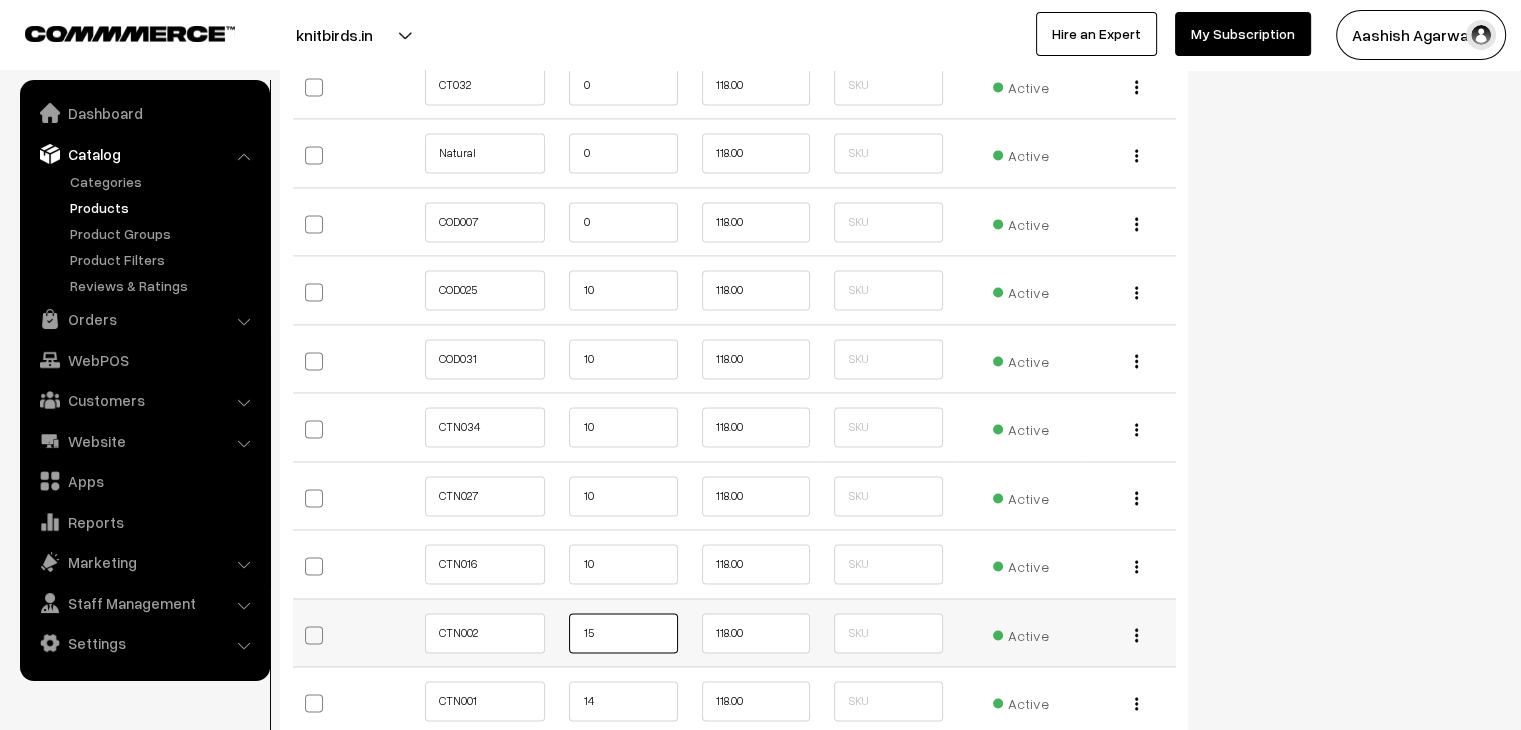 click on "15" at bounding box center [623, 633] 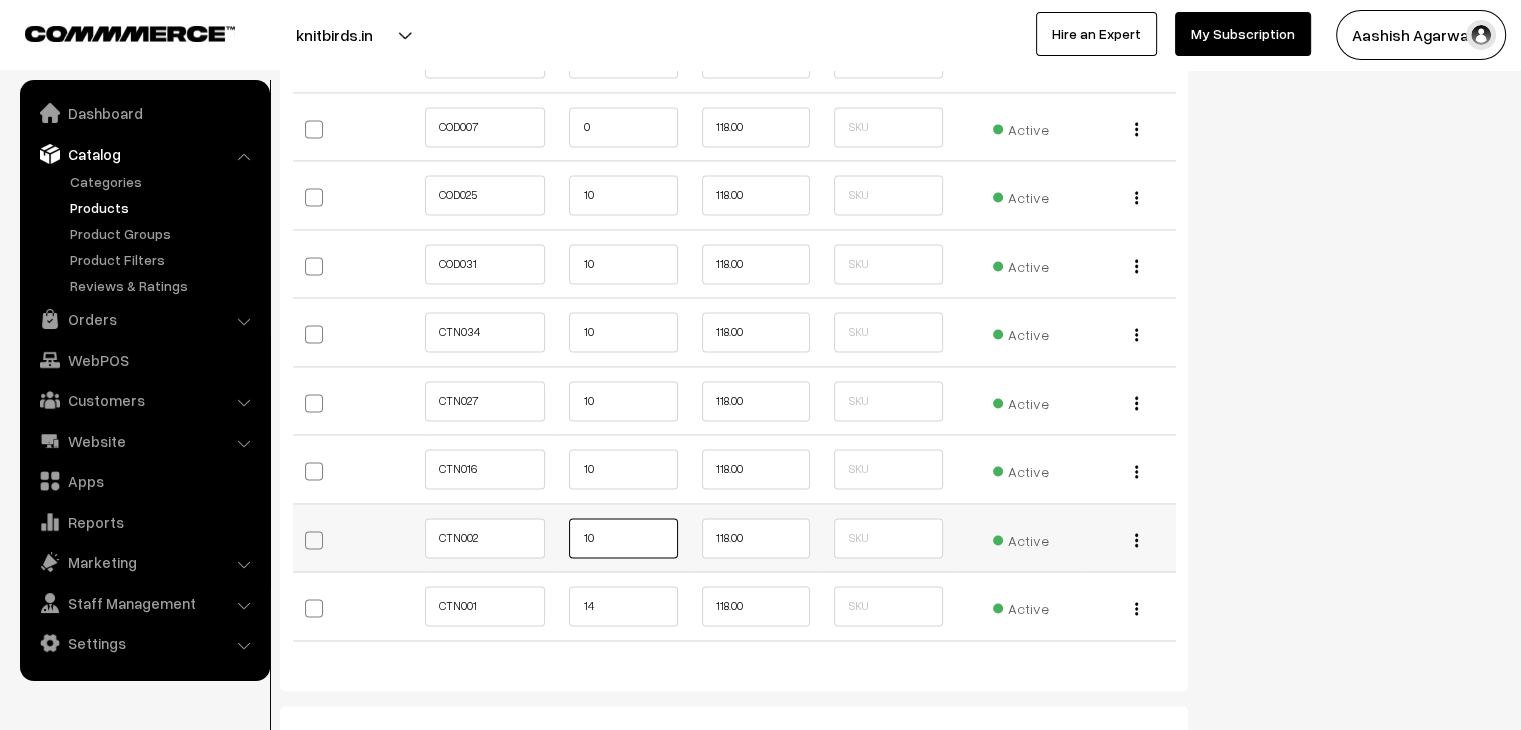 scroll, scrollTop: 3000, scrollLeft: 0, axis: vertical 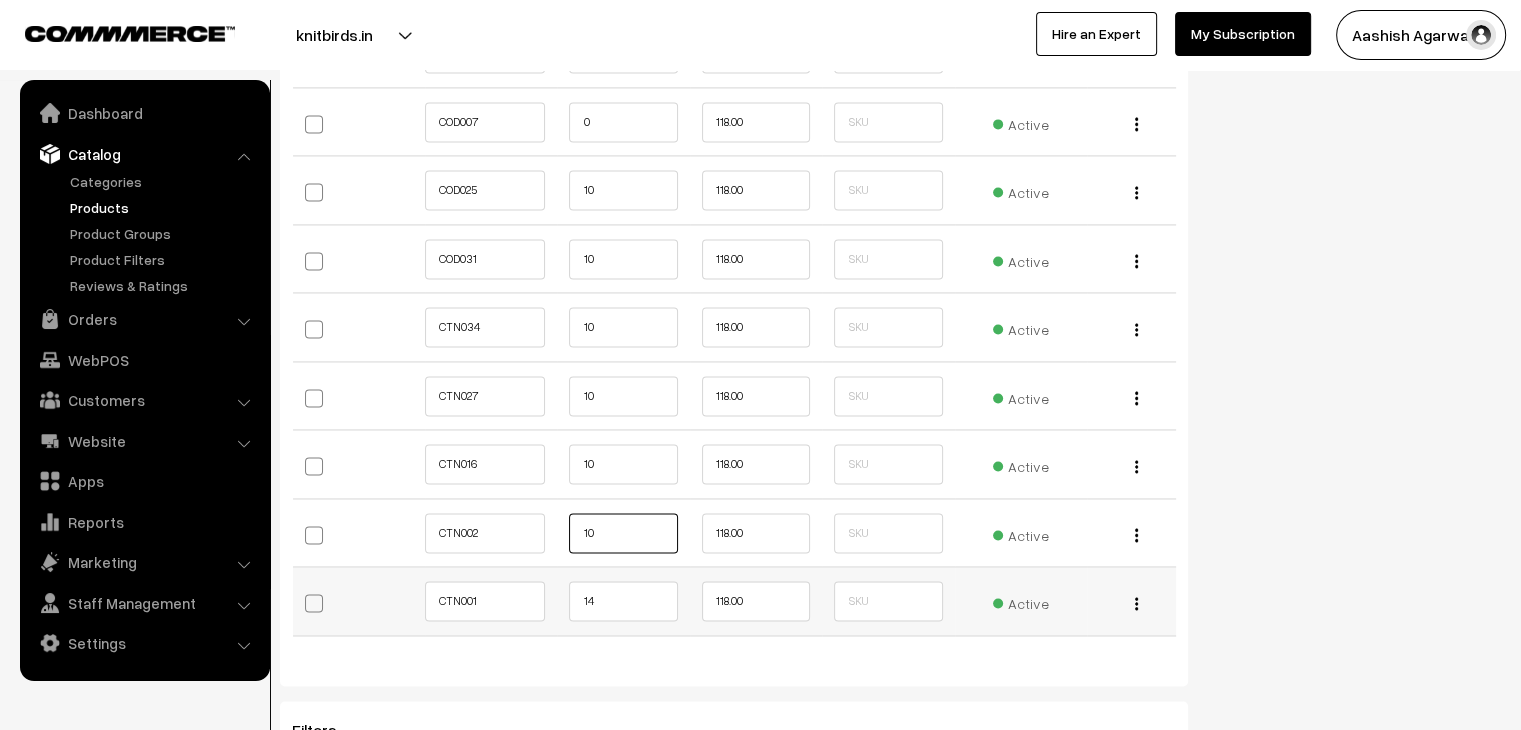 type on "10" 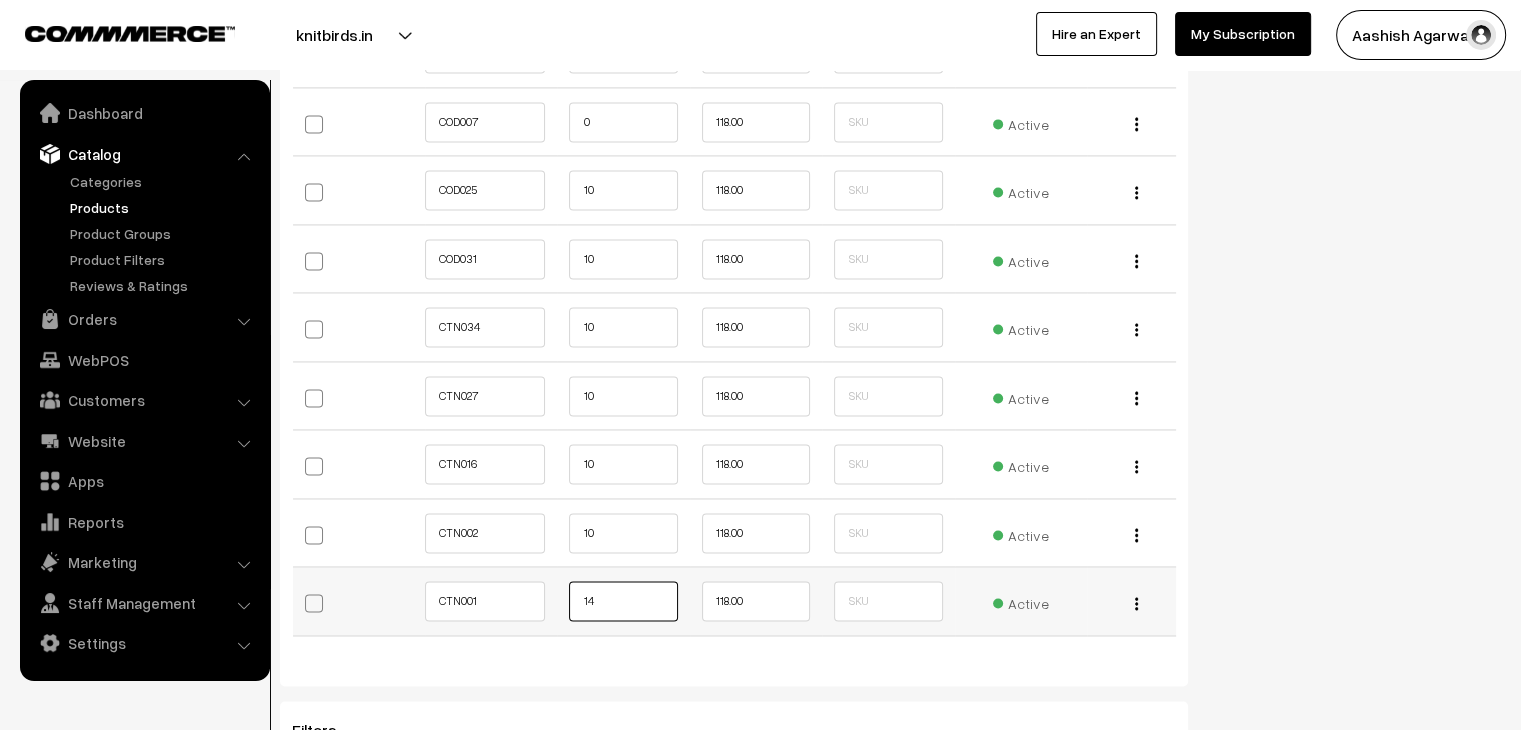 click on "14" at bounding box center (623, 601) 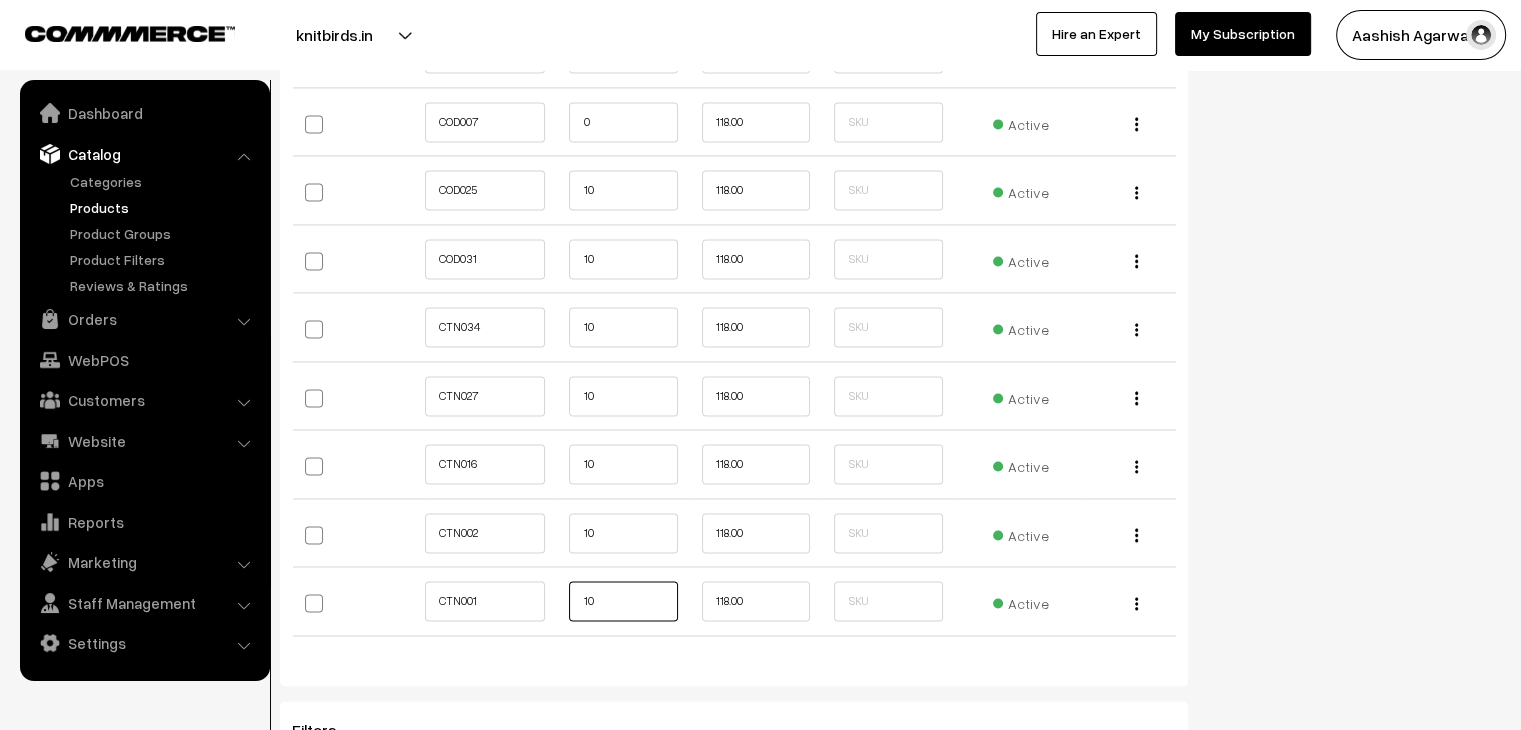 type on "10" 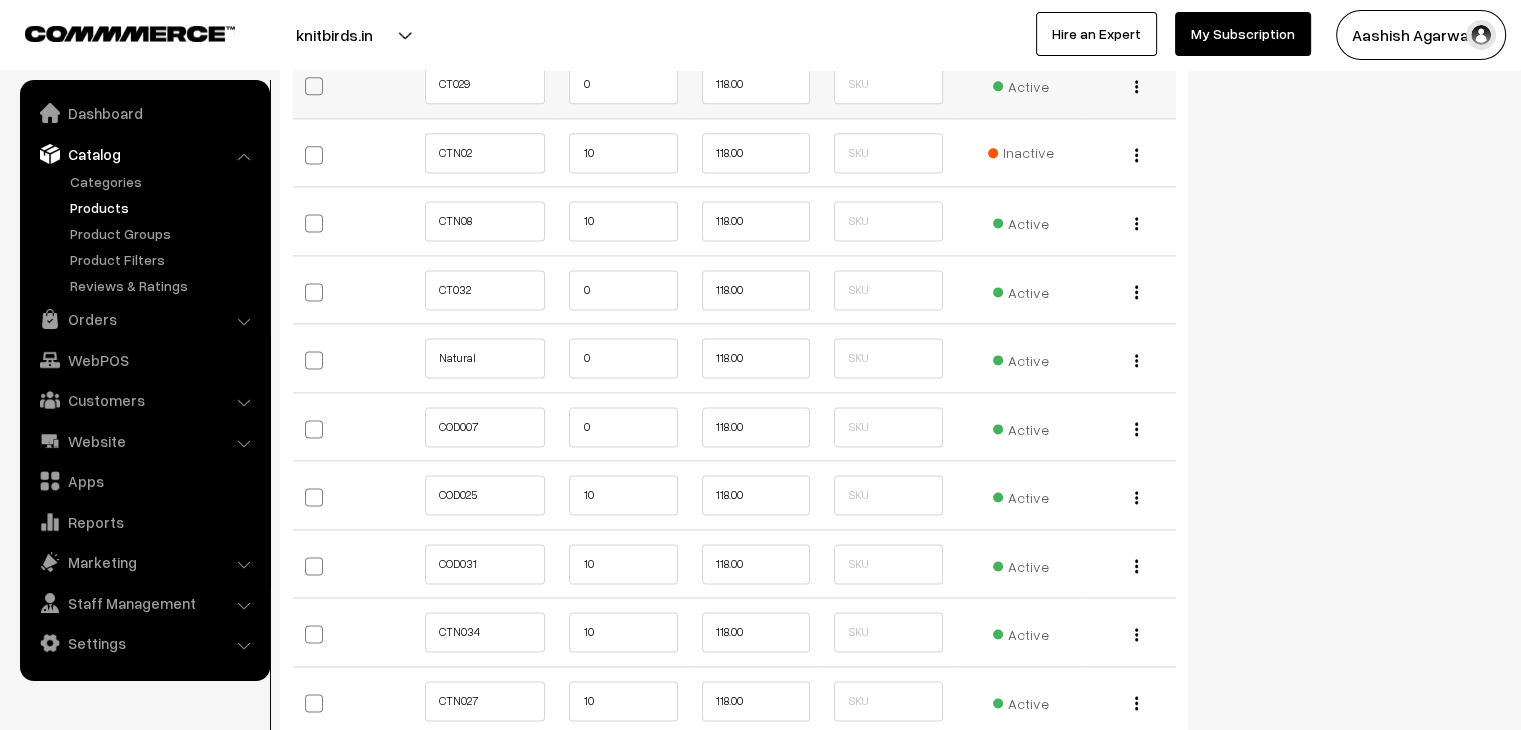 scroll, scrollTop: 2700, scrollLeft: 0, axis: vertical 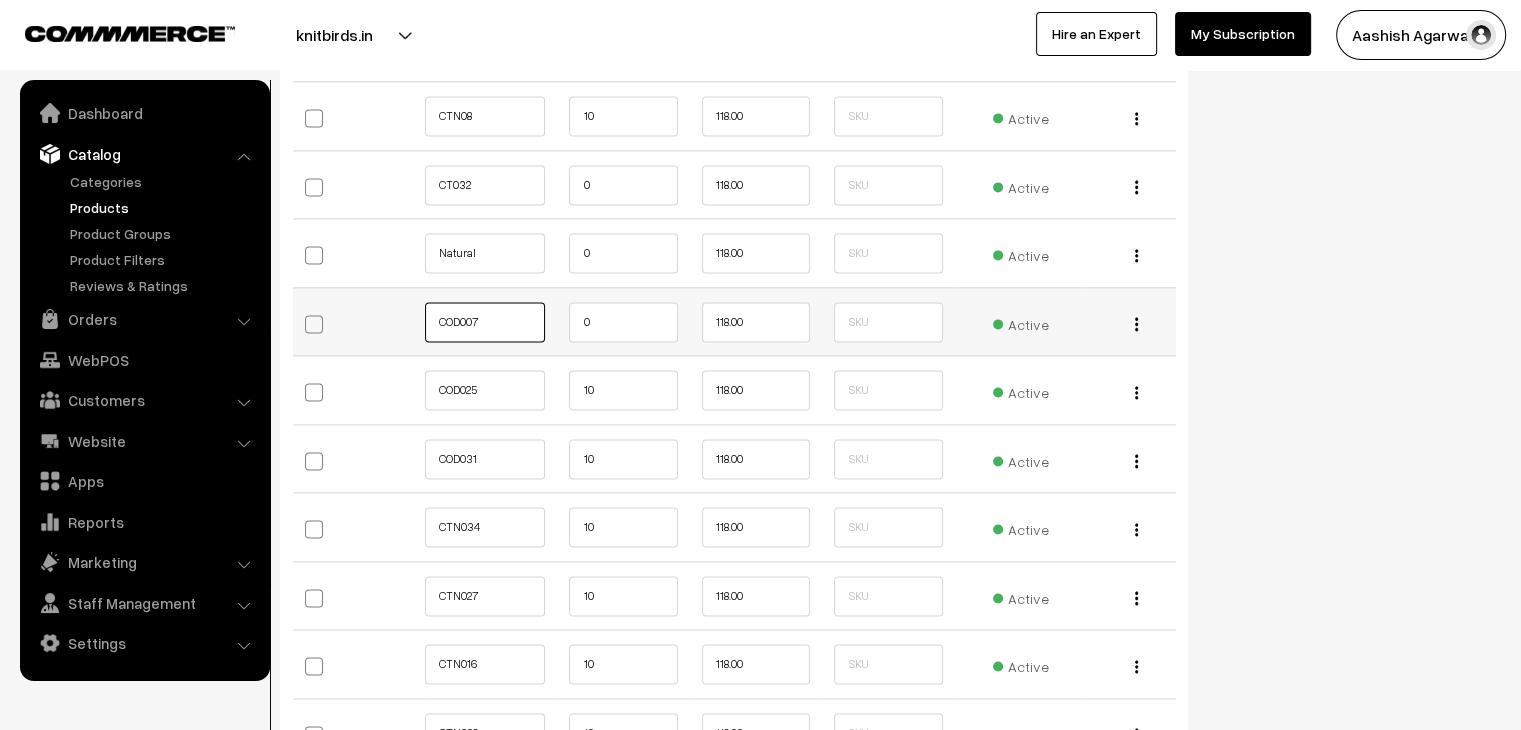 click on "COD007" at bounding box center (485, 322) 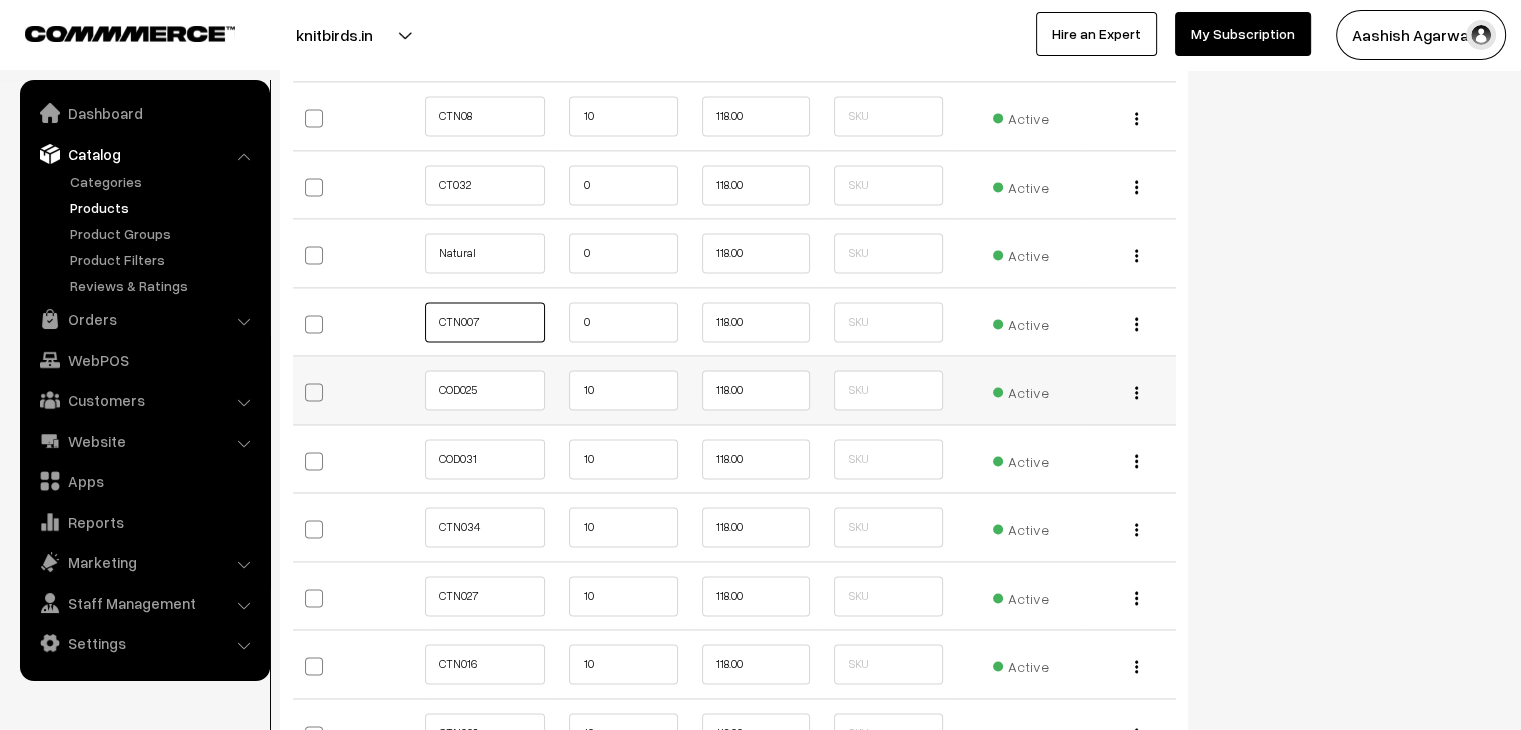 type on "CTN007" 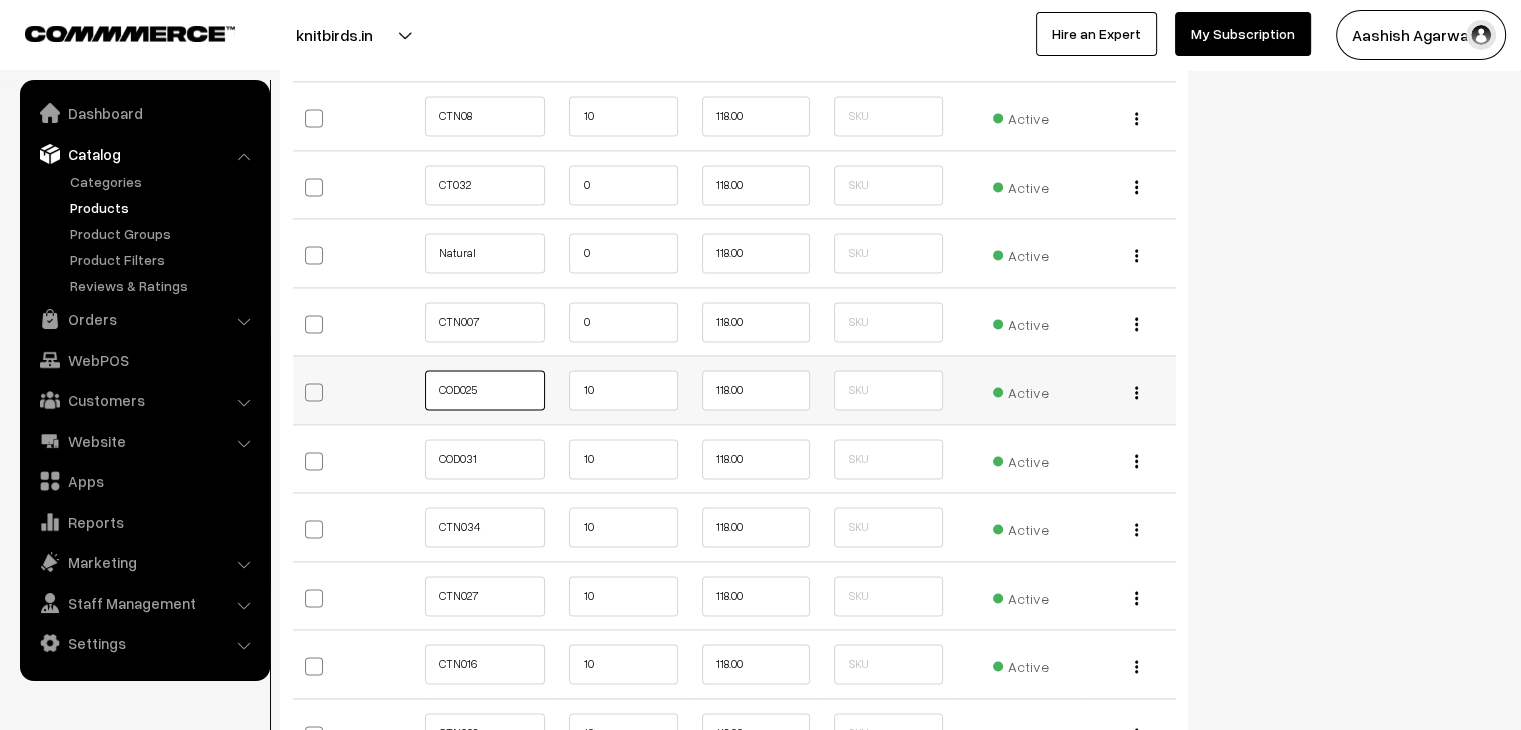 click on "COD025" at bounding box center (485, 390) 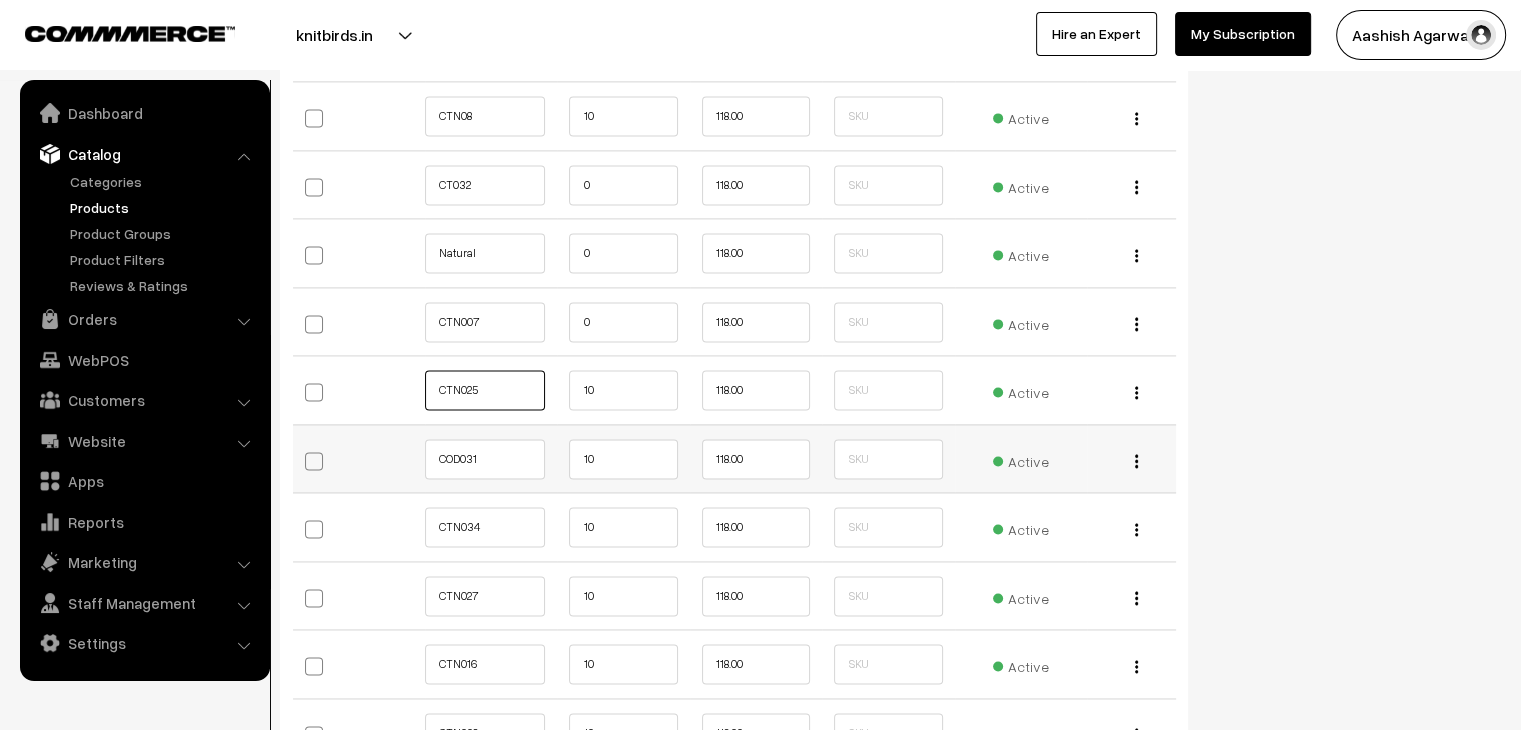 type on "CTN025" 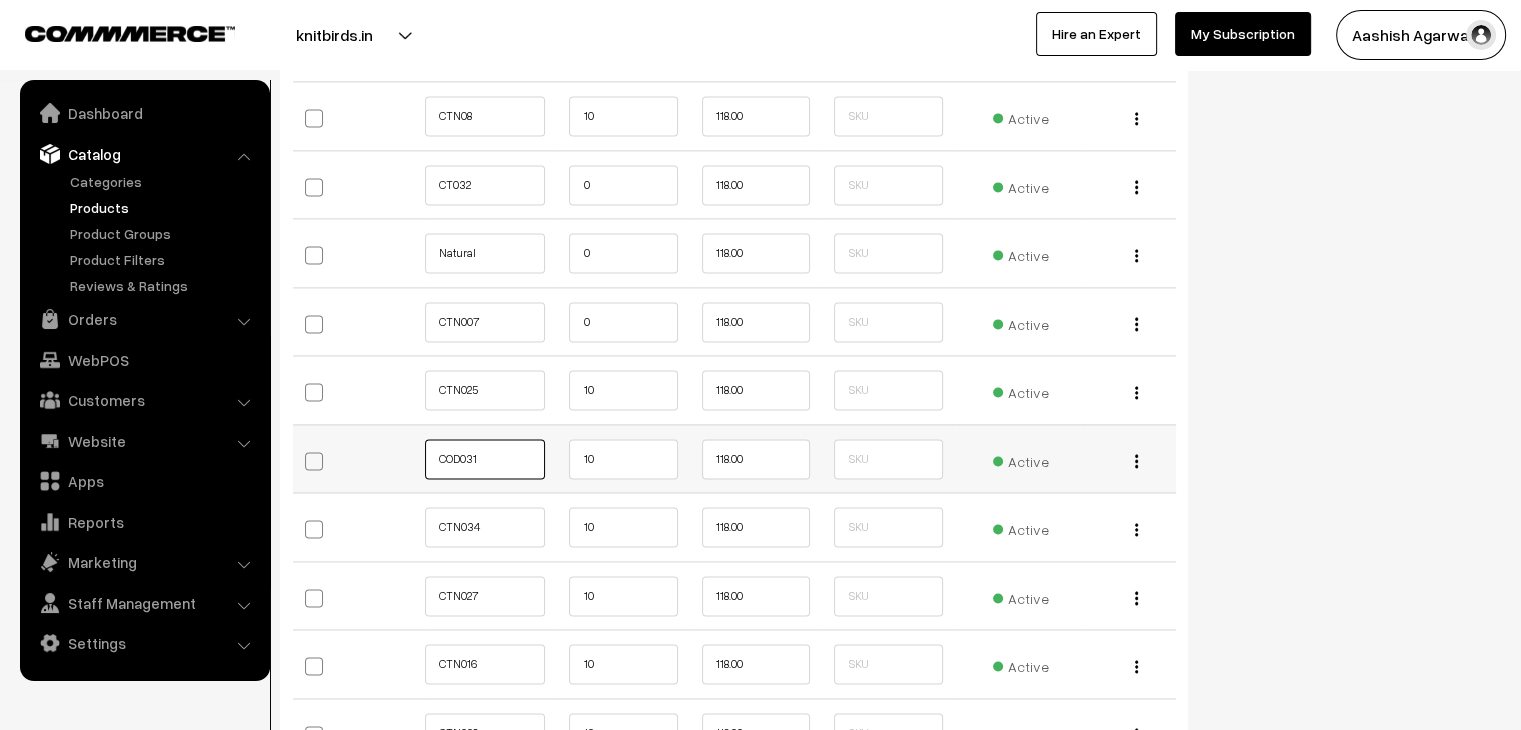 click on "COD031" at bounding box center [485, 459] 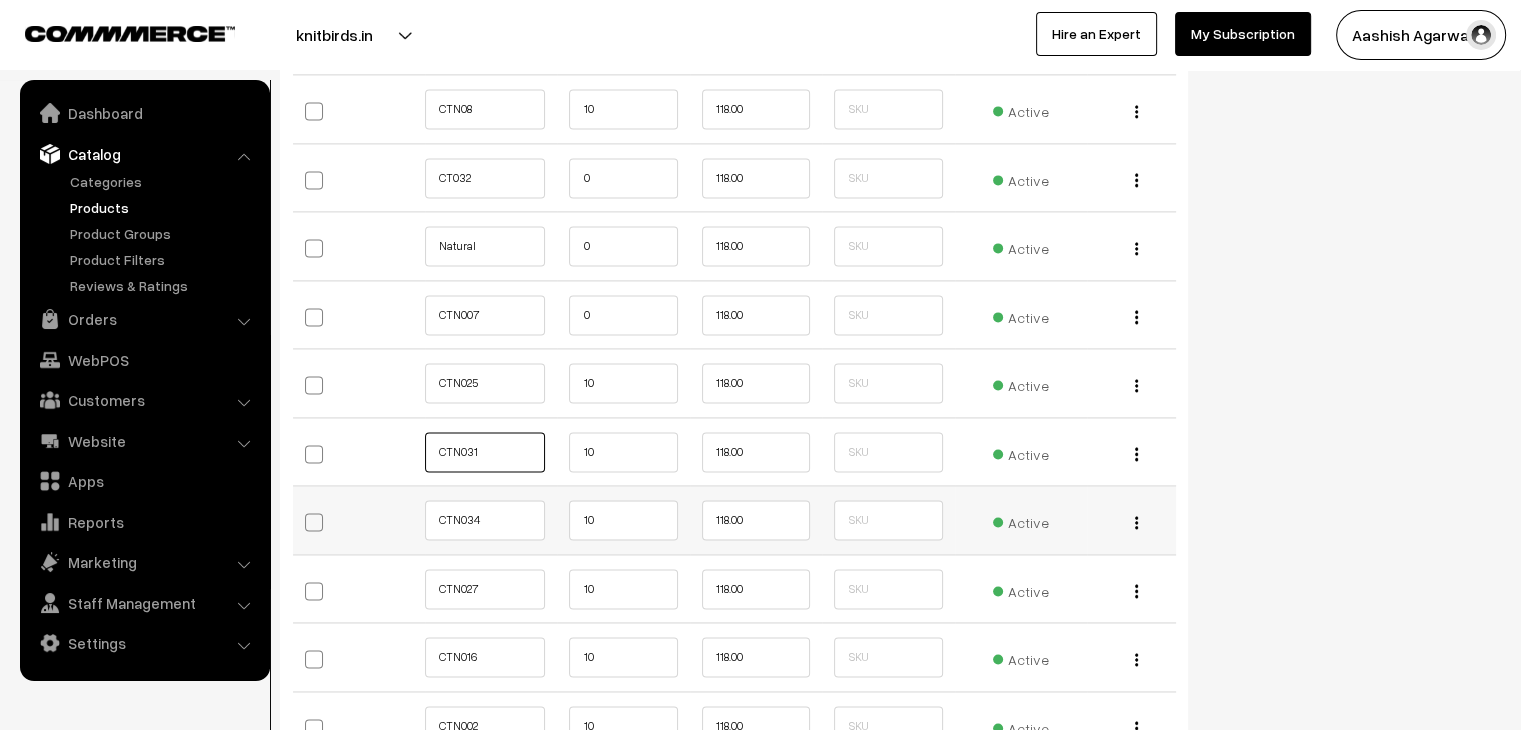 scroll, scrollTop: 2800, scrollLeft: 0, axis: vertical 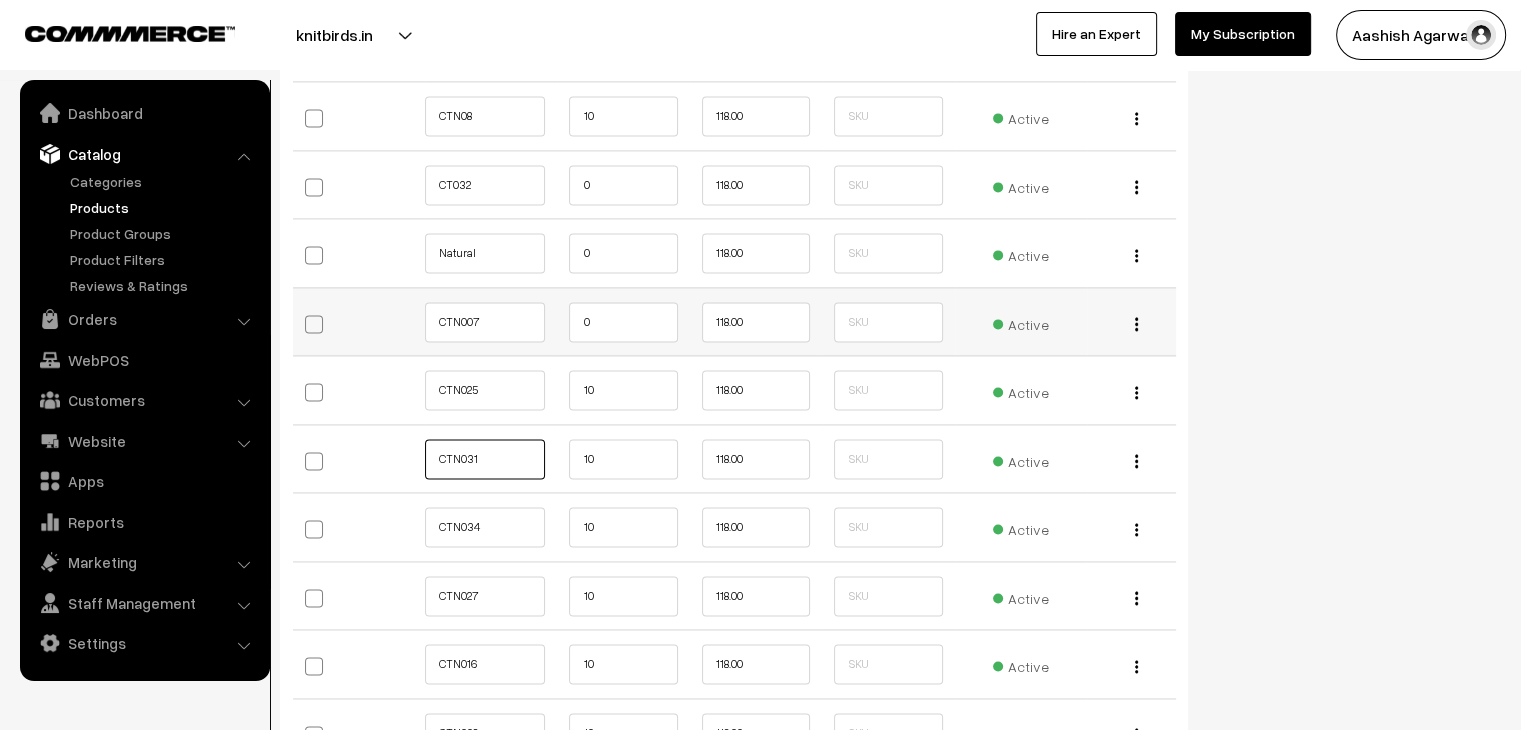 type on "CTN031" 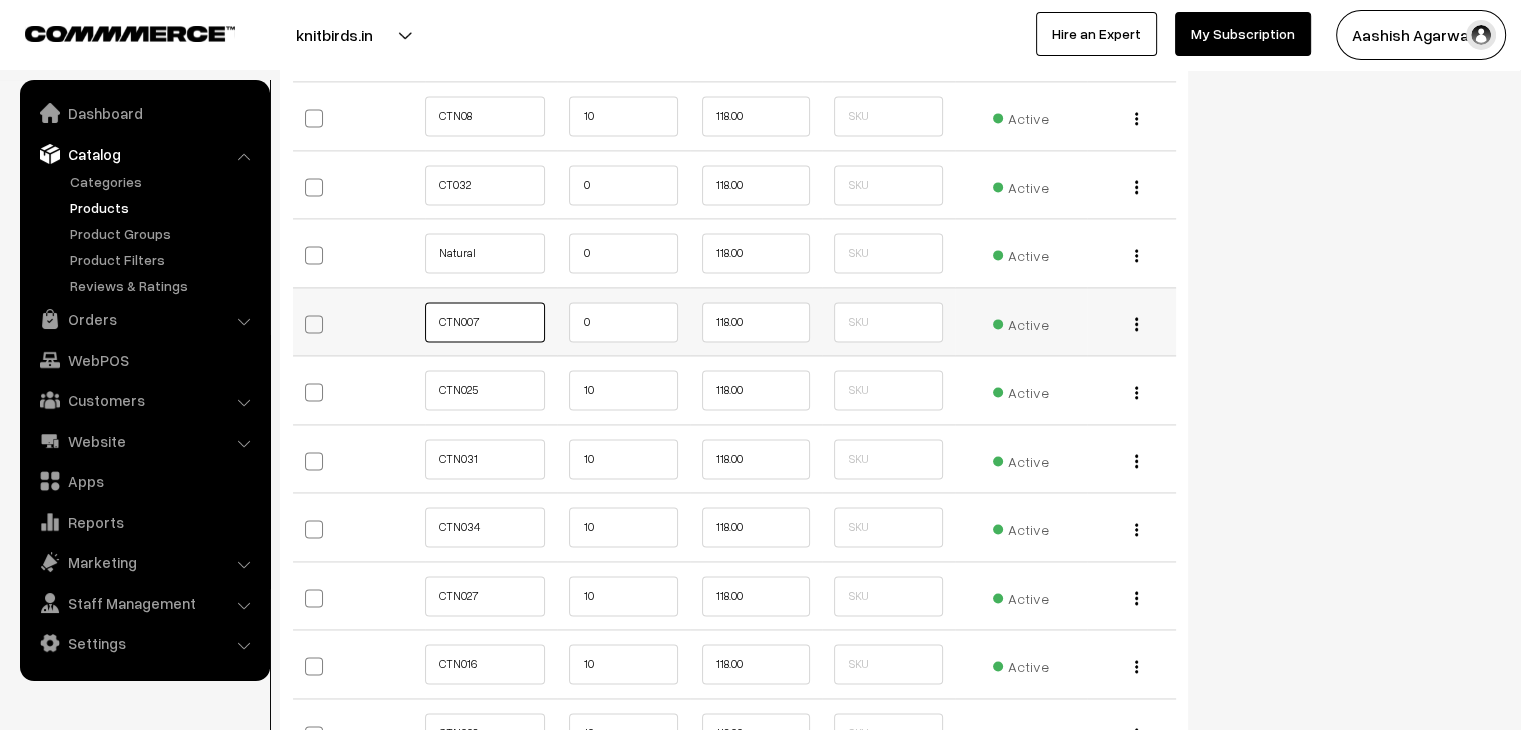 click on "CTN007" at bounding box center (485, 322) 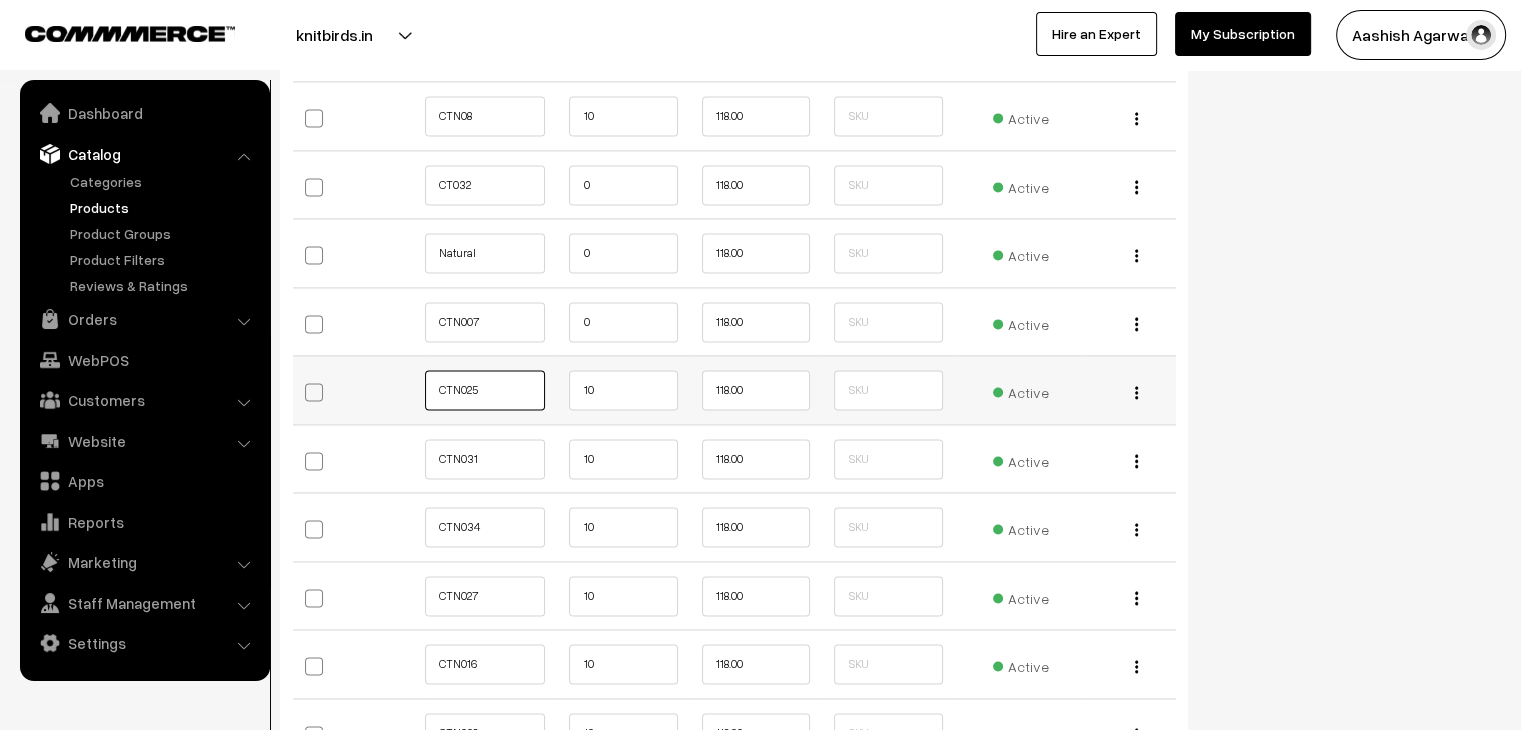 click on "CTN025" at bounding box center (485, 390) 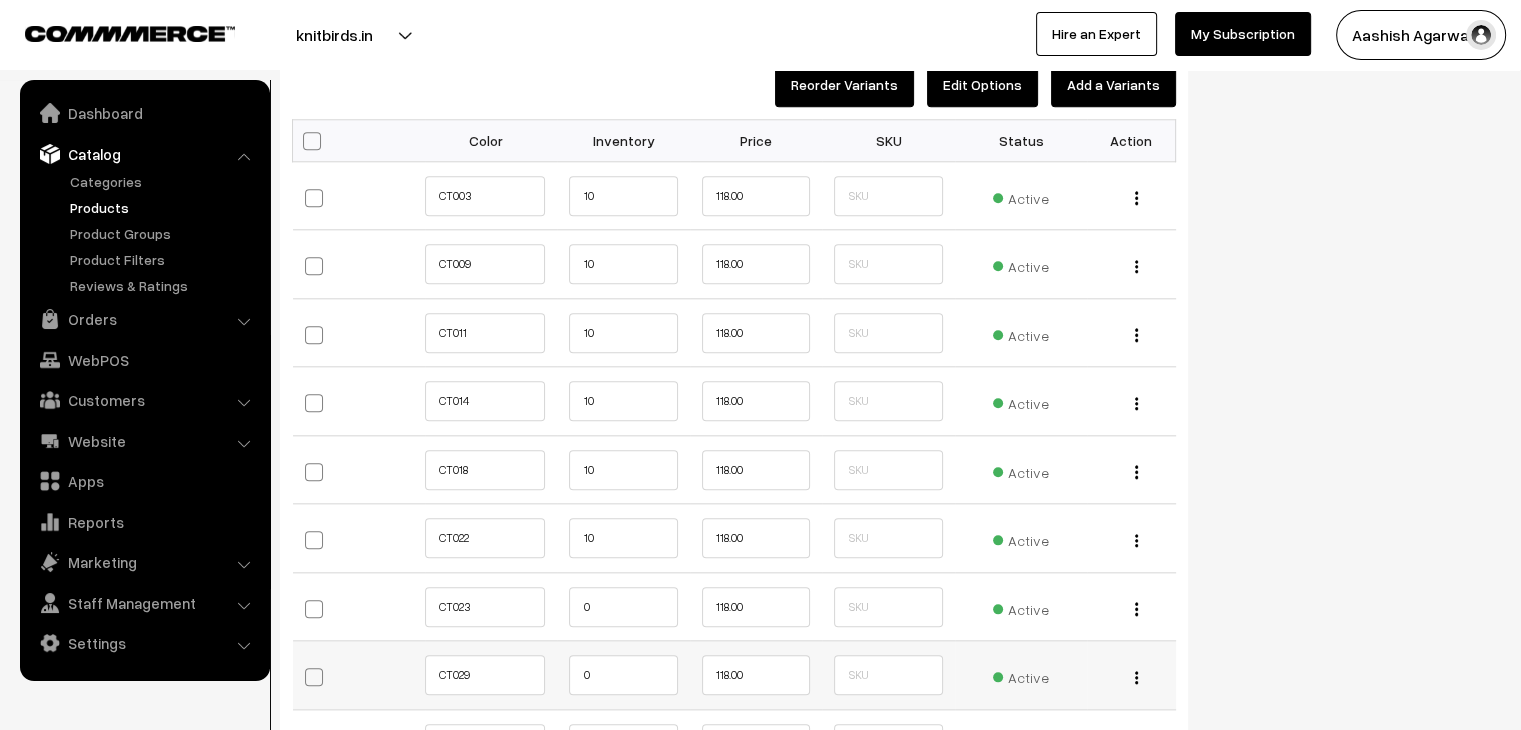scroll, scrollTop: 2100, scrollLeft: 0, axis: vertical 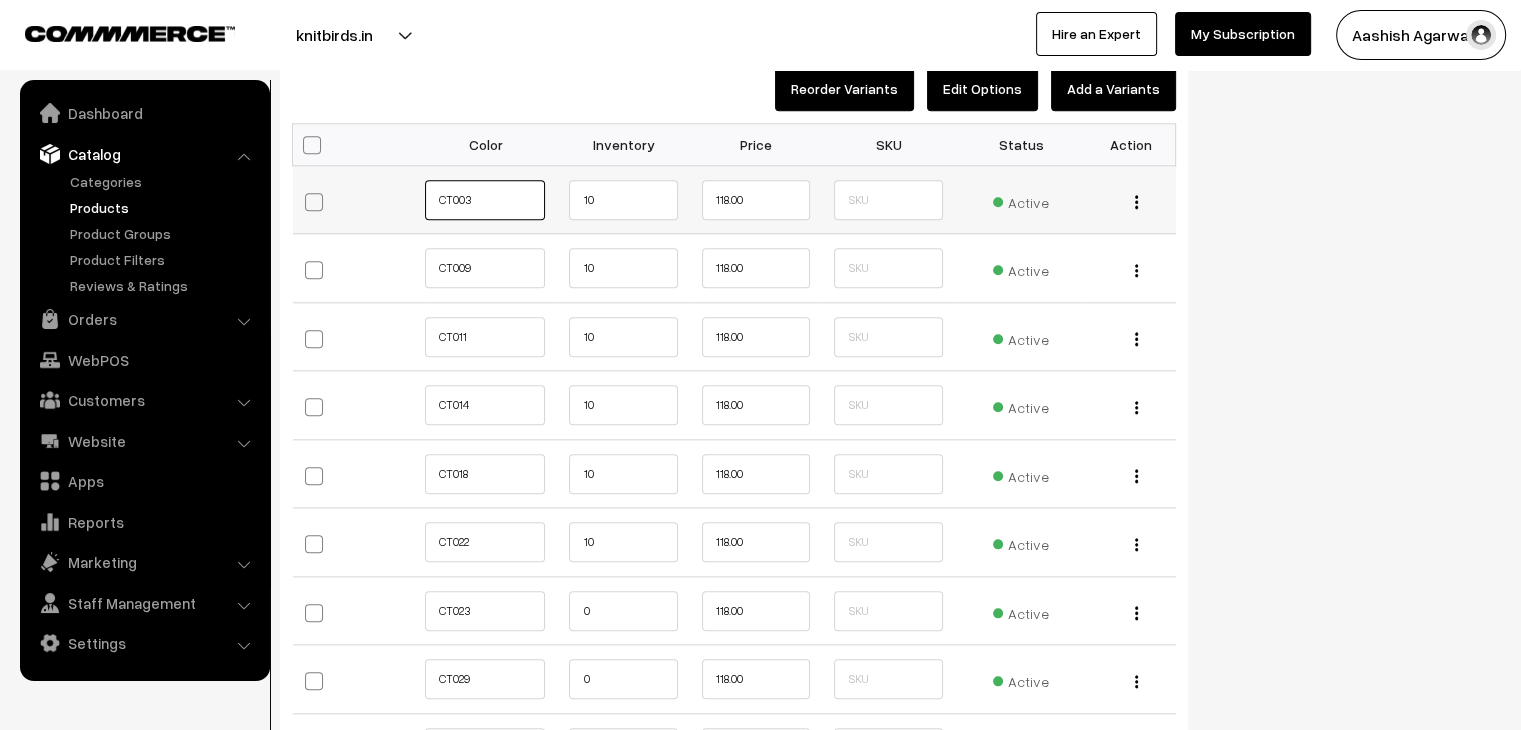 click on "CT003" at bounding box center [485, 200] 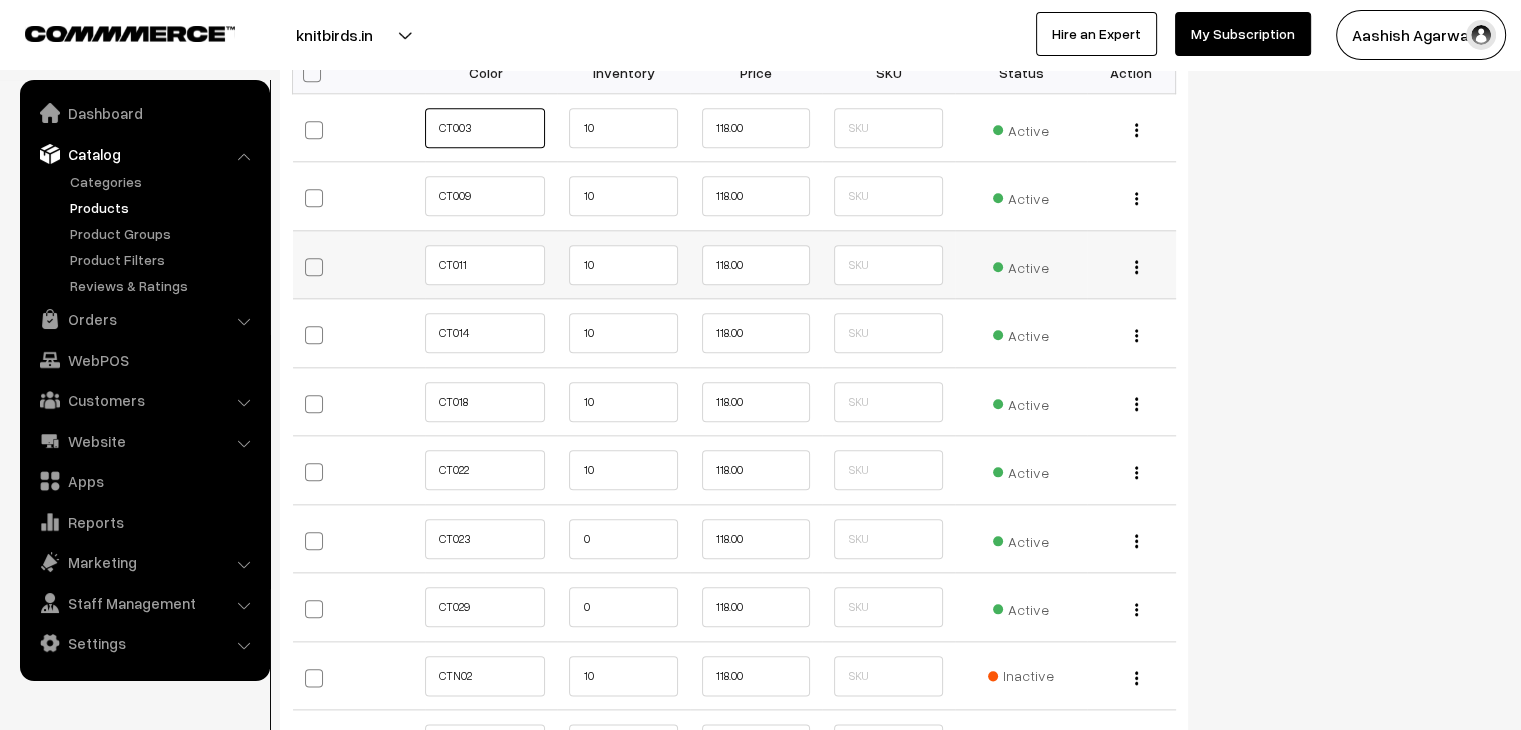 scroll, scrollTop: 2300, scrollLeft: 0, axis: vertical 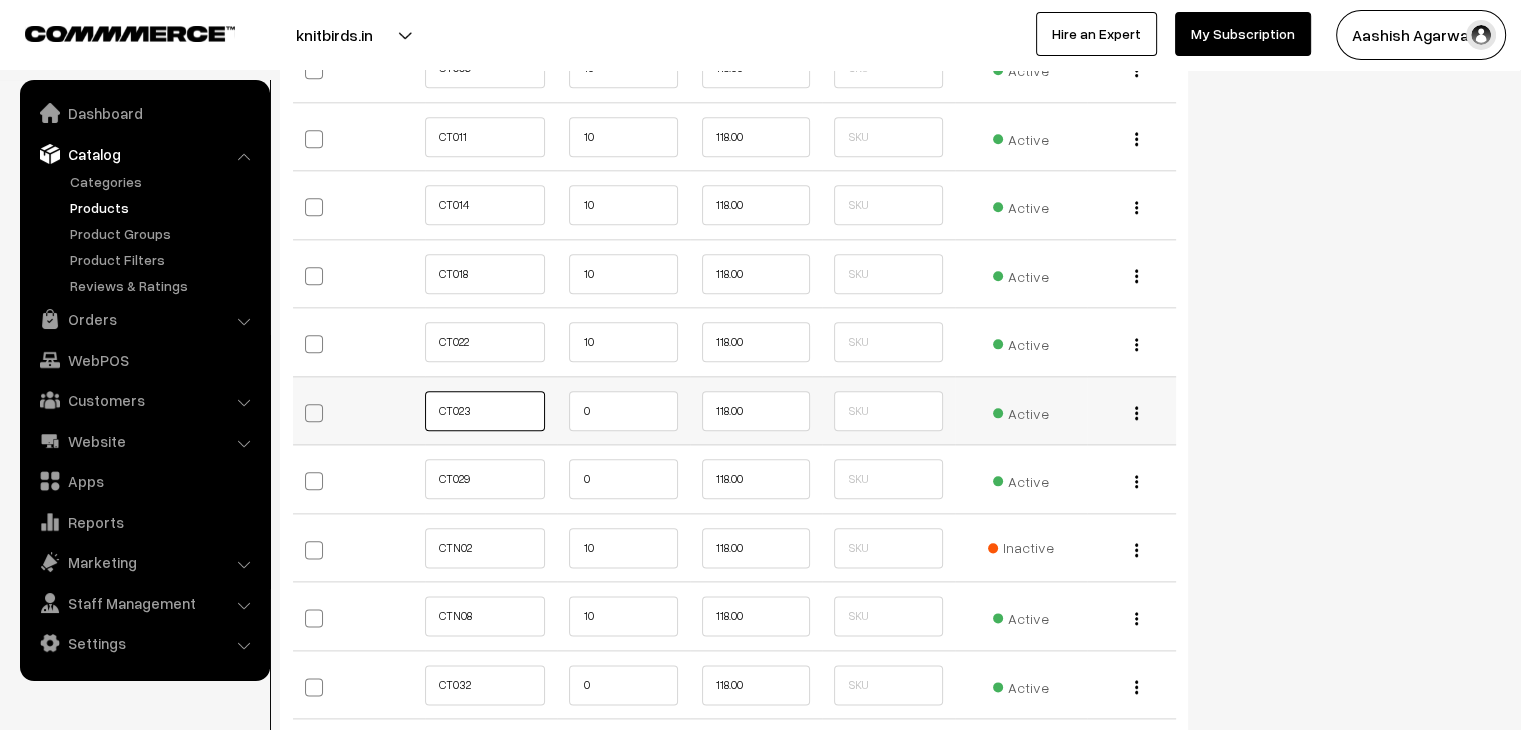 click on "CT023" at bounding box center (485, 411) 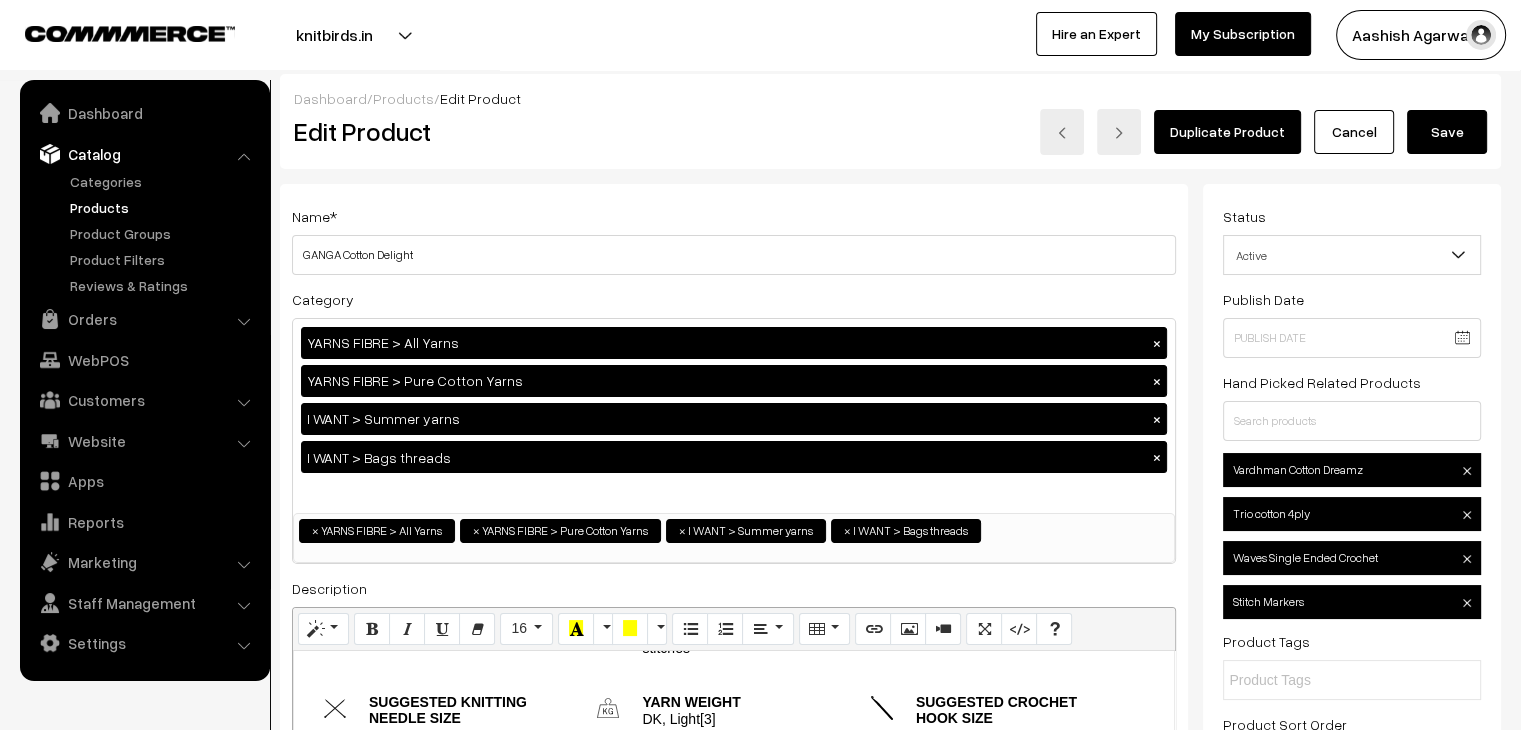 scroll, scrollTop: 0, scrollLeft: 0, axis: both 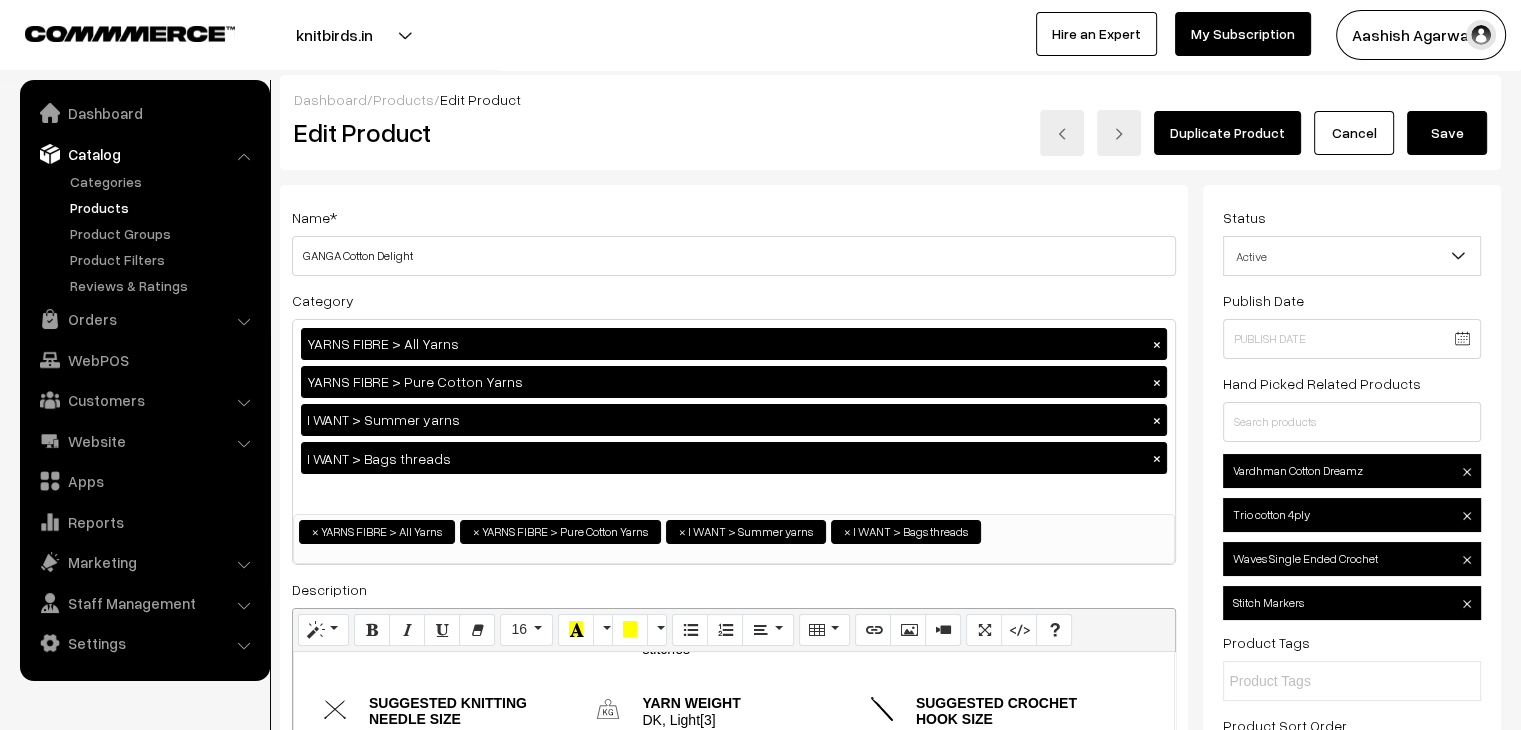 drag, startPoint x: 1466, startPoint y: 124, endPoint x: 1177, endPoint y: 159, distance: 291.11166 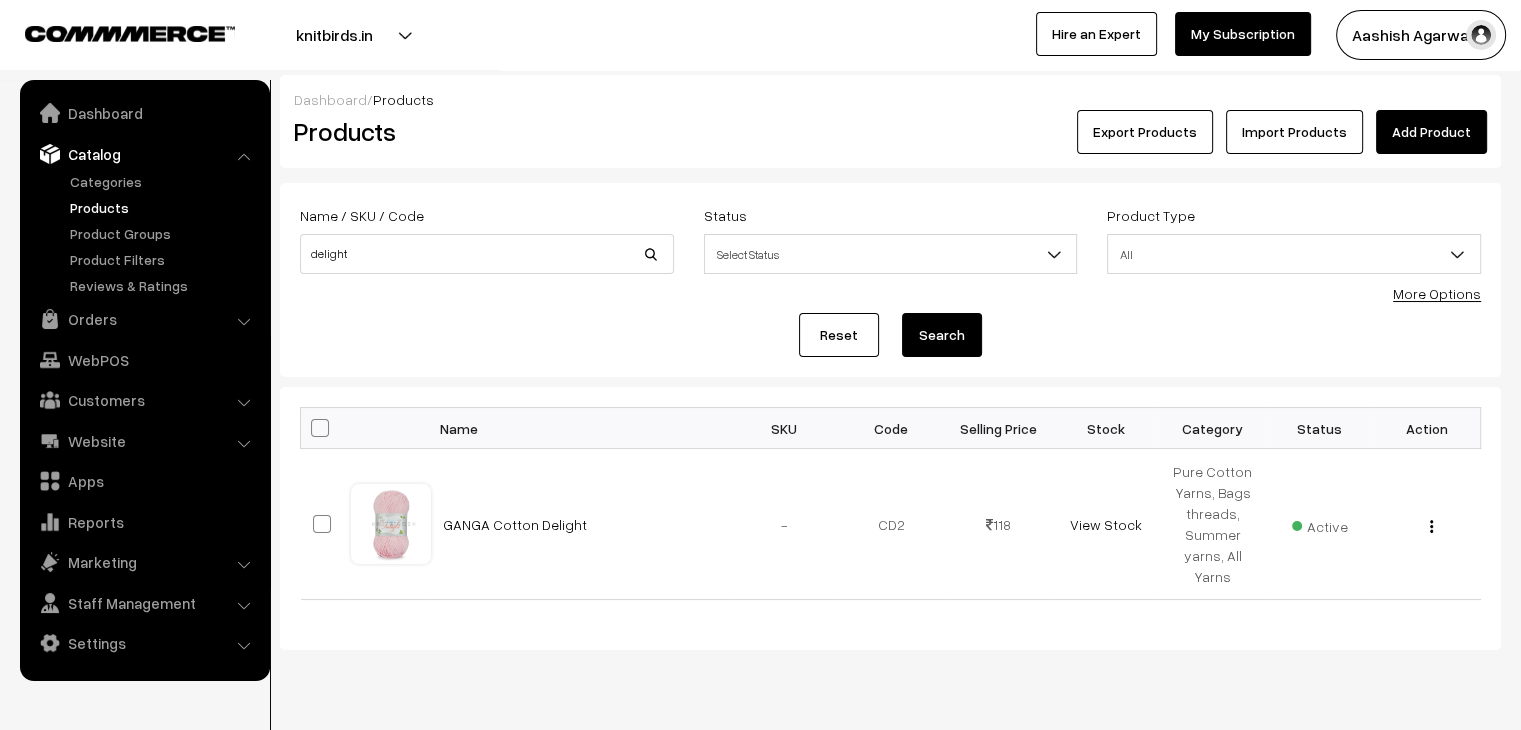 scroll, scrollTop: 0, scrollLeft: 0, axis: both 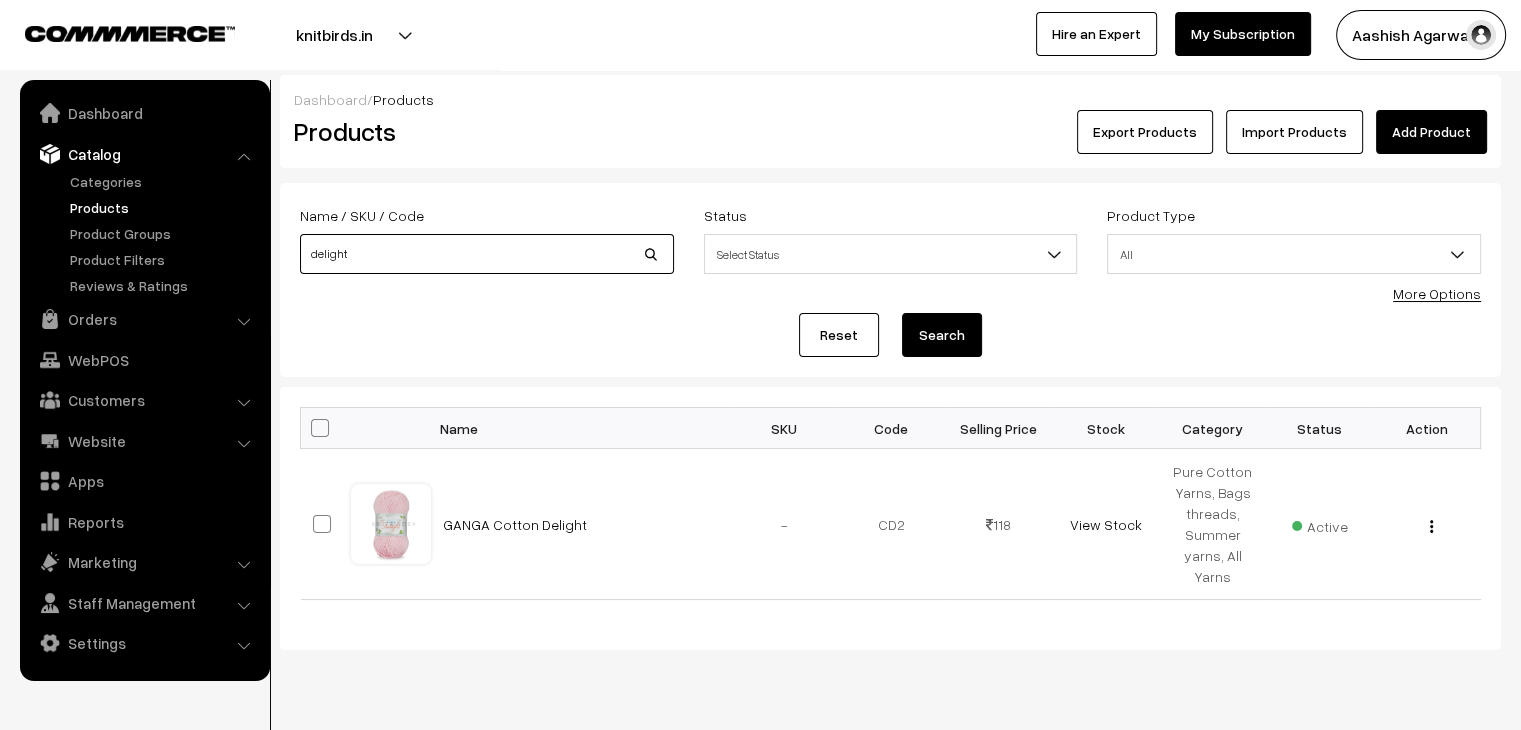 click on "delight" at bounding box center [487, 254] 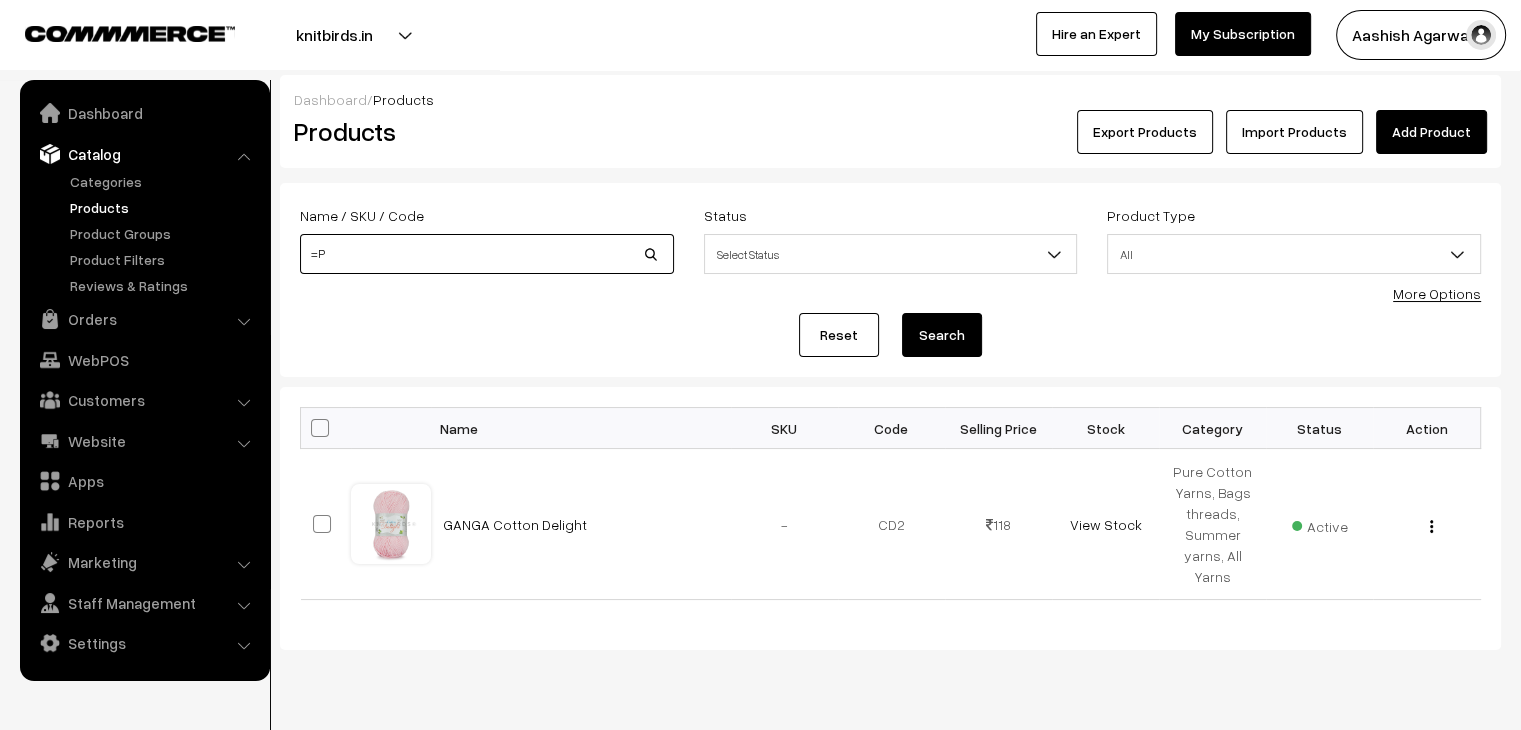 type on "=" 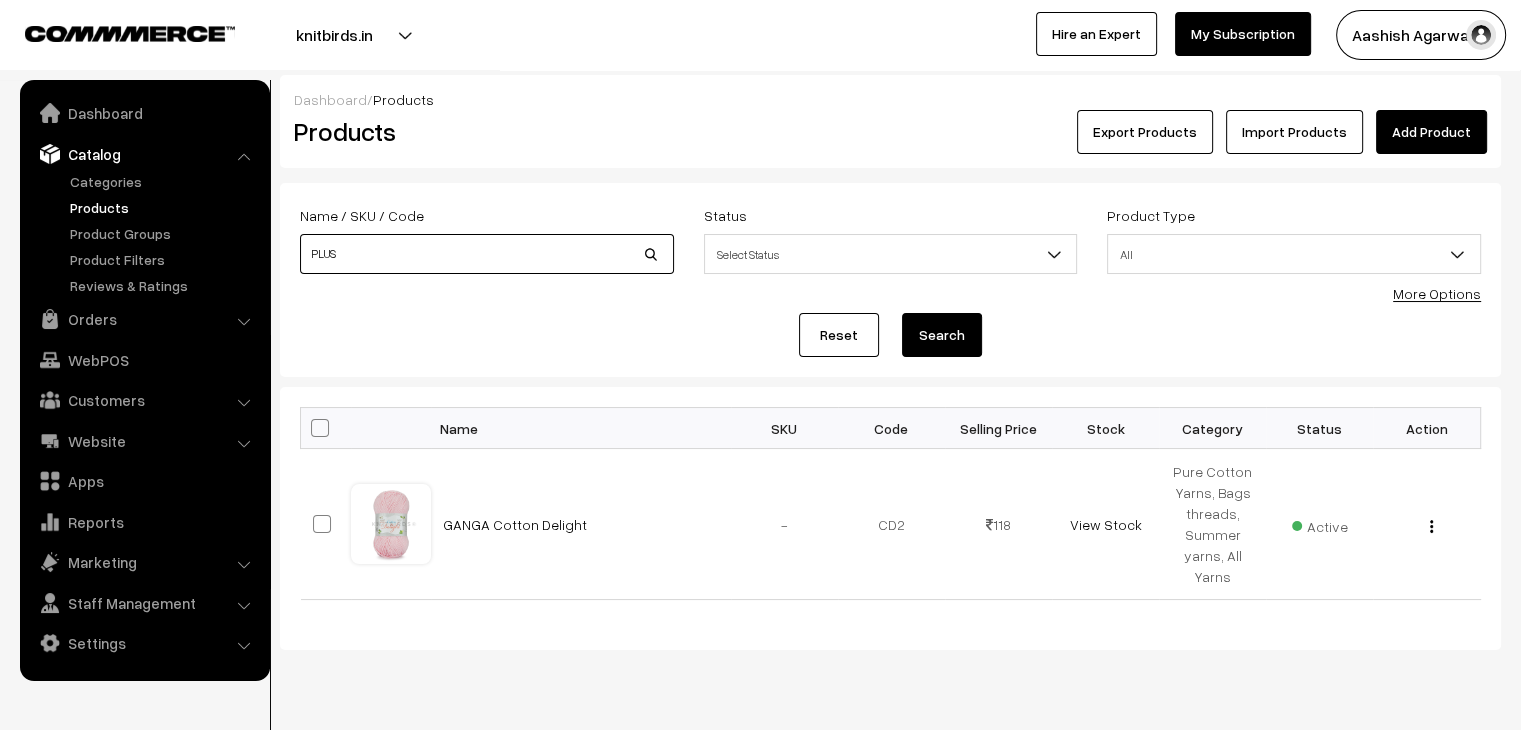 type on "PLUS" 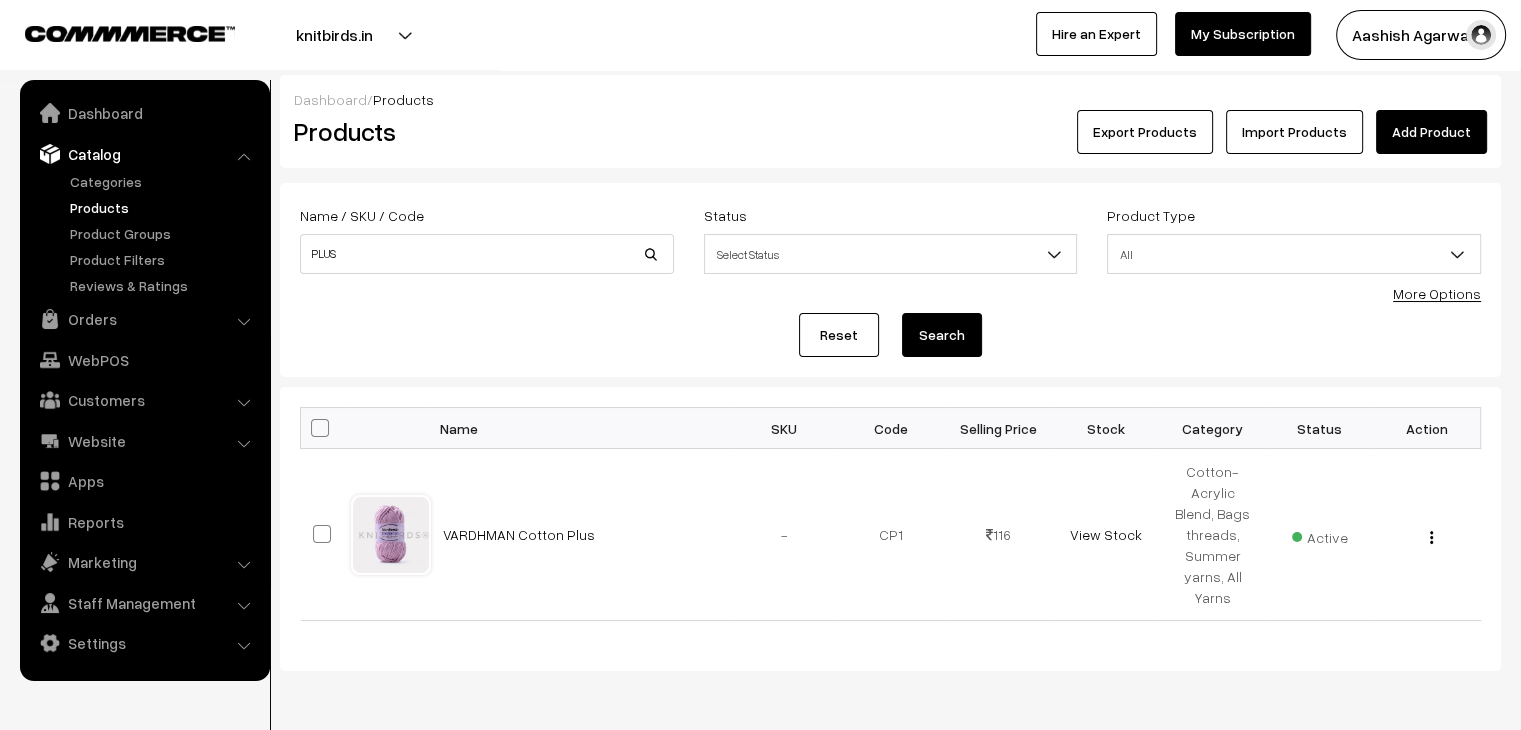 scroll, scrollTop: 0, scrollLeft: 0, axis: both 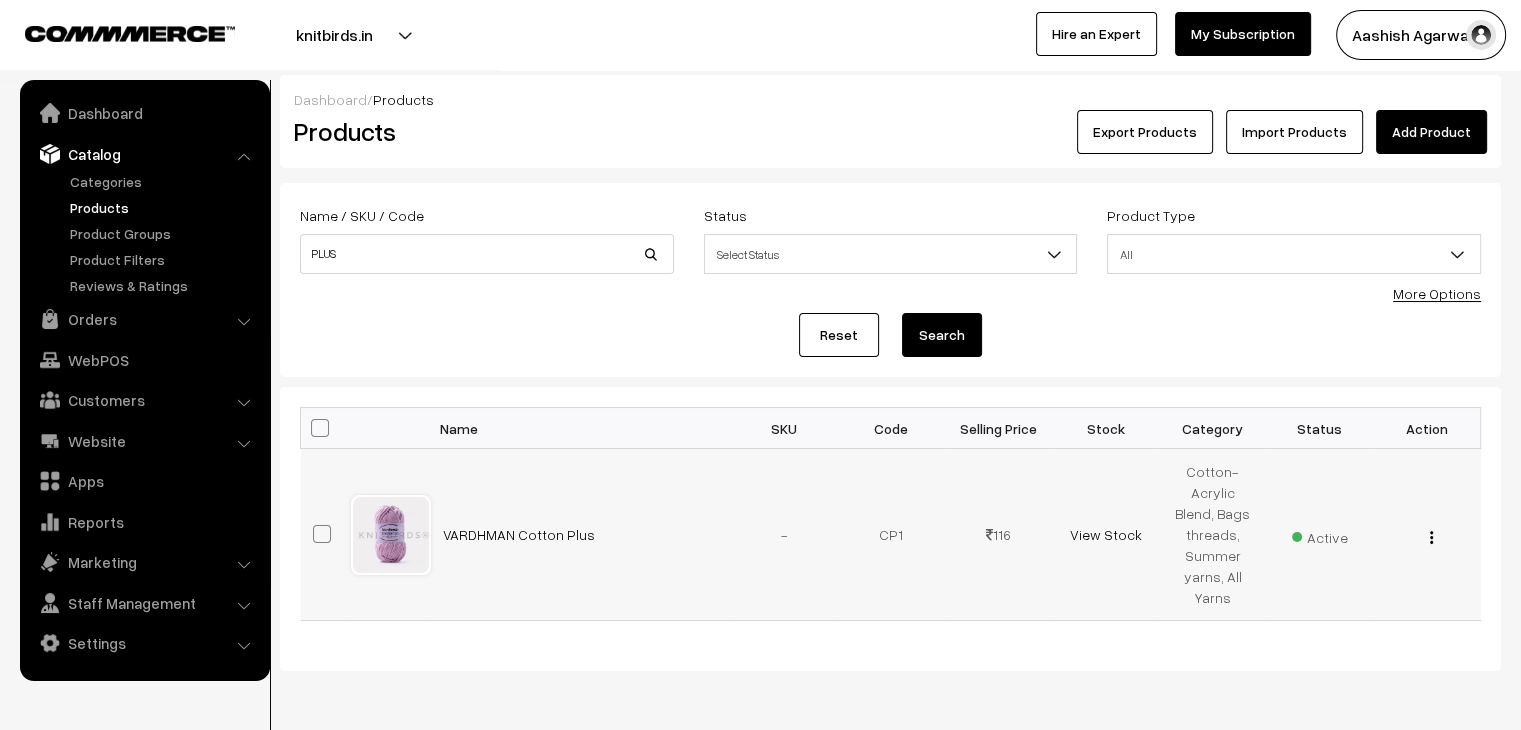 click on "View
Edit
Delete" at bounding box center (1426, 534) 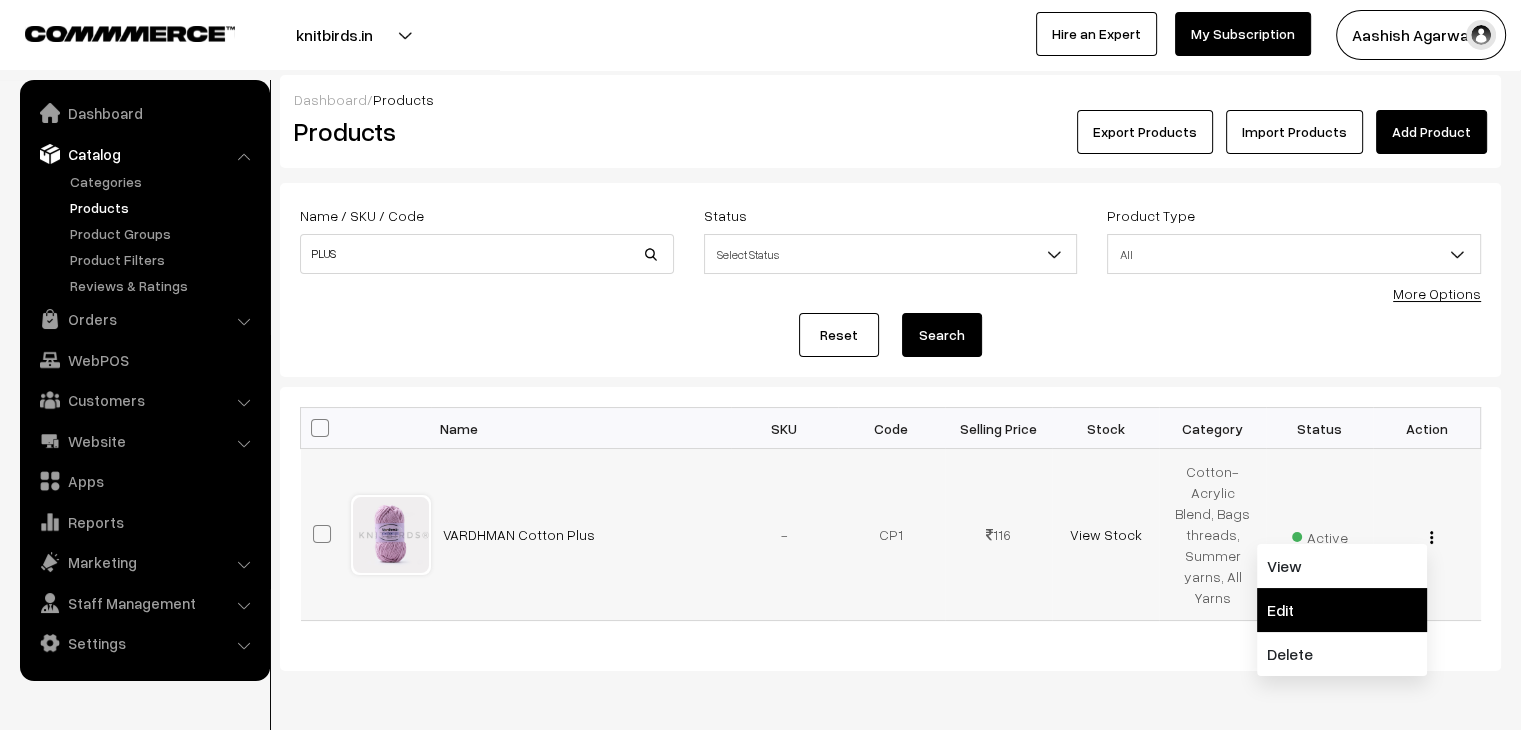 click on "Edit" at bounding box center (1342, 610) 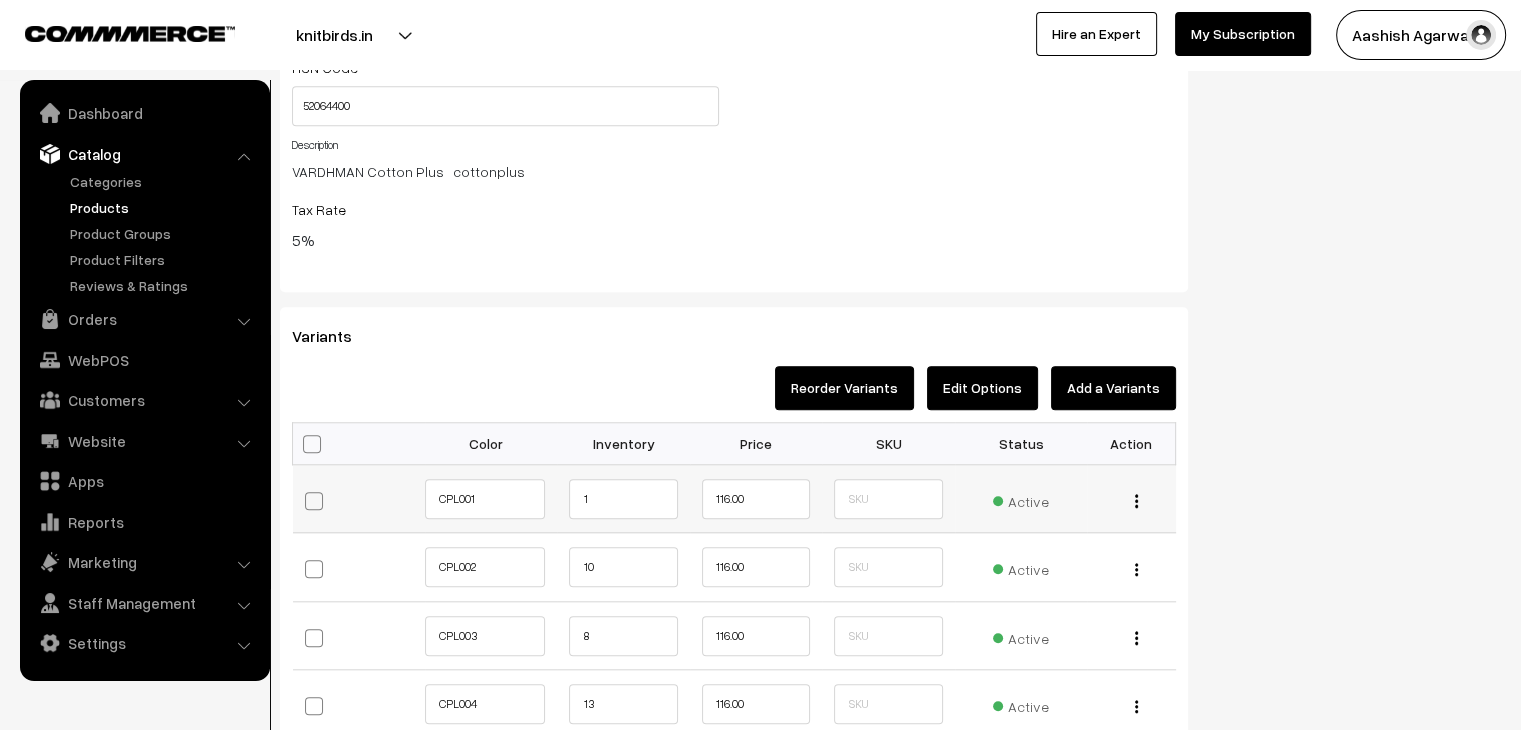 scroll, scrollTop: 1800, scrollLeft: 0, axis: vertical 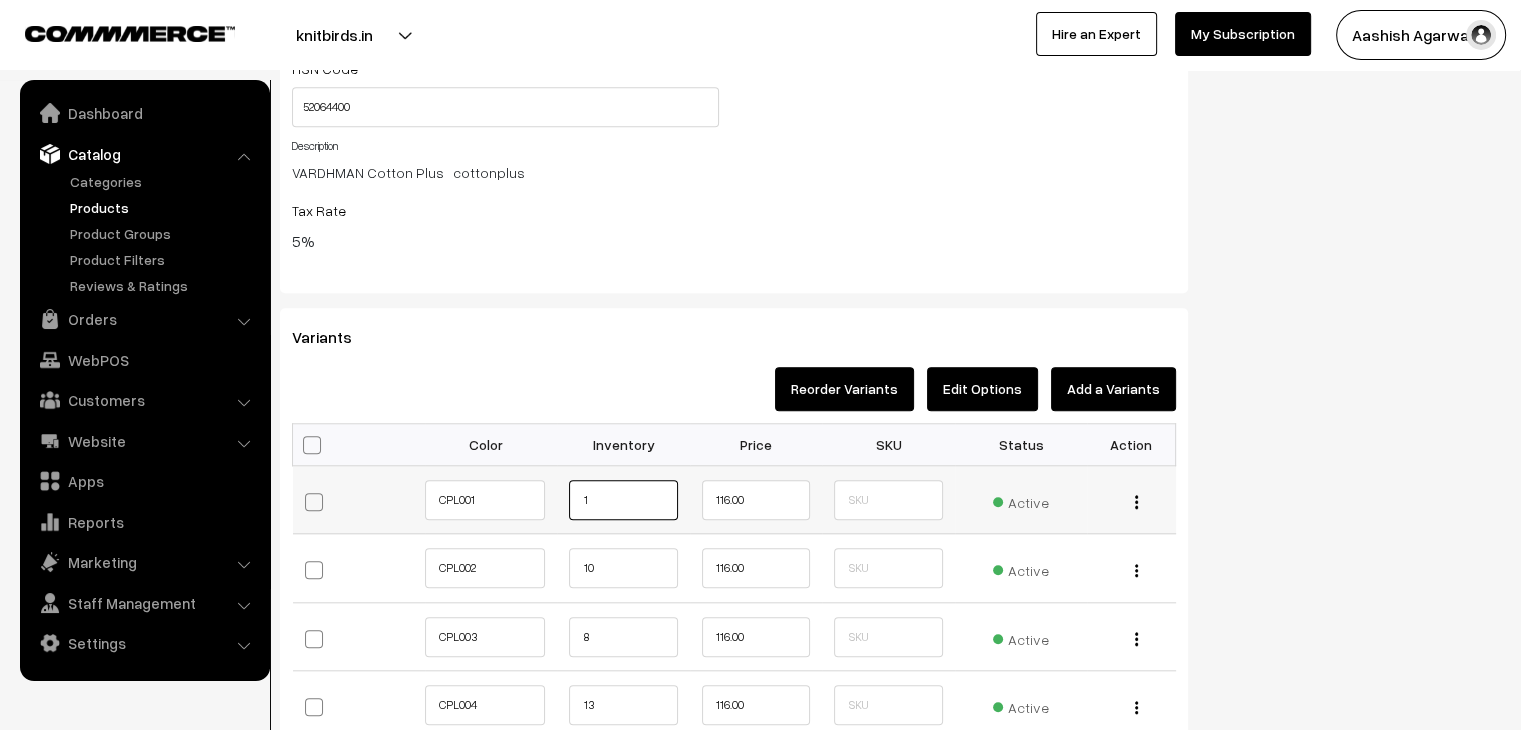 click on "1" at bounding box center [623, 500] 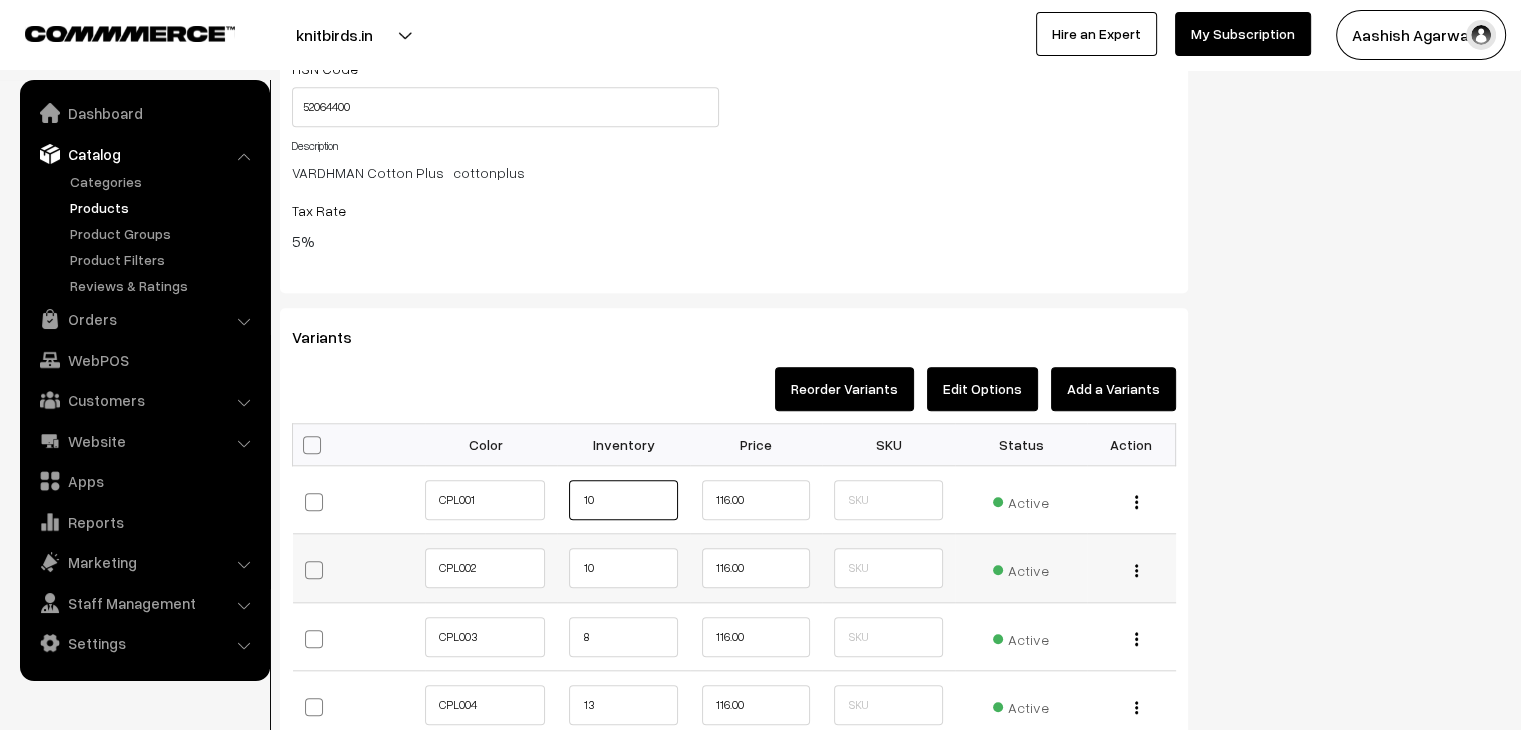 type on "10" 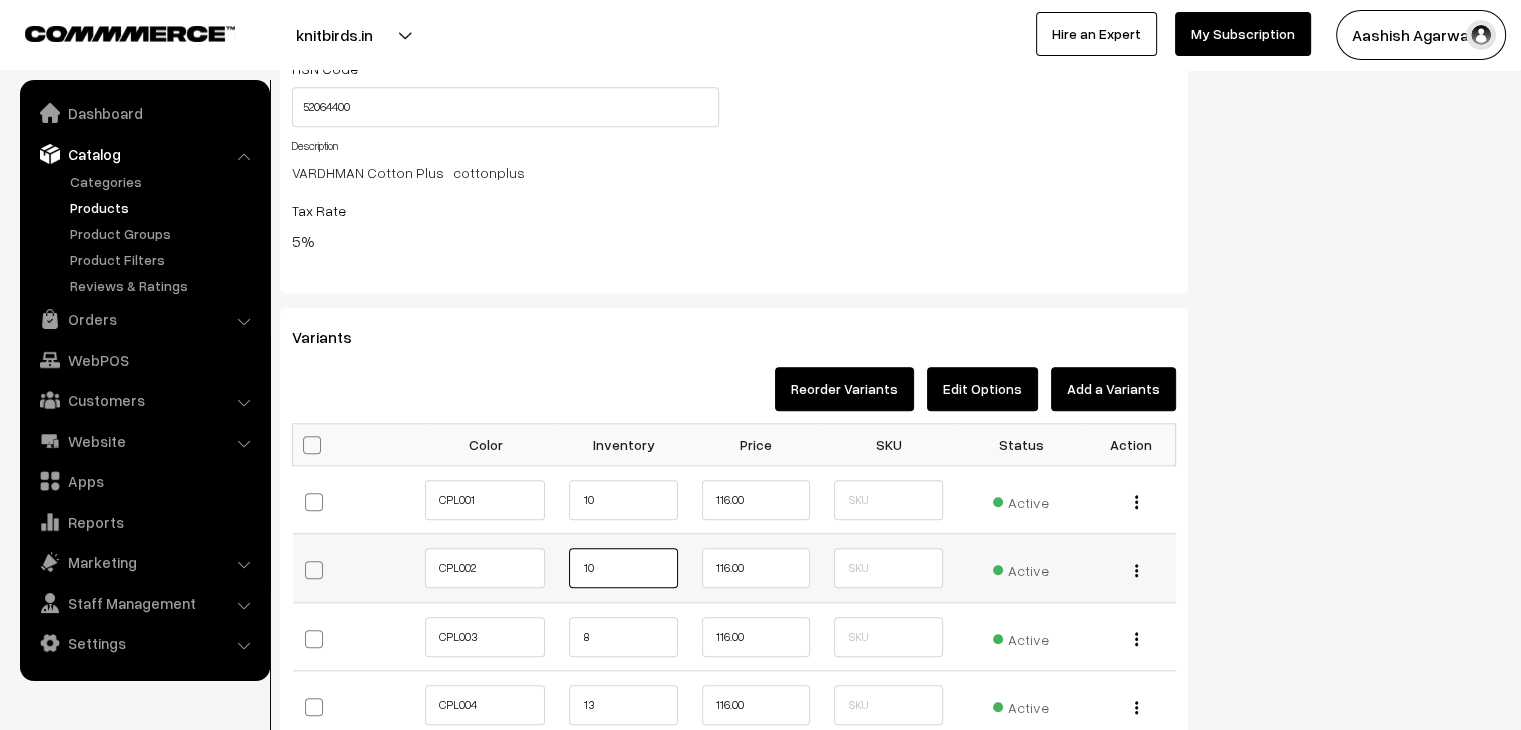 click on "10" at bounding box center [623, 568] 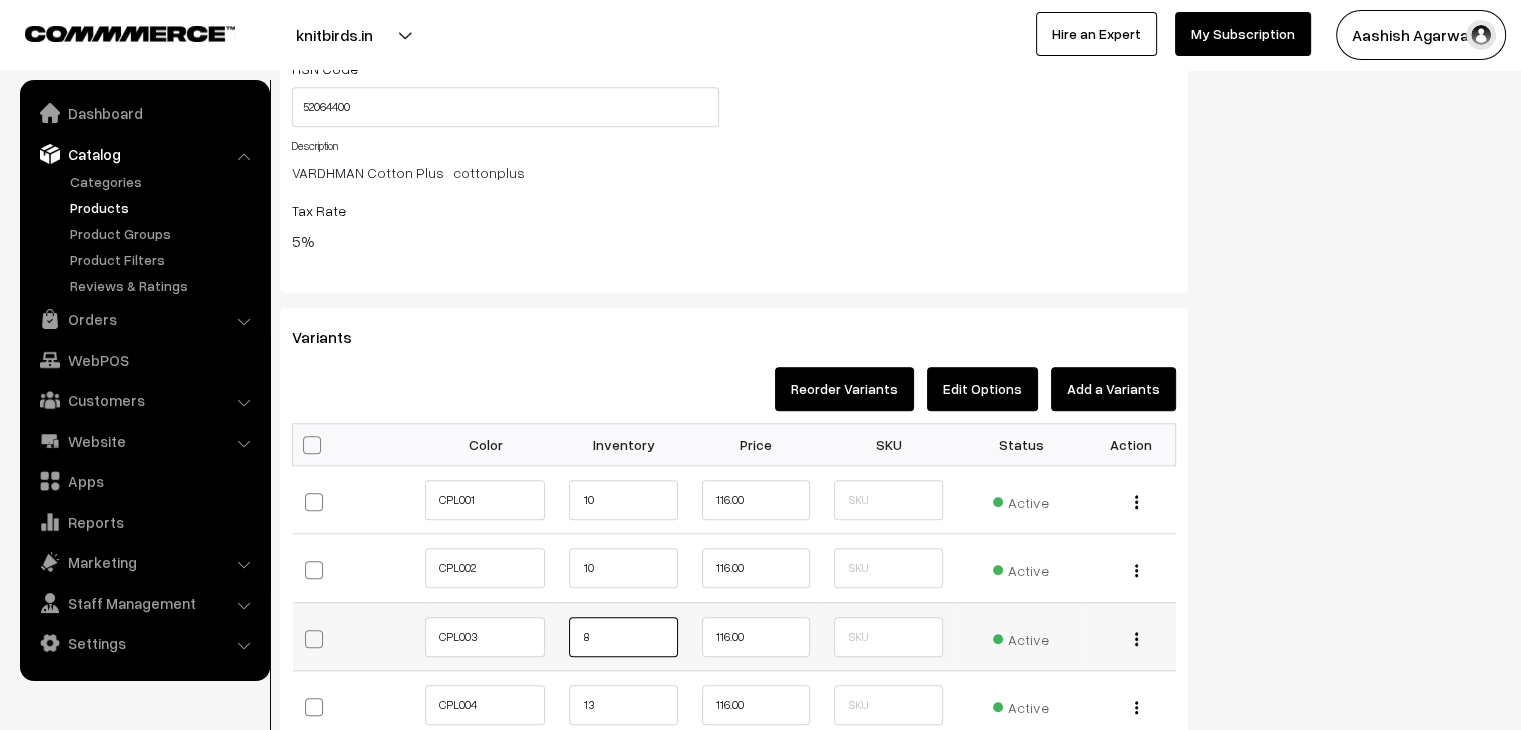 click on "8" at bounding box center [623, 637] 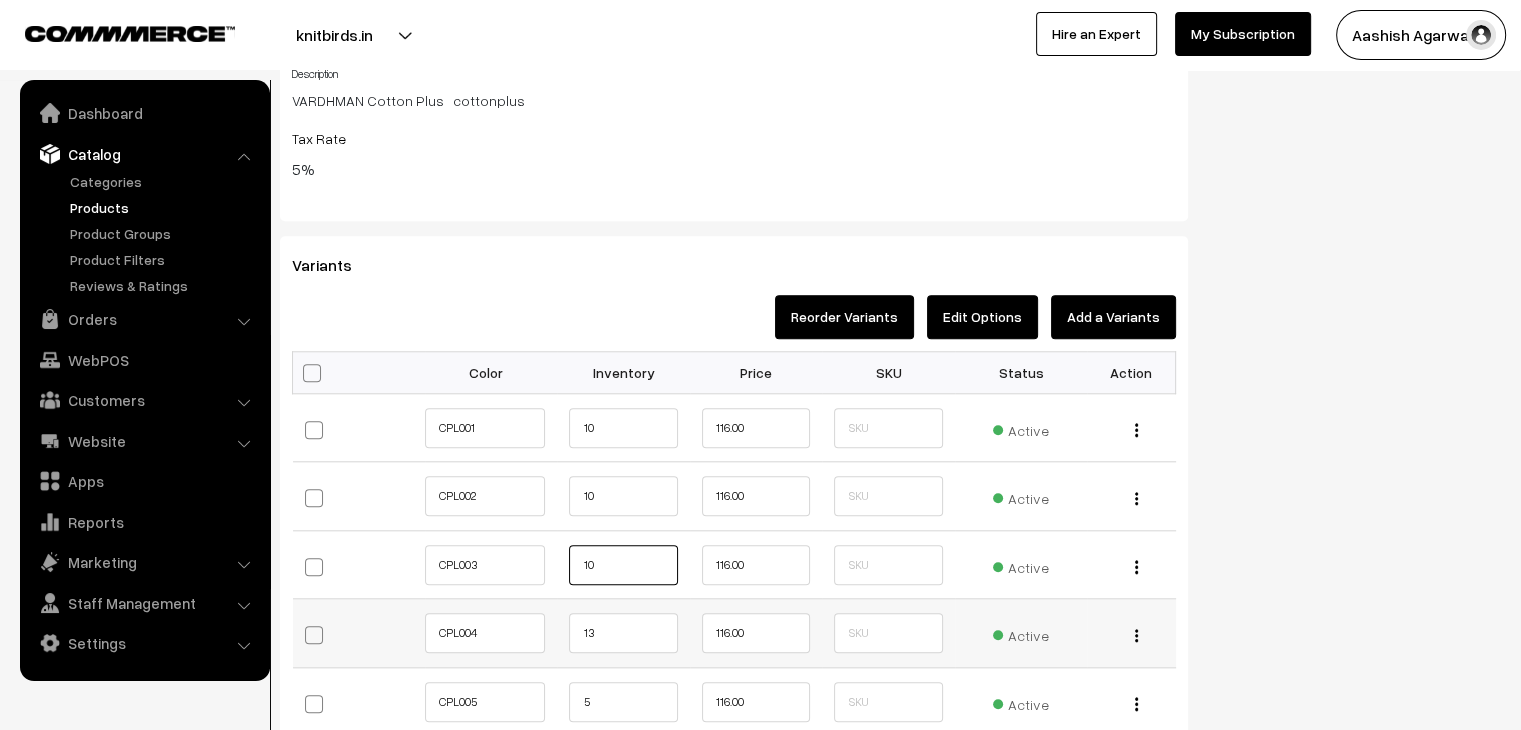 scroll, scrollTop: 1900, scrollLeft: 0, axis: vertical 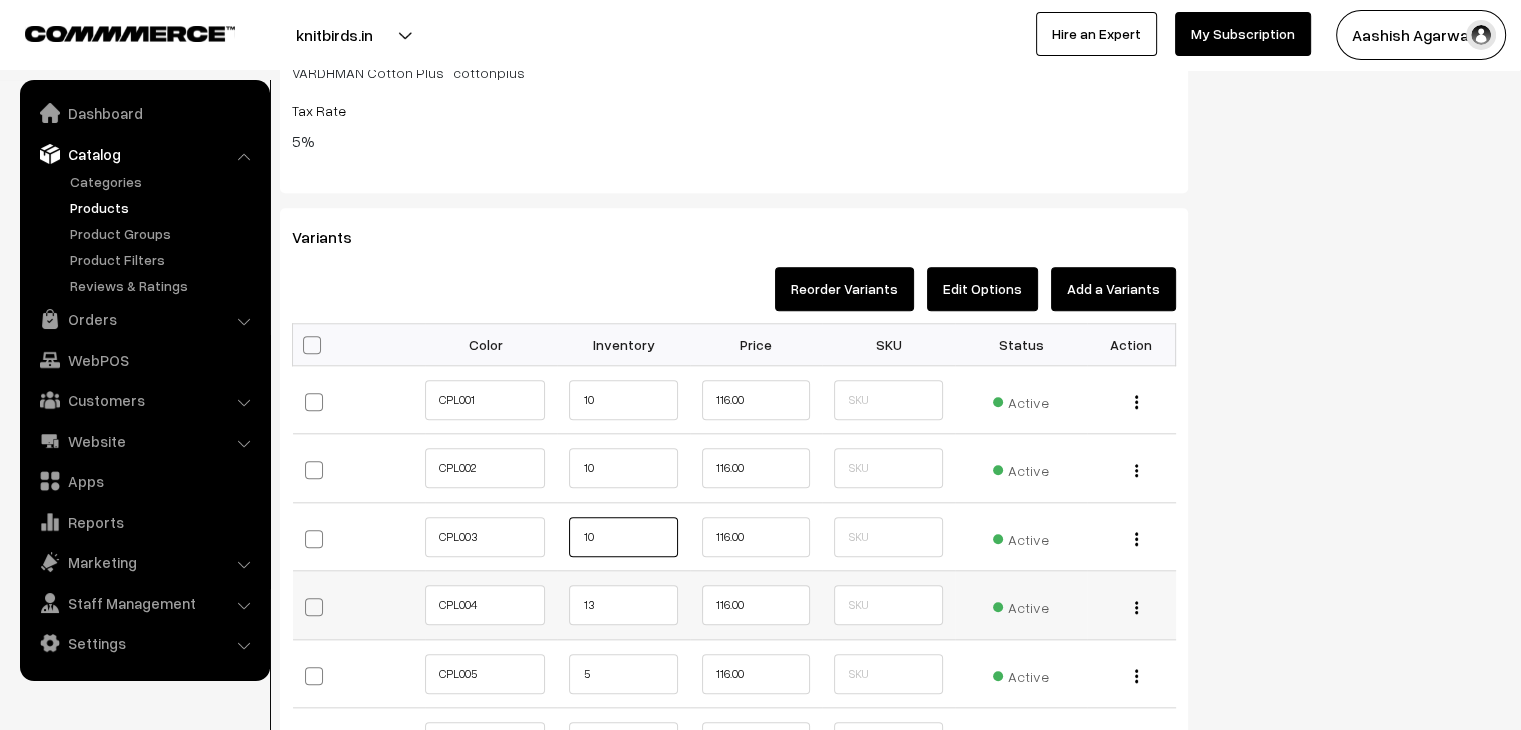 type on "10" 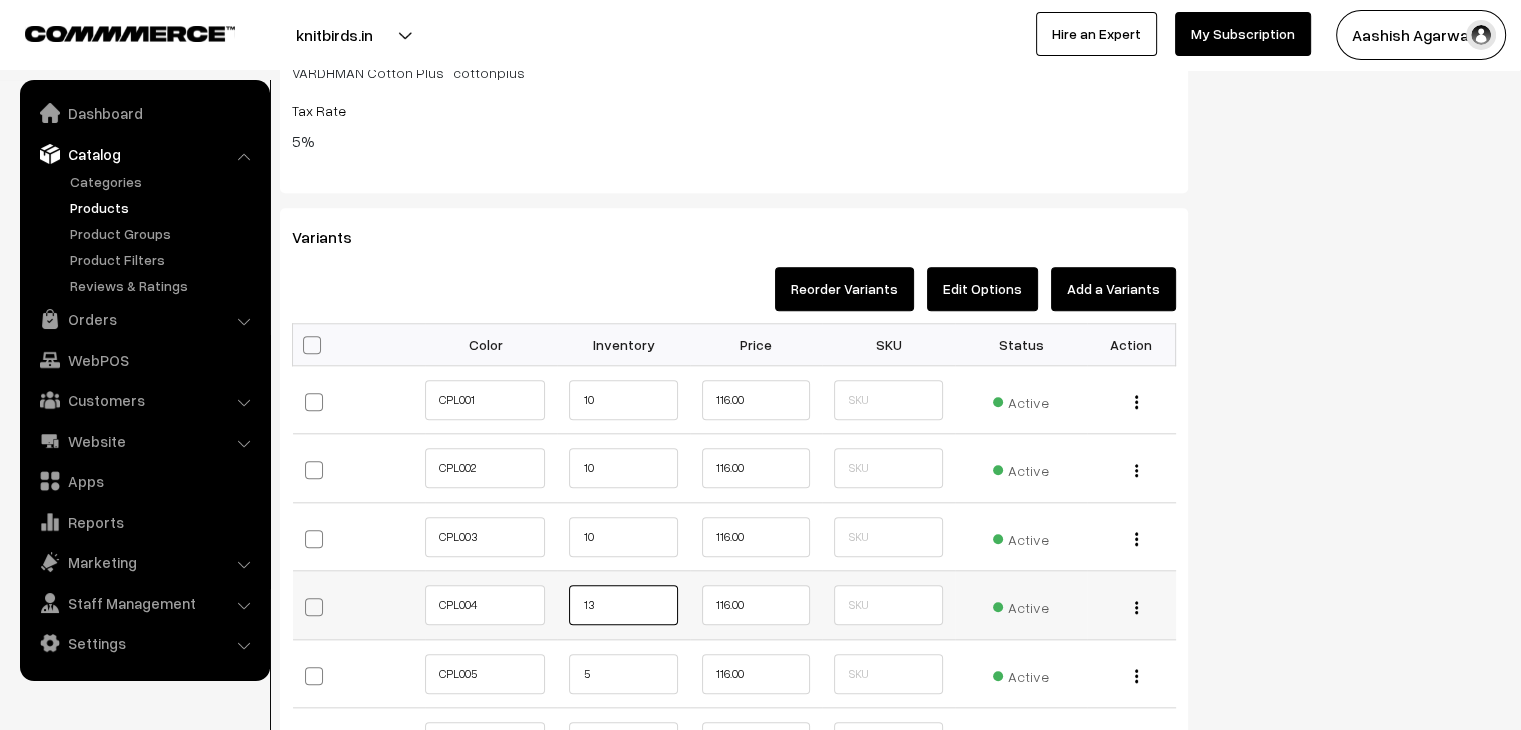 click on "13" at bounding box center (623, 605) 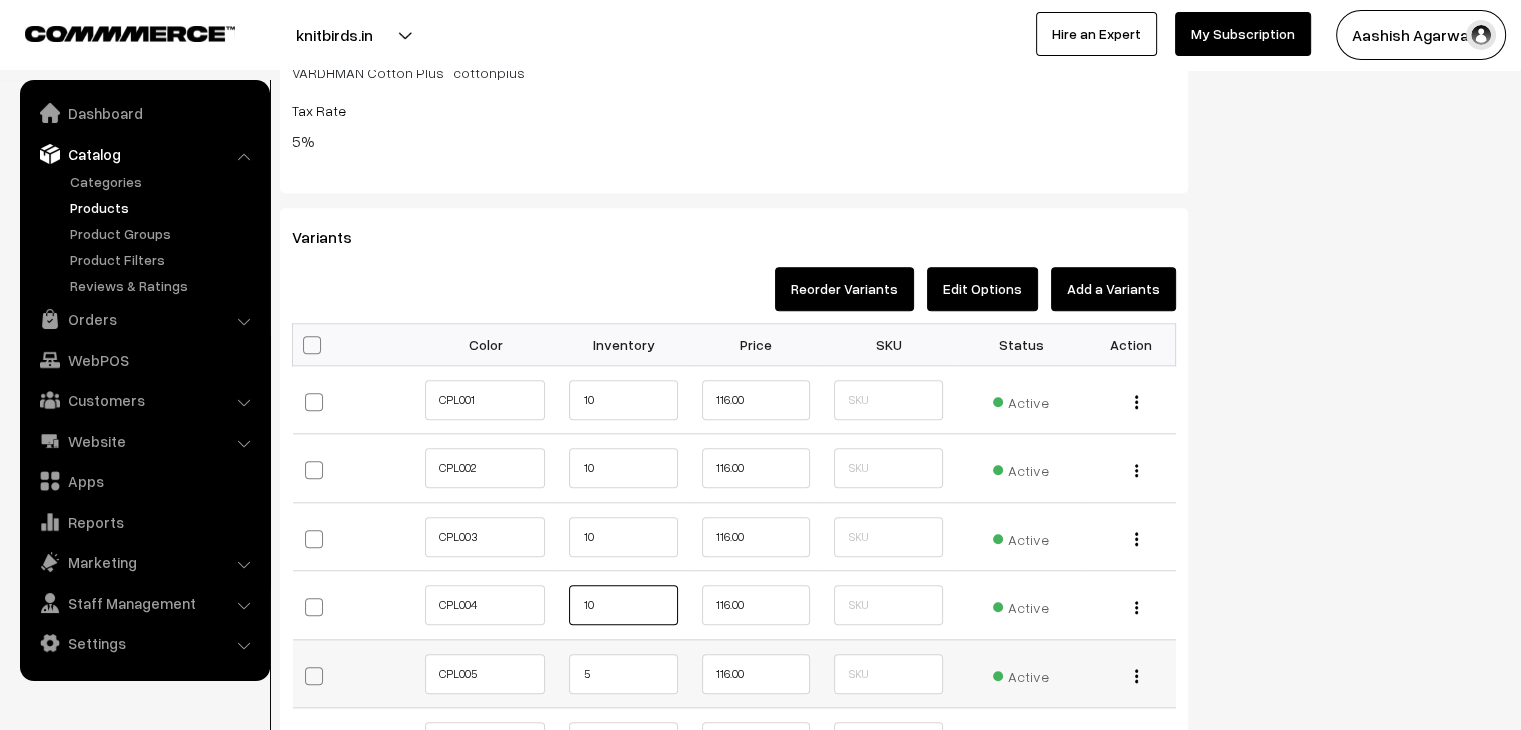 type on "10" 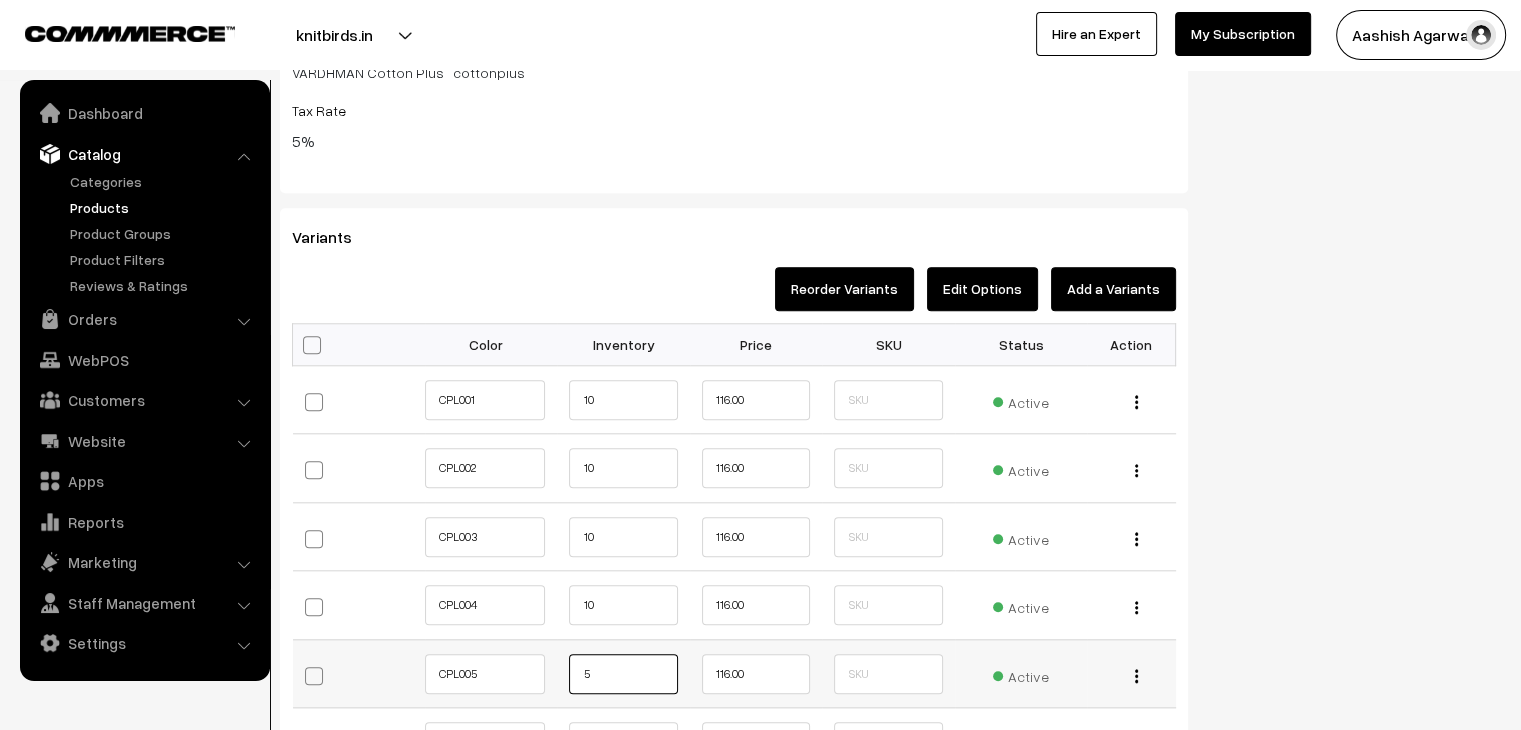 click on "5" at bounding box center (623, 674) 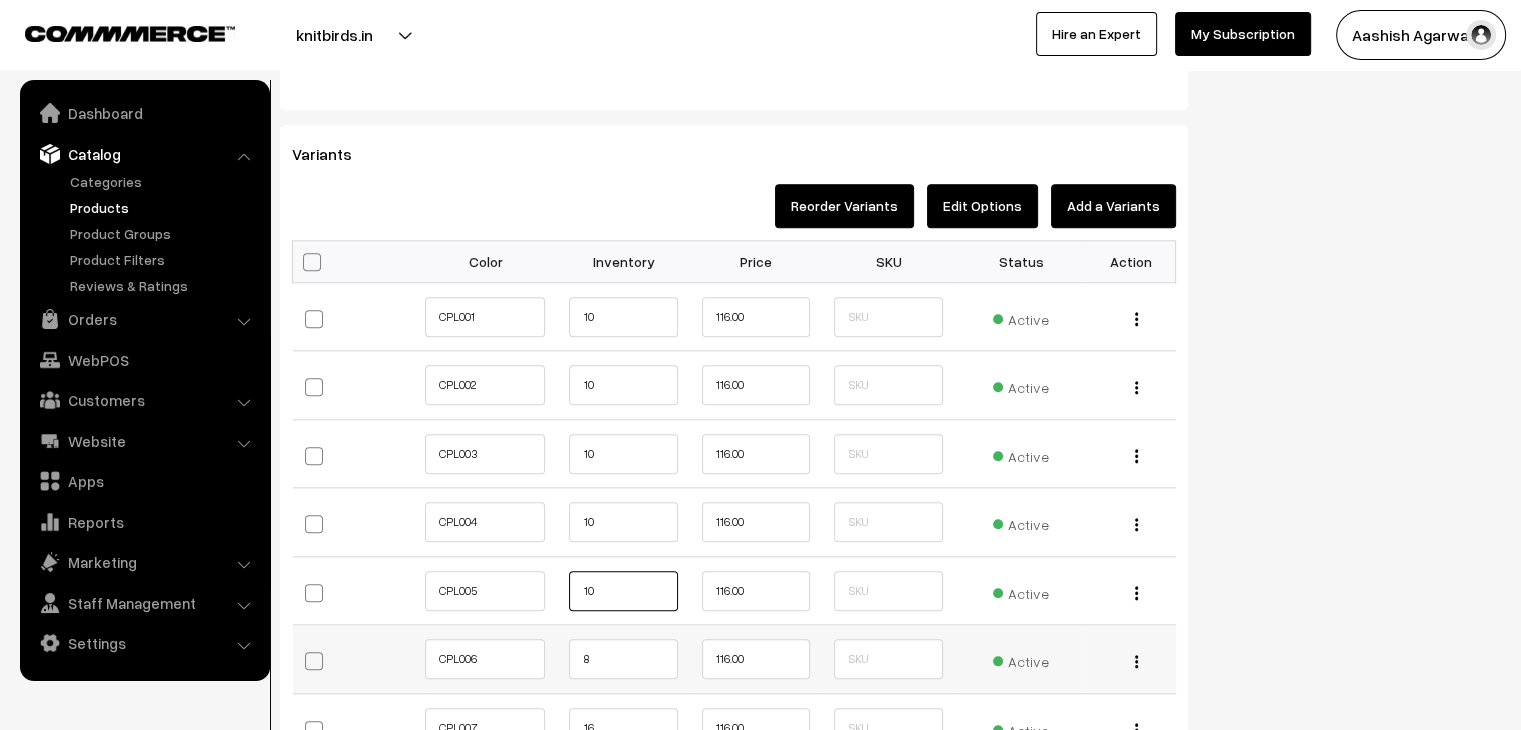 scroll, scrollTop: 2000, scrollLeft: 0, axis: vertical 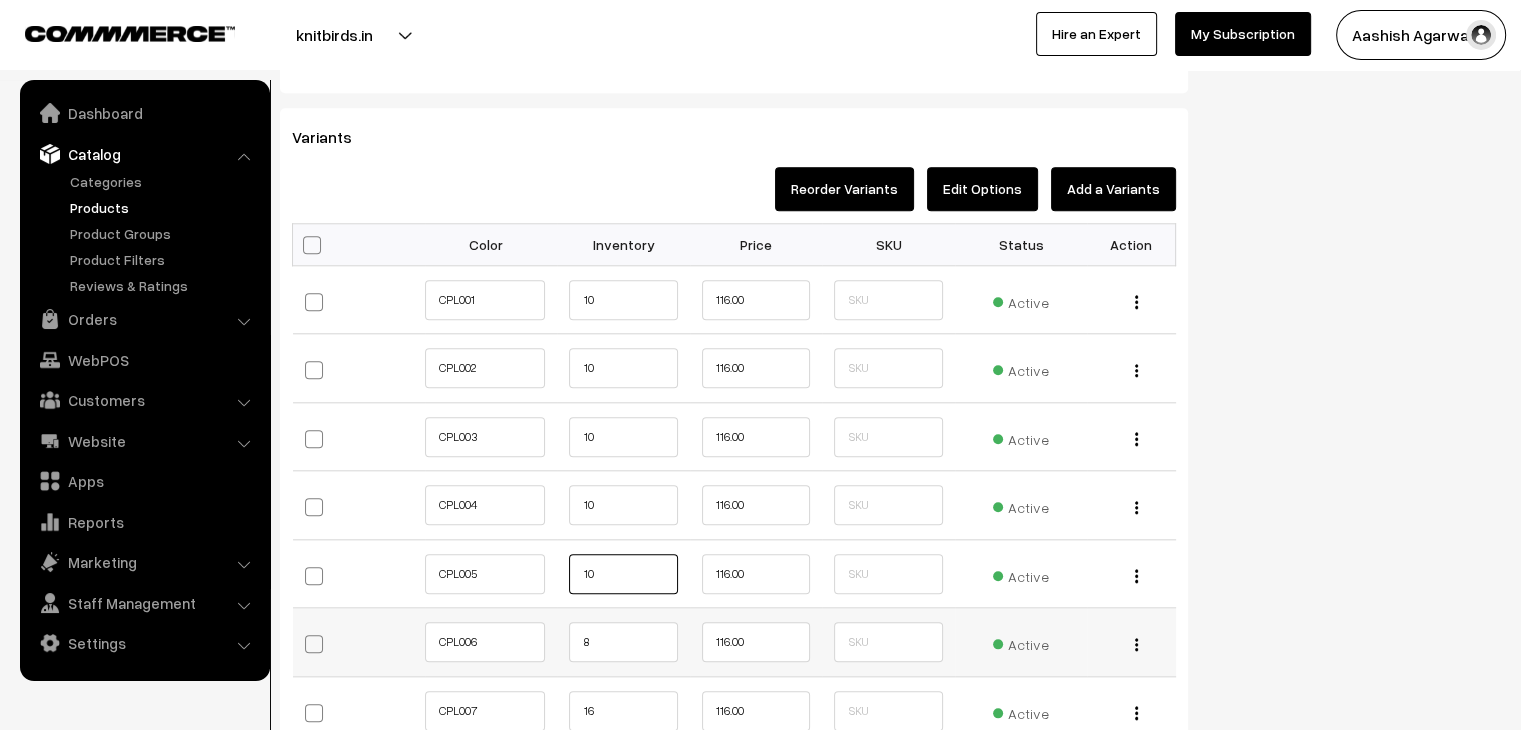 type on "10" 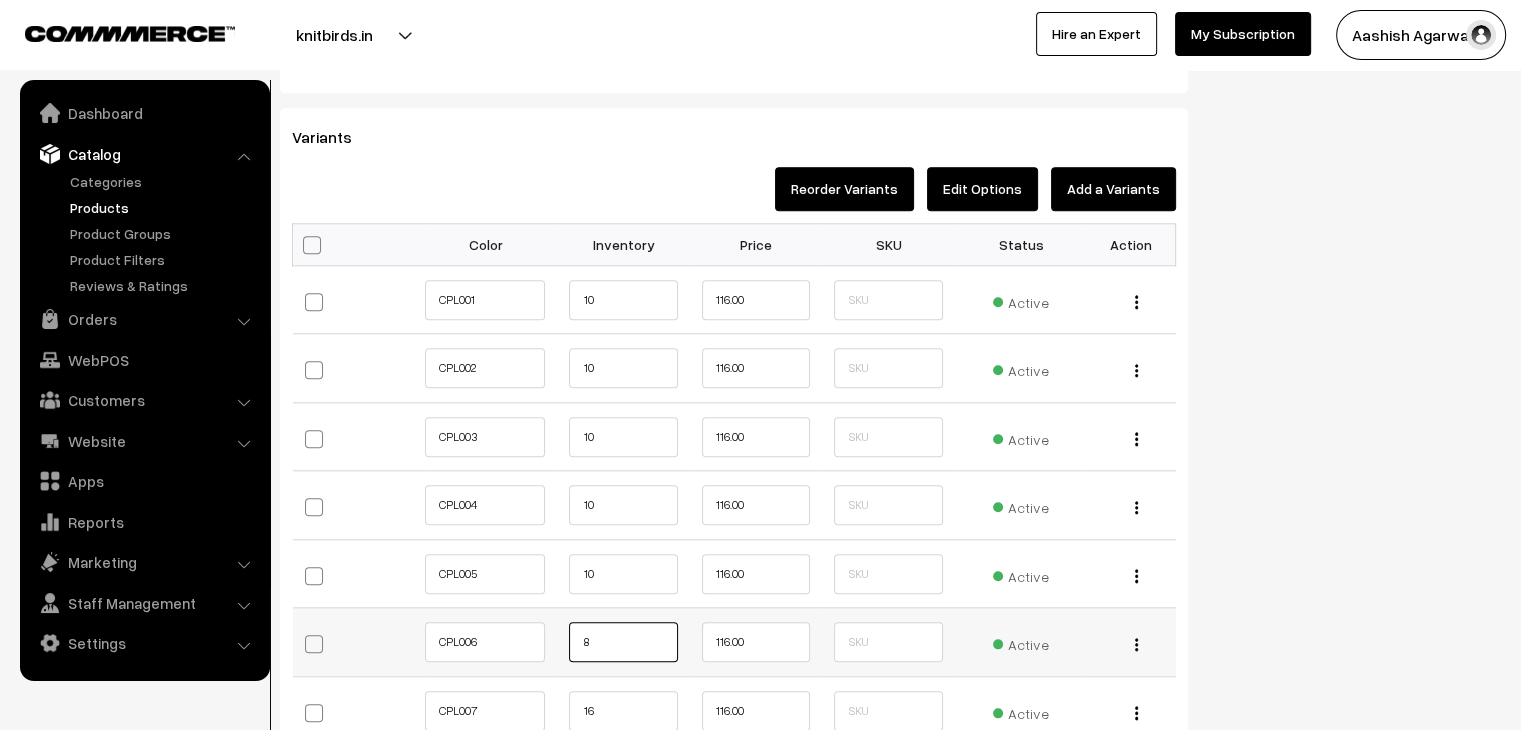 click on "8" at bounding box center [623, 642] 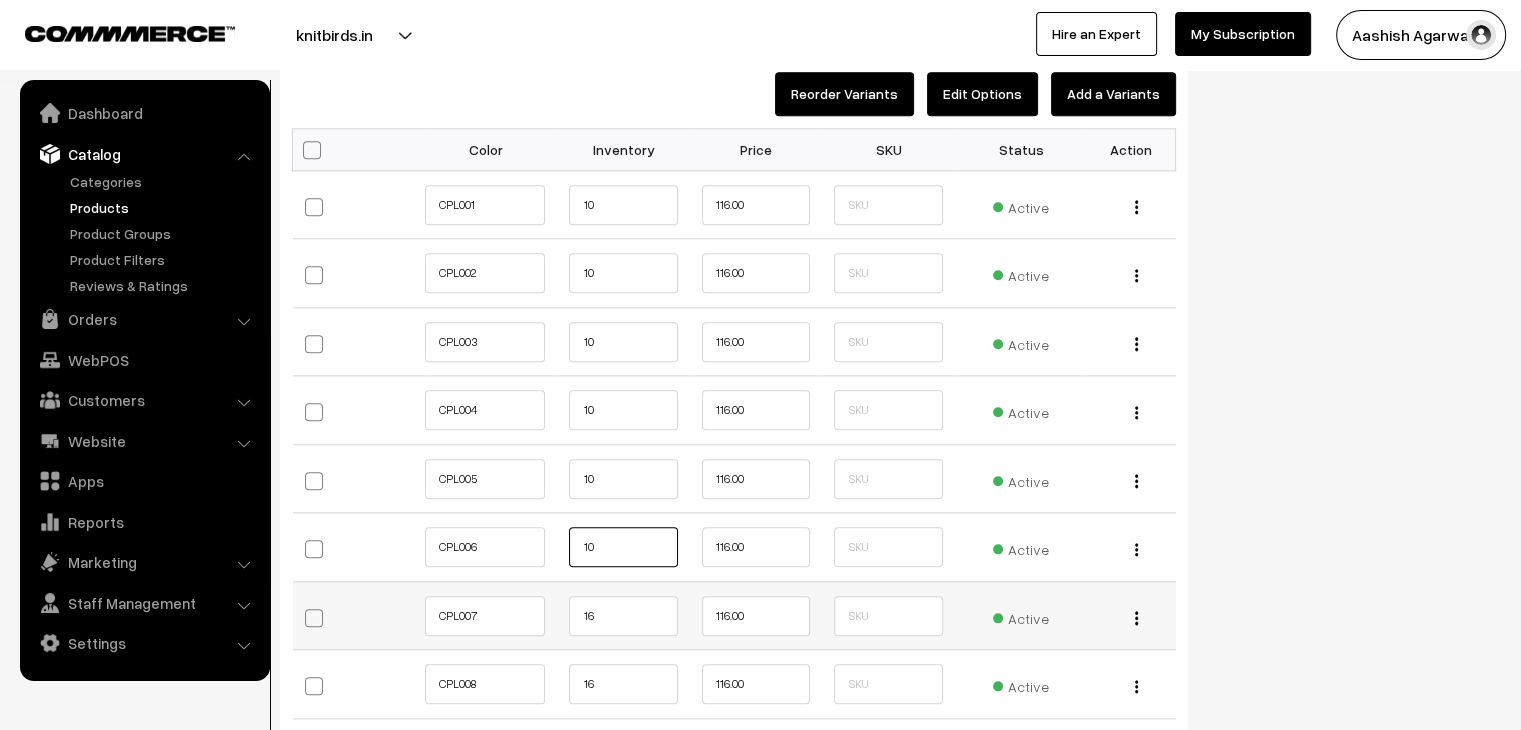 scroll, scrollTop: 2100, scrollLeft: 0, axis: vertical 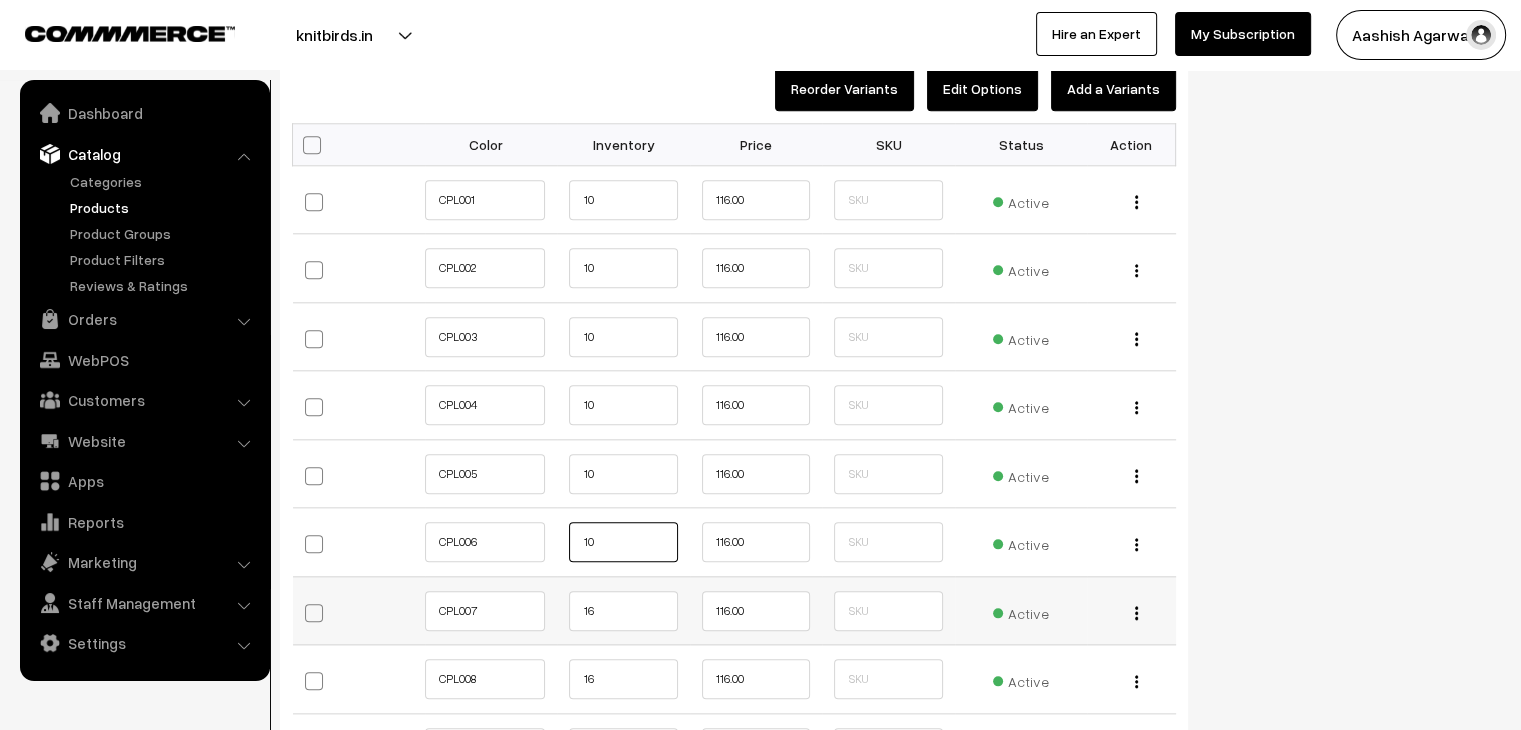 type on "10" 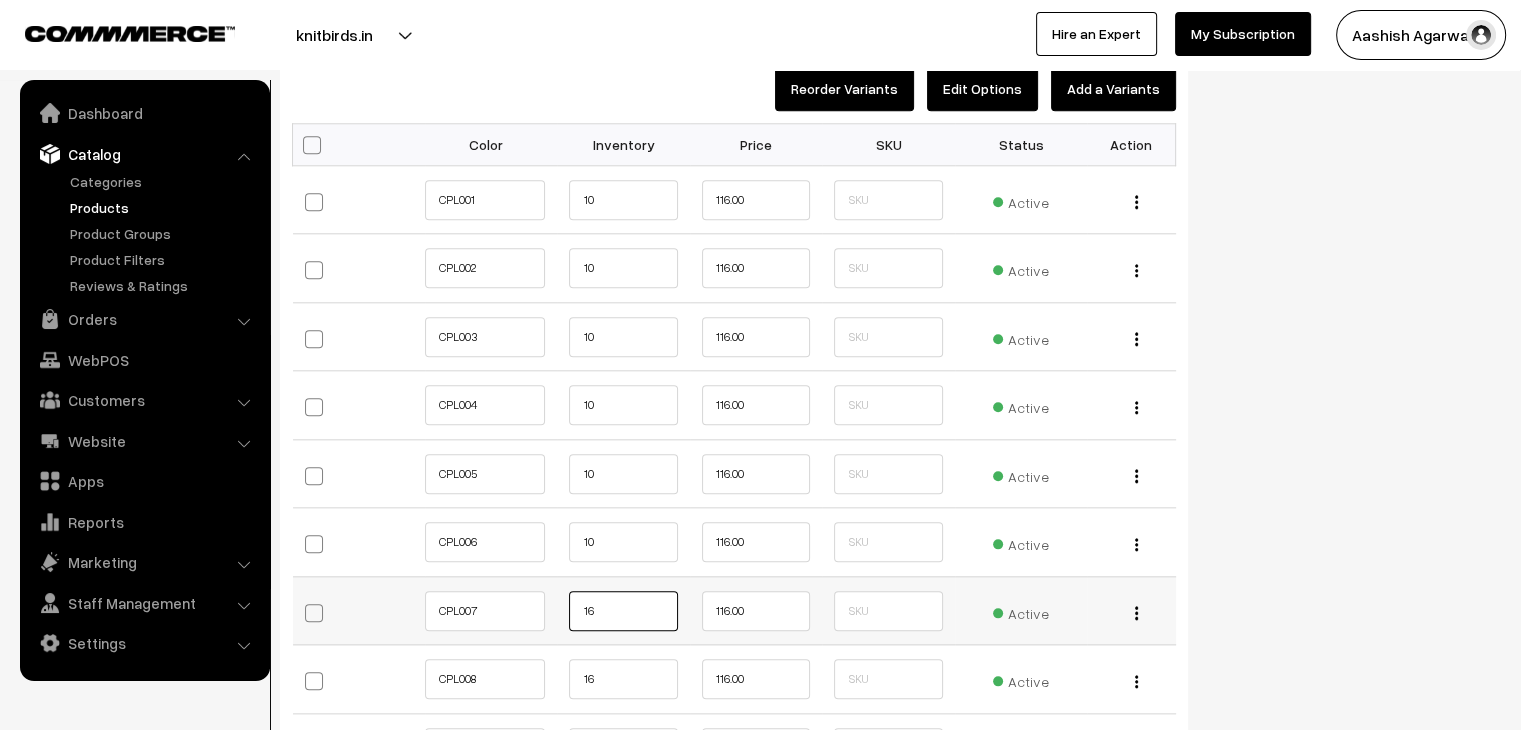click on "16" at bounding box center (623, 611) 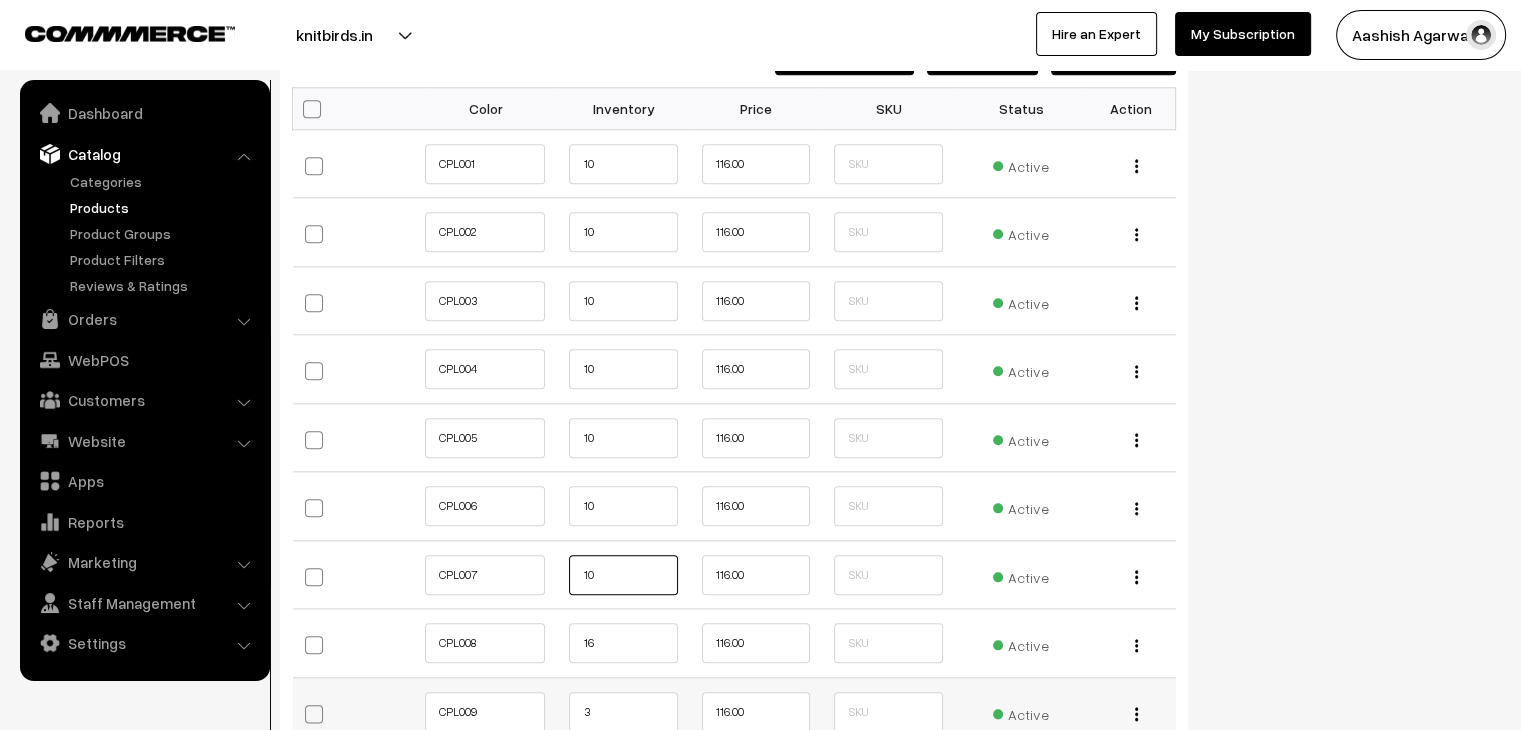 scroll, scrollTop: 2200, scrollLeft: 0, axis: vertical 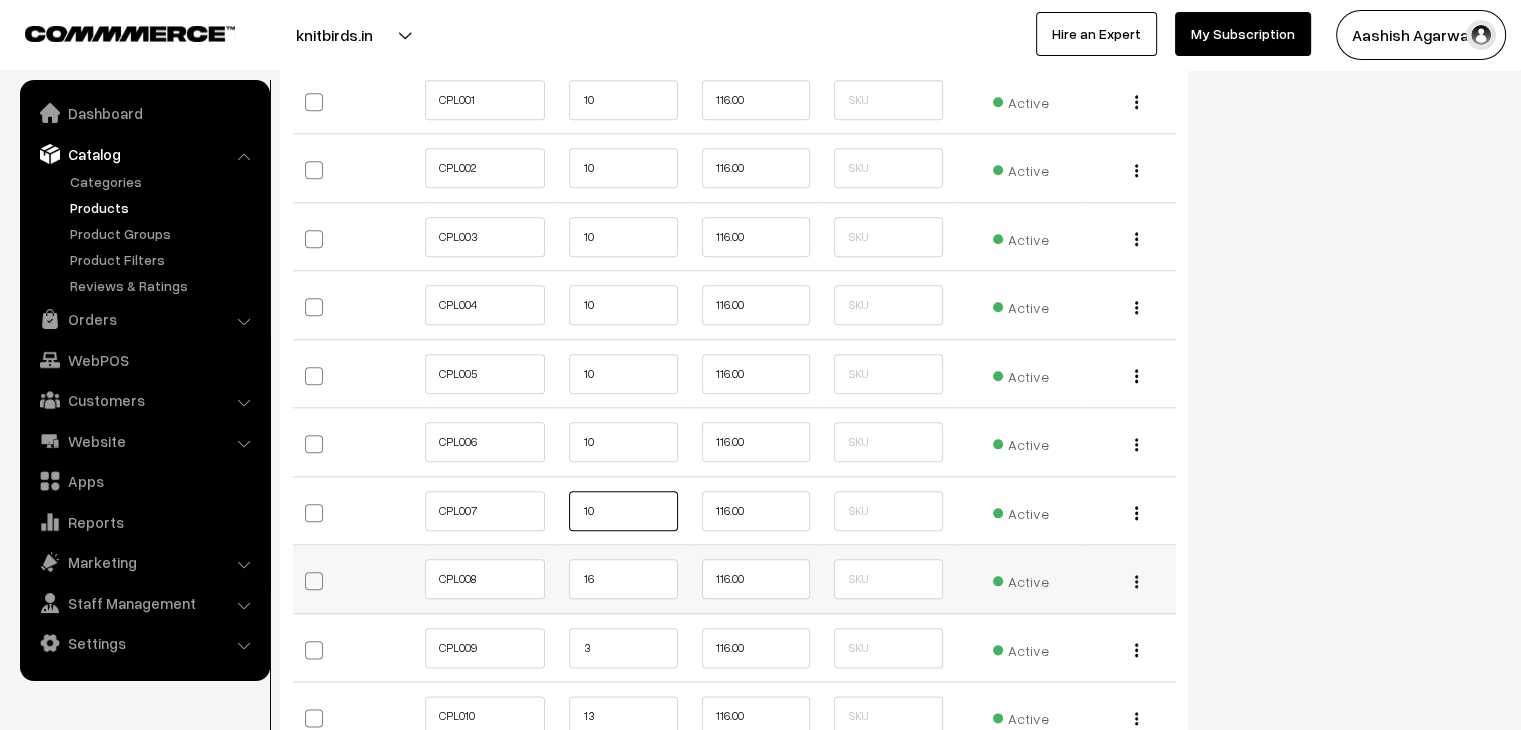type on "10" 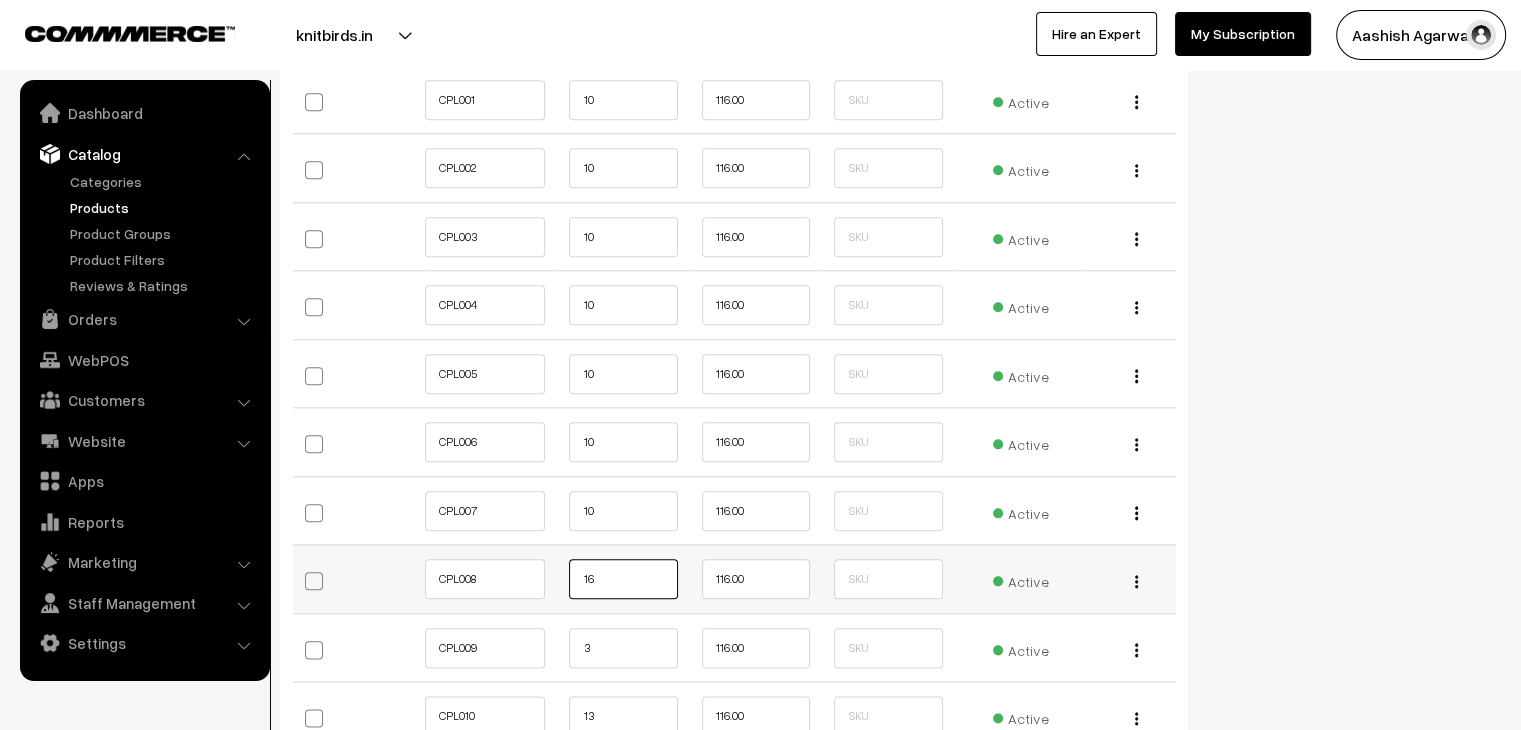 click on "16" at bounding box center (623, 579) 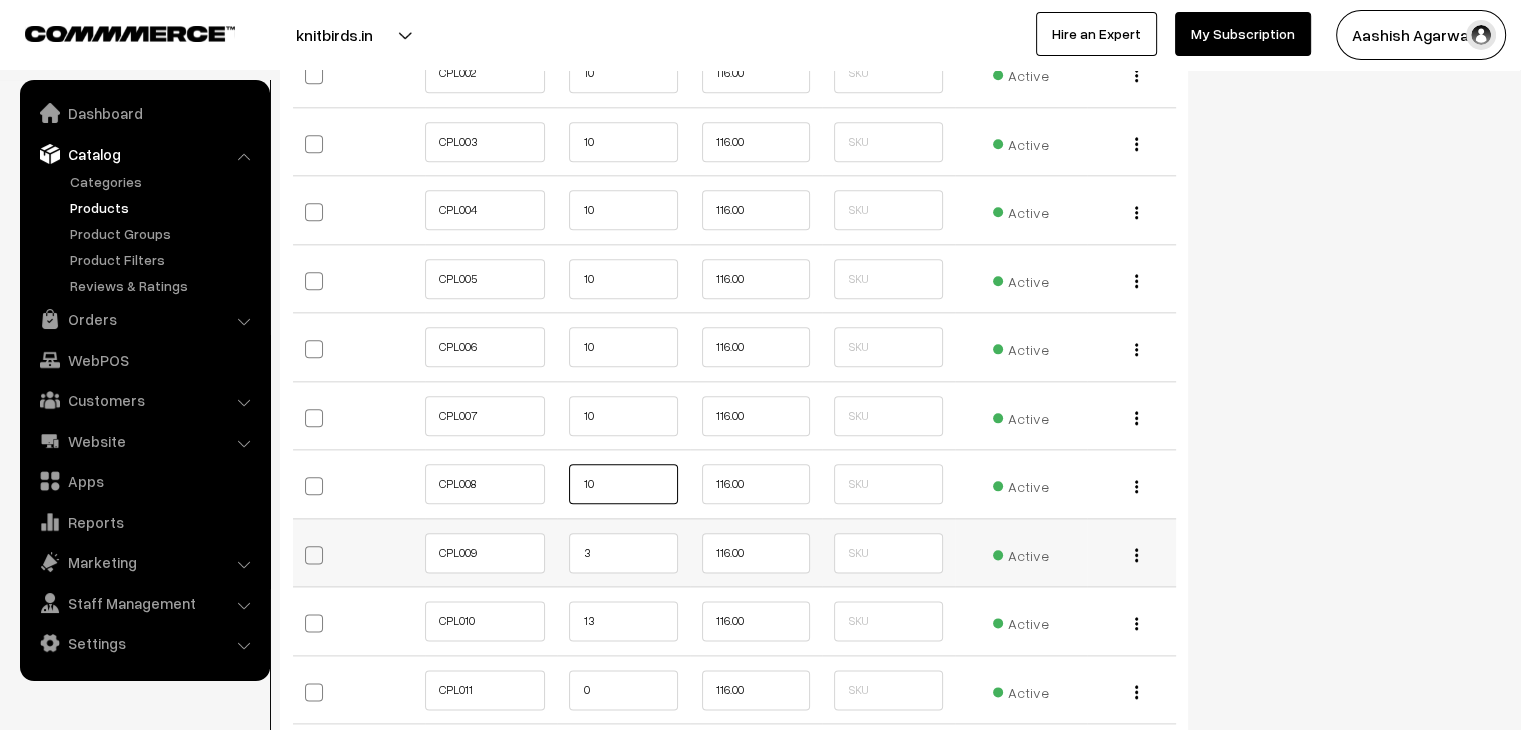 scroll, scrollTop: 2300, scrollLeft: 0, axis: vertical 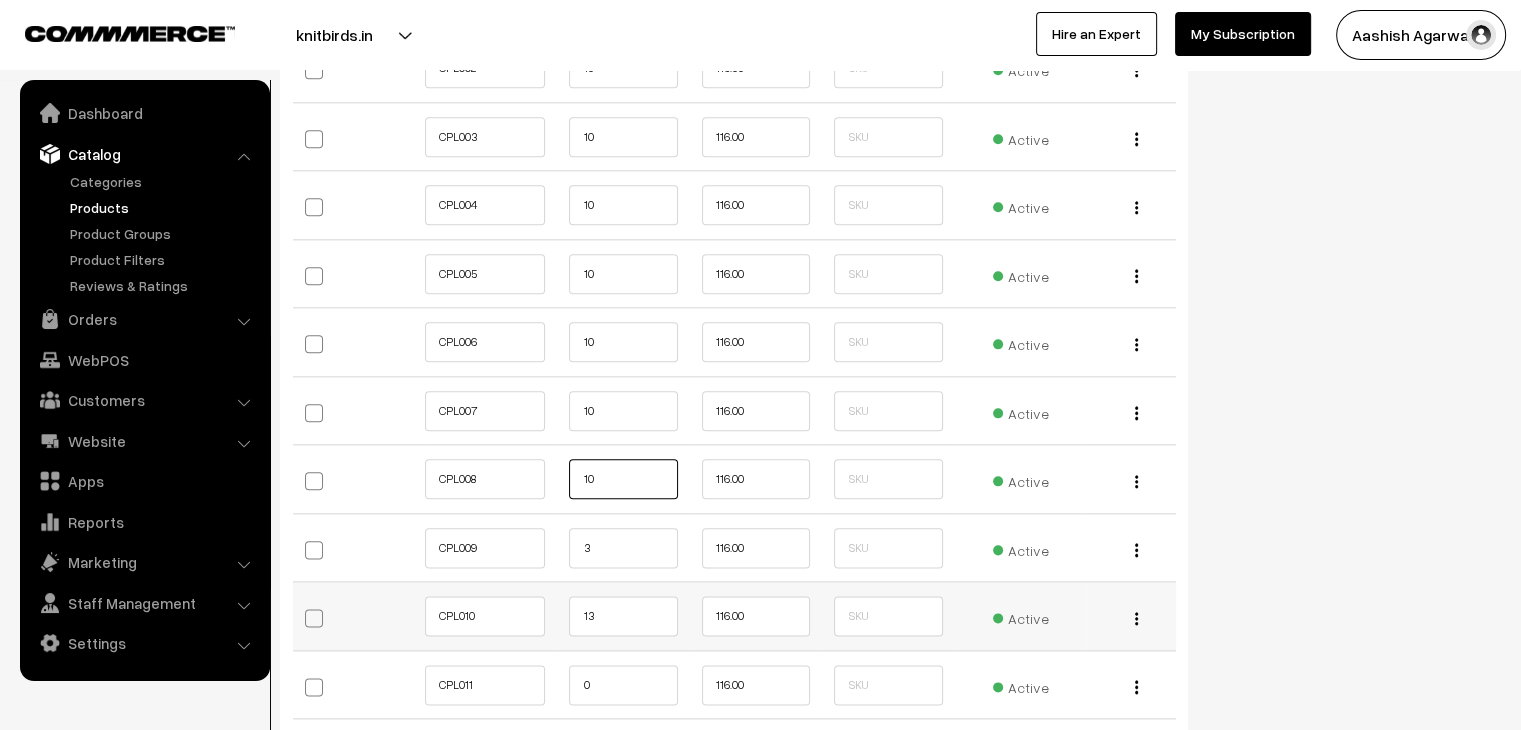 type on "10" 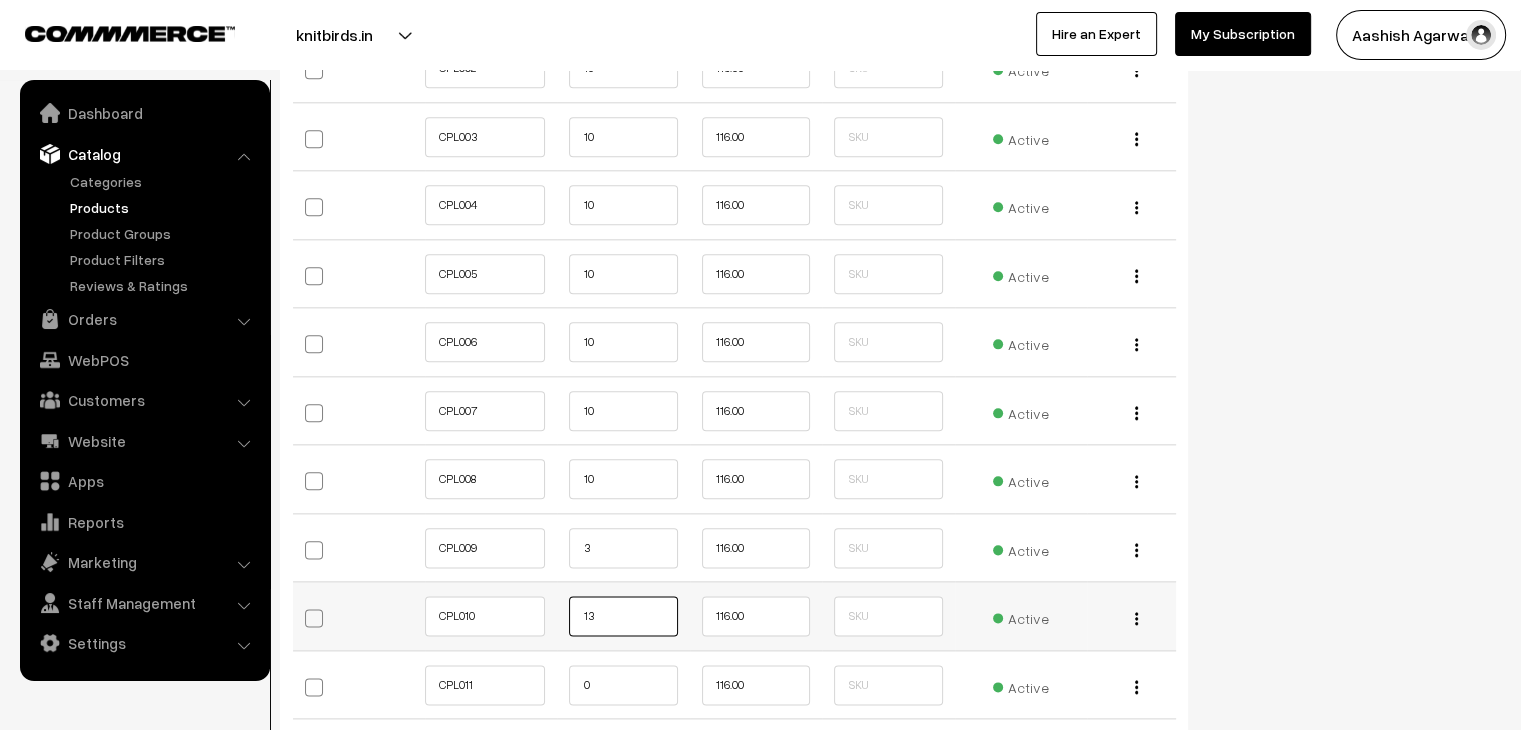 click on "13" at bounding box center [623, 616] 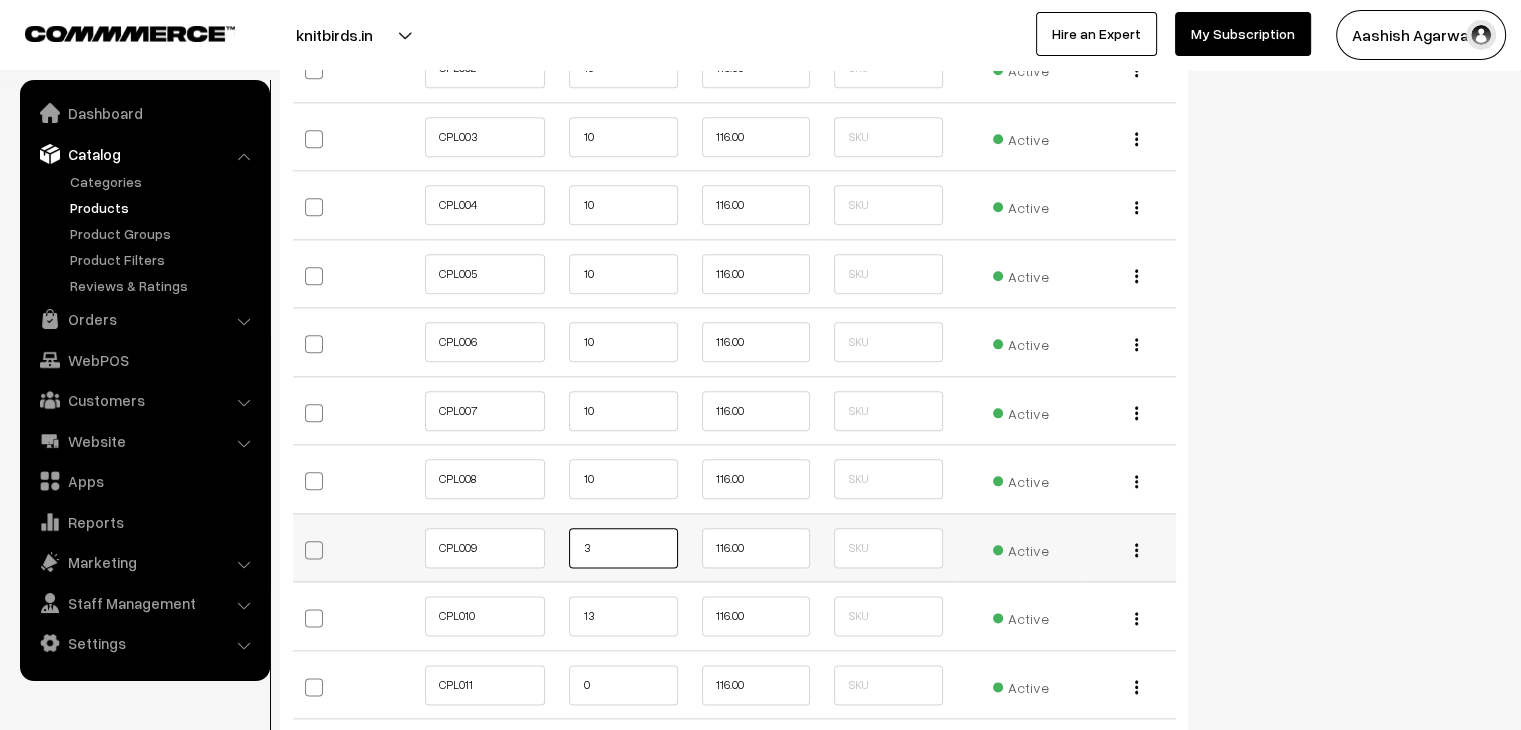 click on "3" at bounding box center [623, 548] 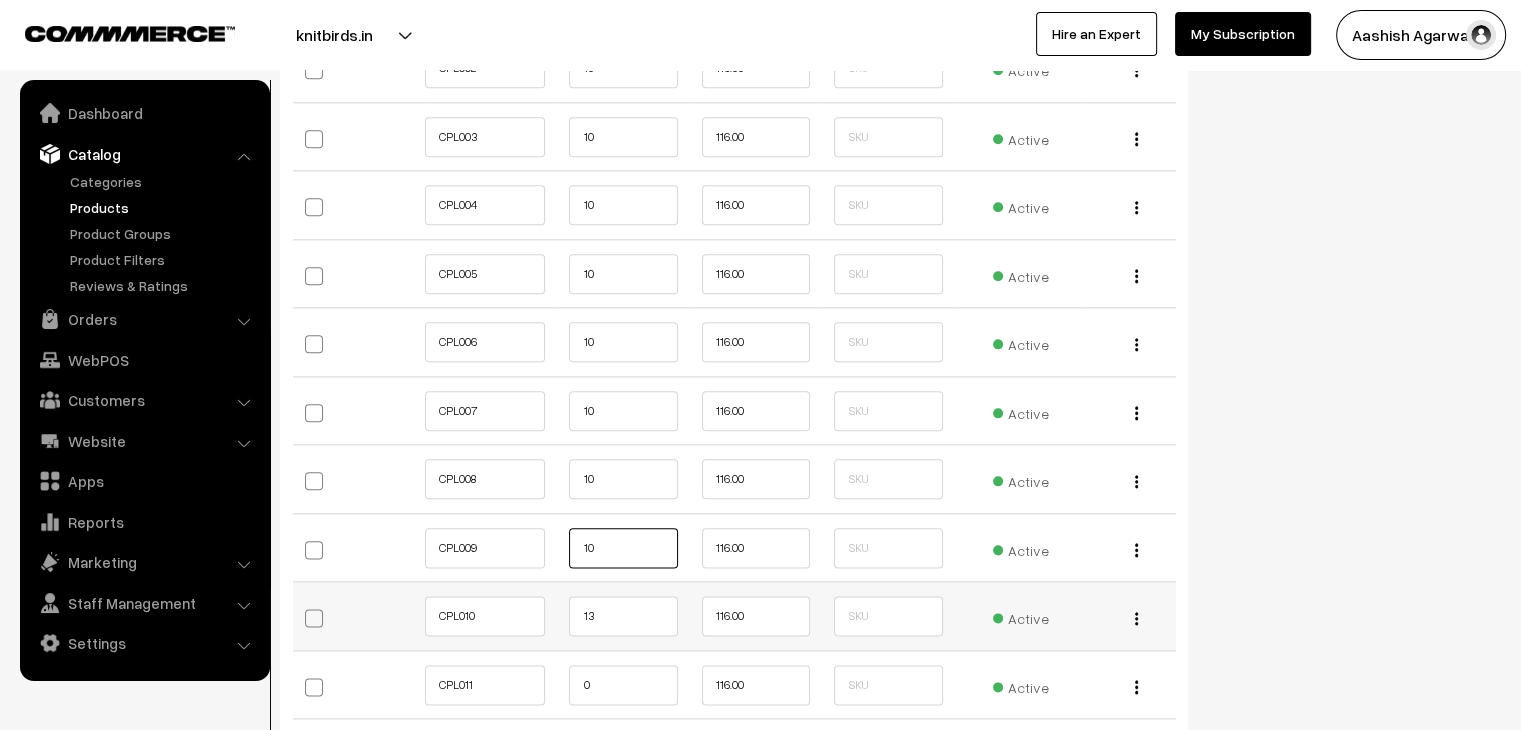 type on "10" 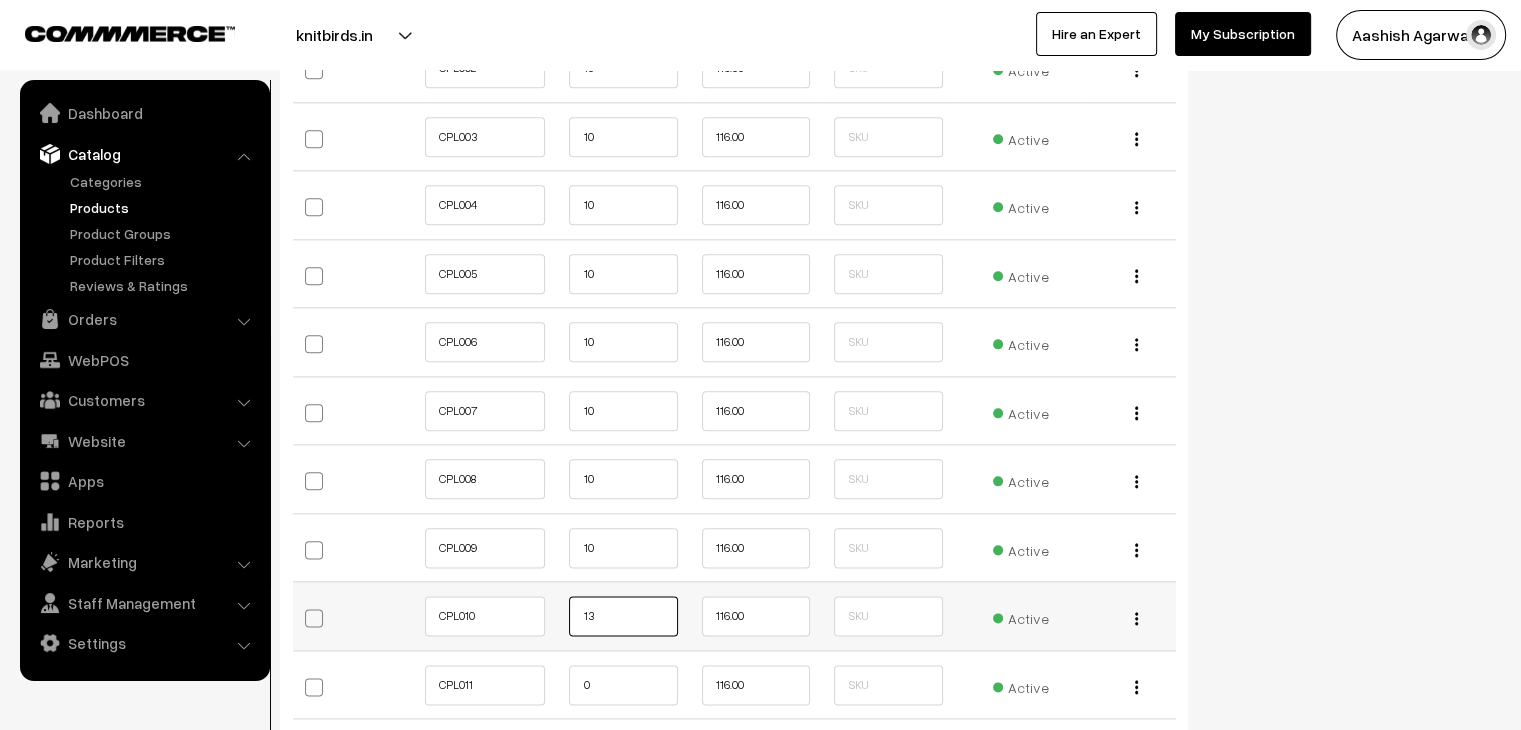 click on "13" at bounding box center [623, 616] 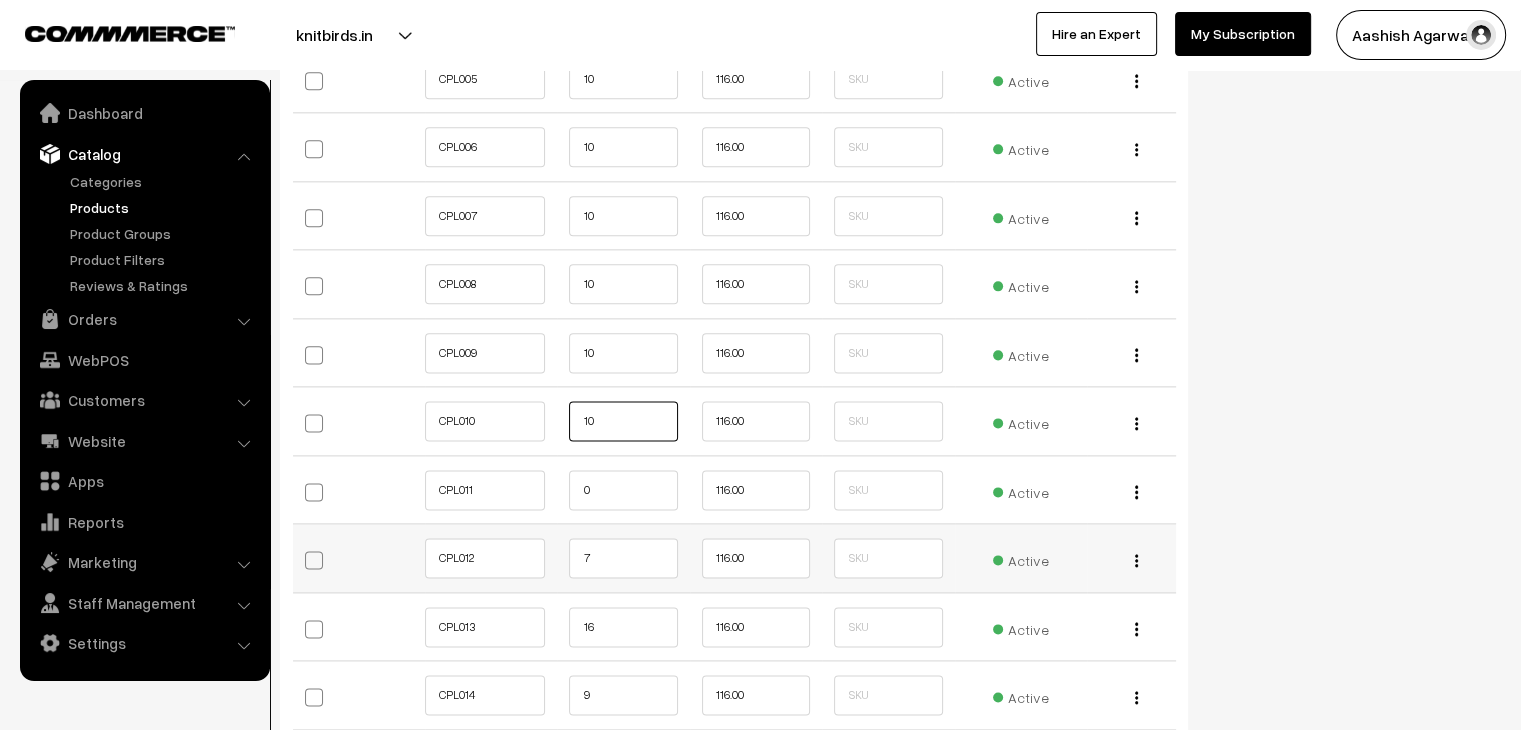 scroll, scrollTop: 2500, scrollLeft: 0, axis: vertical 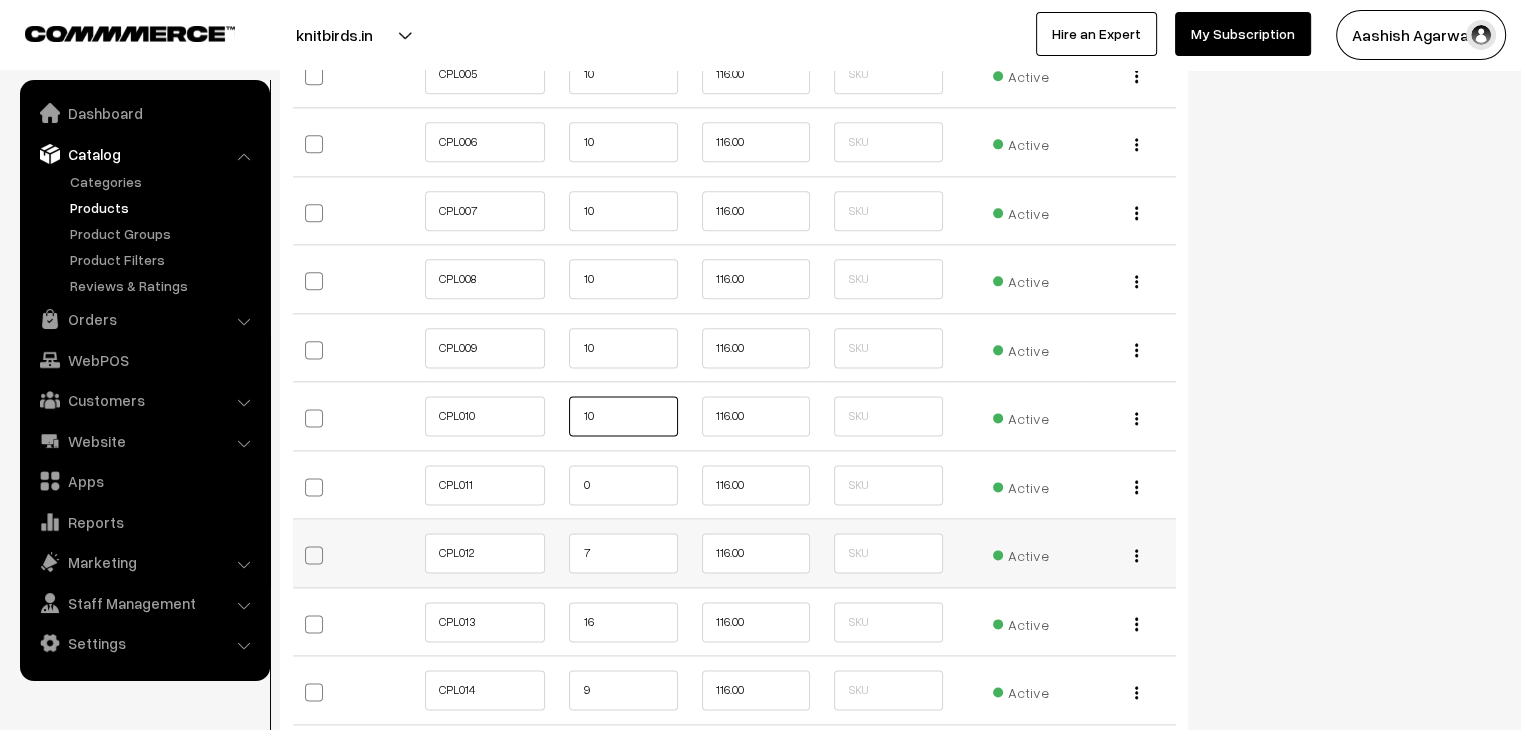 type on "10" 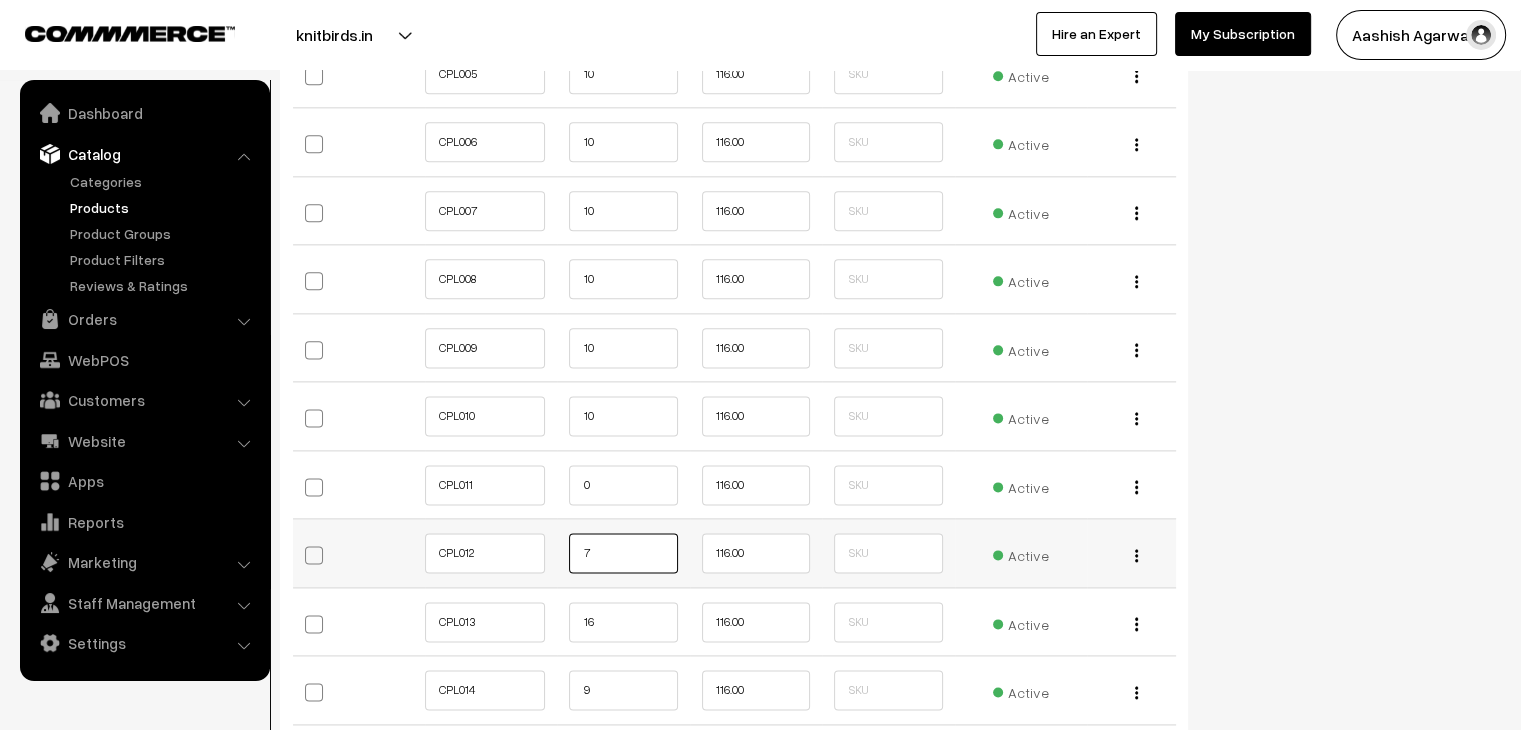 click on "7" at bounding box center [623, 553] 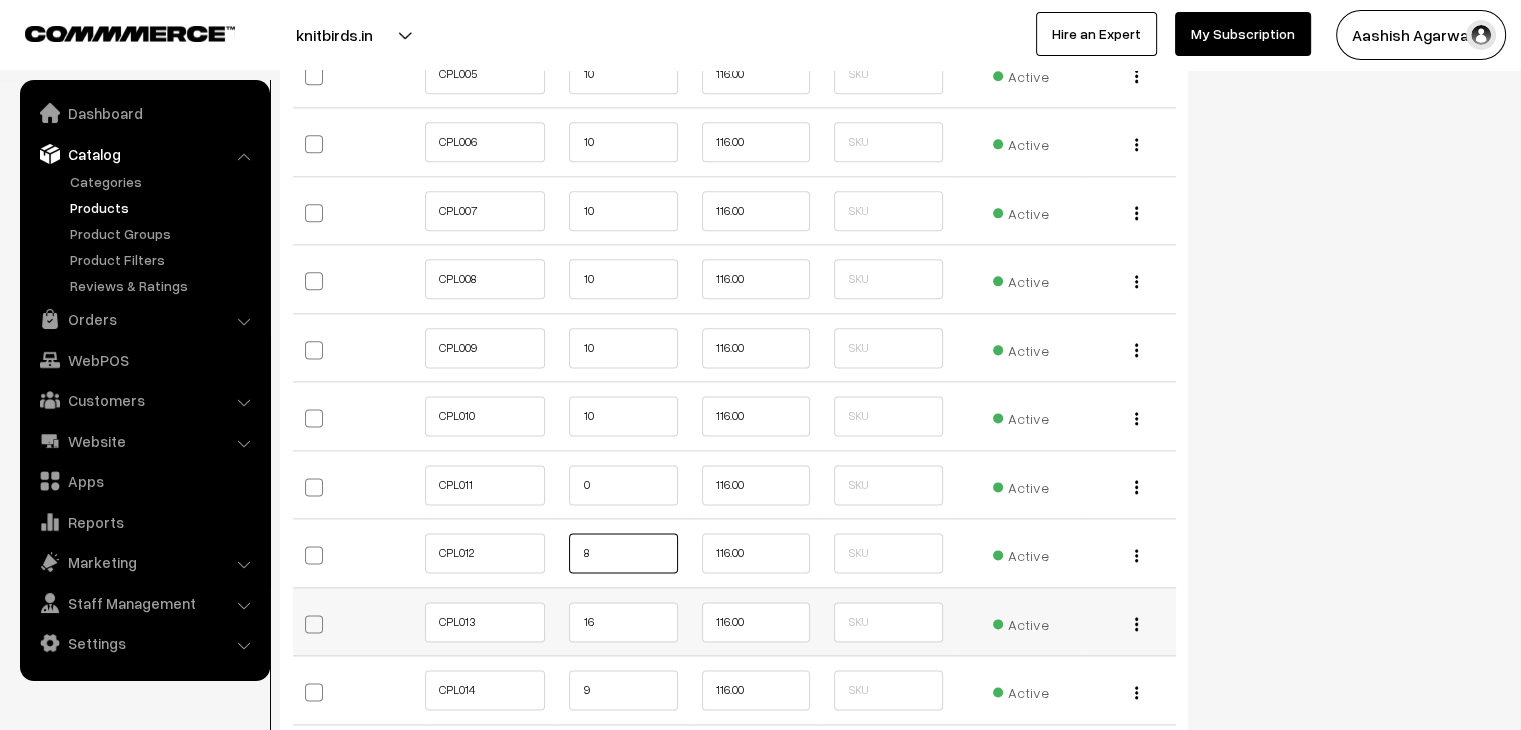 type on "8" 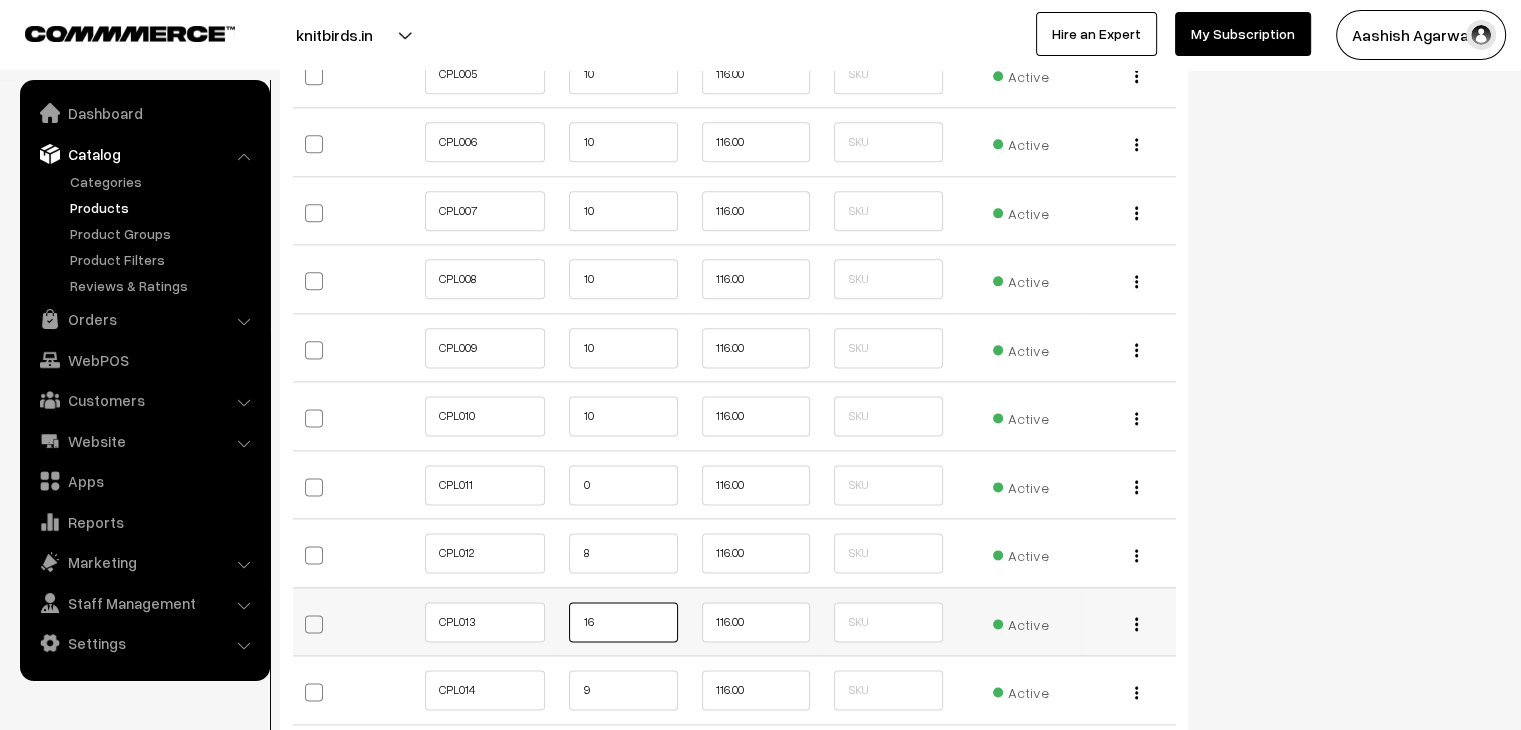 click on "16" at bounding box center [623, 622] 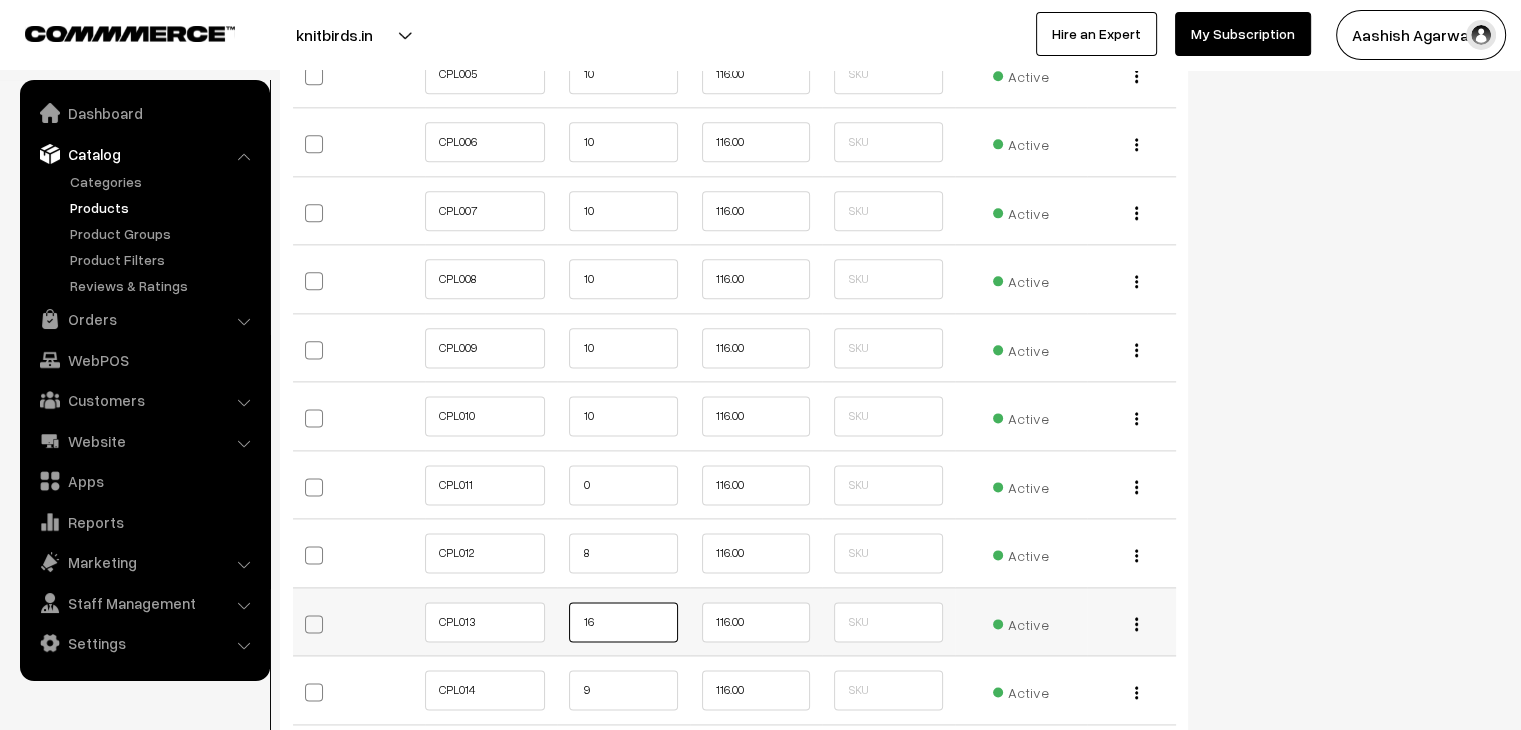 type on "1" 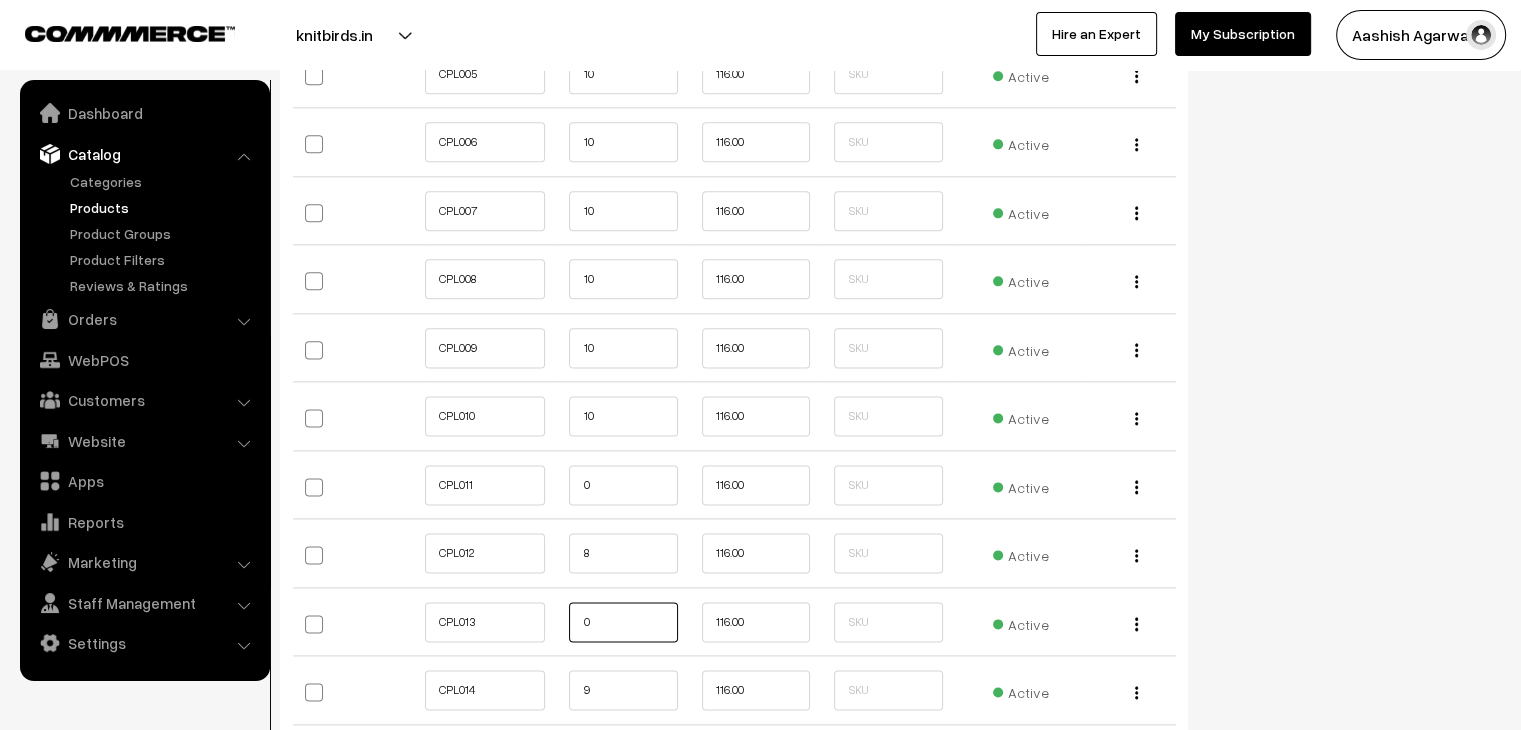 type on "0" 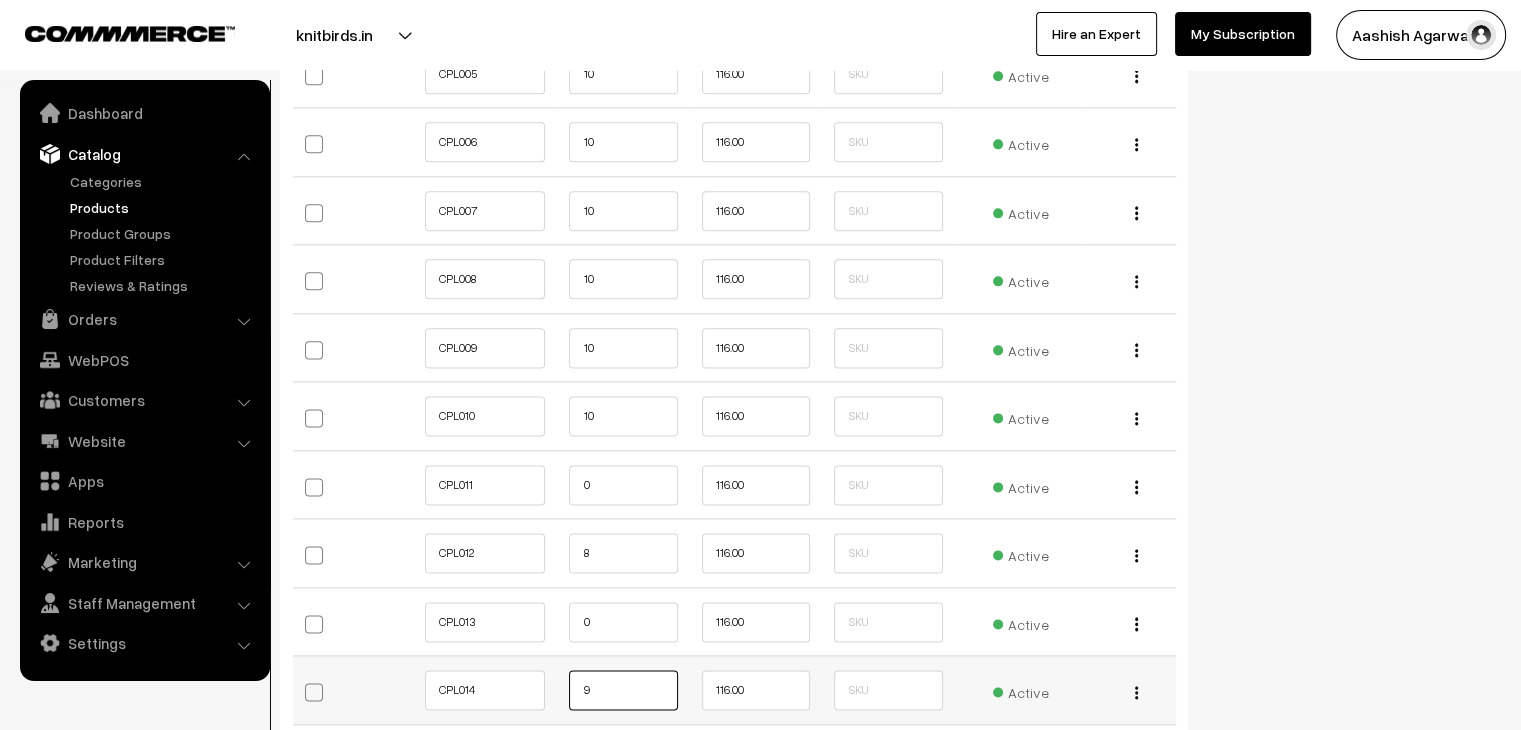 click on "9" at bounding box center (623, 690) 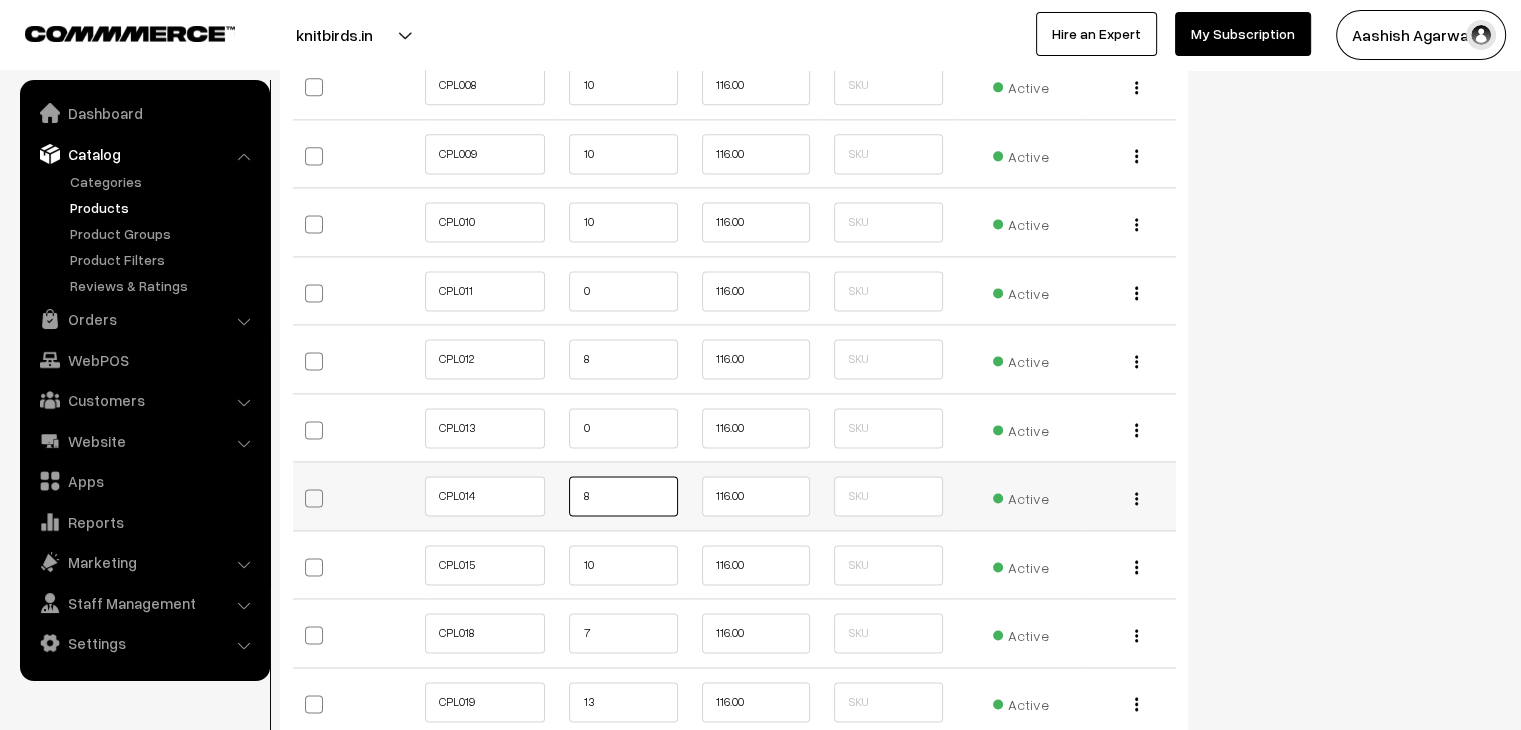 scroll, scrollTop: 2700, scrollLeft: 0, axis: vertical 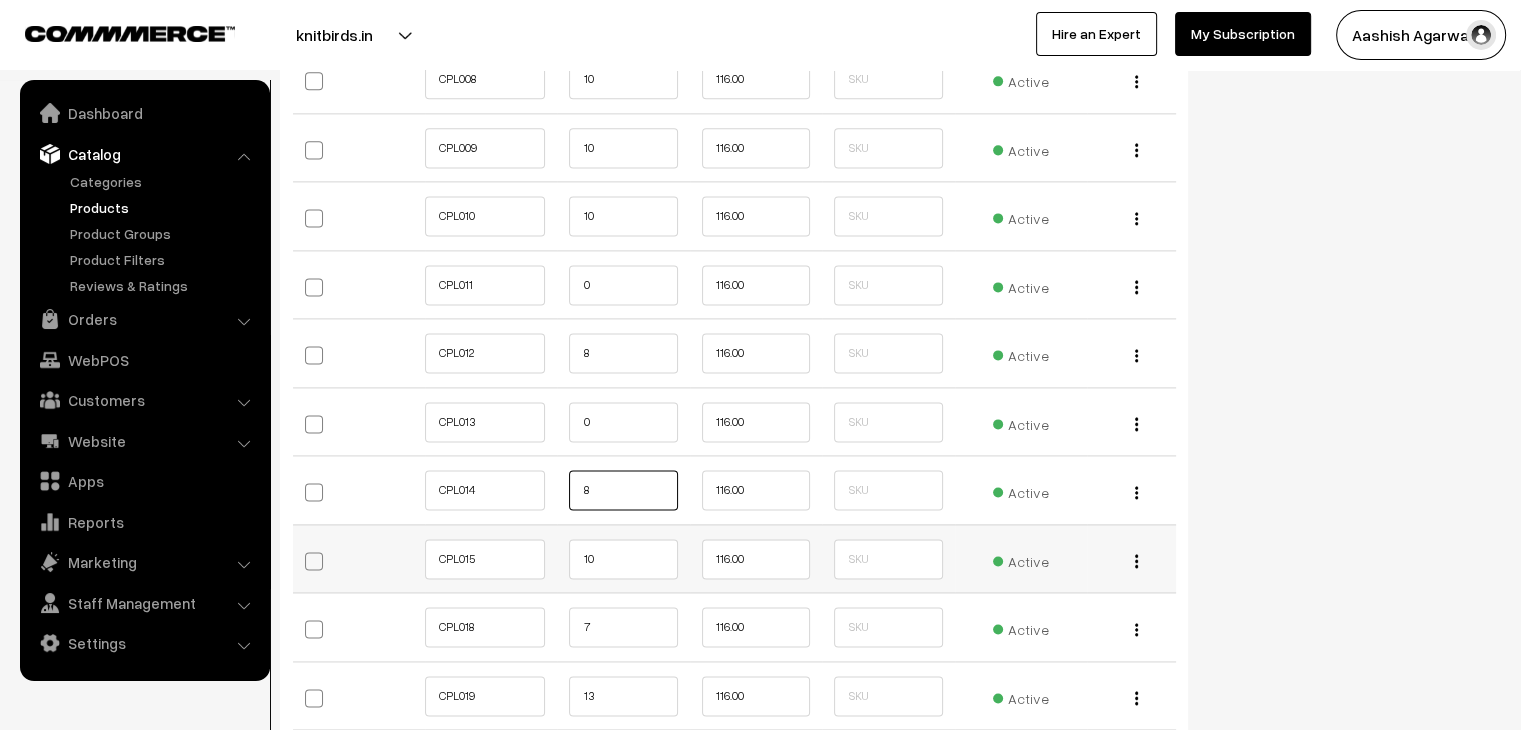 type on "8" 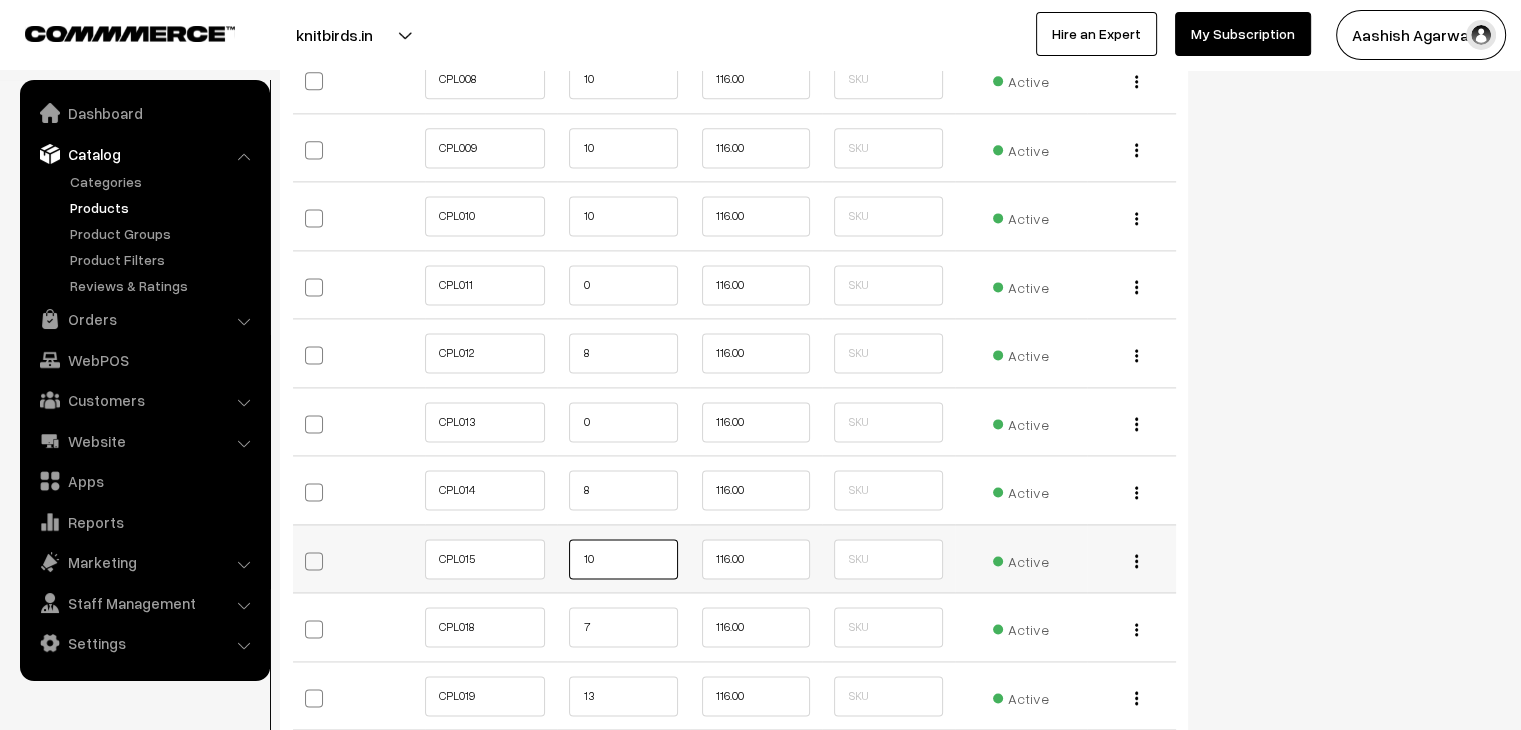 click on "10" at bounding box center [623, 559] 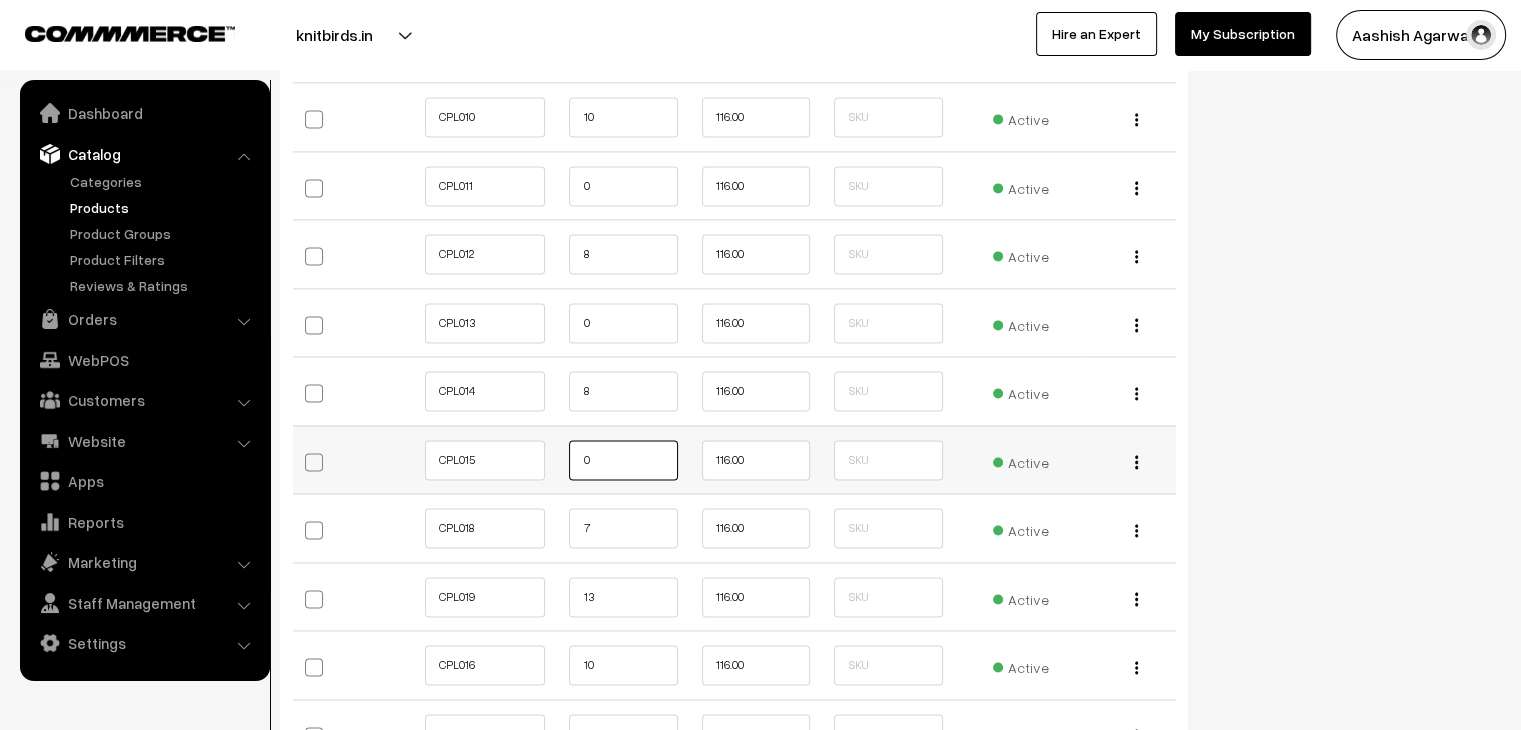 scroll, scrollTop: 2800, scrollLeft: 0, axis: vertical 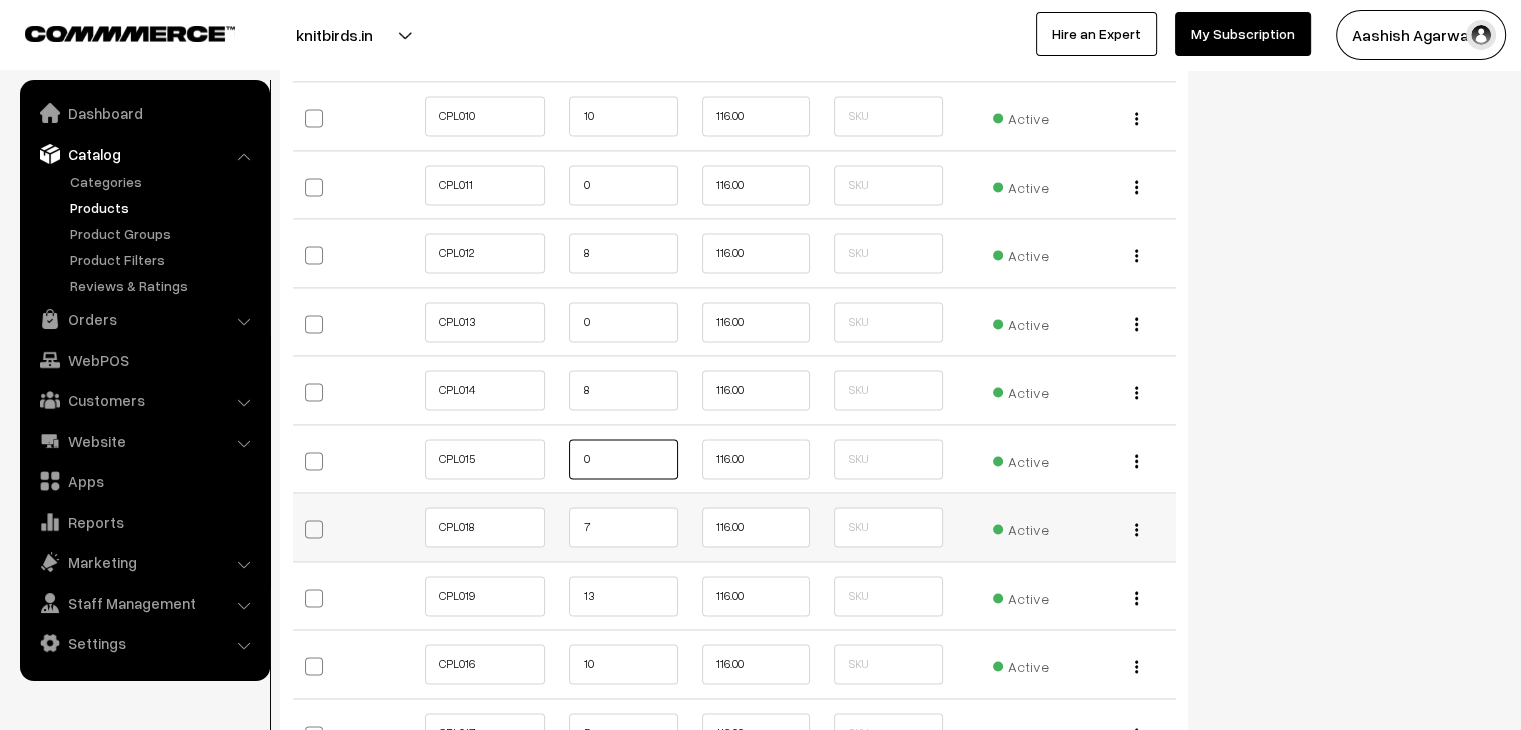 type on "0" 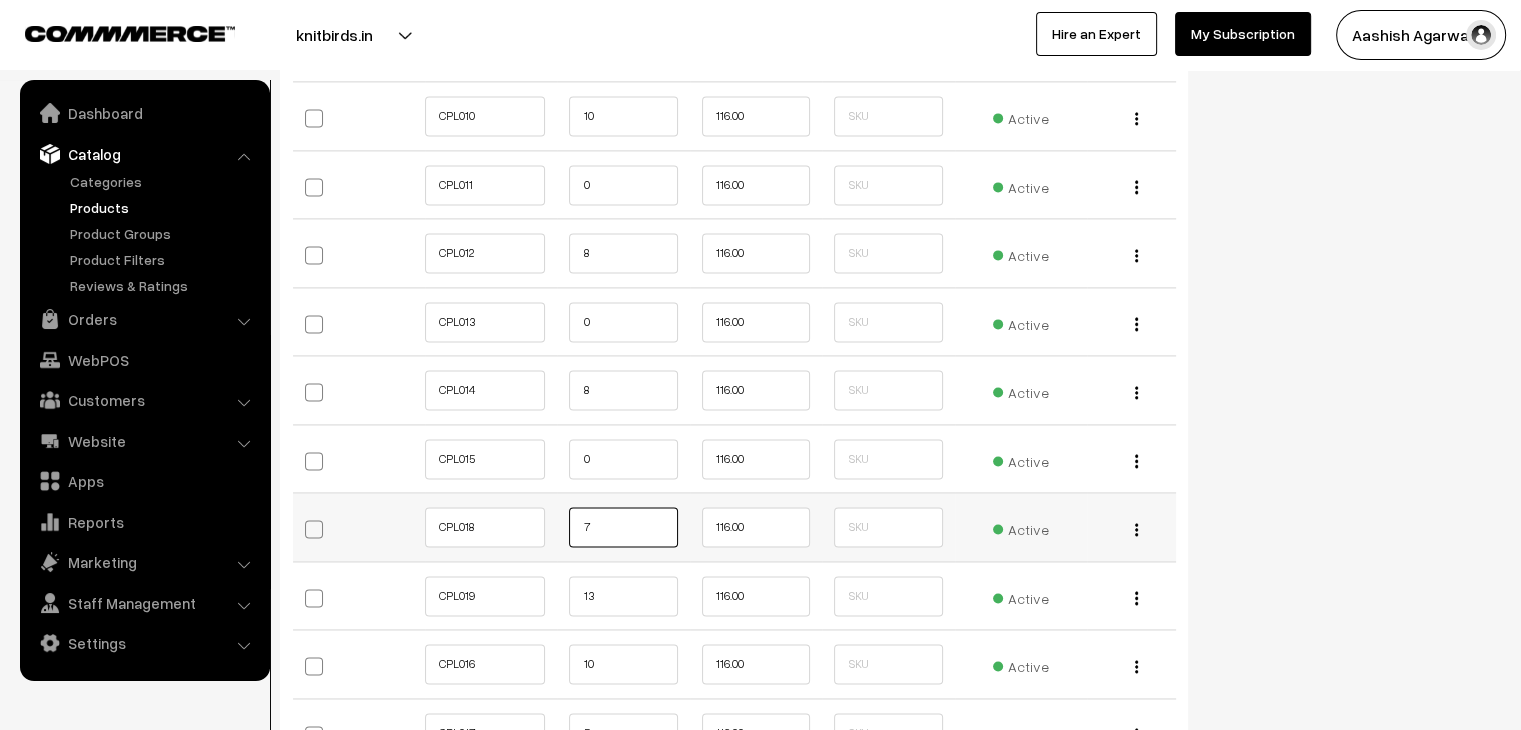 click on "7" at bounding box center (623, 527) 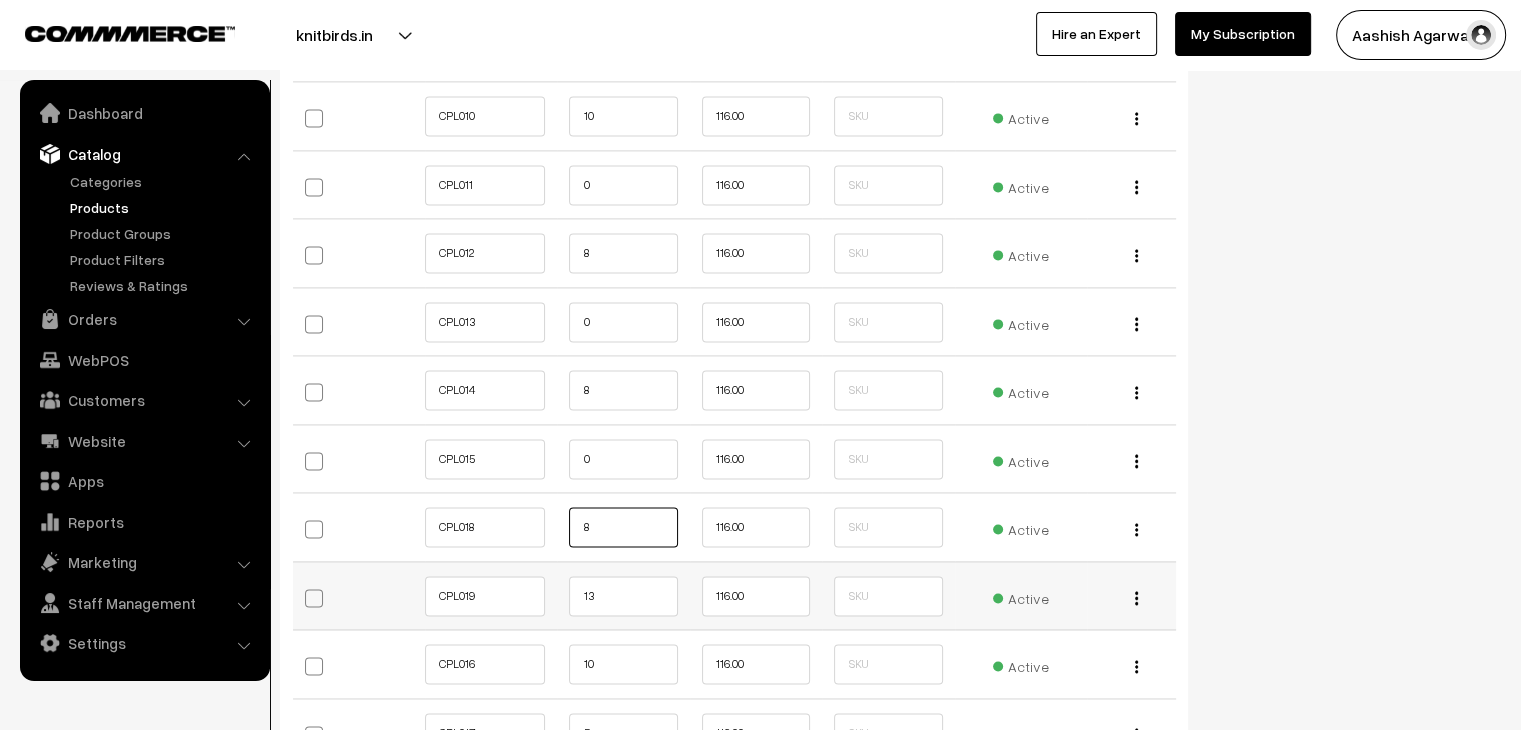 type on "8" 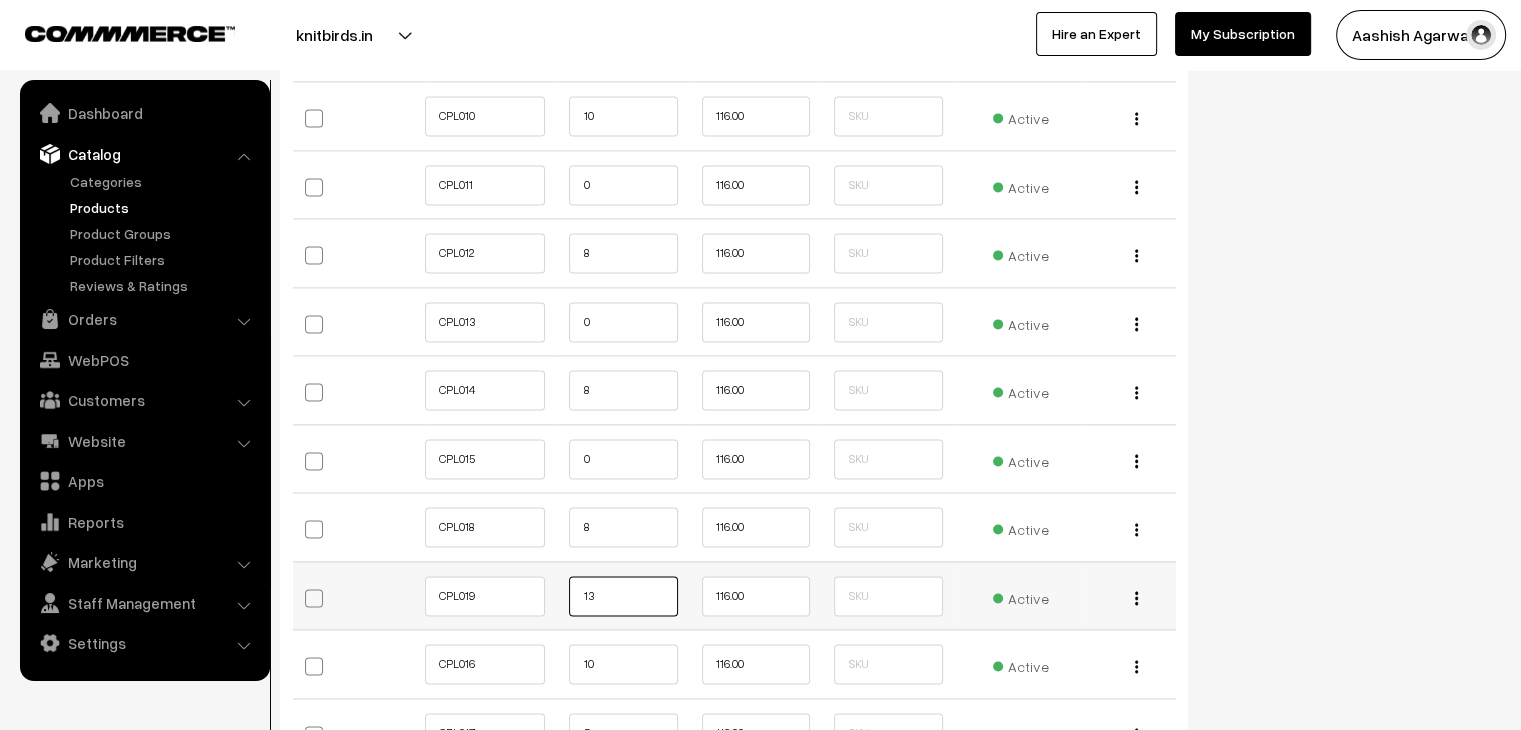click on "13" at bounding box center [623, 596] 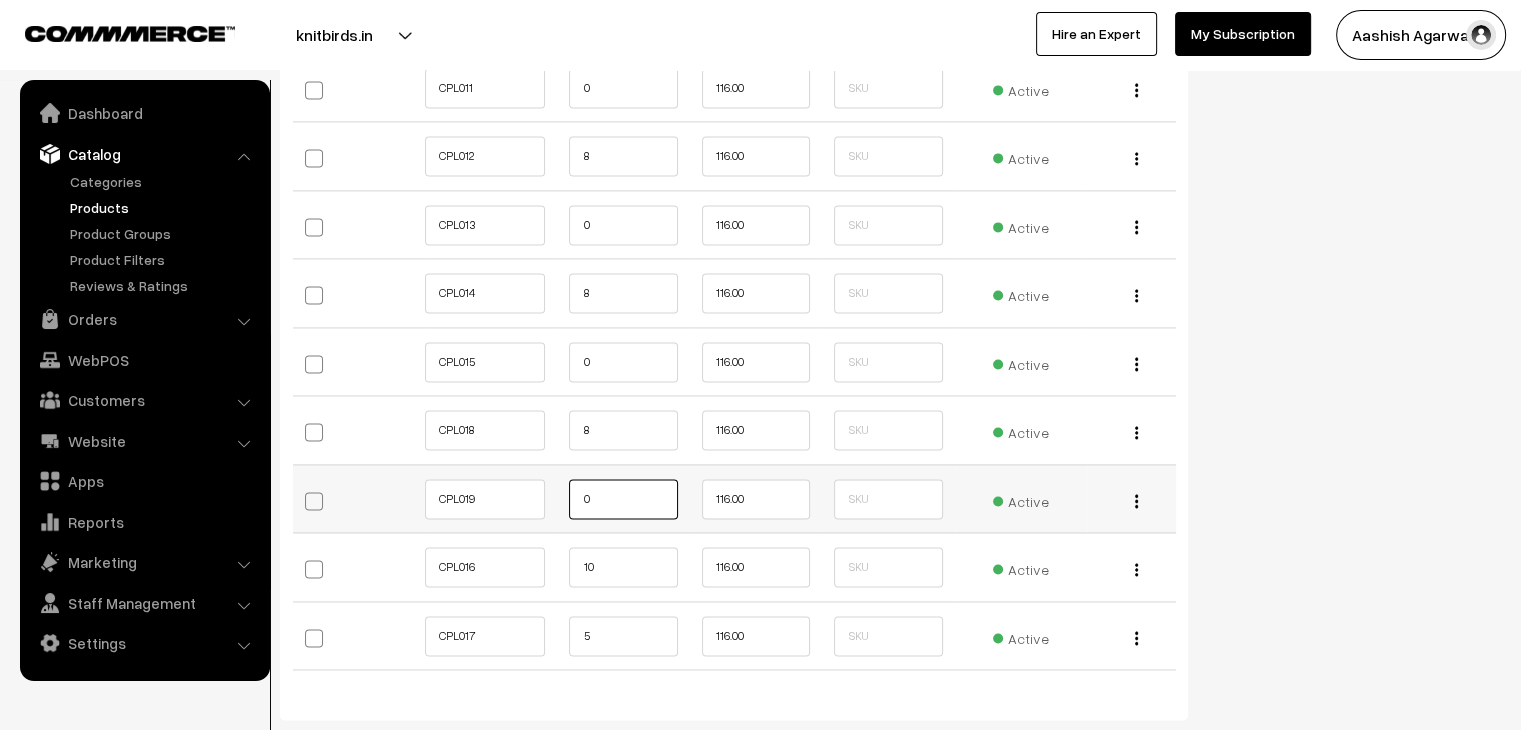 scroll, scrollTop: 2900, scrollLeft: 0, axis: vertical 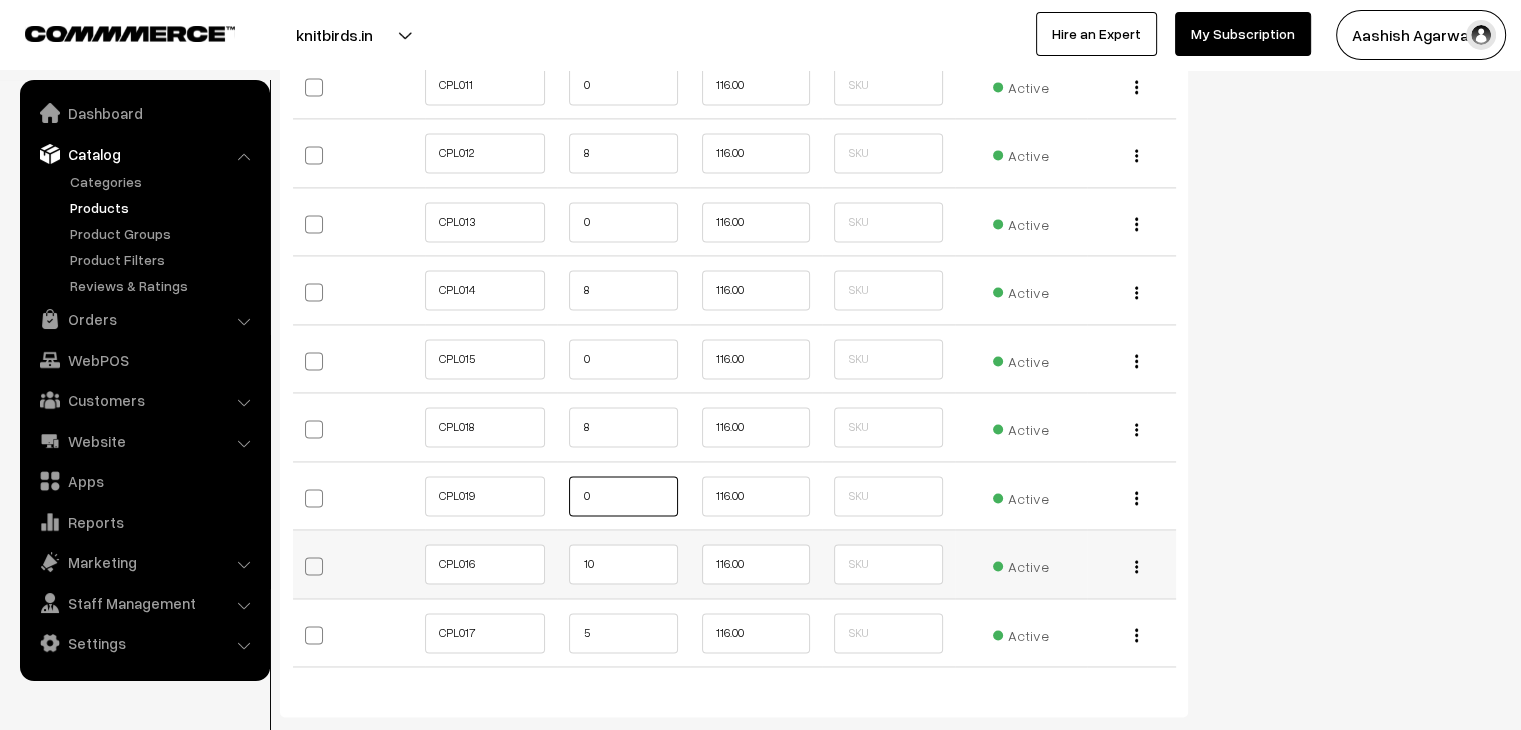 type on "0" 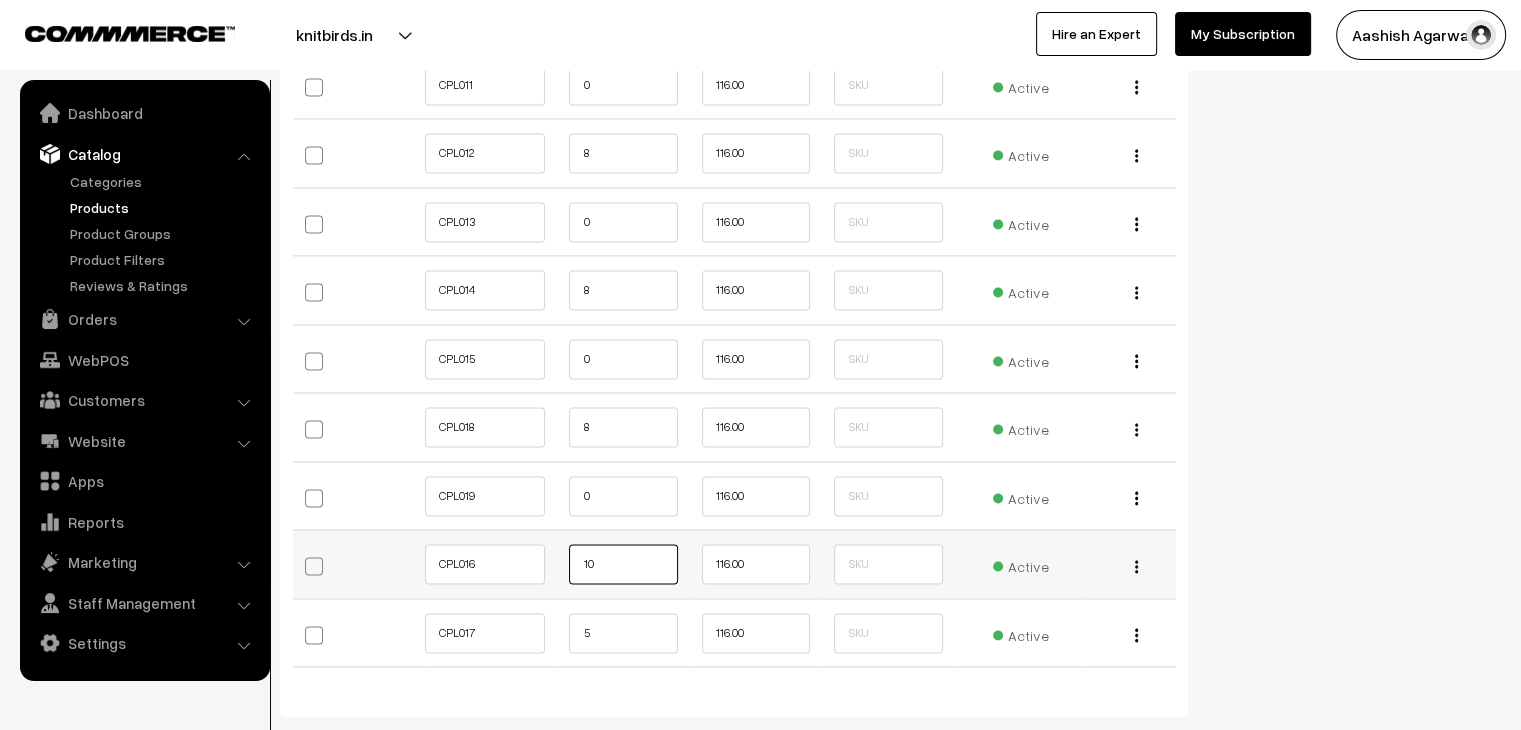 click on "10" at bounding box center [623, 564] 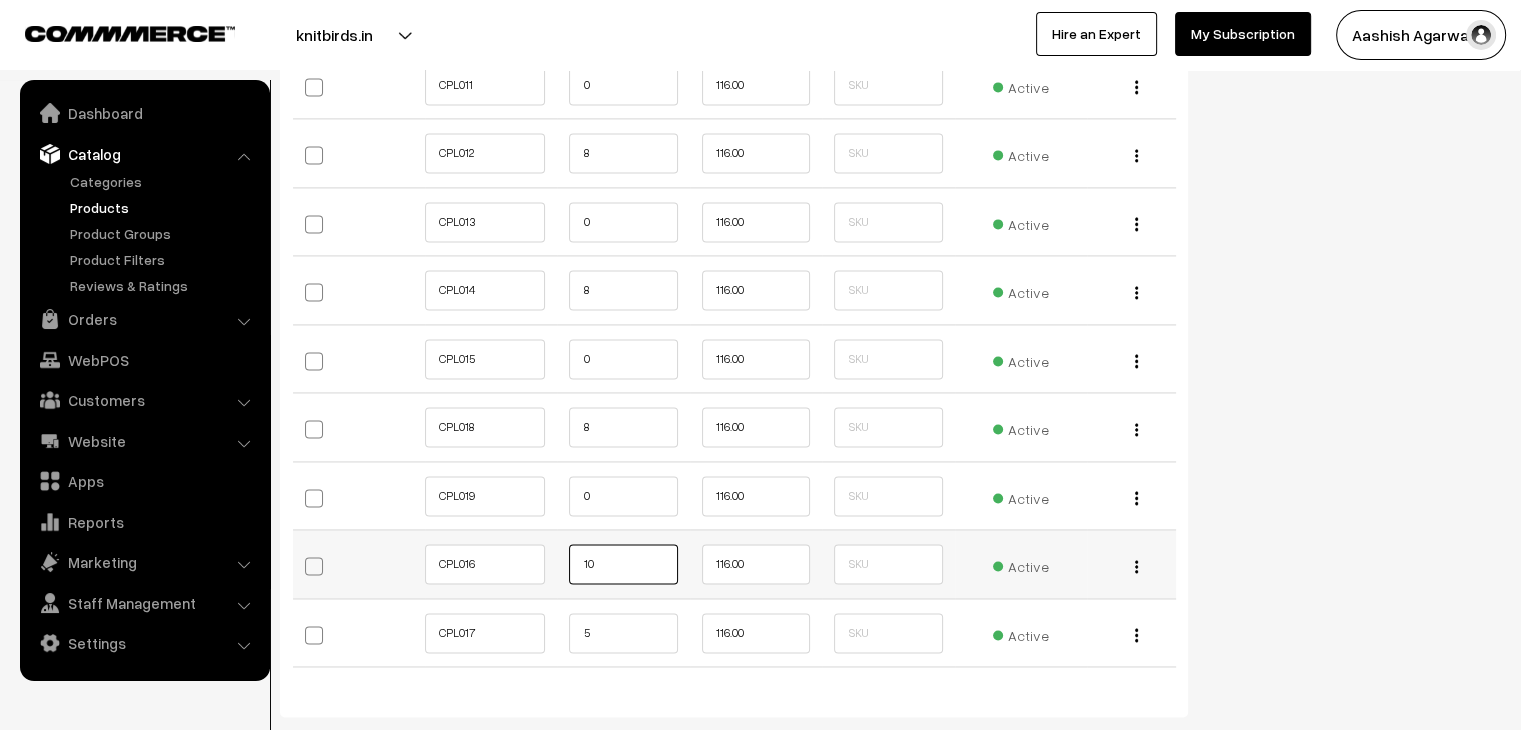 type on "1" 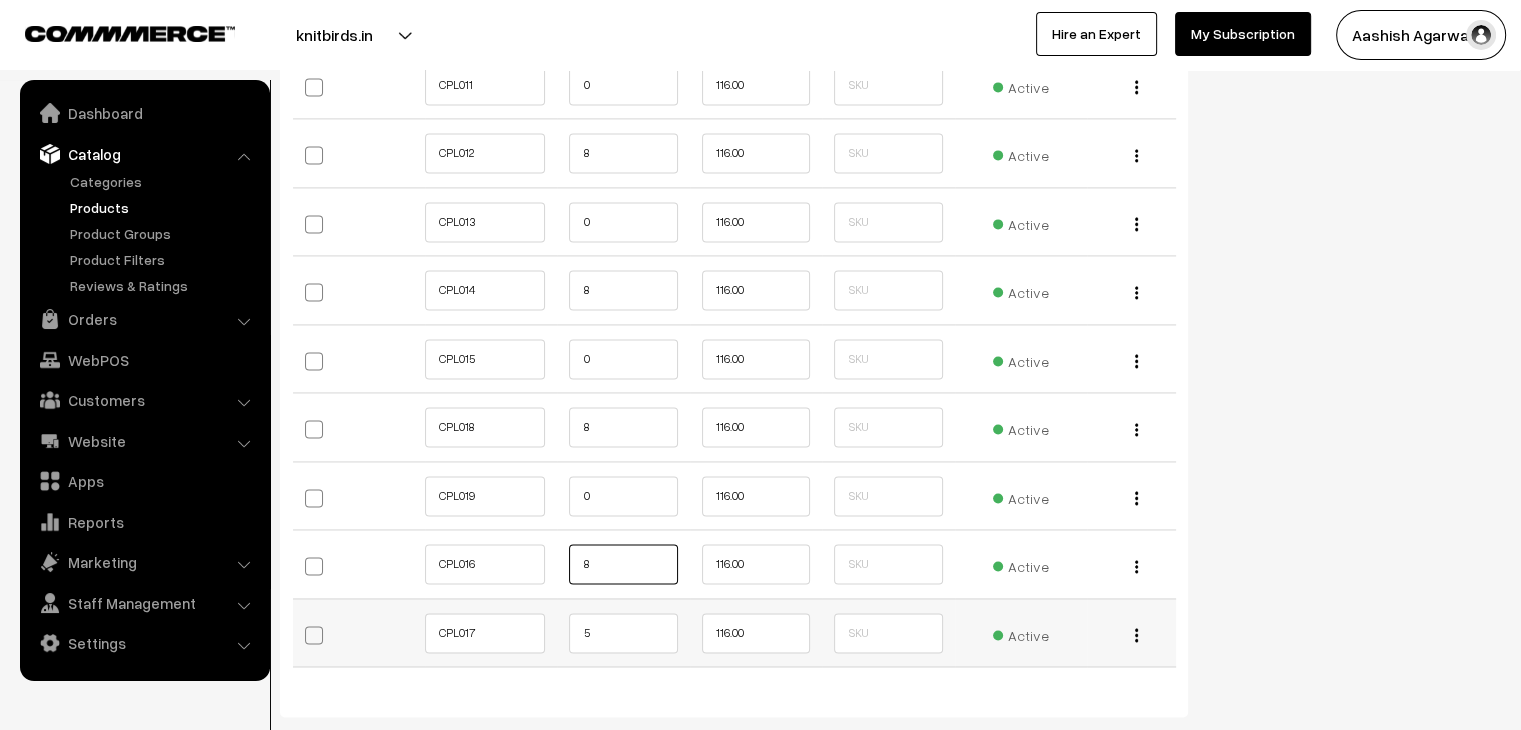 type on "8" 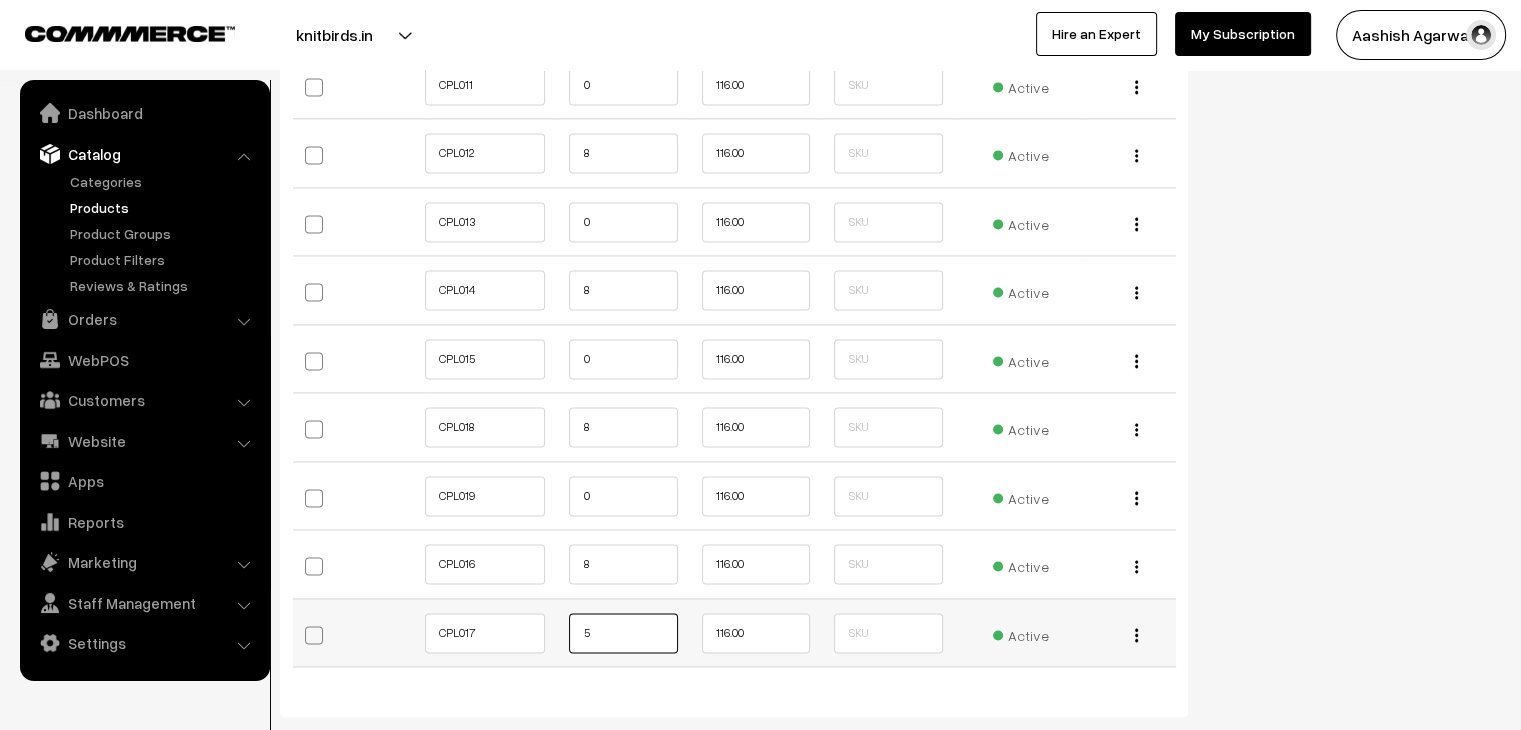 click on "5" at bounding box center (623, 633) 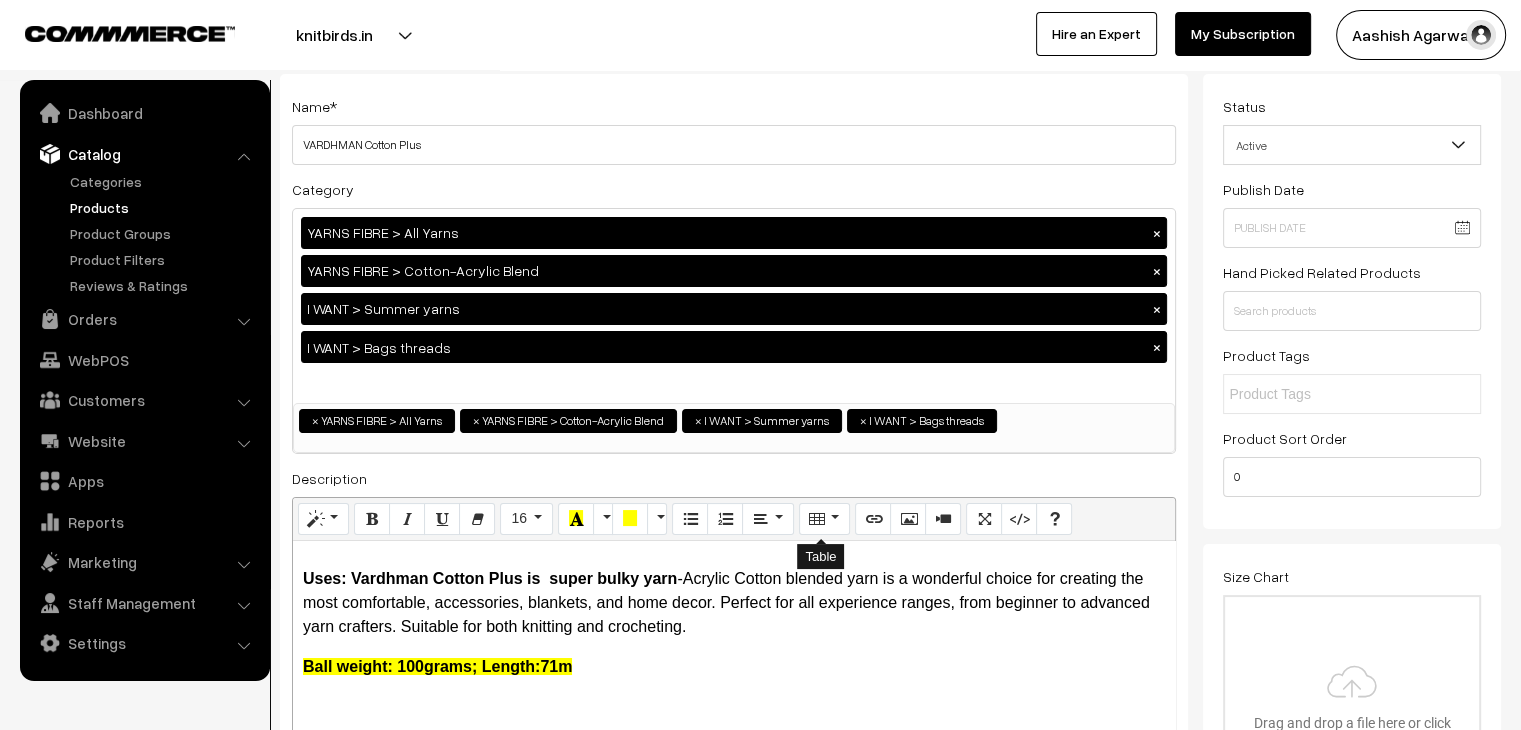 scroll, scrollTop: 0, scrollLeft: 0, axis: both 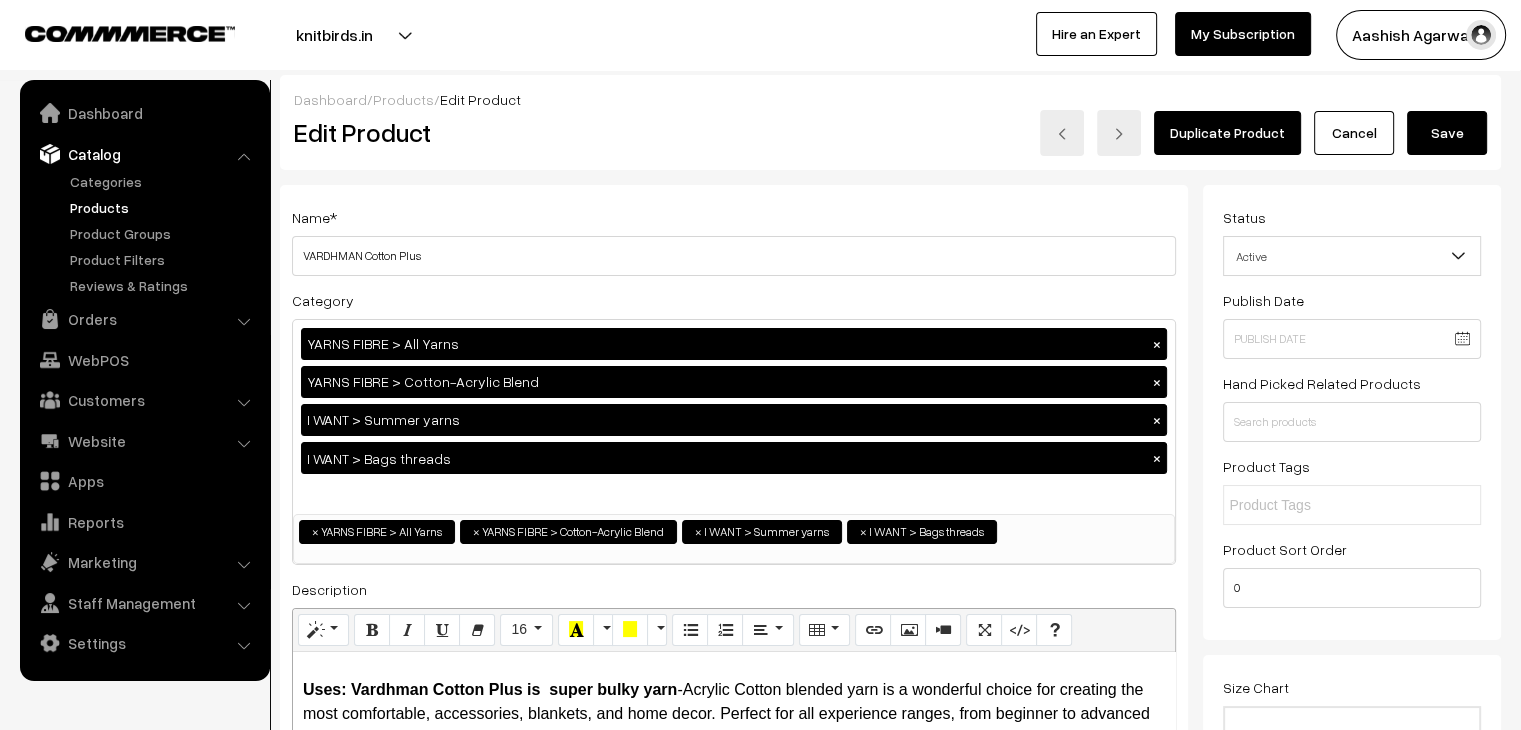 type on "0" 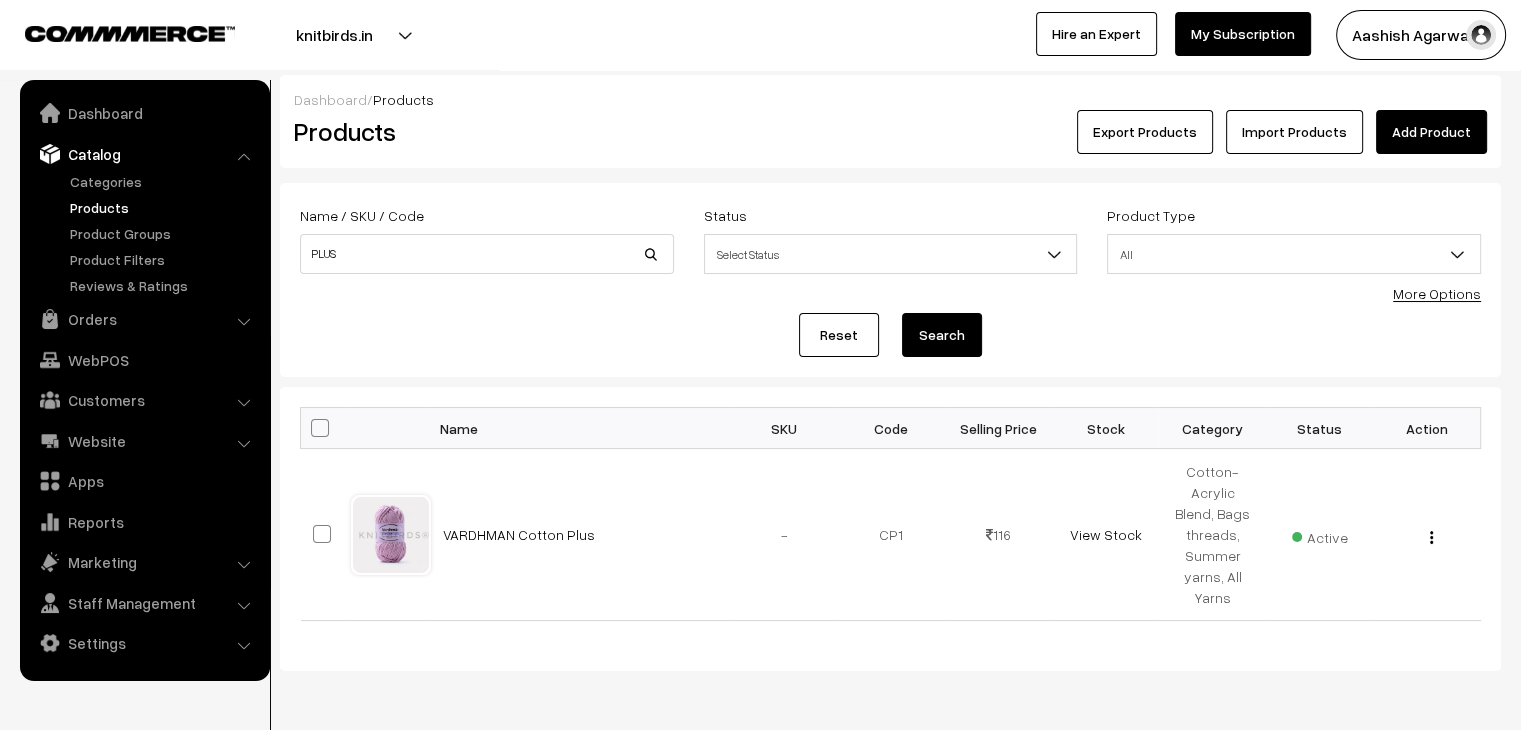 scroll, scrollTop: 0, scrollLeft: 0, axis: both 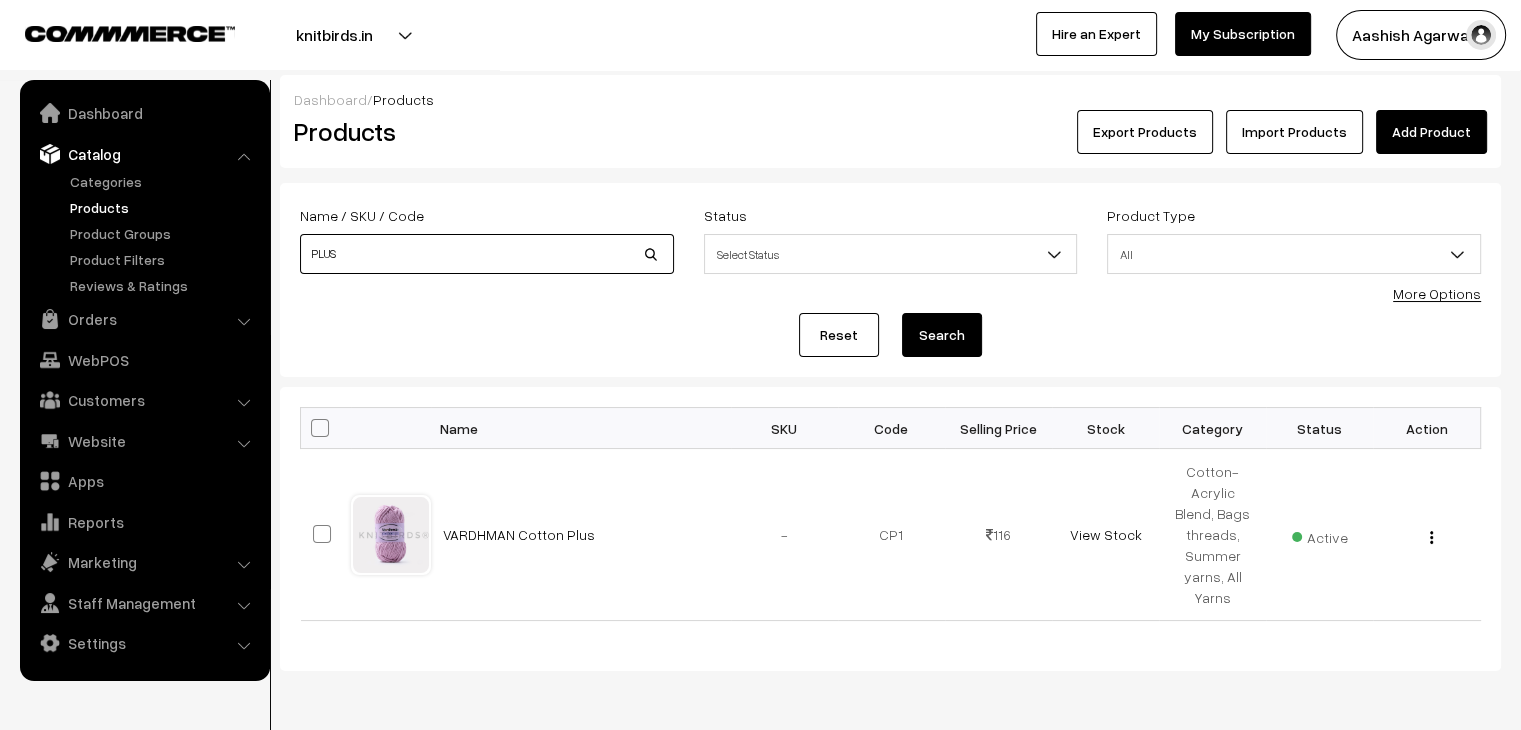 click on "PLUS" at bounding box center [487, 254] 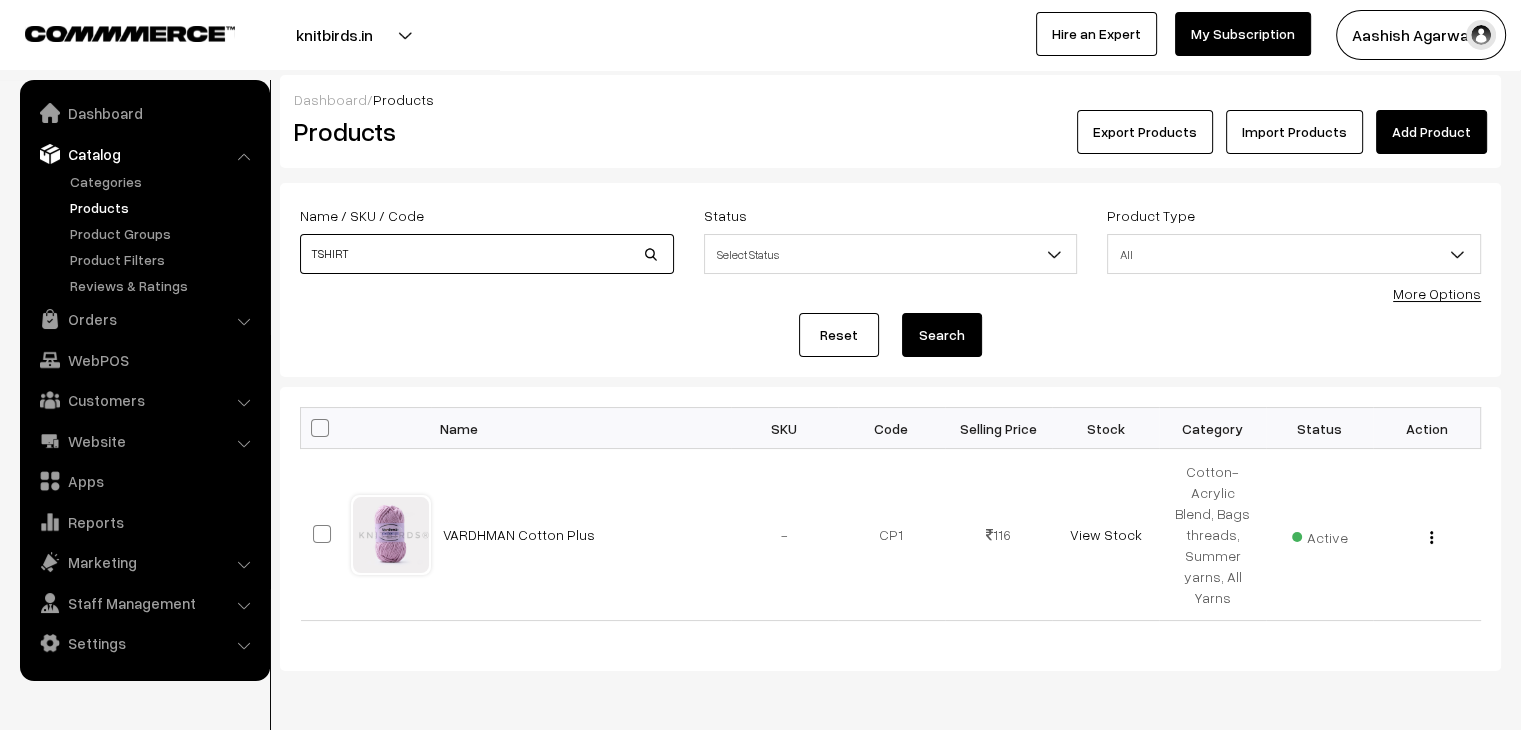 type on "TSHIRT" 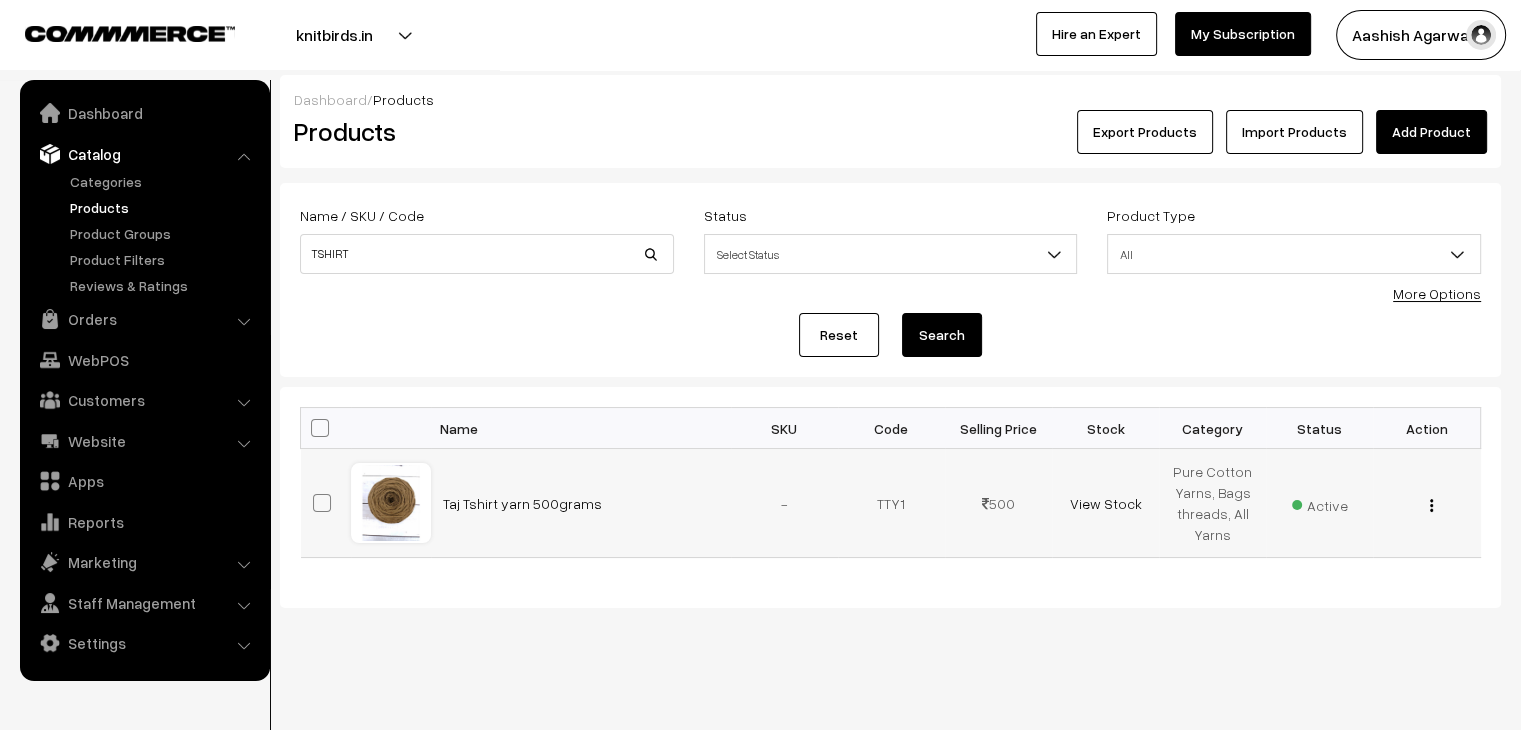scroll, scrollTop: 0, scrollLeft: 0, axis: both 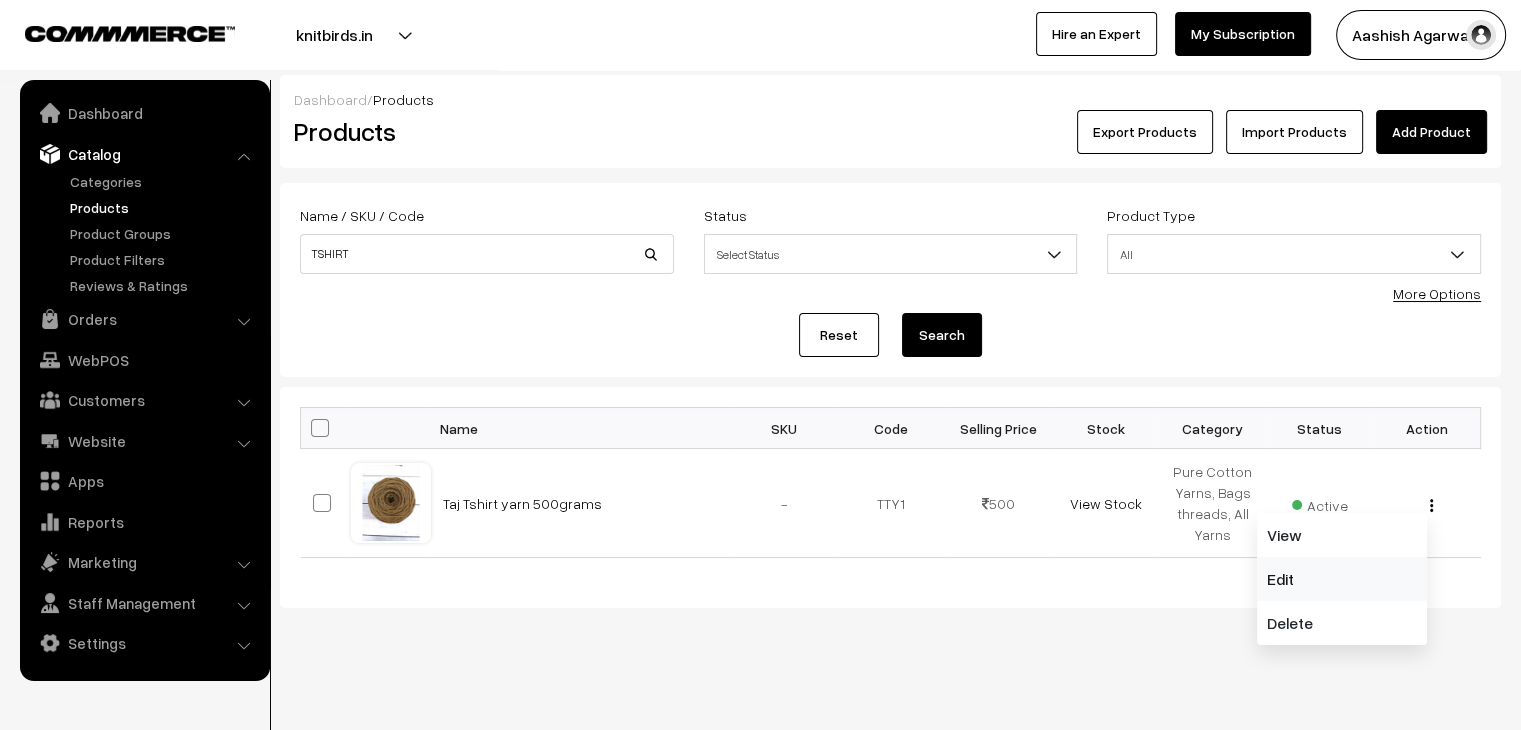 drag, startPoint x: 1384, startPoint y: 576, endPoint x: 1320, endPoint y: 575, distance: 64.00781 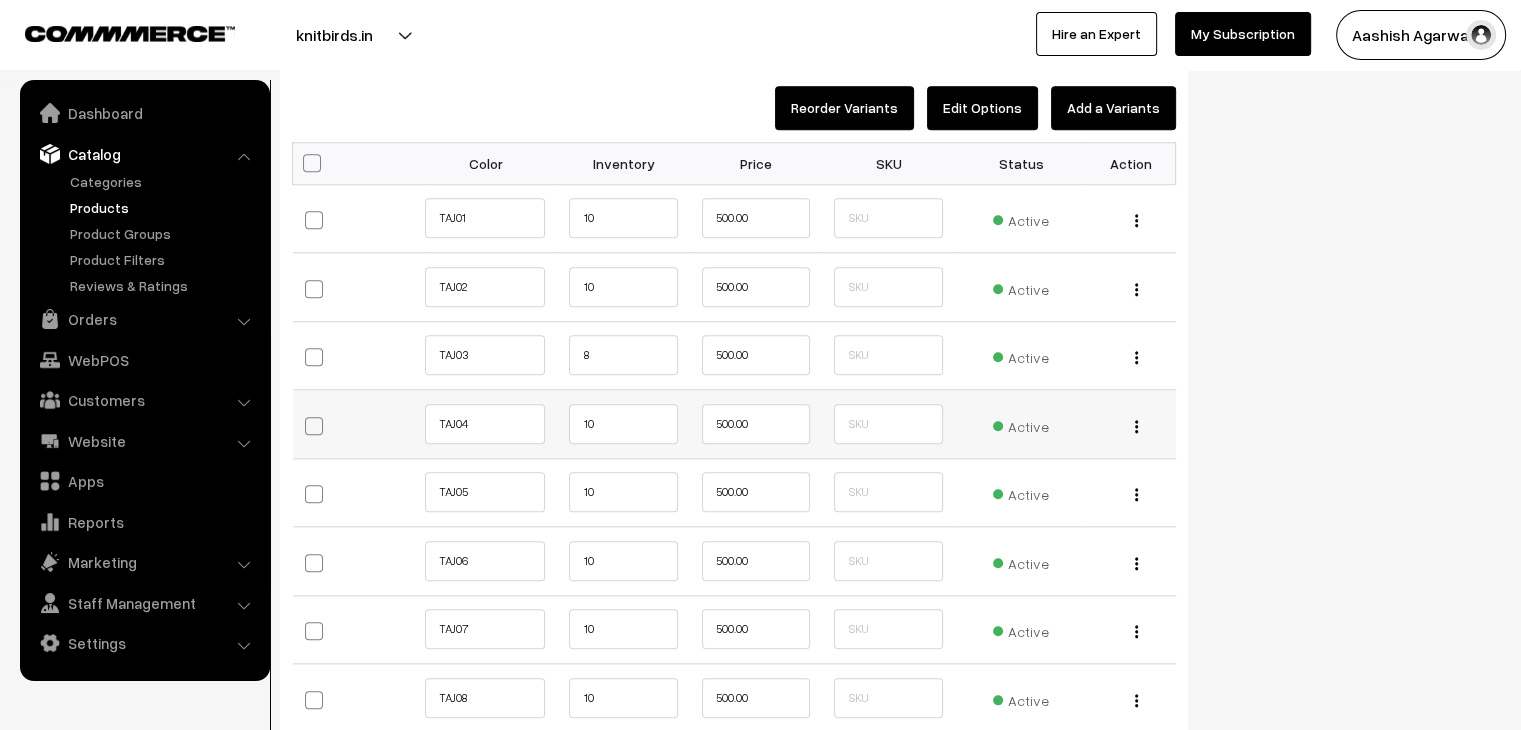 scroll, scrollTop: 1900, scrollLeft: 0, axis: vertical 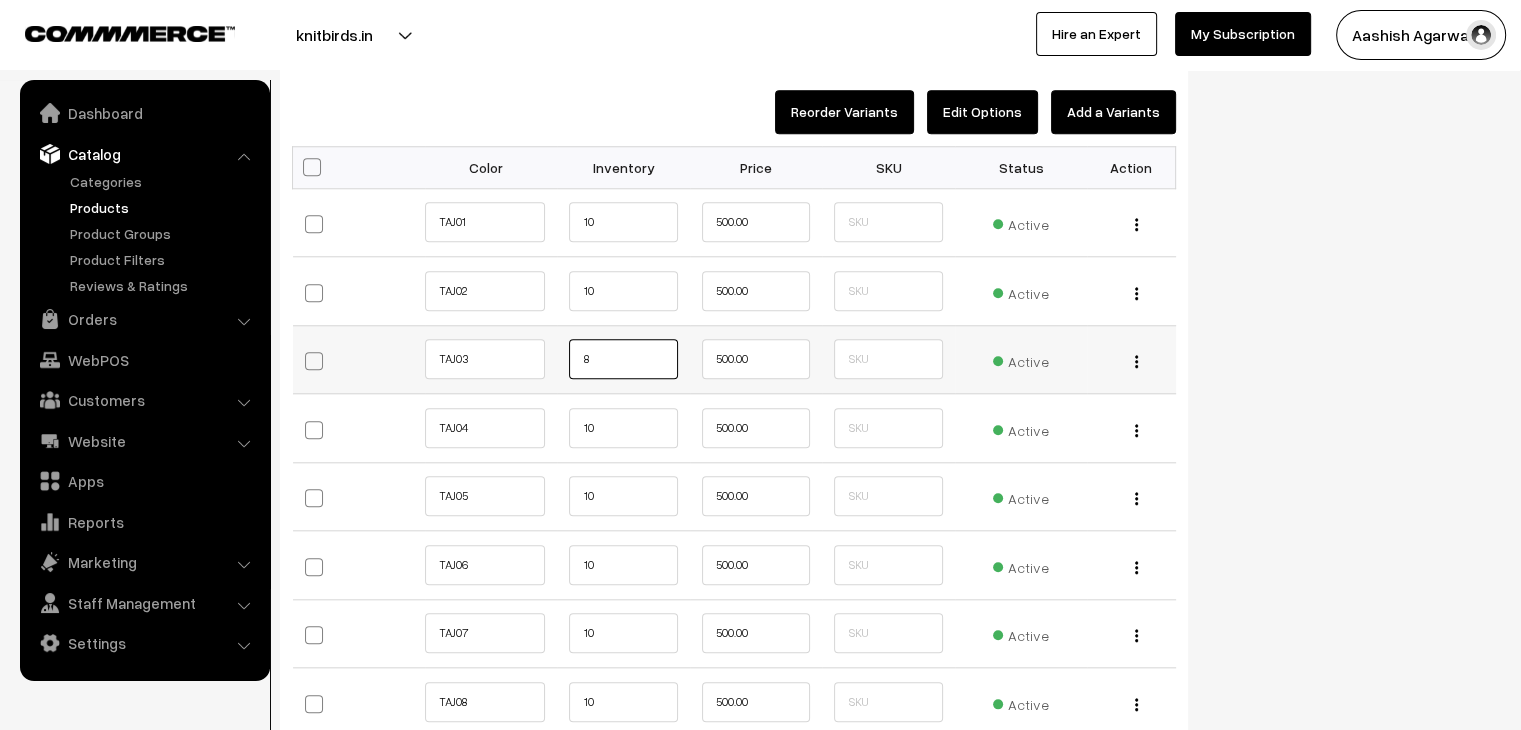 click on "8" at bounding box center [623, 359] 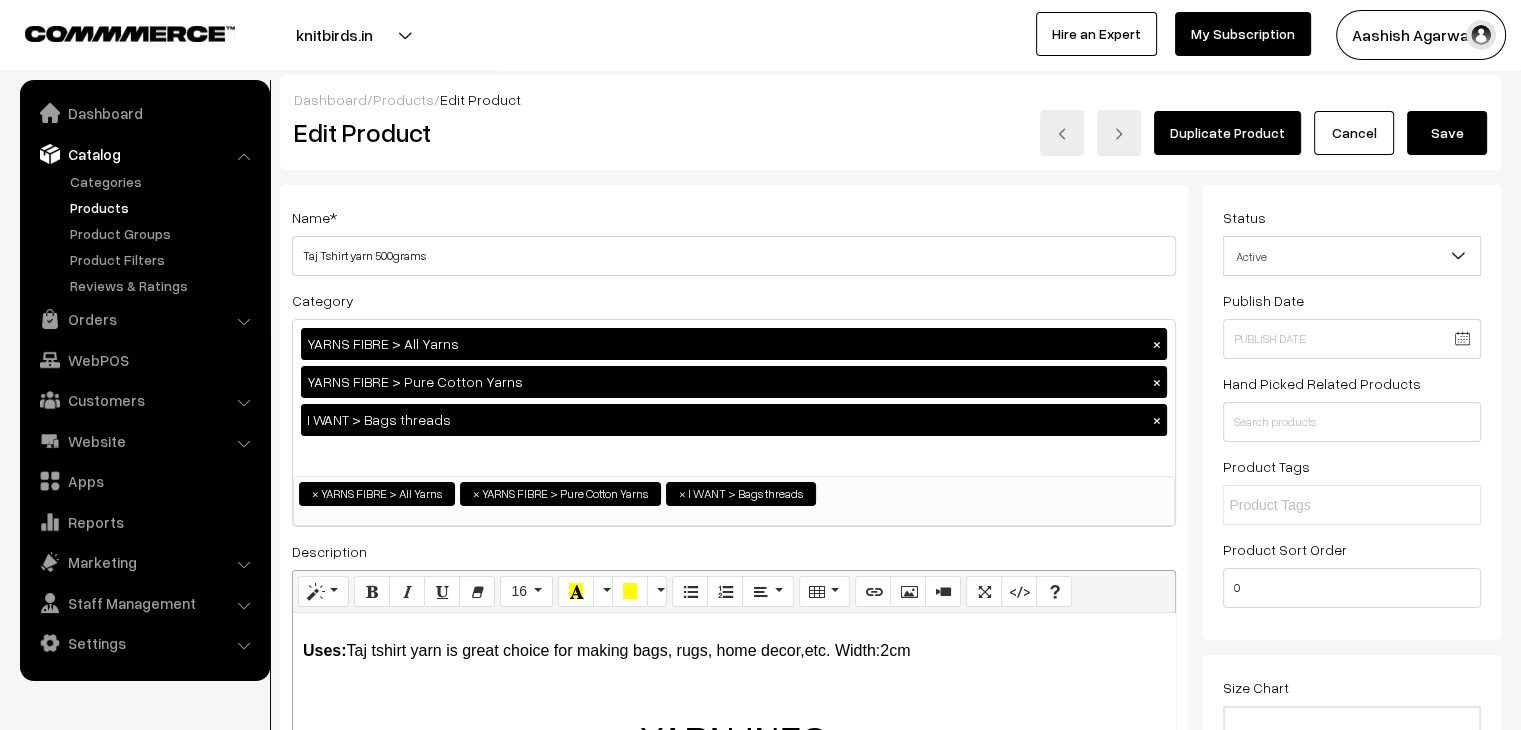 scroll, scrollTop: 0, scrollLeft: 0, axis: both 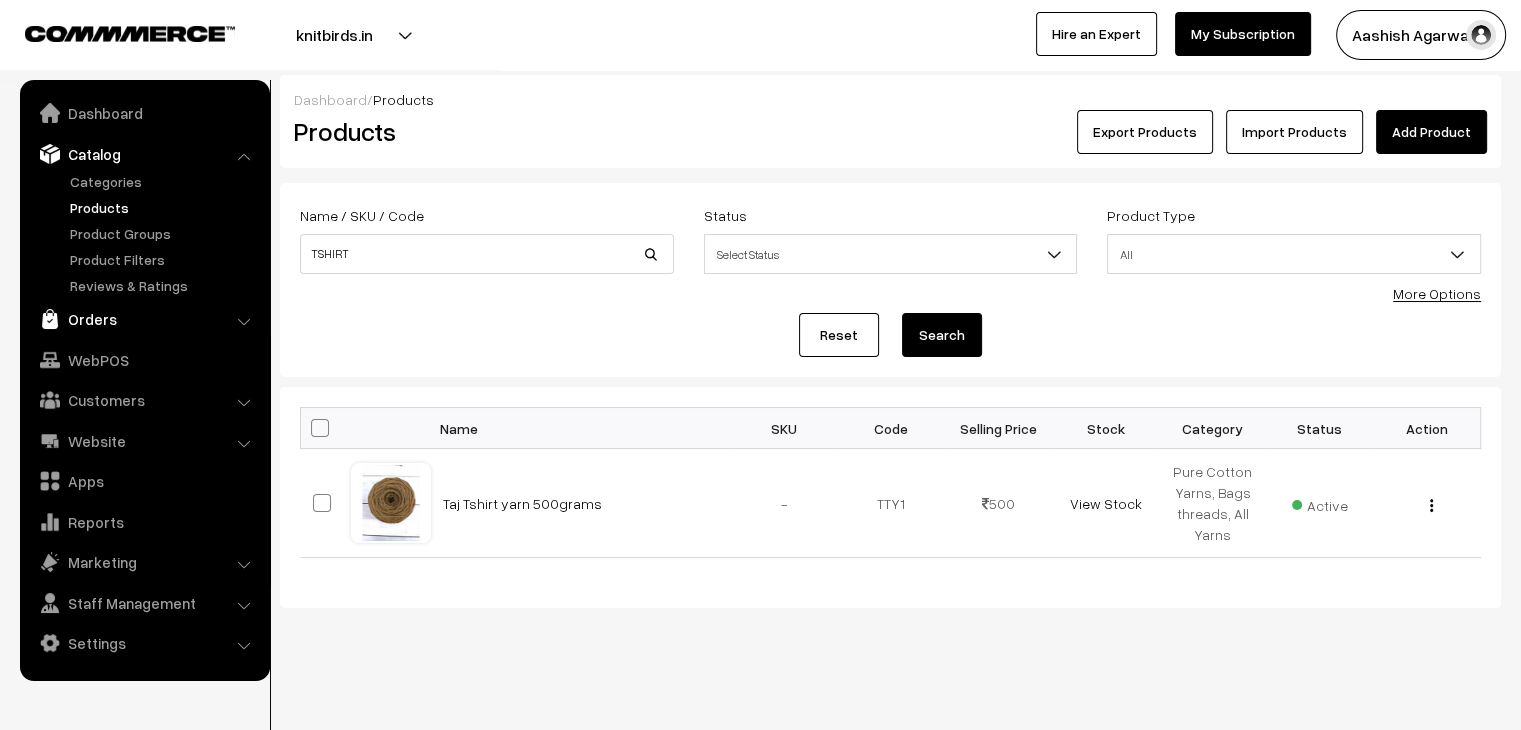 click on "Orders" at bounding box center [144, 319] 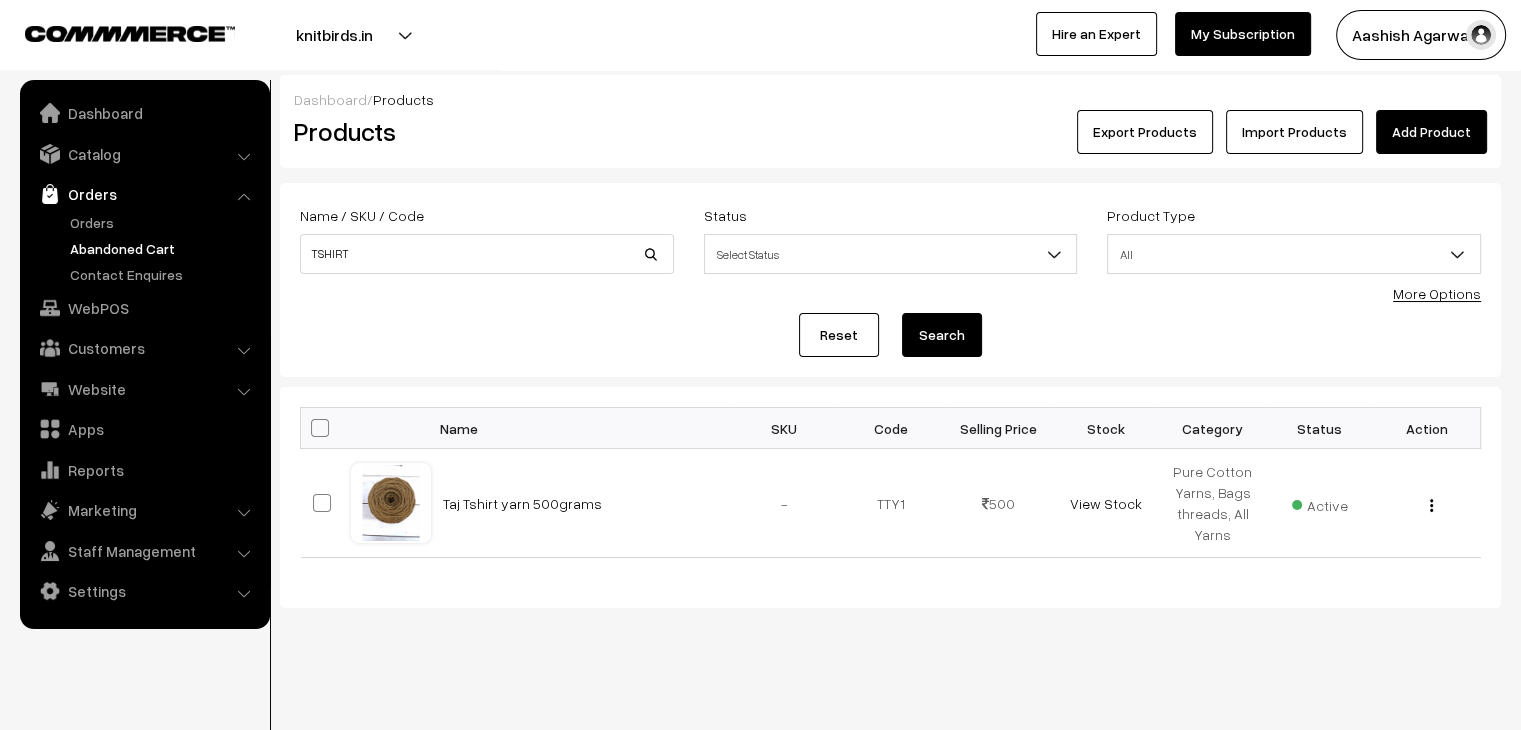 click on "Abandoned Cart" at bounding box center (164, 248) 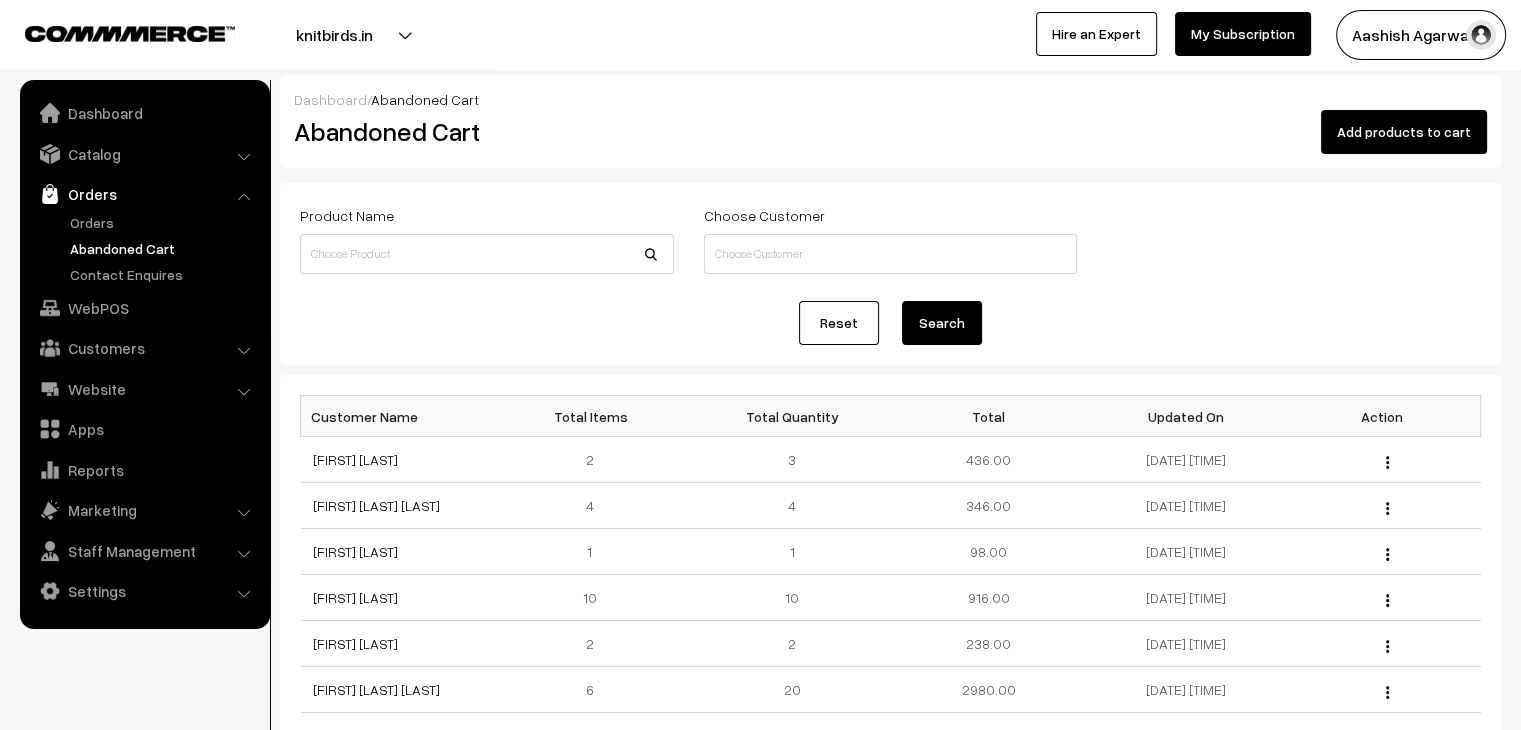 scroll, scrollTop: 0, scrollLeft: 0, axis: both 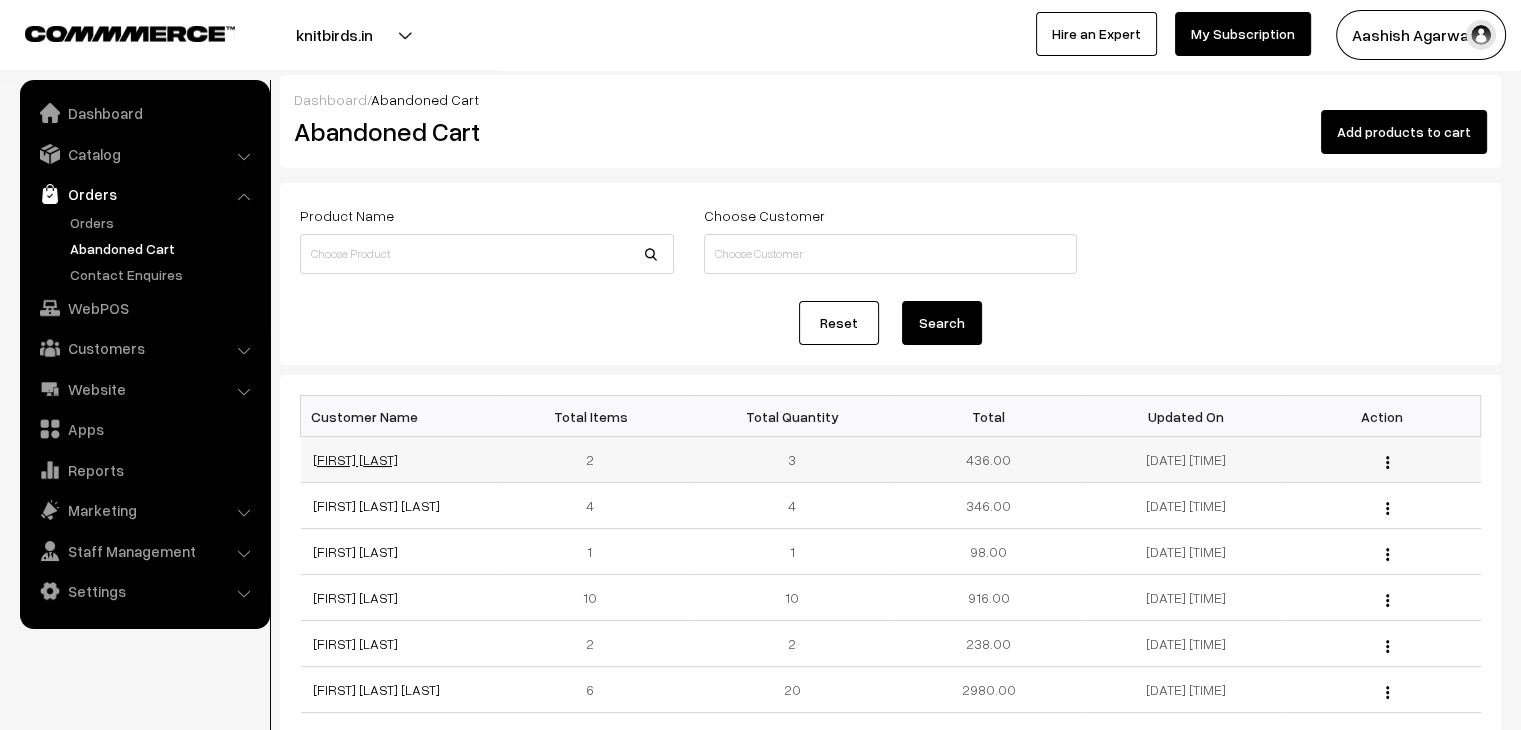 click on "[FIRST] [LAST]" at bounding box center (355, 459) 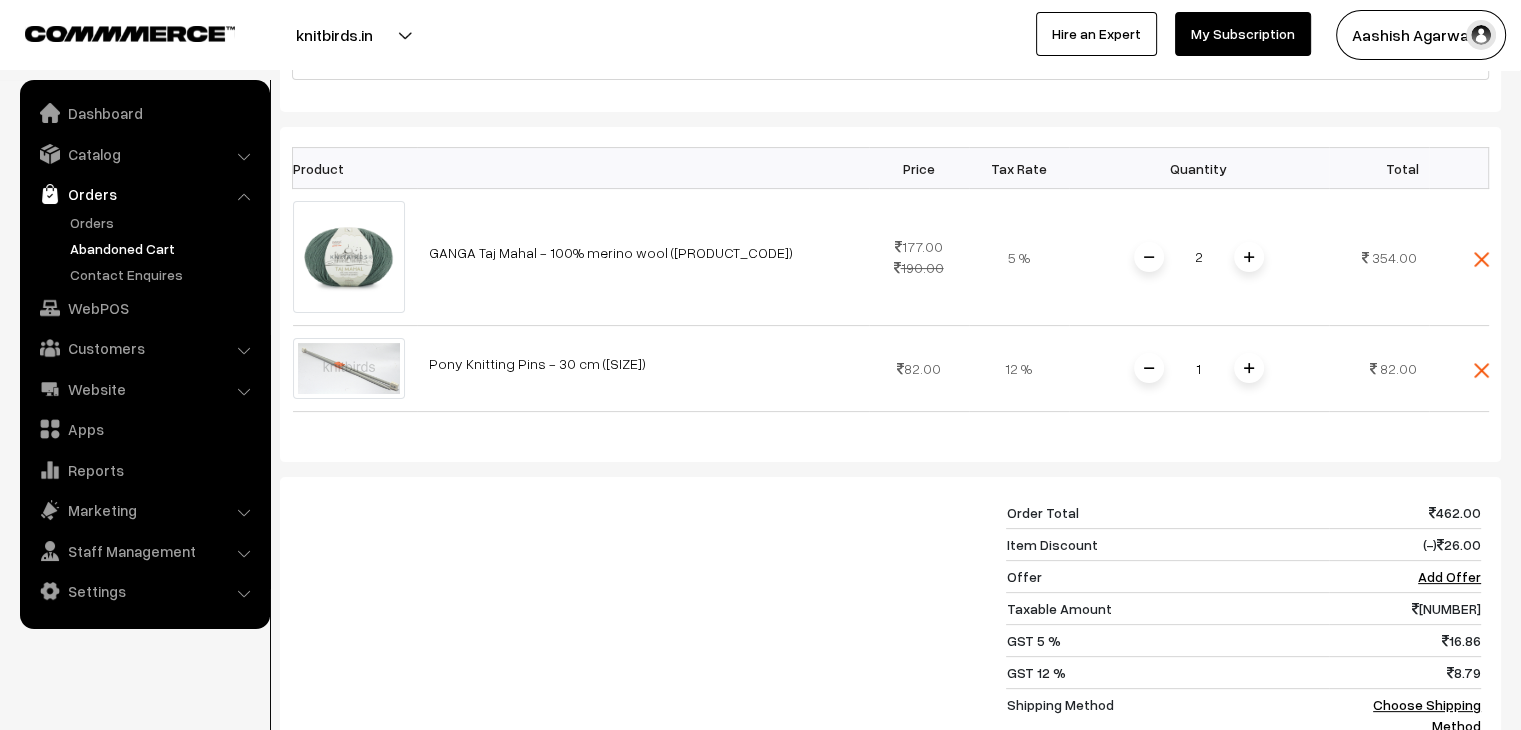scroll, scrollTop: 0, scrollLeft: 0, axis: both 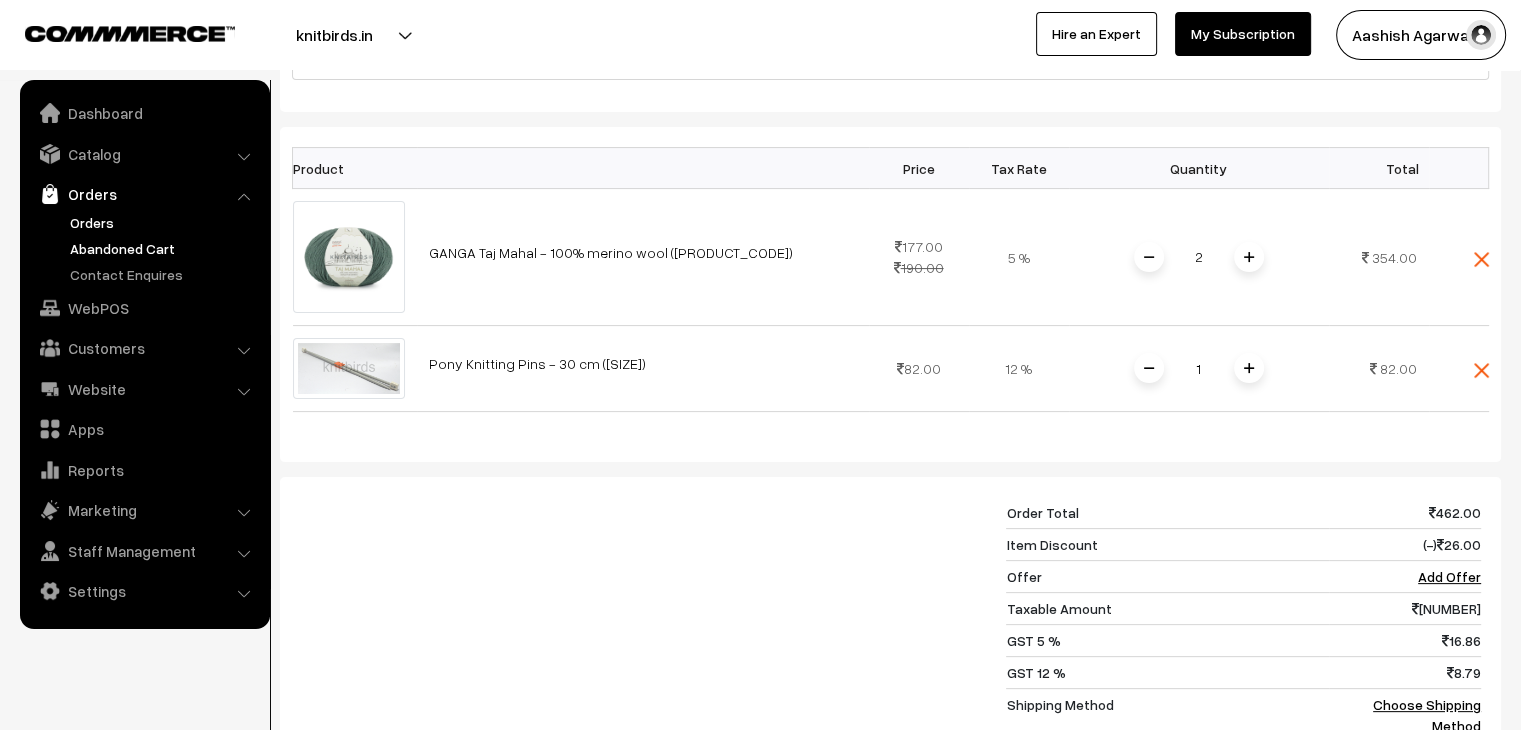 click on "Orders" at bounding box center [164, 222] 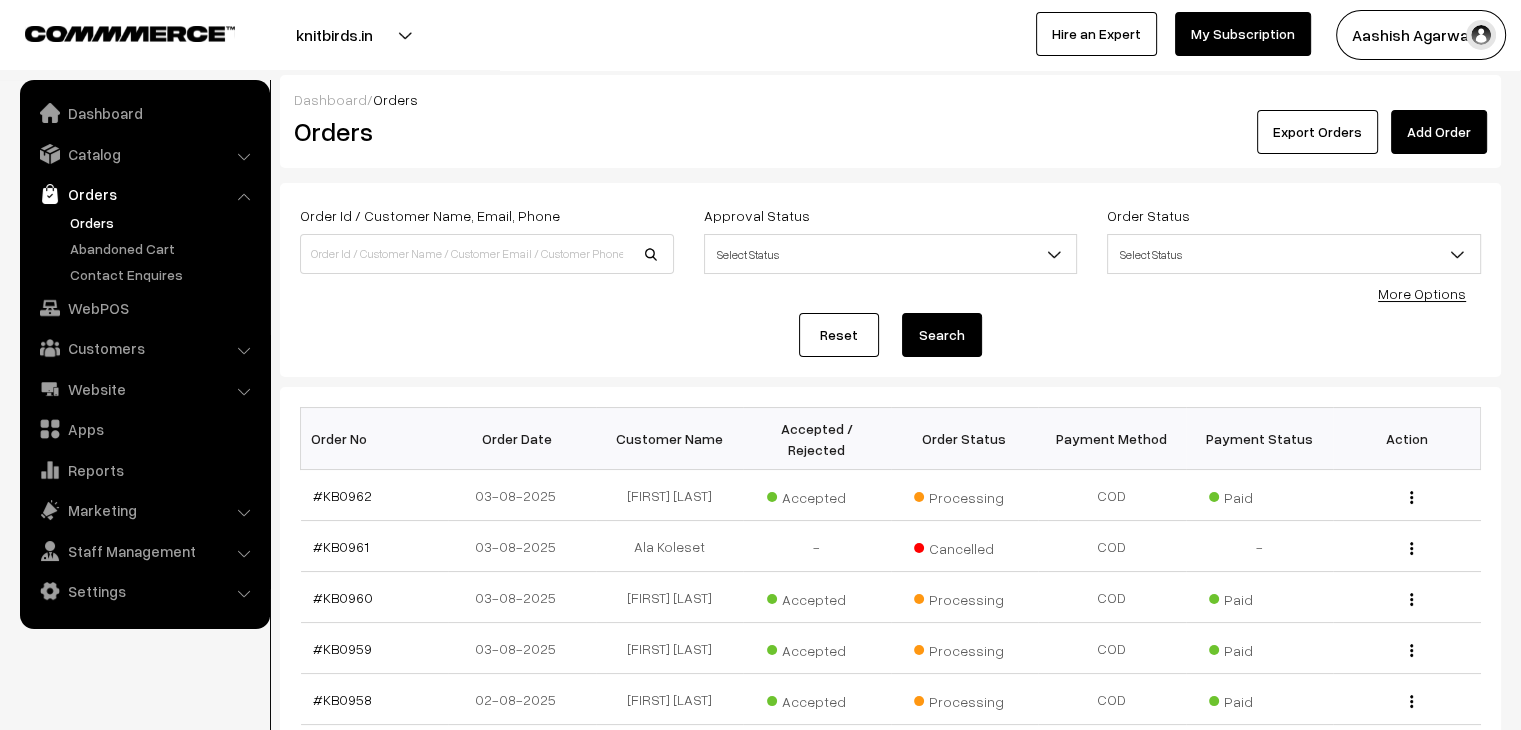 scroll, scrollTop: 0, scrollLeft: 0, axis: both 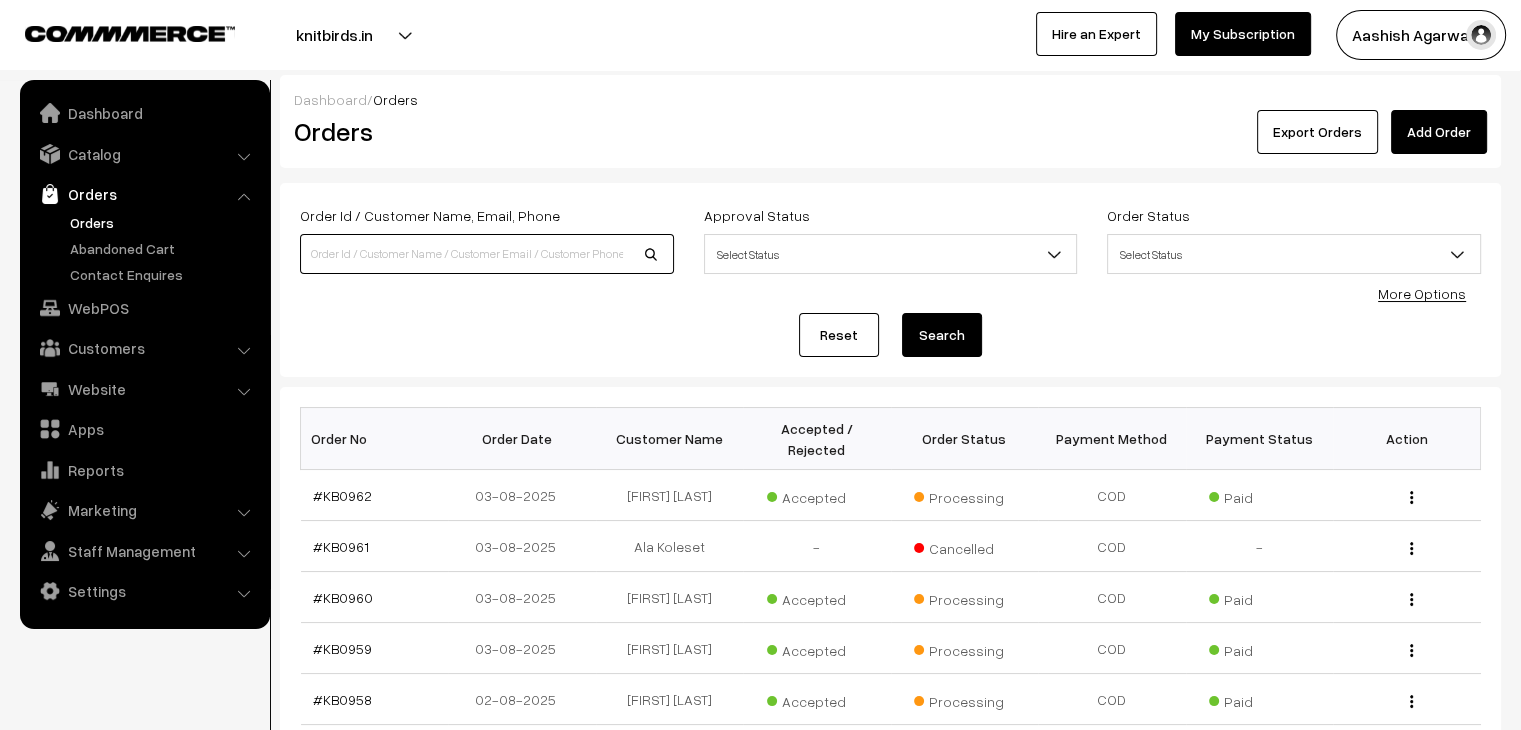 click at bounding box center (487, 254) 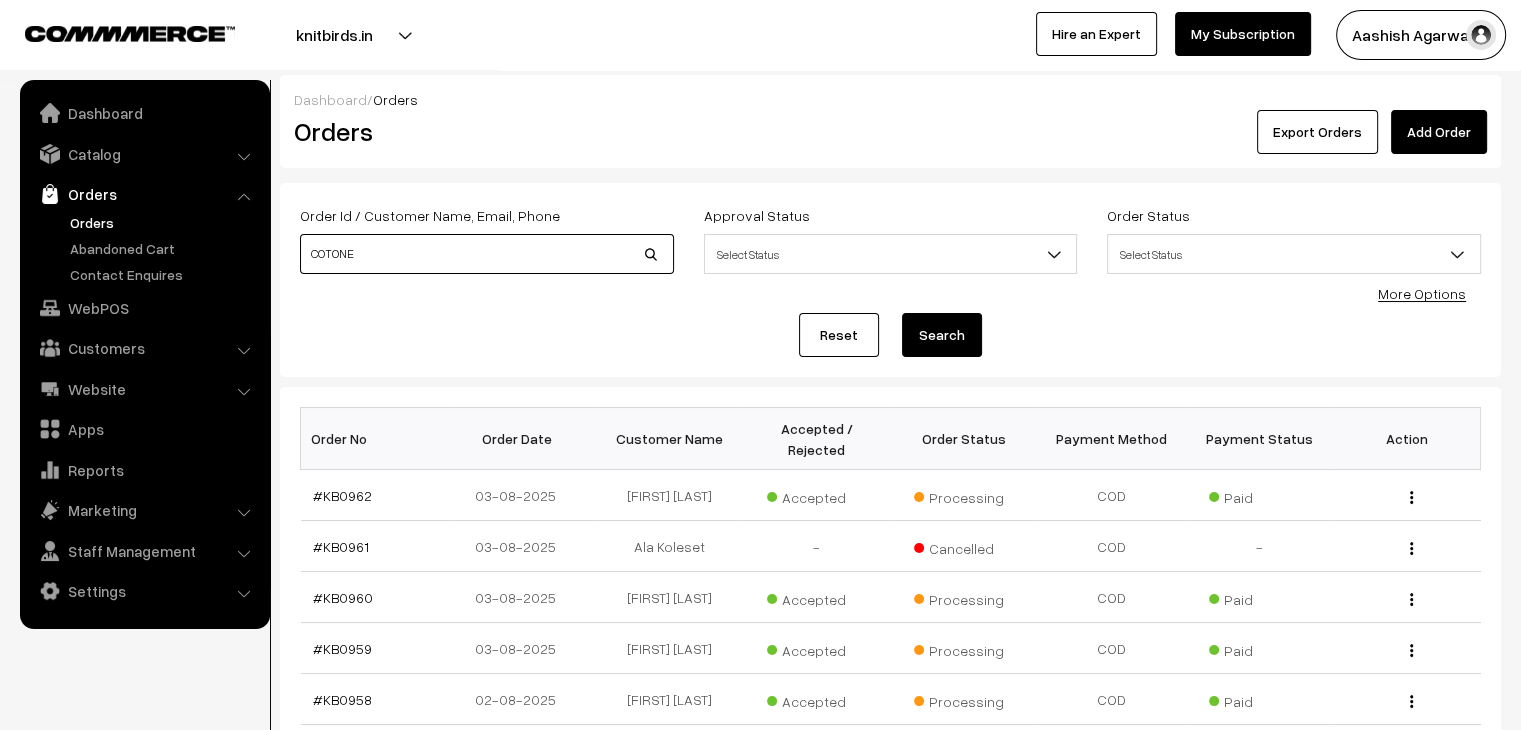 type on "COTONE" 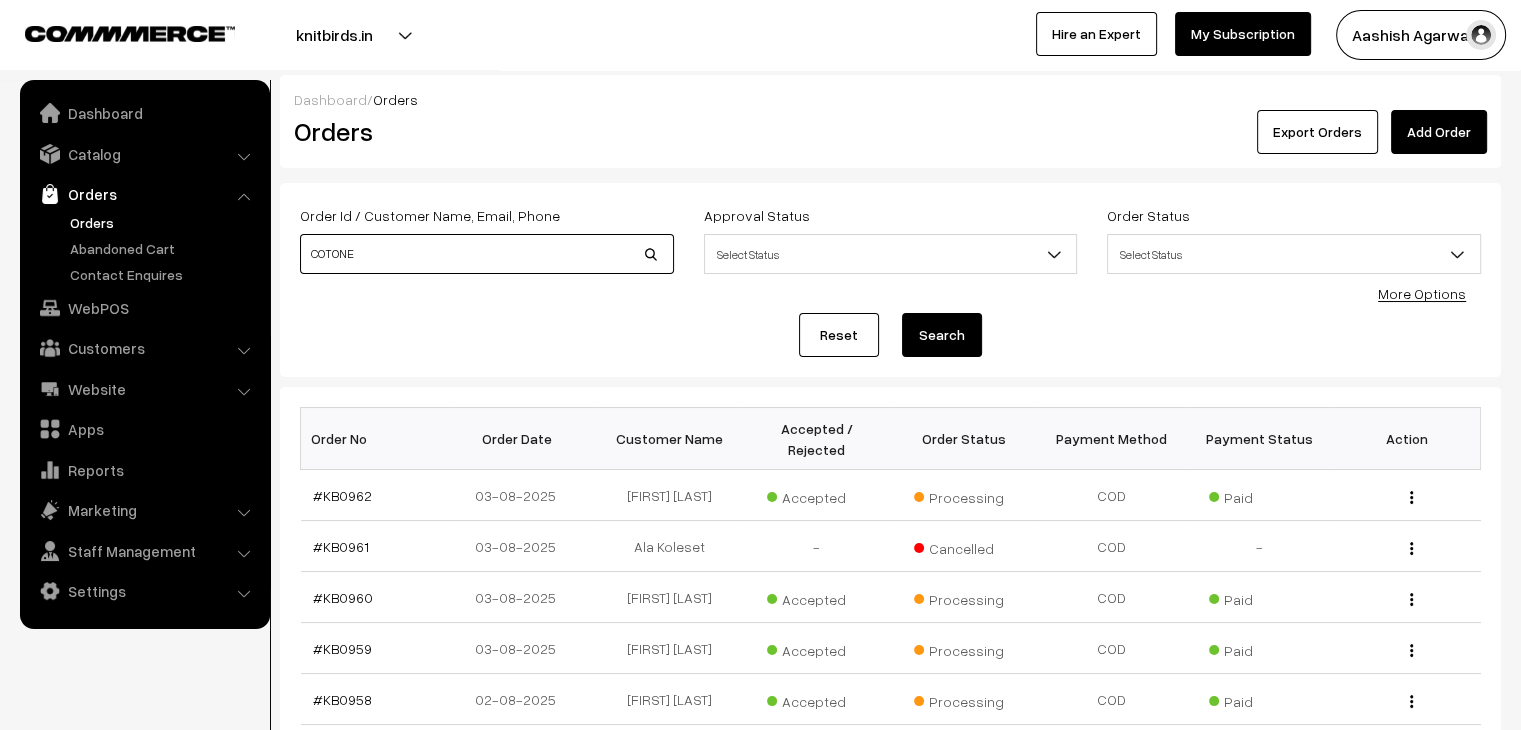 click on "Search" at bounding box center (942, 335) 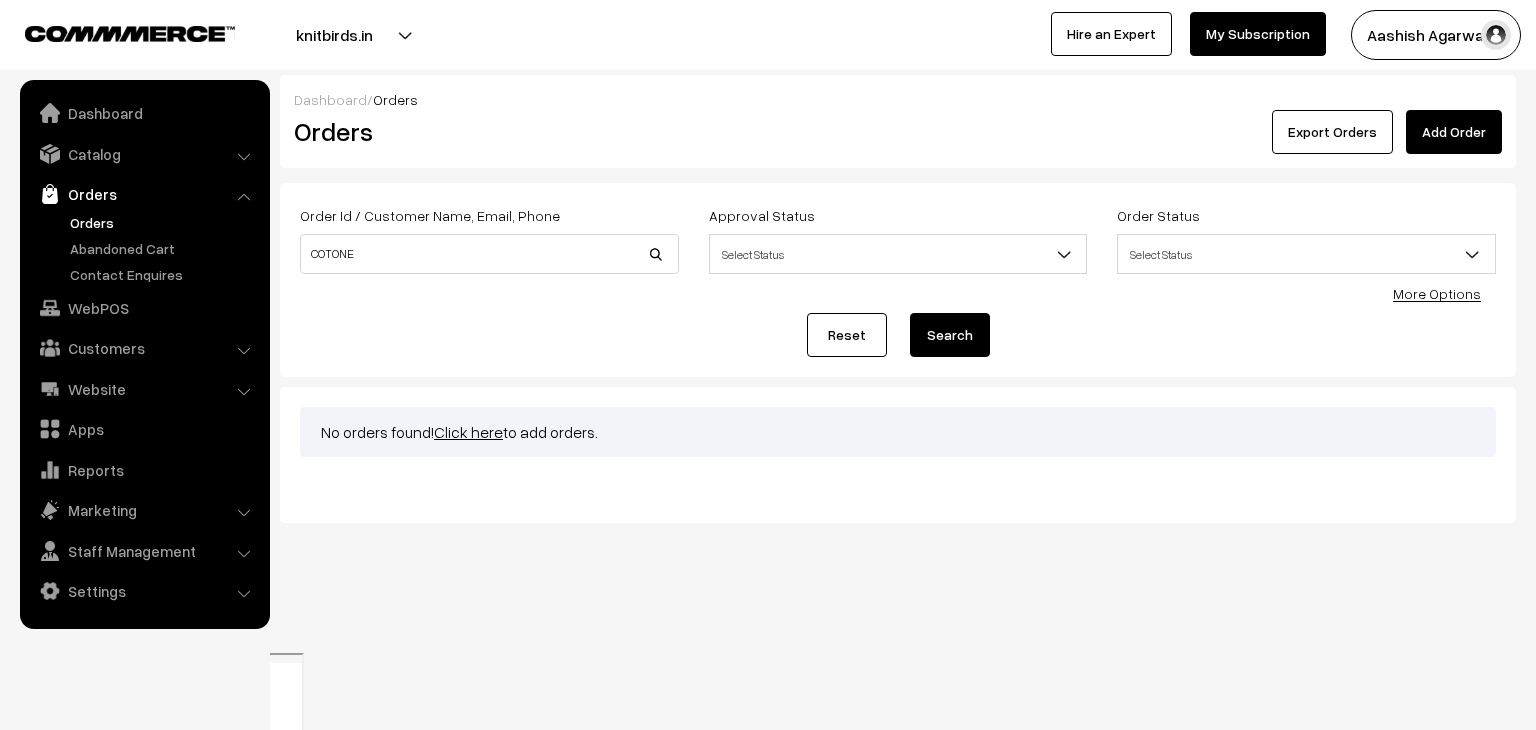 scroll, scrollTop: 0, scrollLeft: 0, axis: both 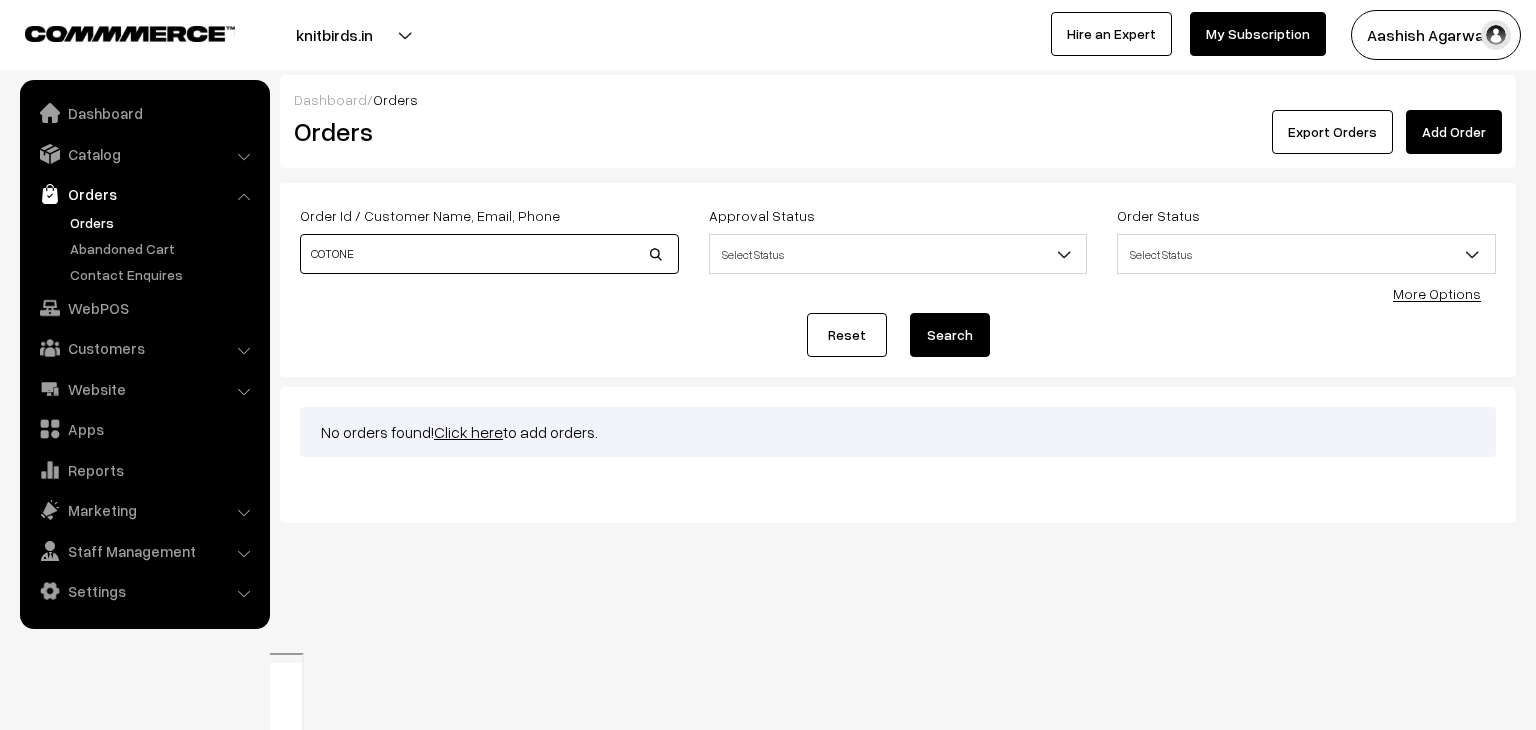 click on "COTONE" at bounding box center (489, 254) 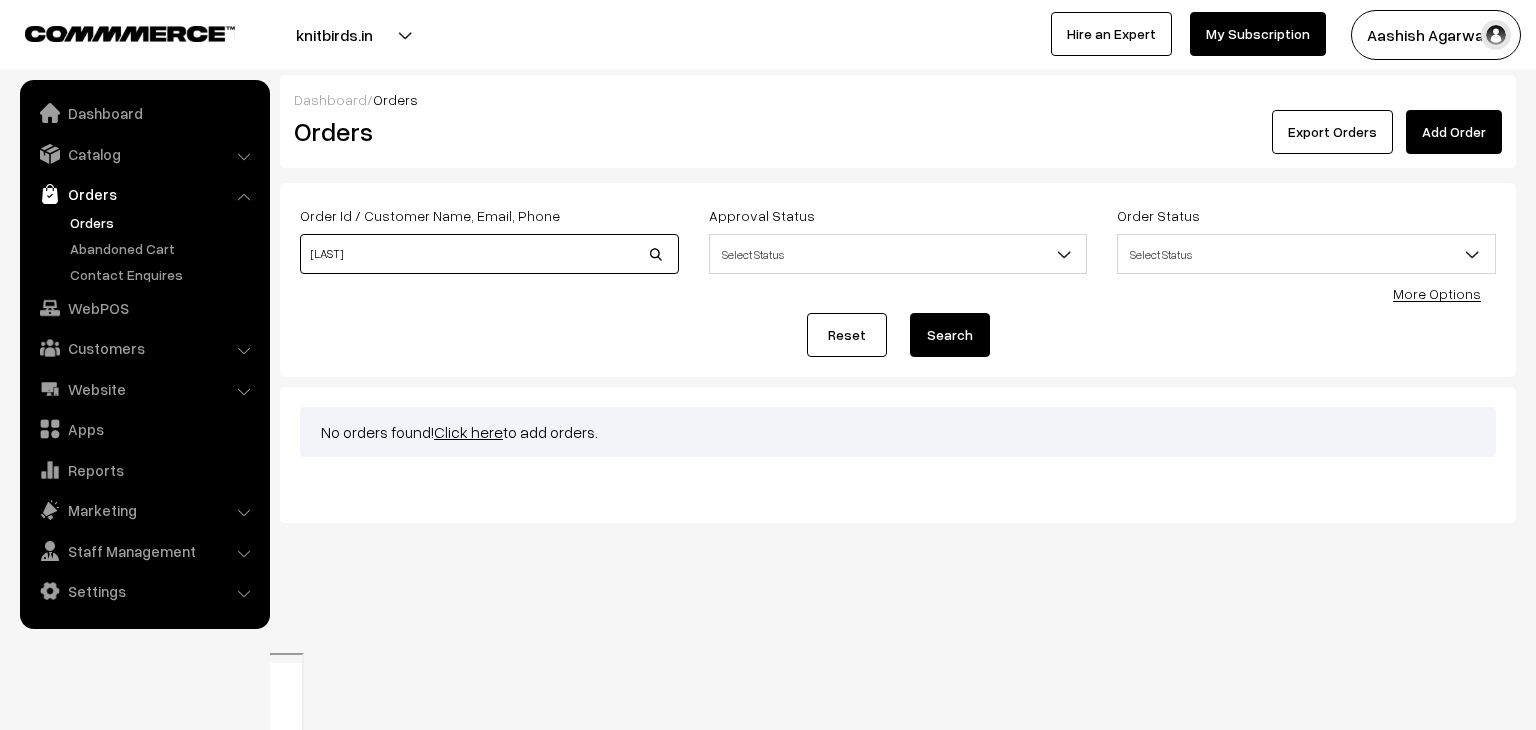 type on "COTTONE" 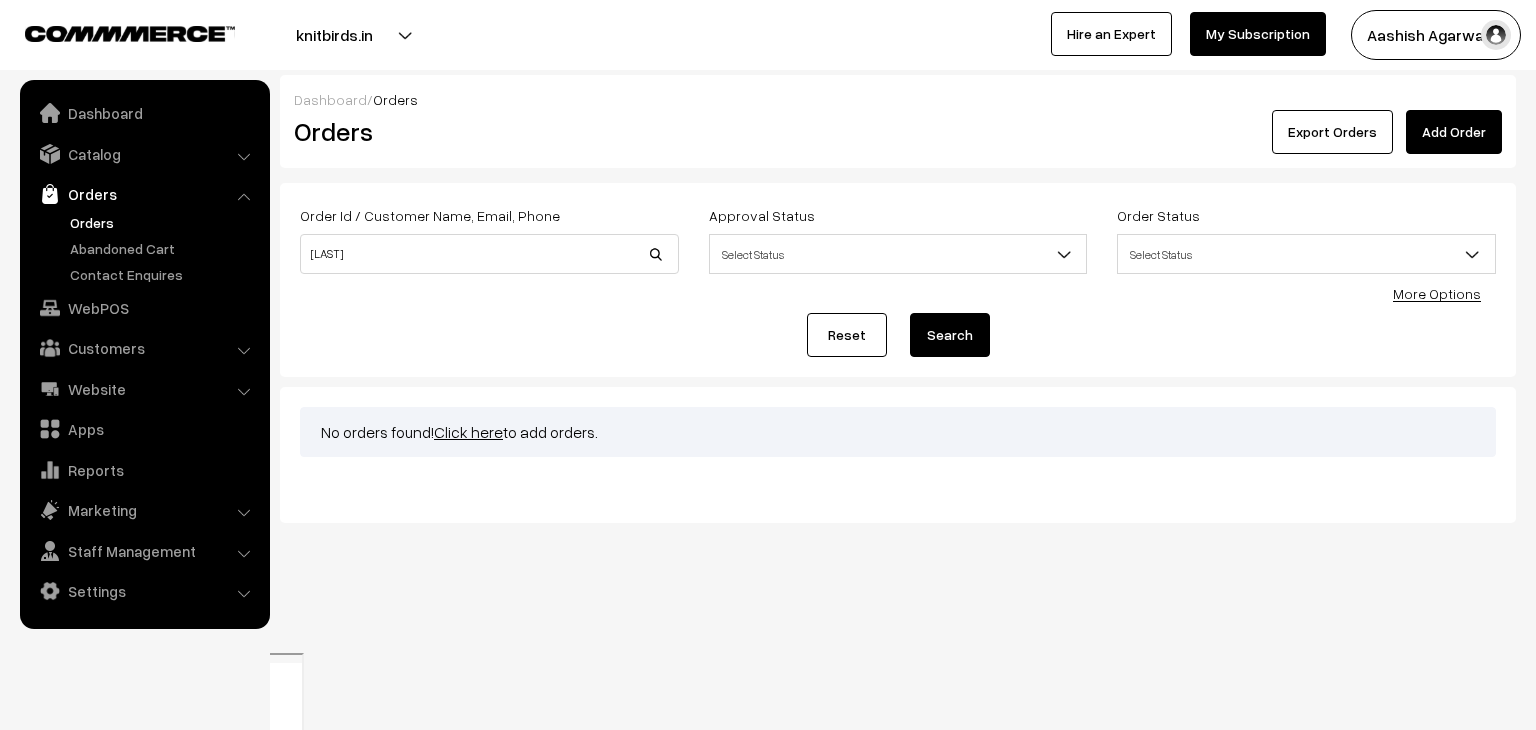 scroll, scrollTop: 0, scrollLeft: 0, axis: both 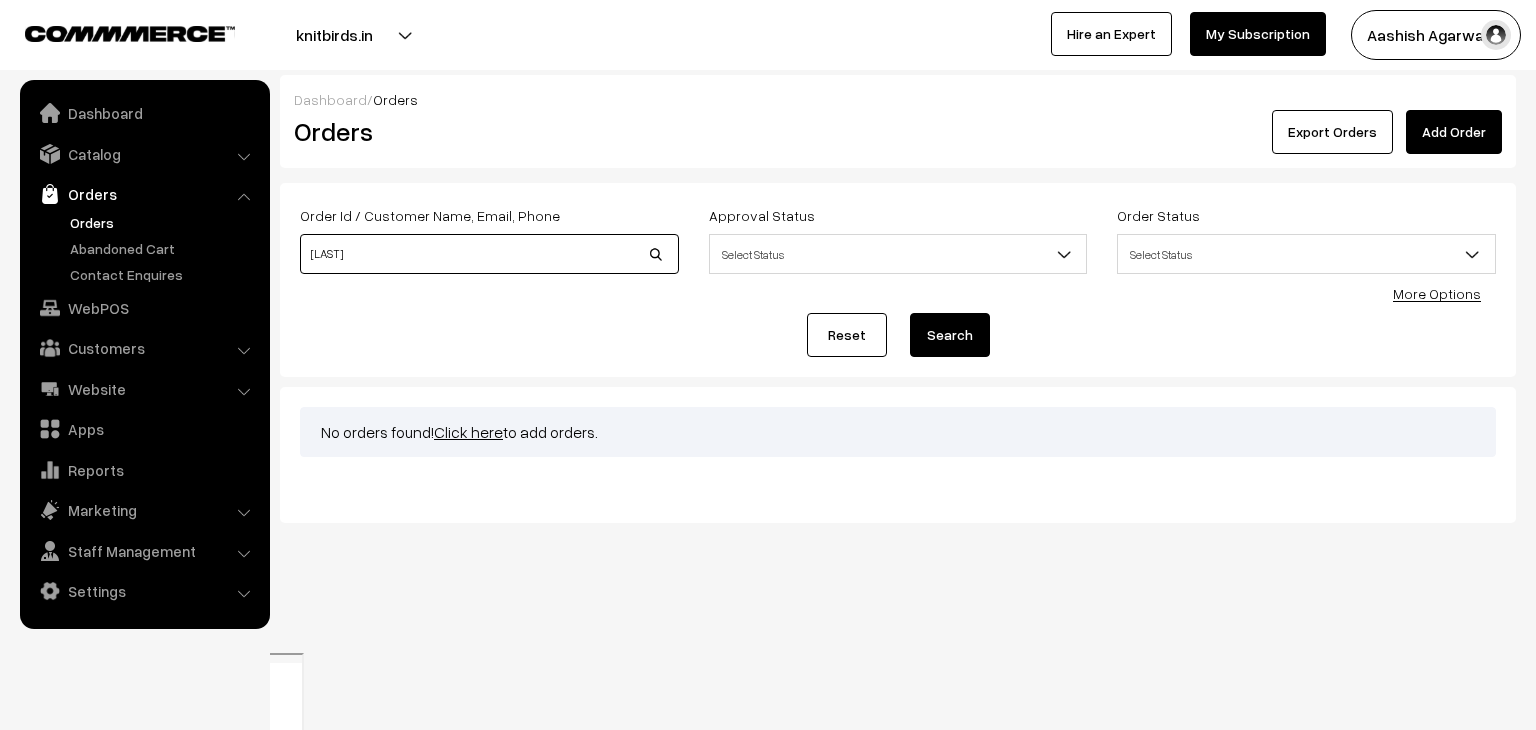 click on "[LAST]" at bounding box center [489, 254] 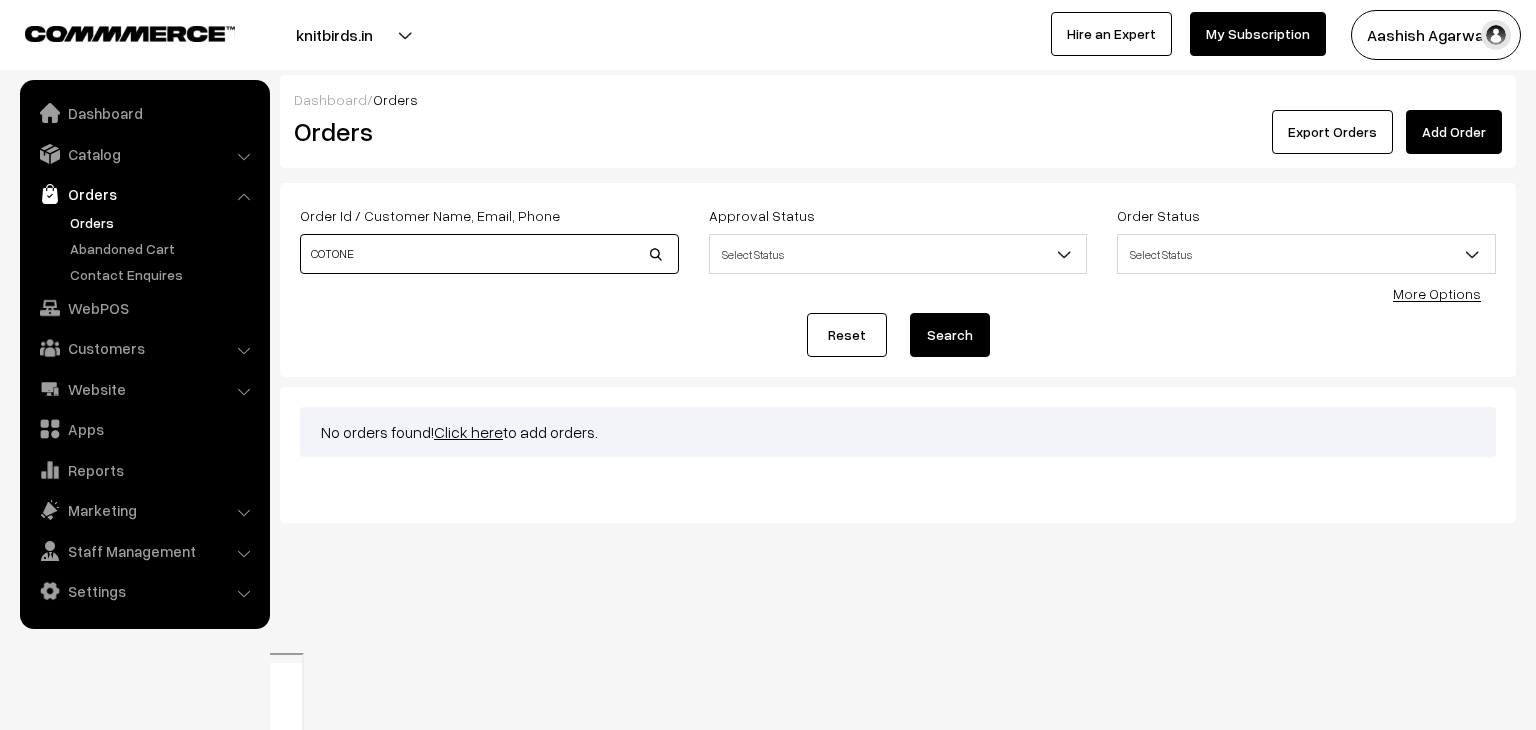 type on "COTONE" 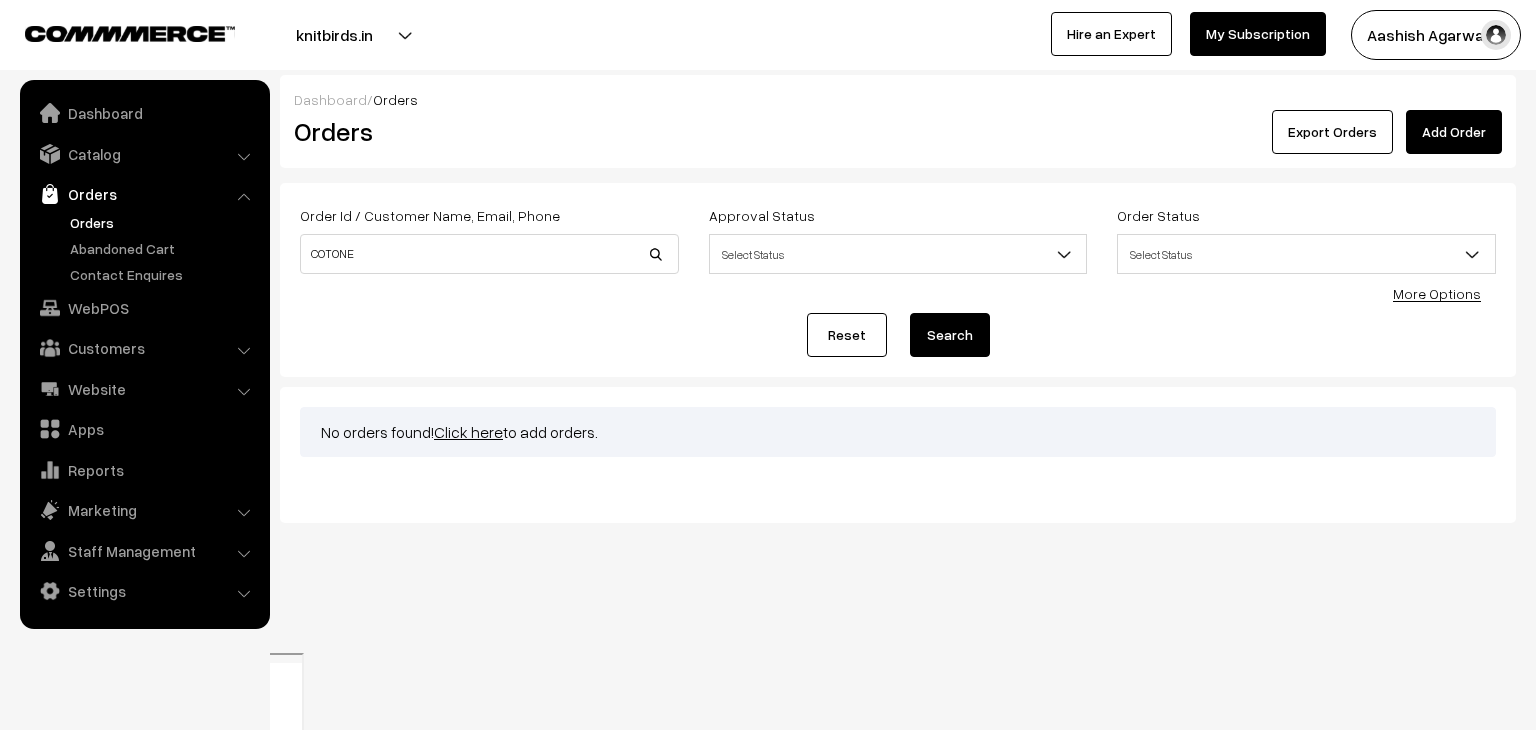 scroll, scrollTop: 0, scrollLeft: 0, axis: both 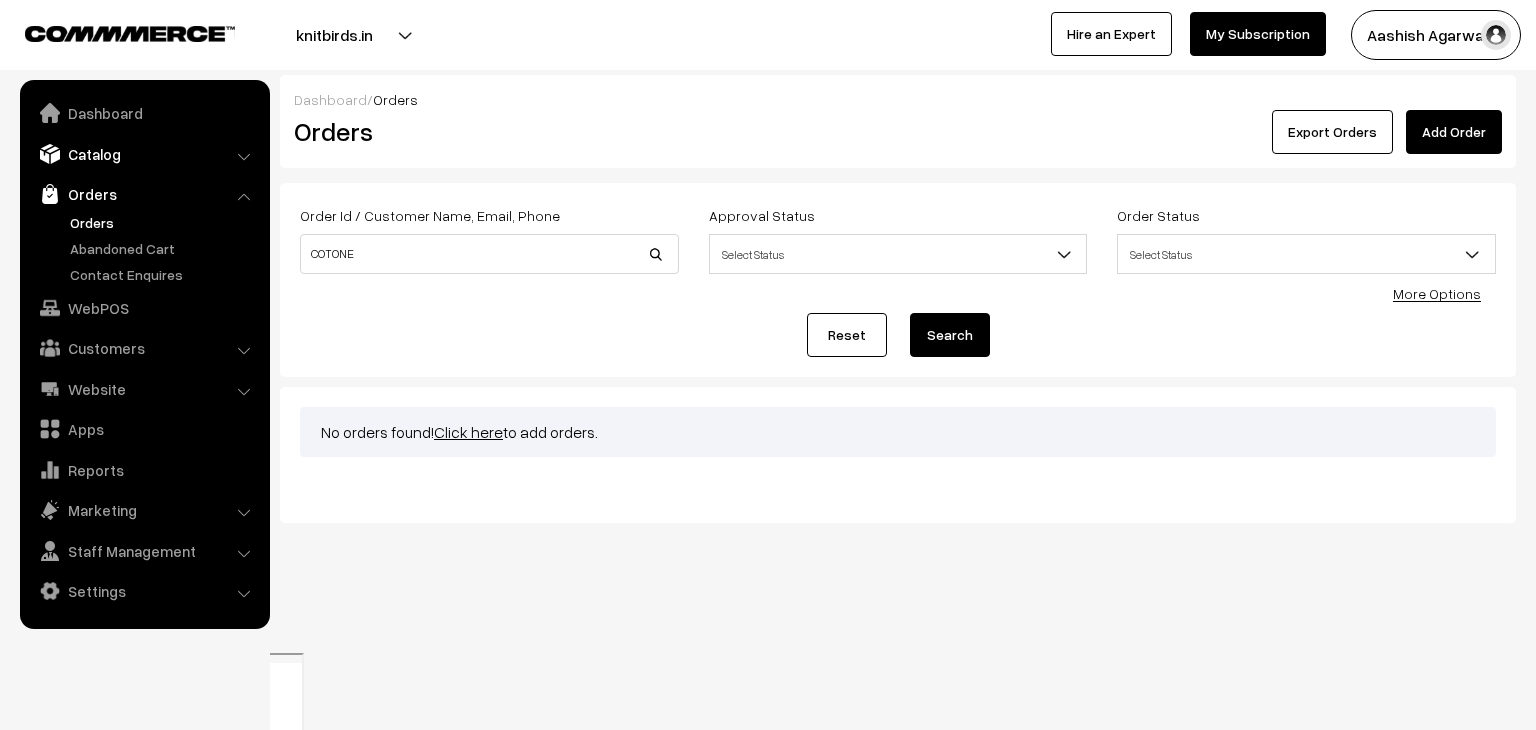 click on "Catalog" at bounding box center (144, 154) 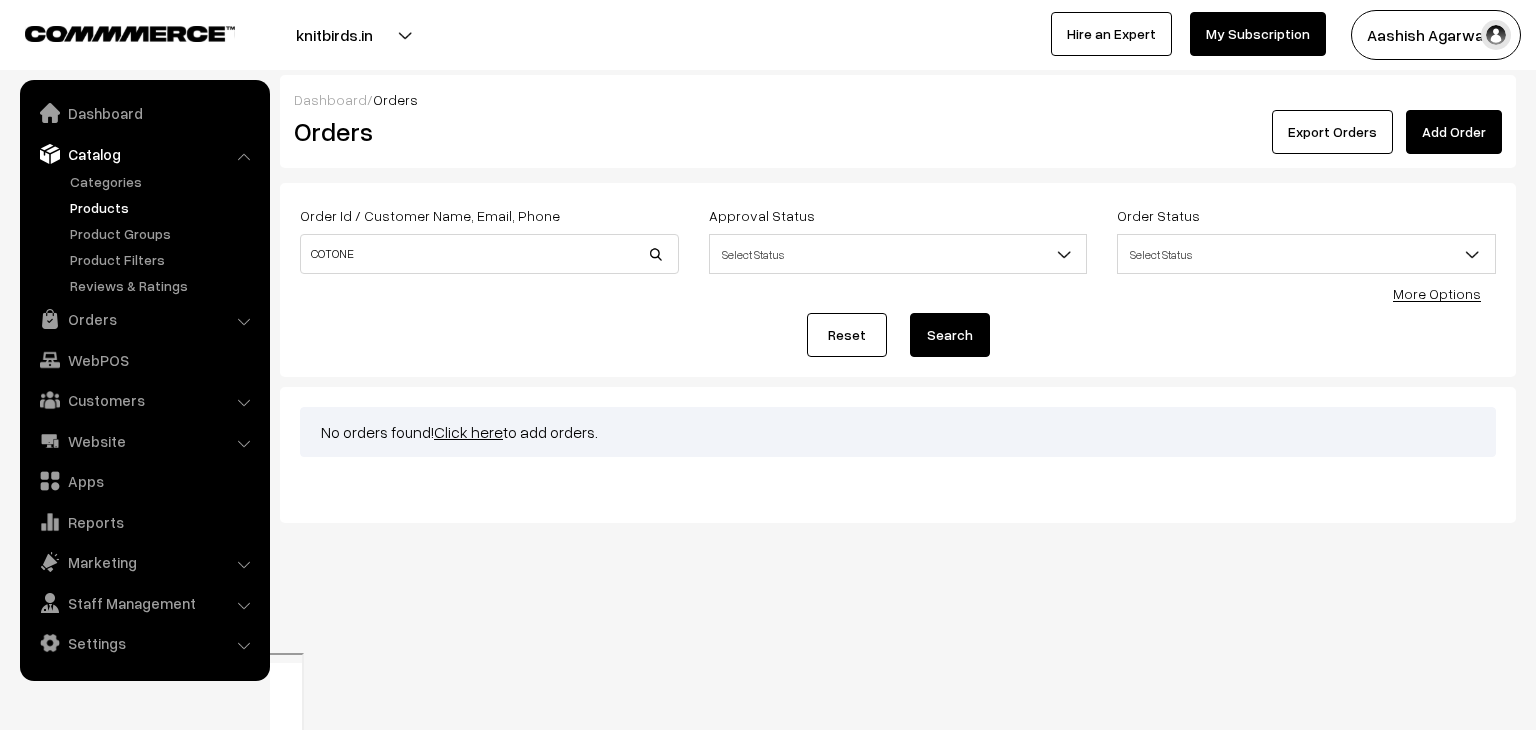 click on "Products" at bounding box center [164, 207] 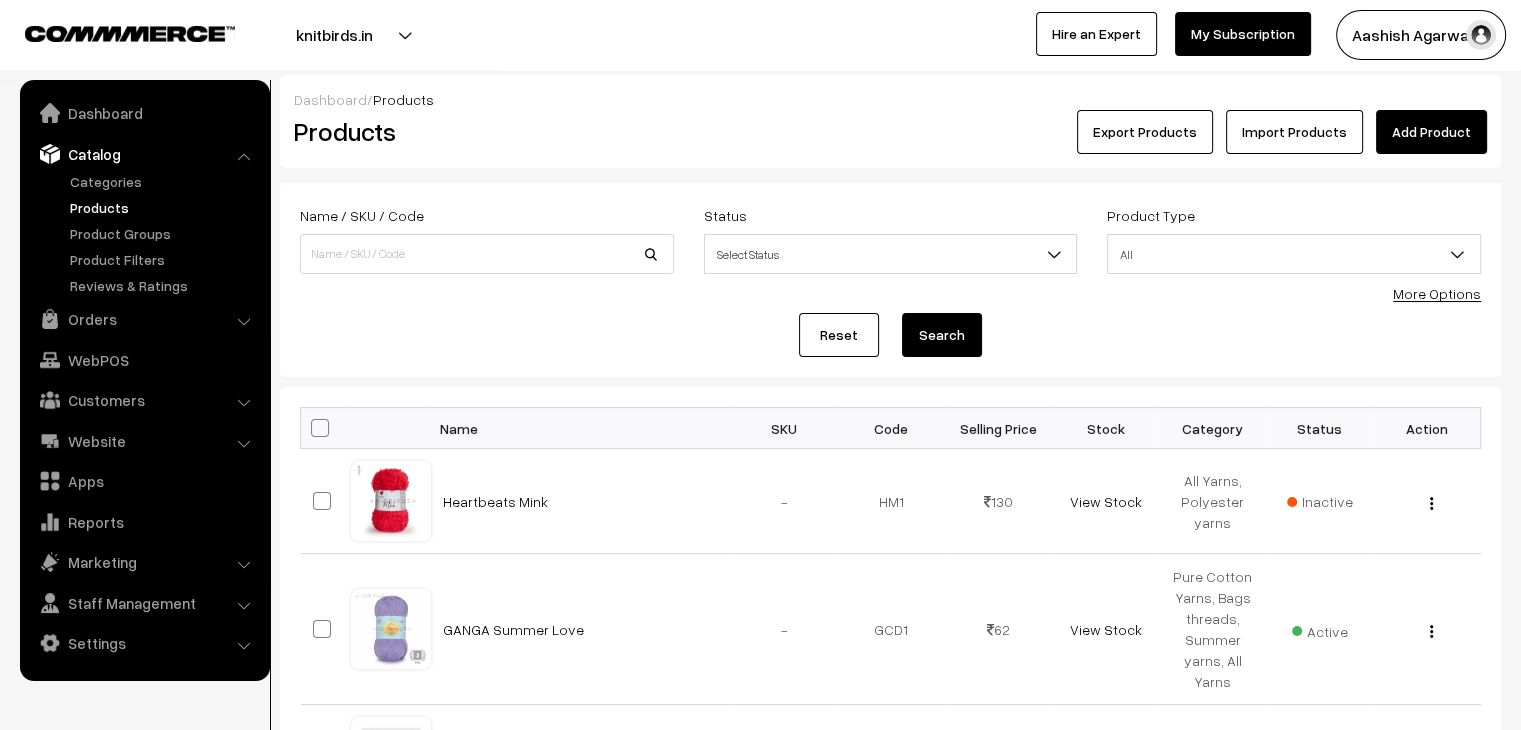 scroll, scrollTop: 0, scrollLeft: 0, axis: both 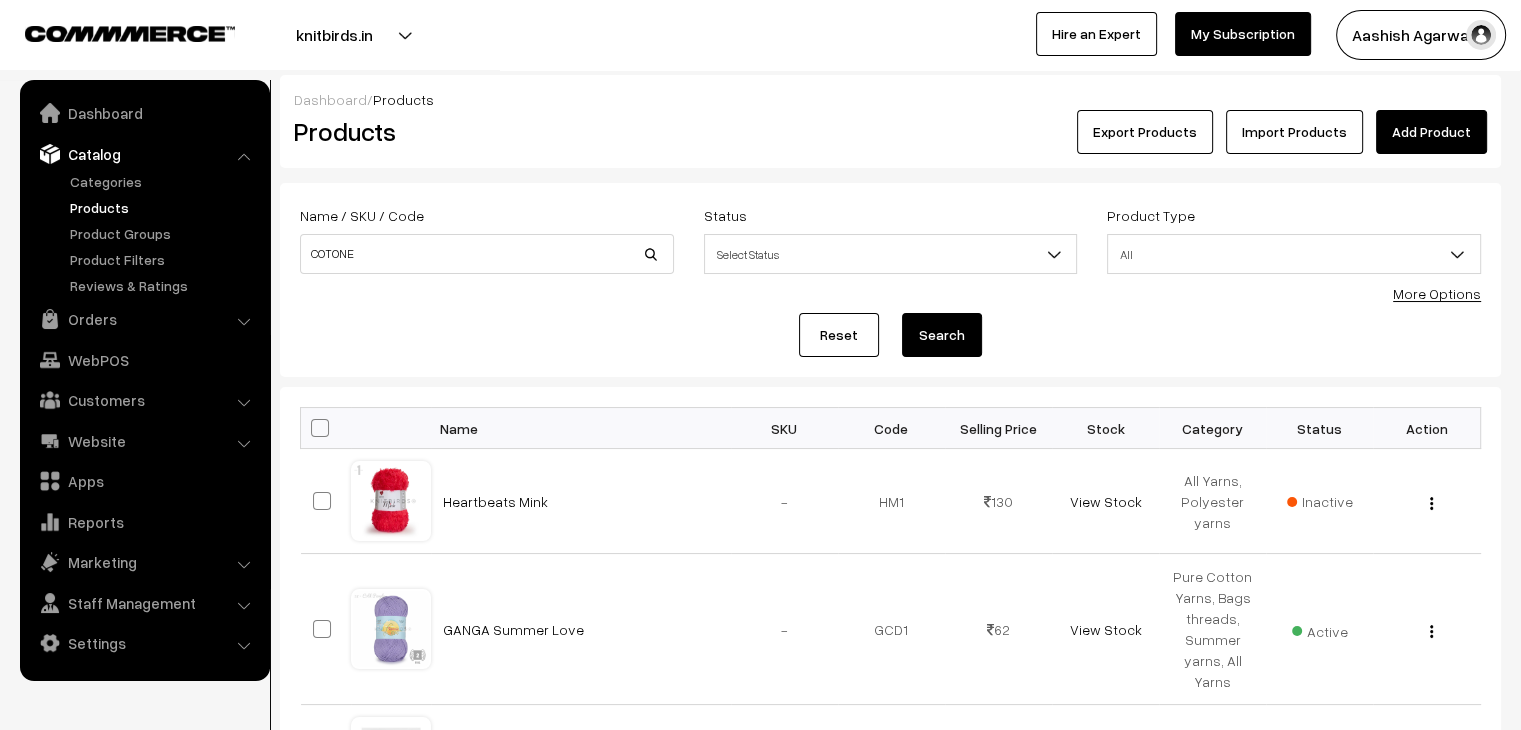 type on "COTONE" 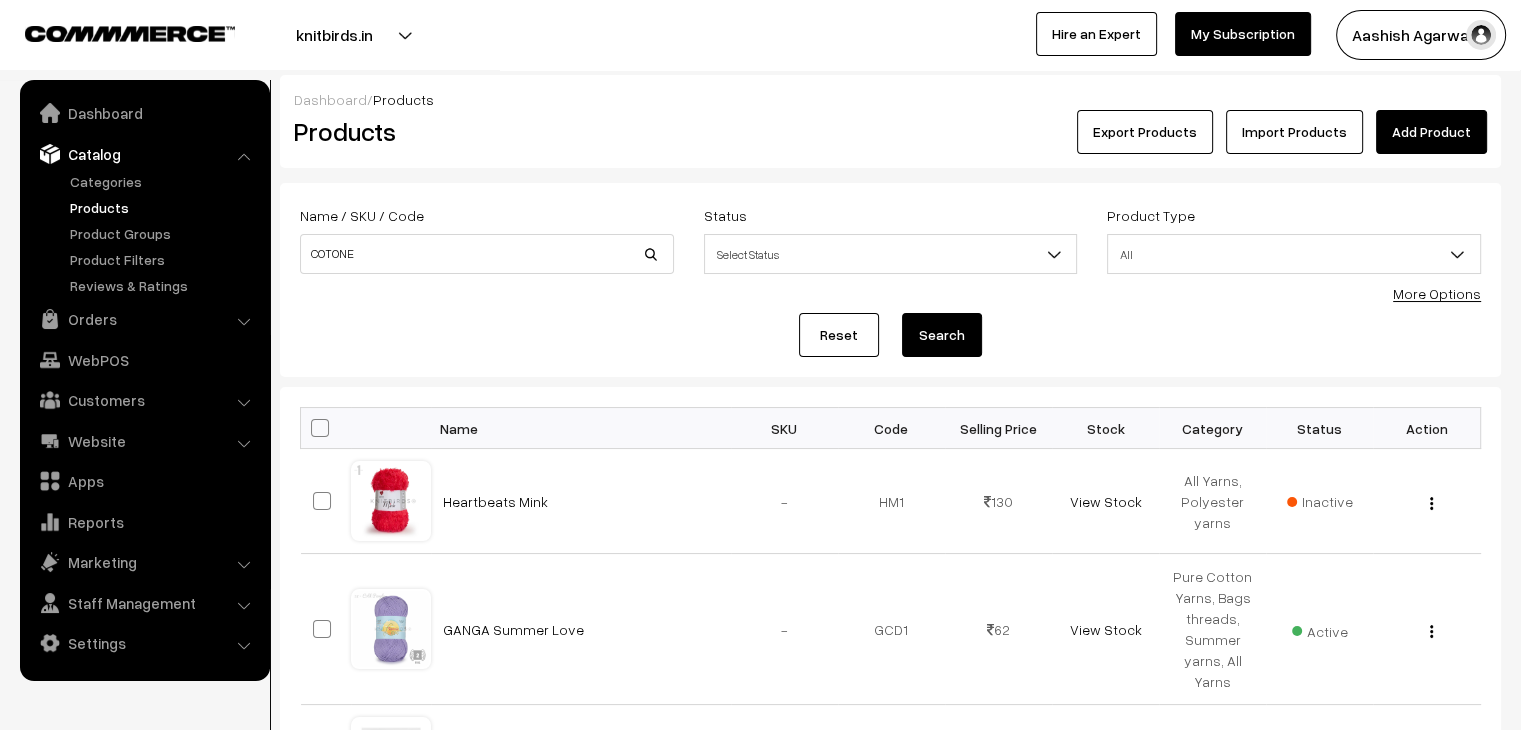 click on "Search" at bounding box center (942, 335) 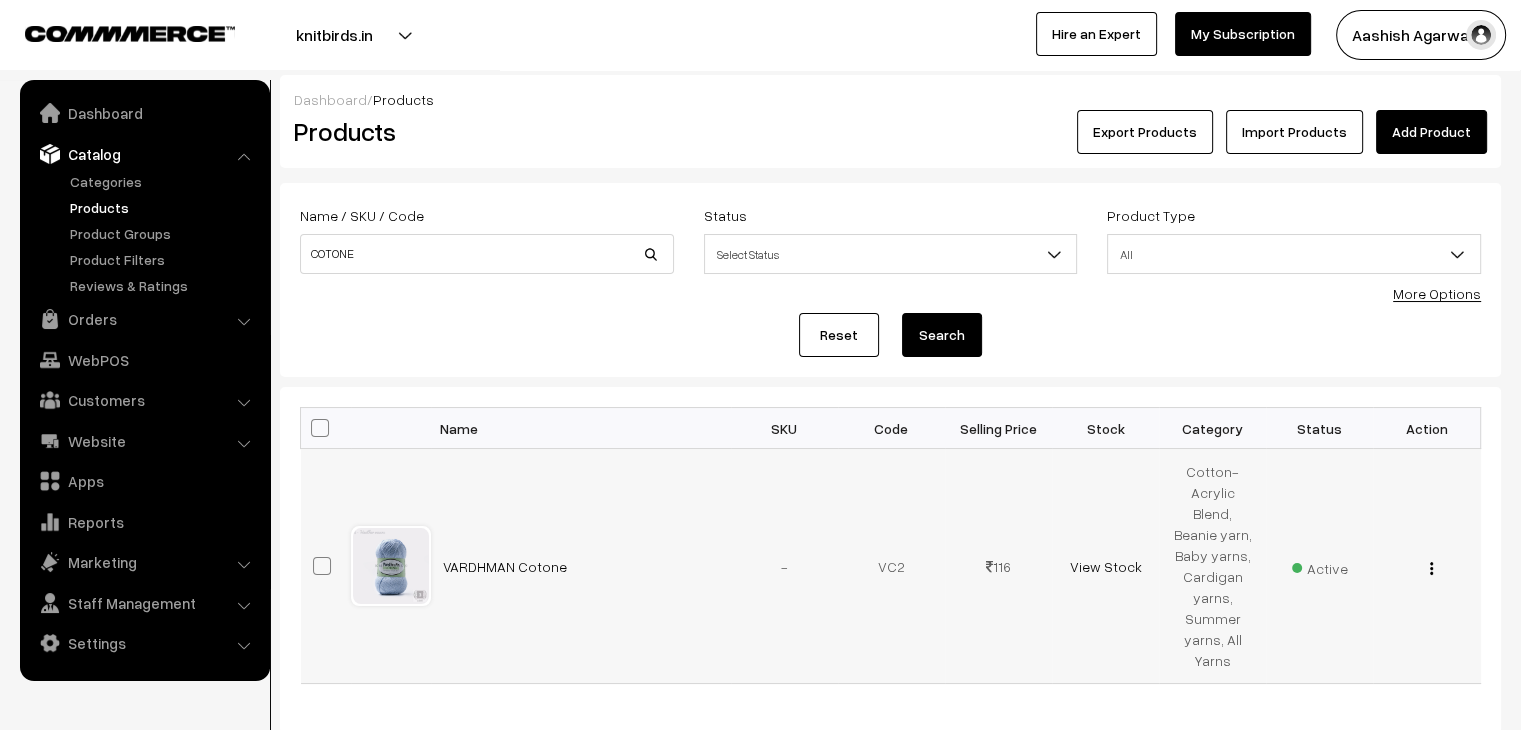 scroll, scrollTop: 0, scrollLeft: 0, axis: both 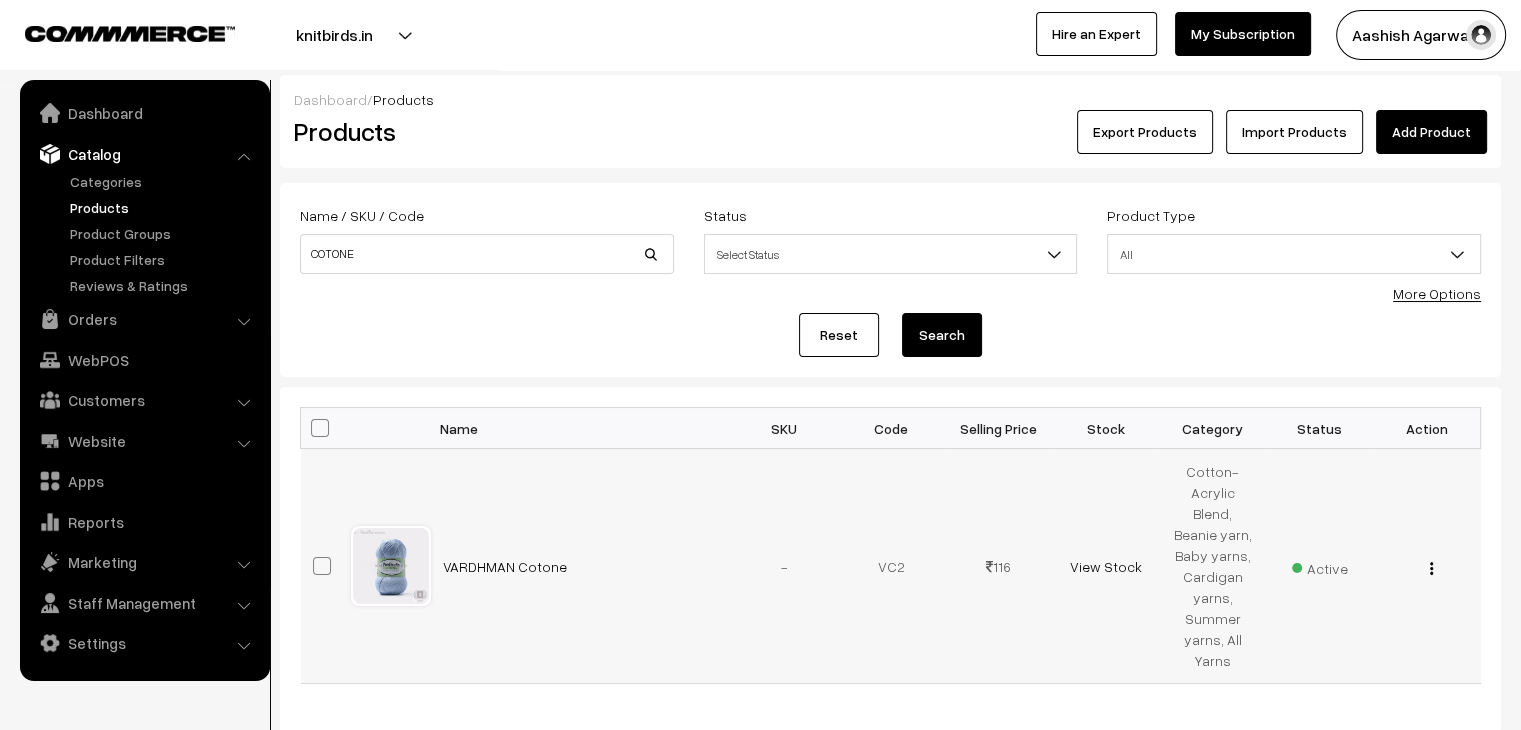 click at bounding box center [1431, 568] 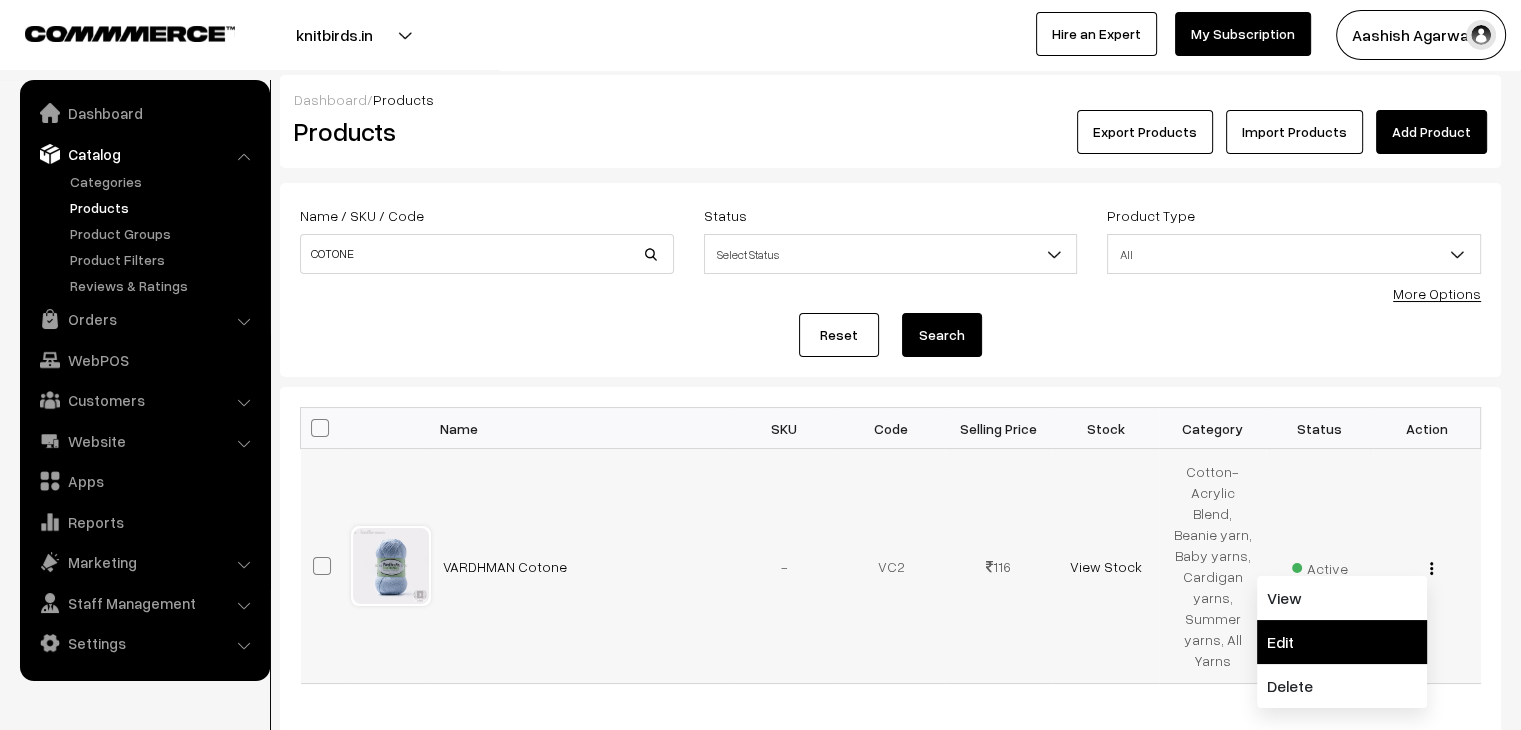 click on "Edit" at bounding box center [1342, 642] 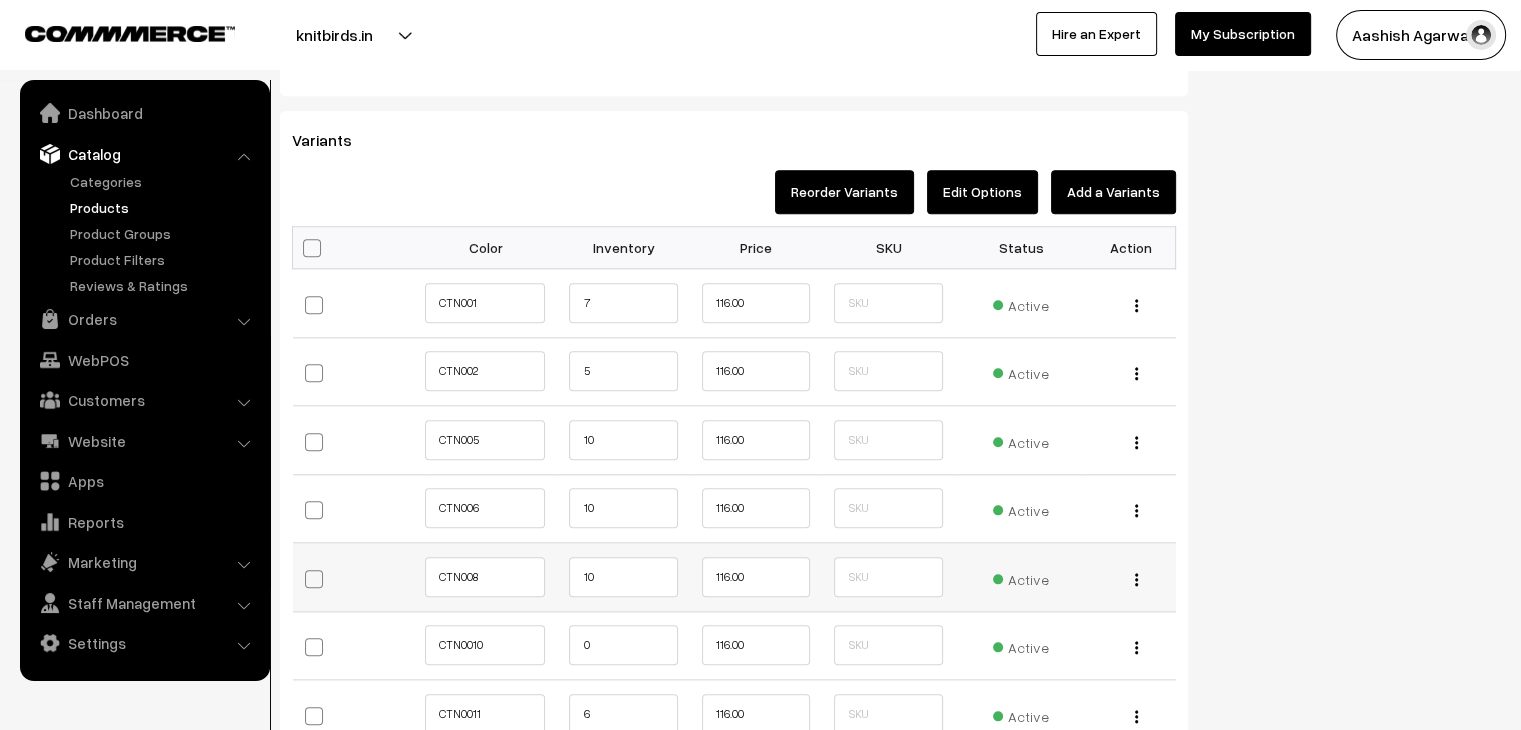 scroll, scrollTop: 2100, scrollLeft: 0, axis: vertical 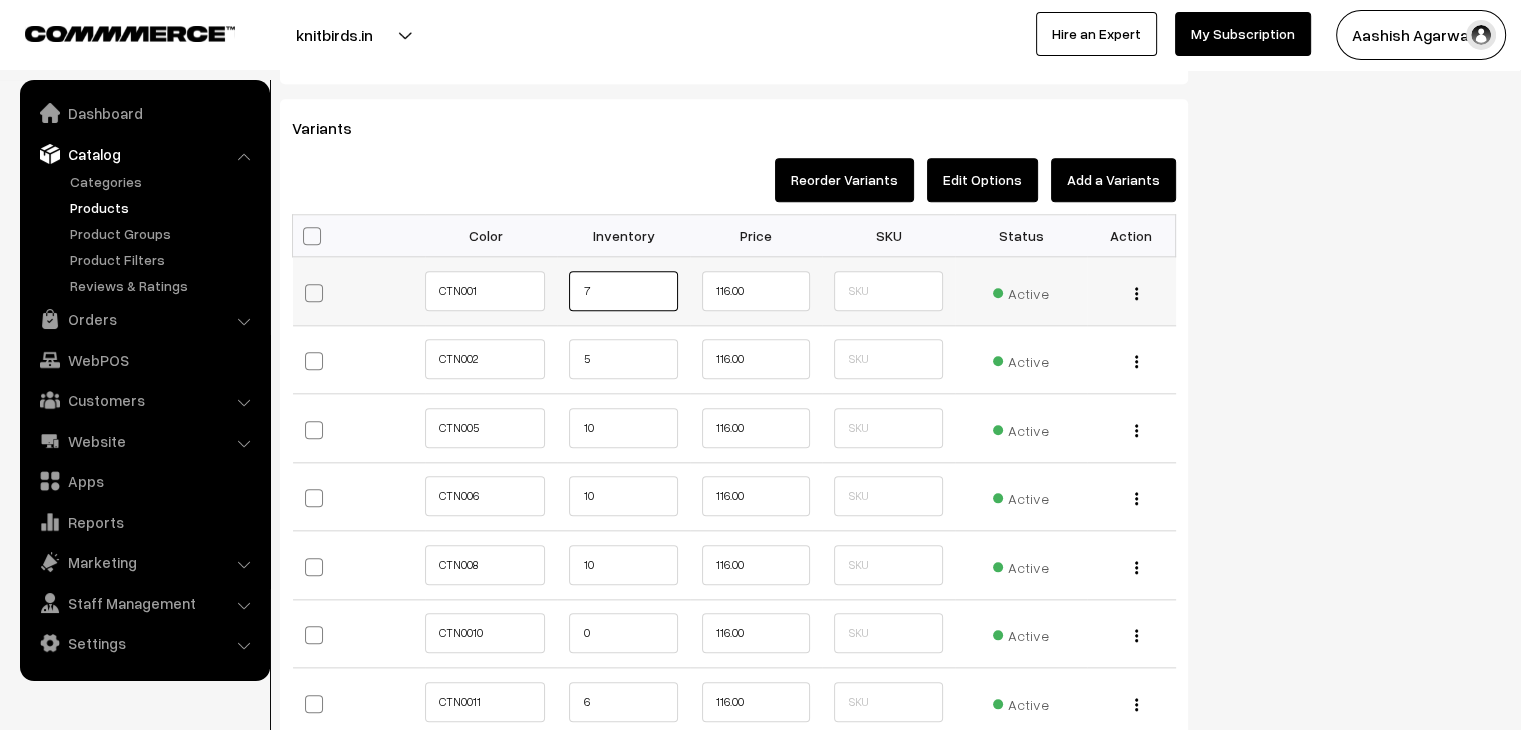 click on "7" at bounding box center [623, 291] 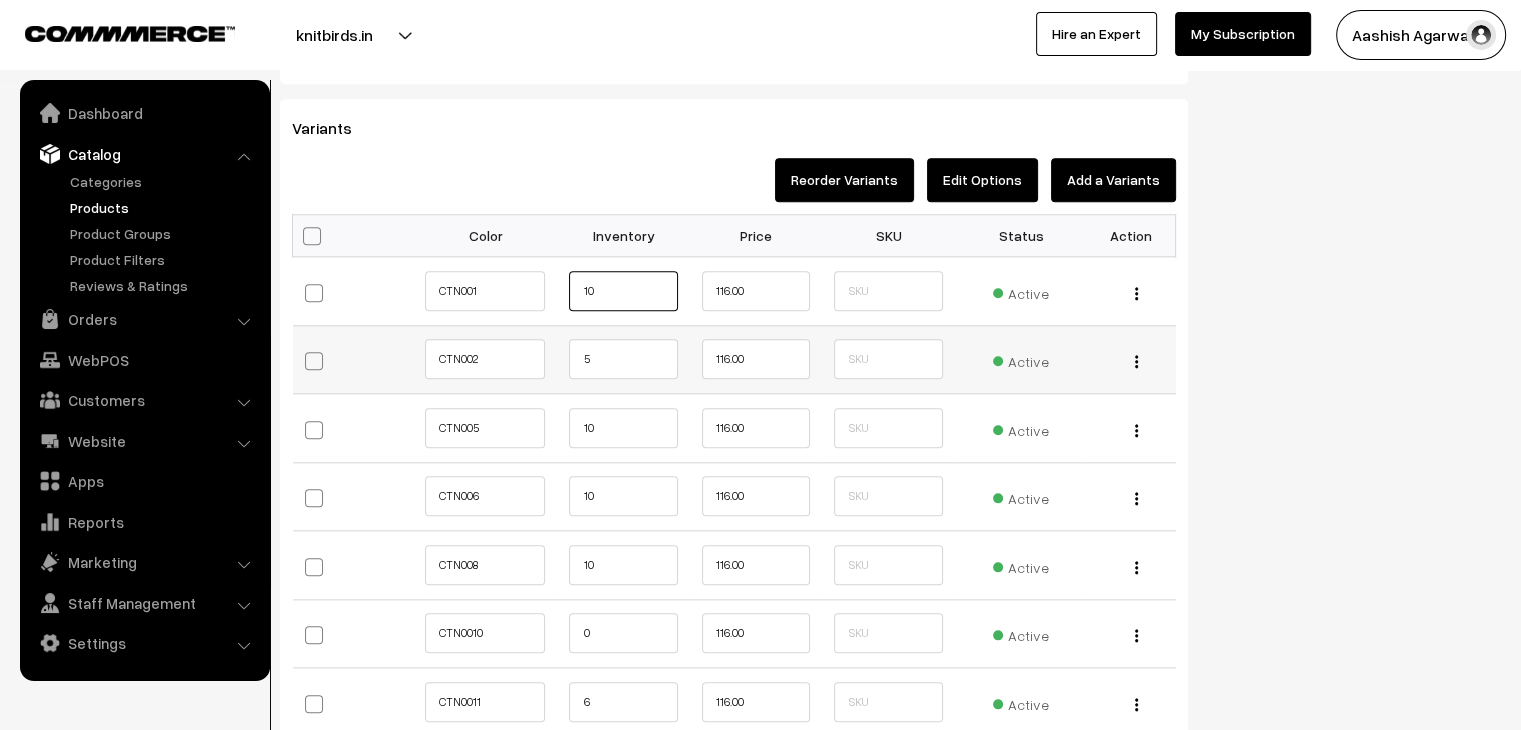 type on "10" 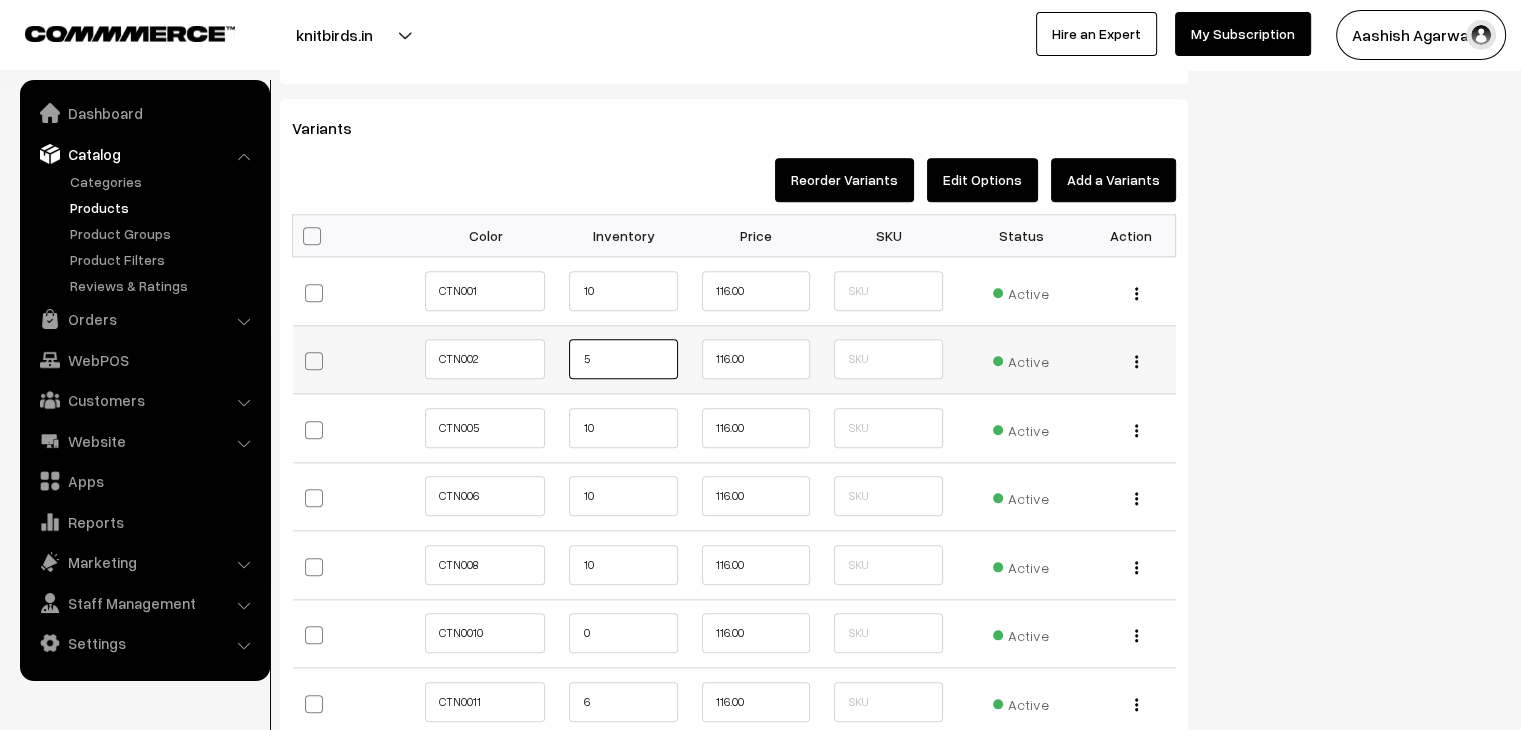 click on "5" at bounding box center [623, 359] 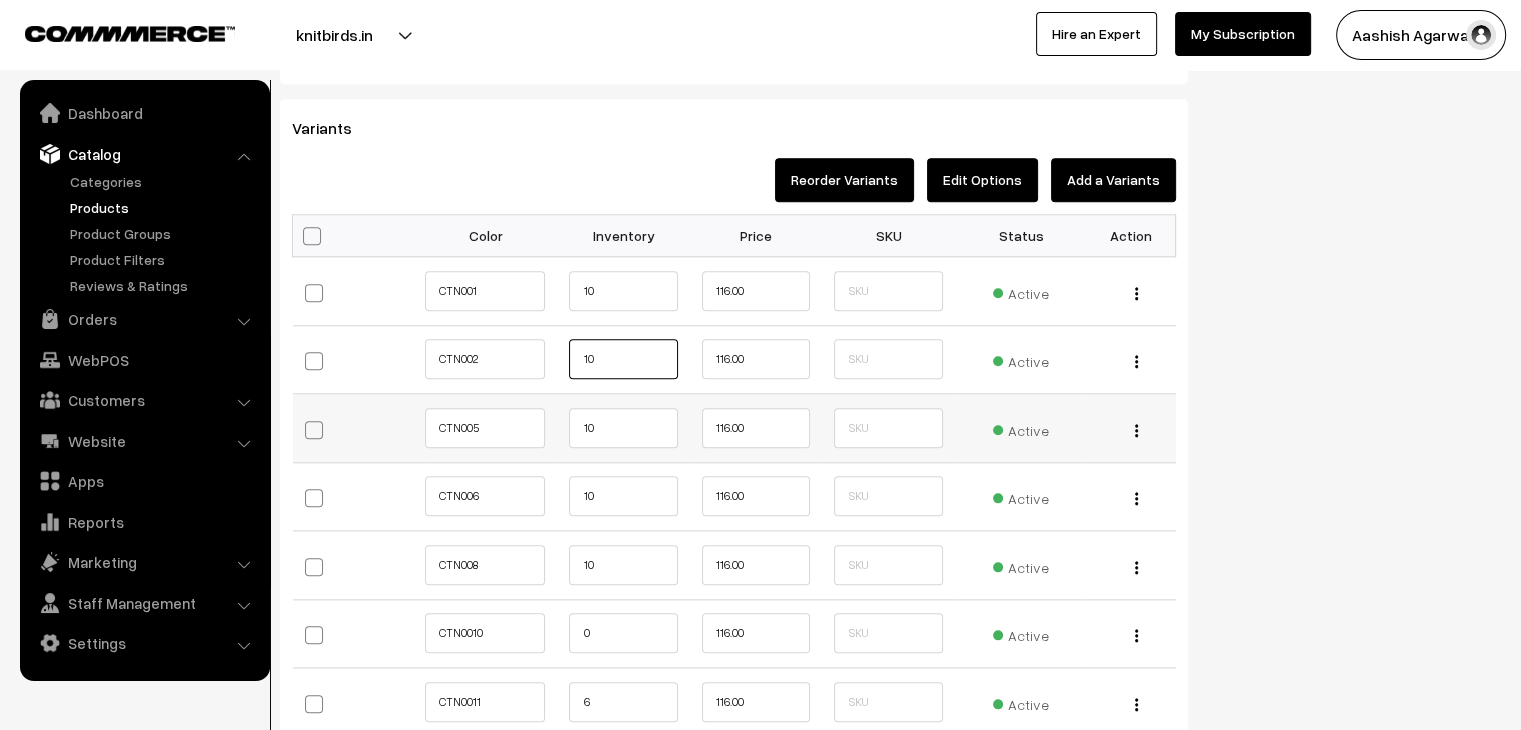 type on "10" 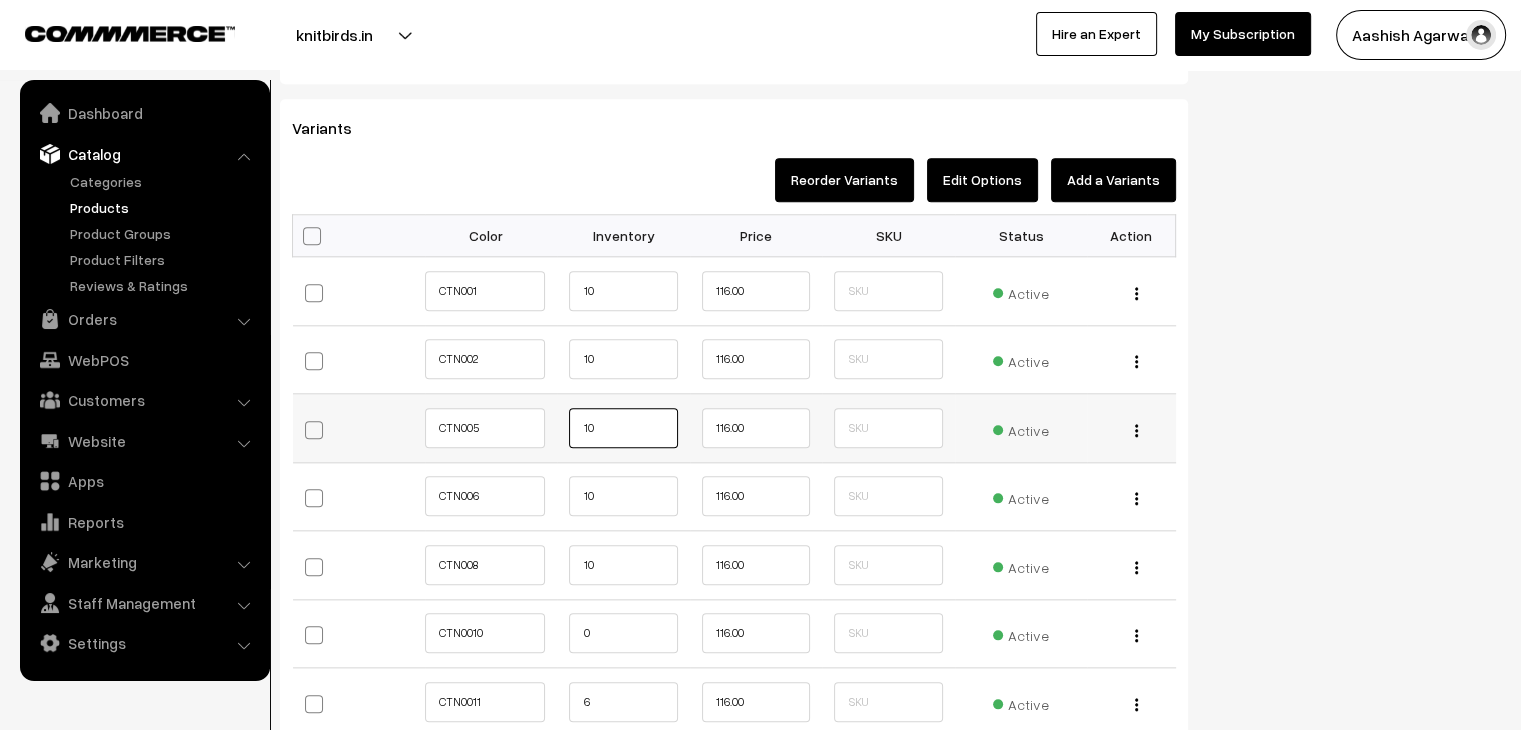 click on "10" at bounding box center [623, 428] 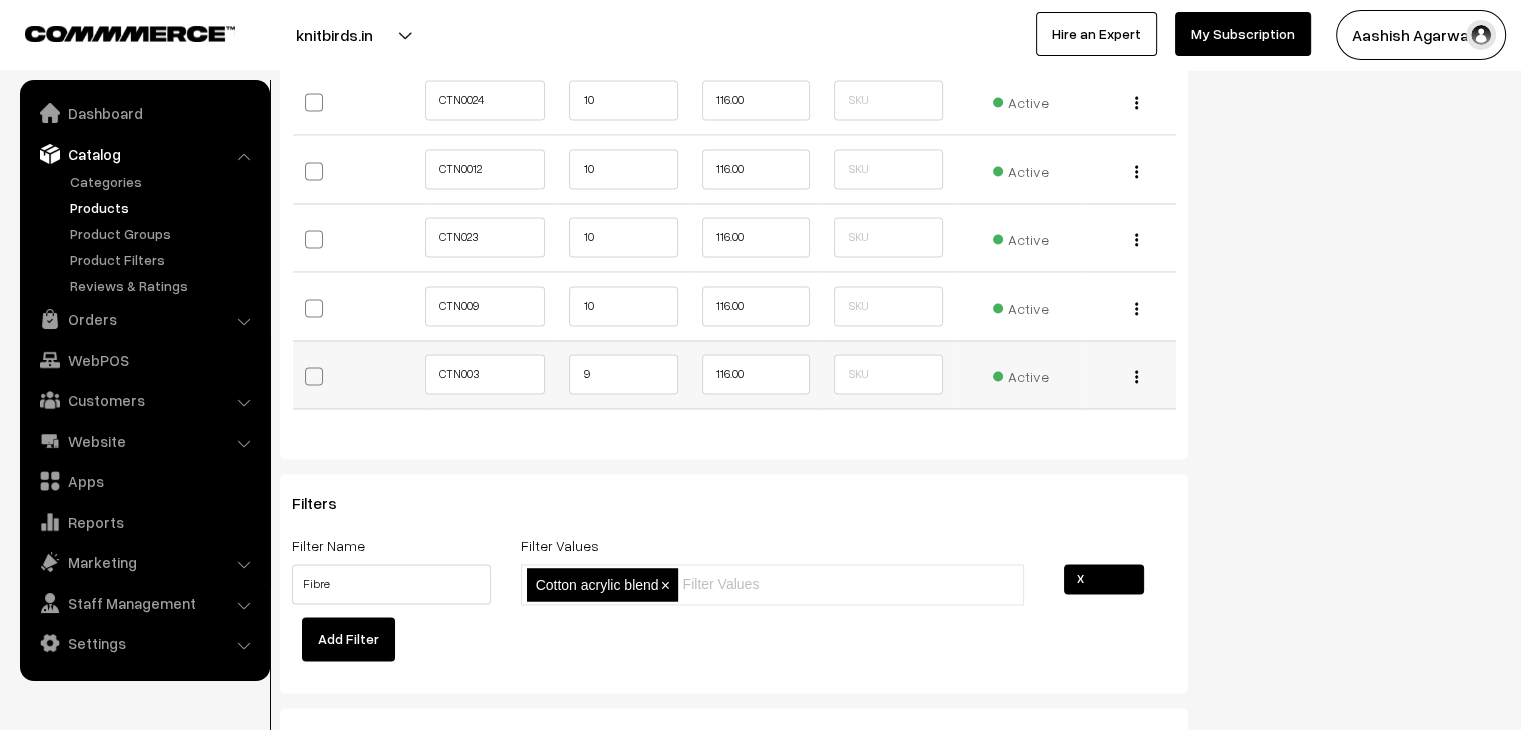 scroll, scrollTop: 3000, scrollLeft: 0, axis: vertical 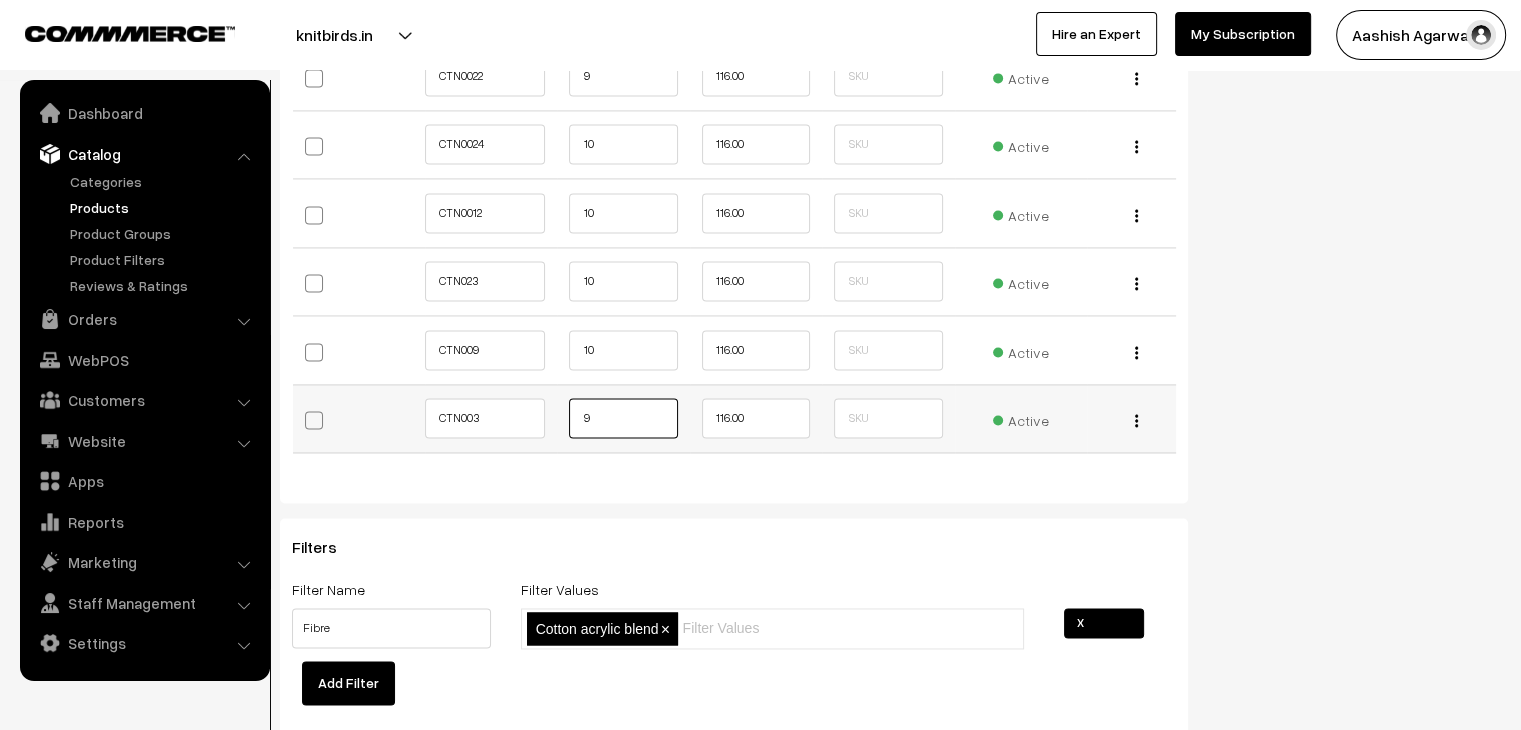 click on "9" at bounding box center [623, 418] 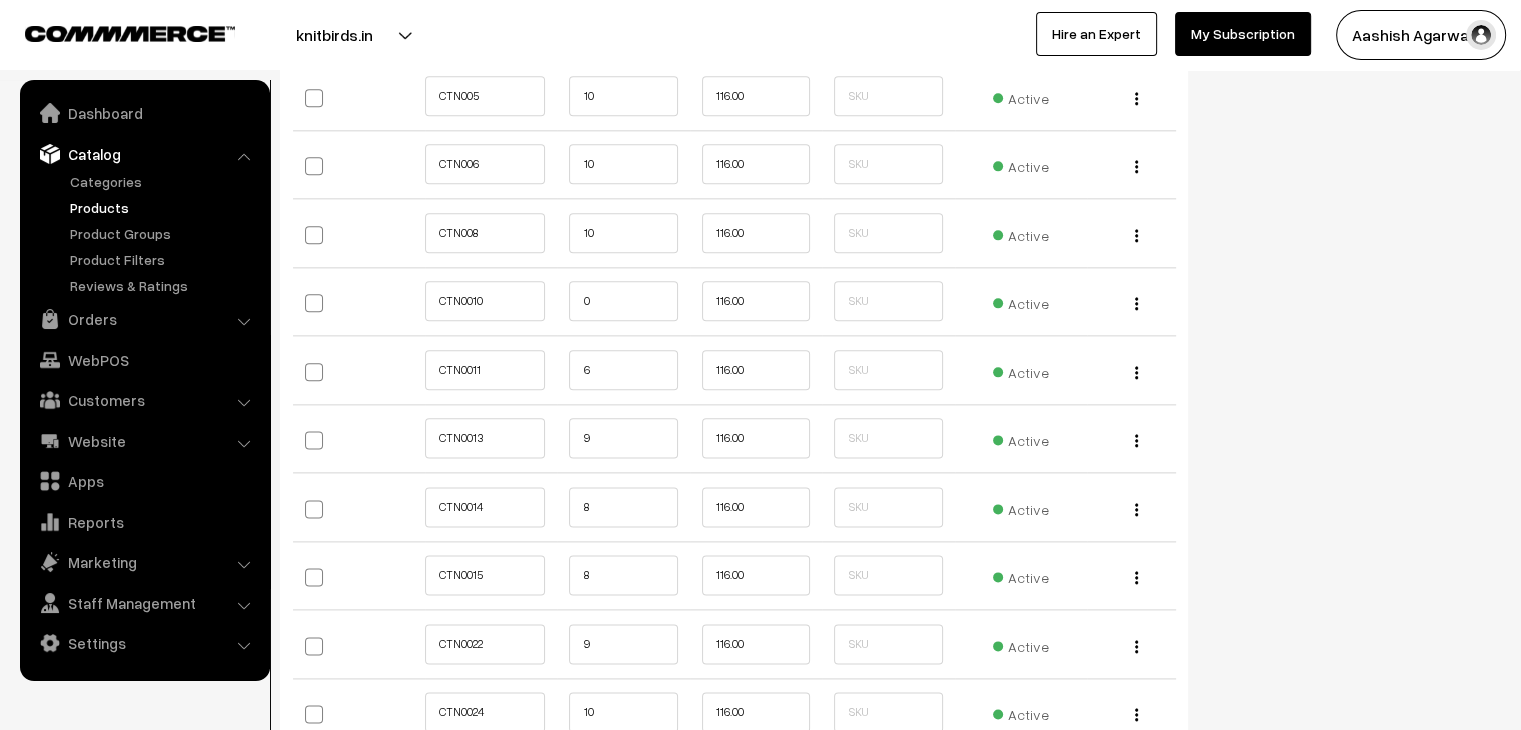 scroll, scrollTop: 2200, scrollLeft: 0, axis: vertical 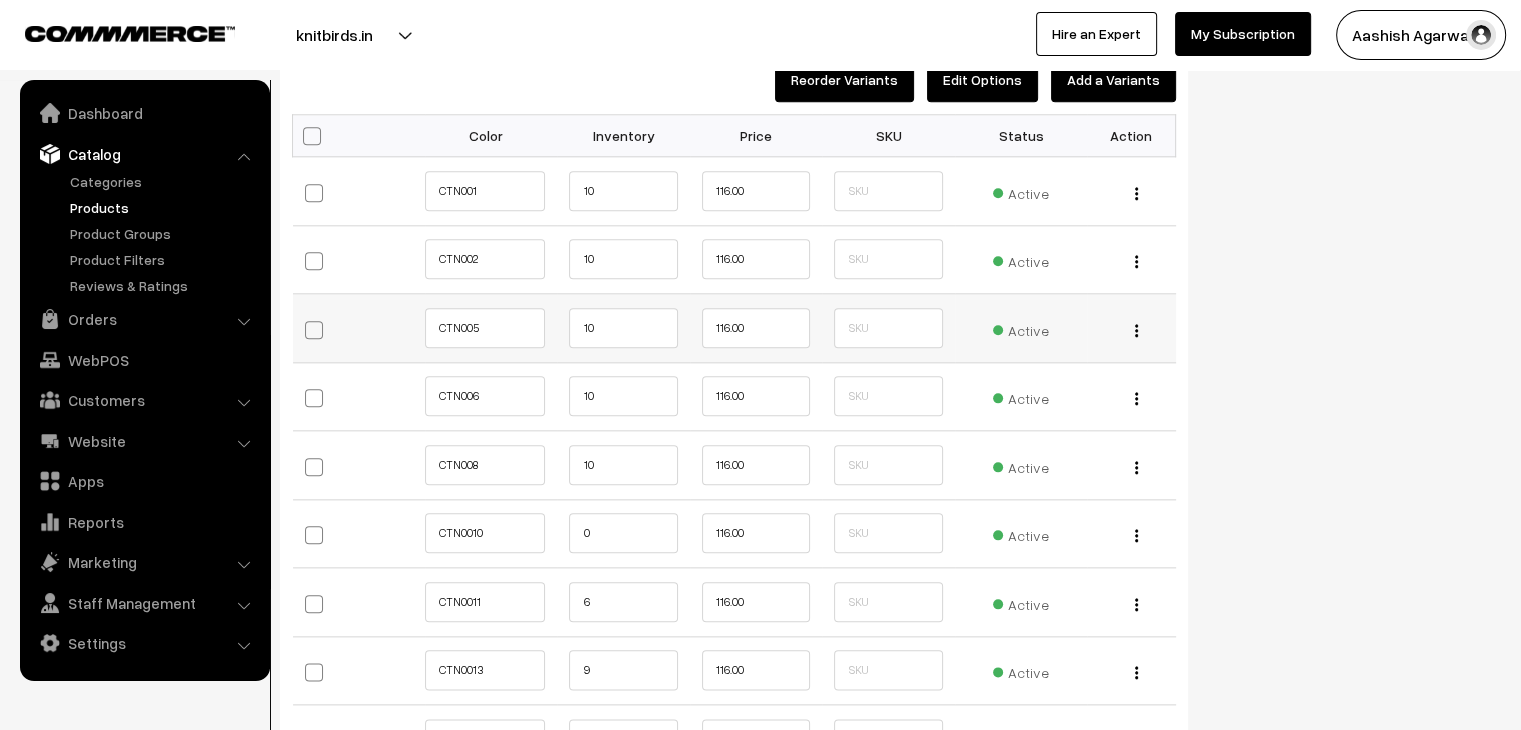 type on "10" 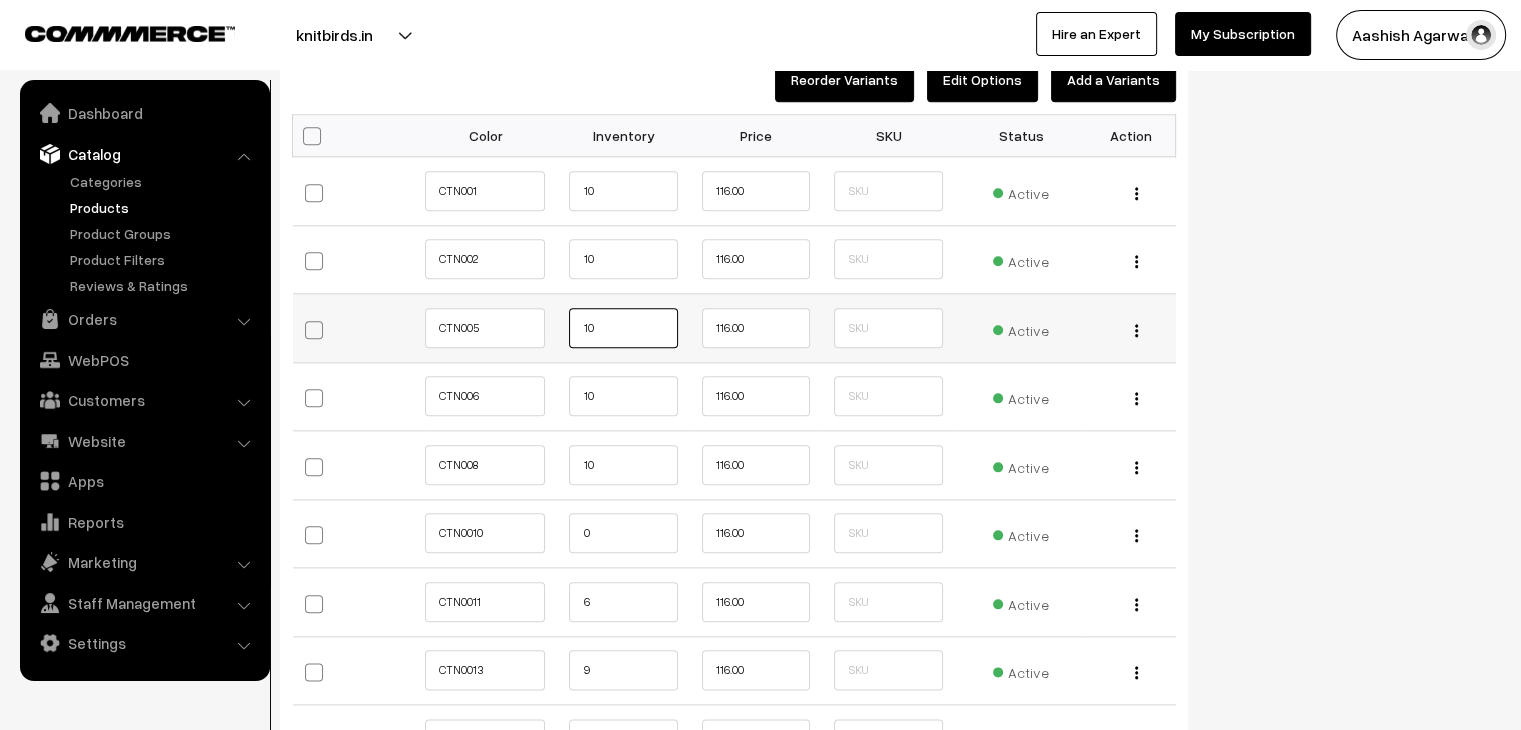 click on "10" at bounding box center [623, 328] 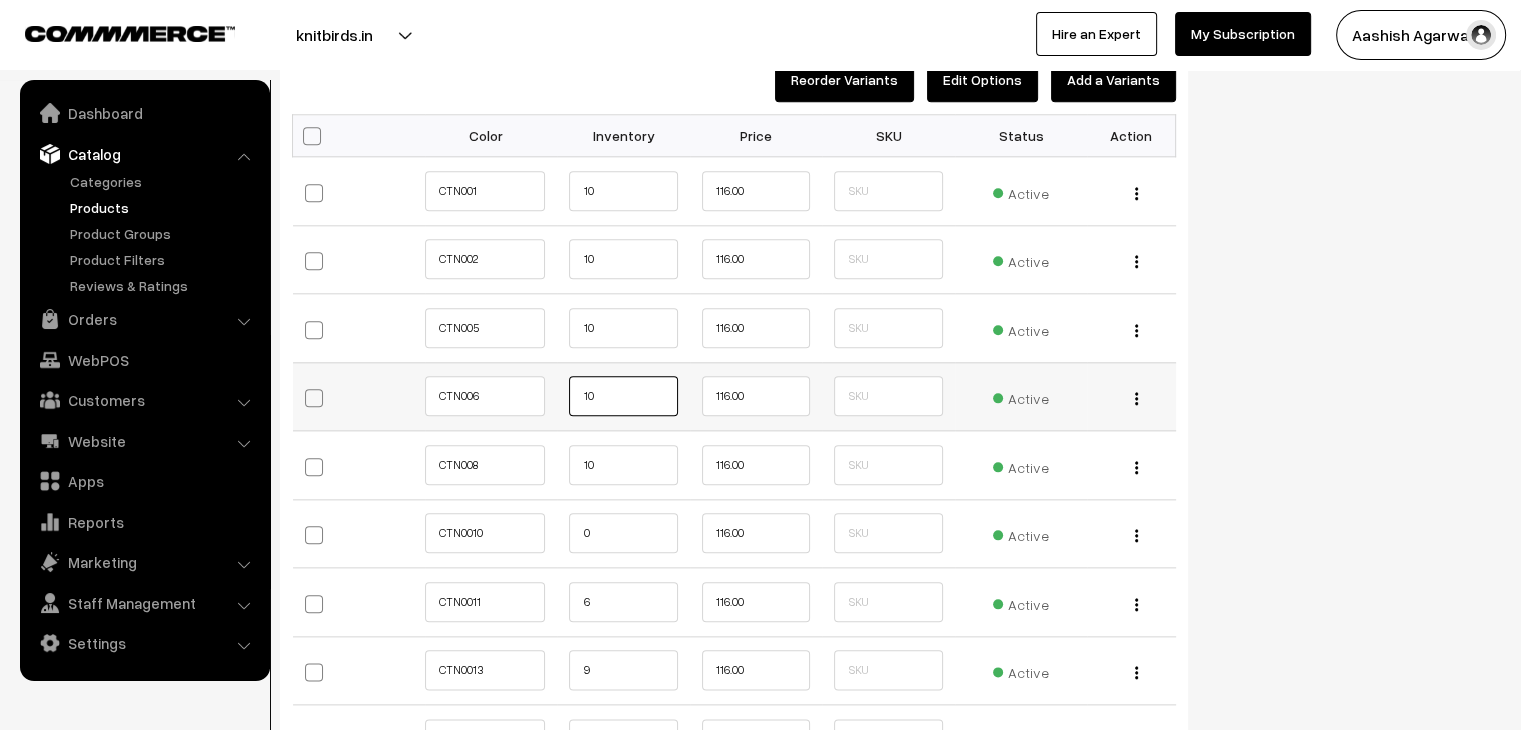 click on "10" at bounding box center [623, 396] 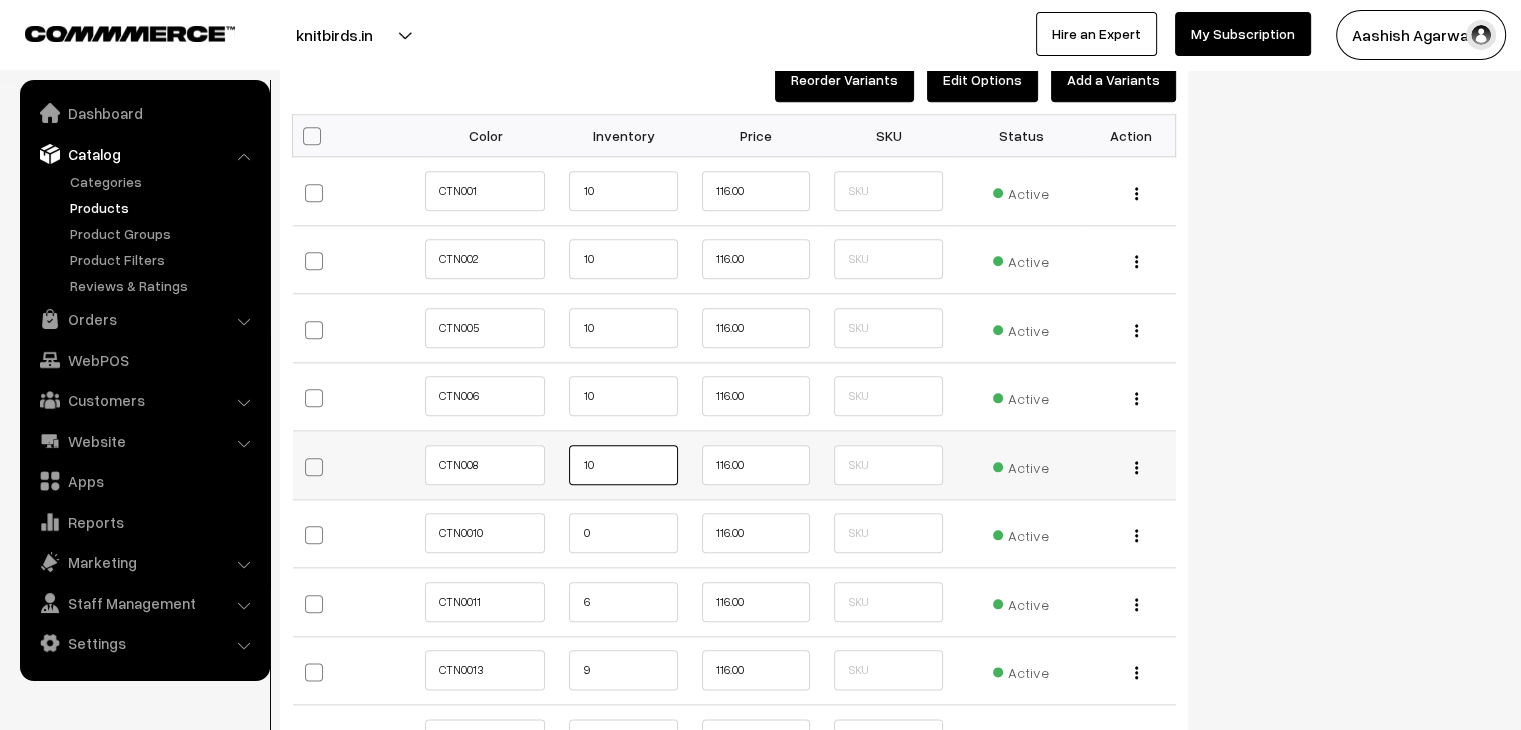click on "10" at bounding box center (623, 465) 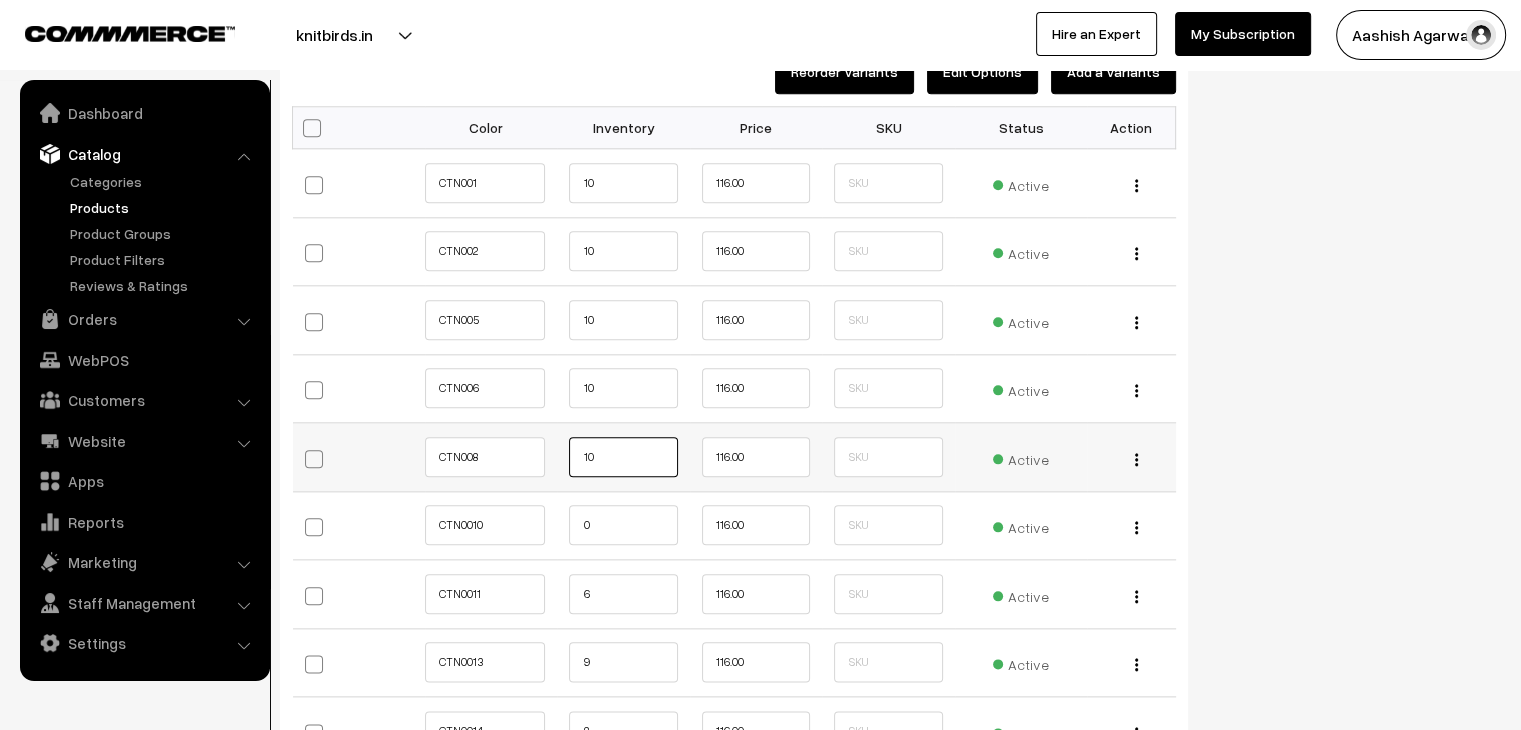 scroll, scrollTop: 2200, scrollLeft: 0, axis: vertical 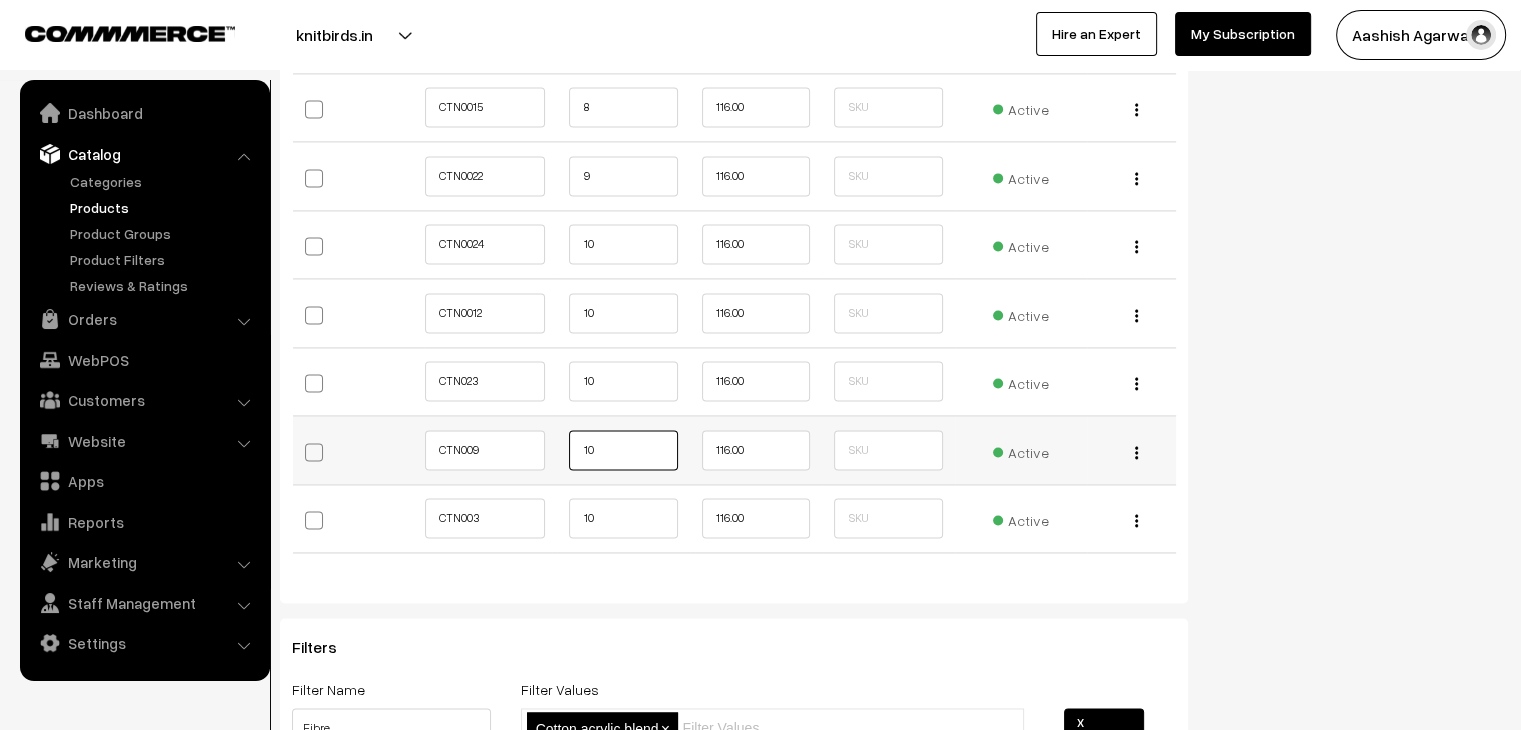 click on "10" at bounding box center (623, 450) 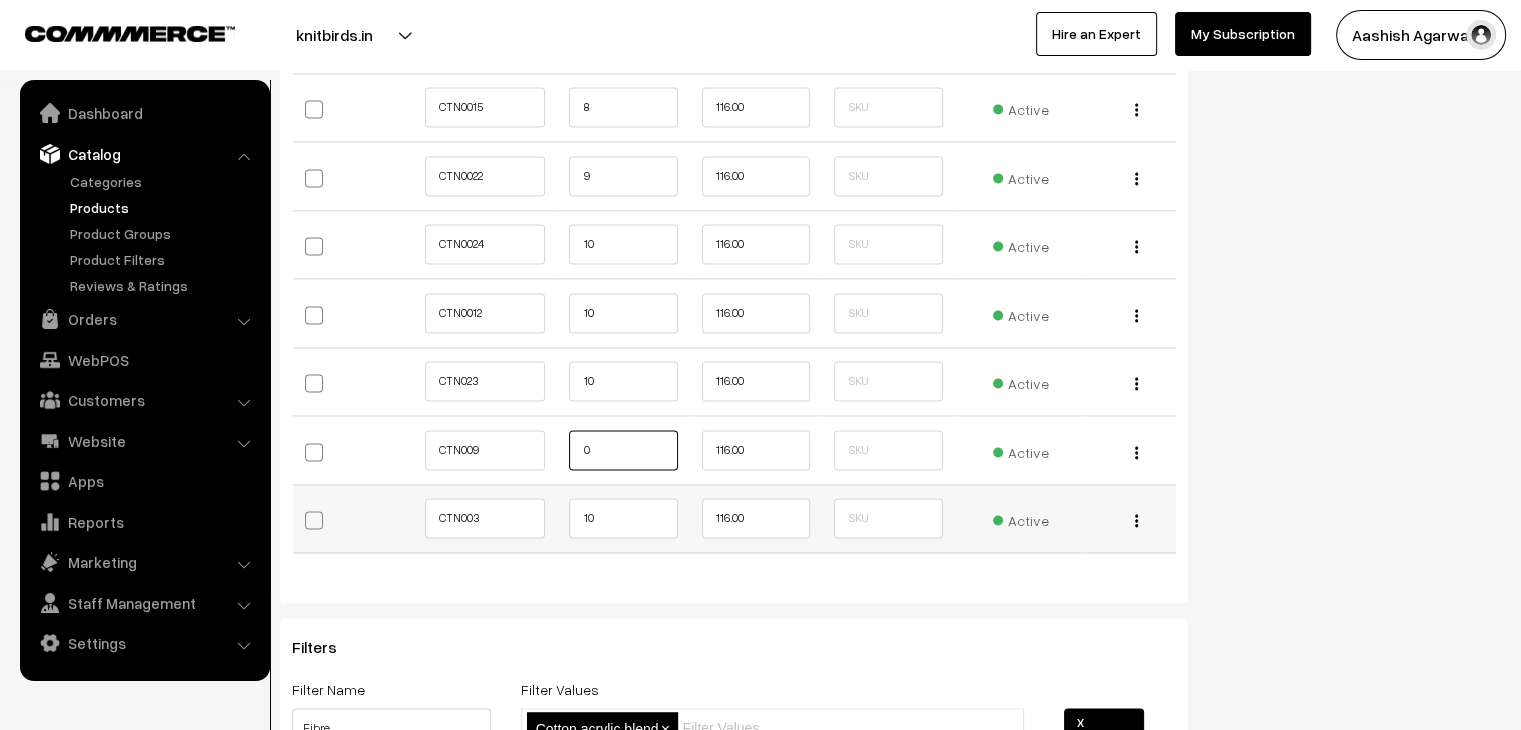 type on "0" 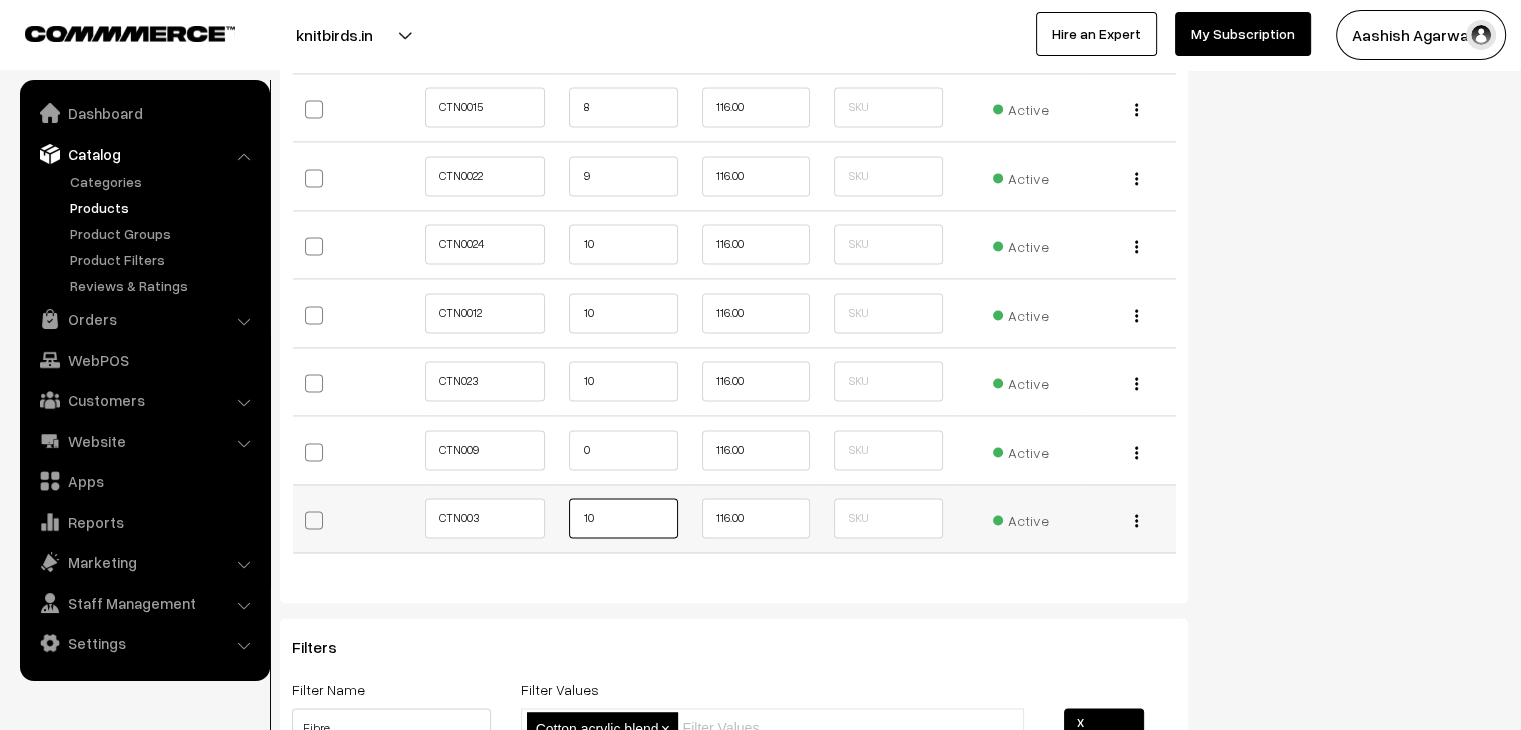 click on "10" at bounding box center [623, 518] 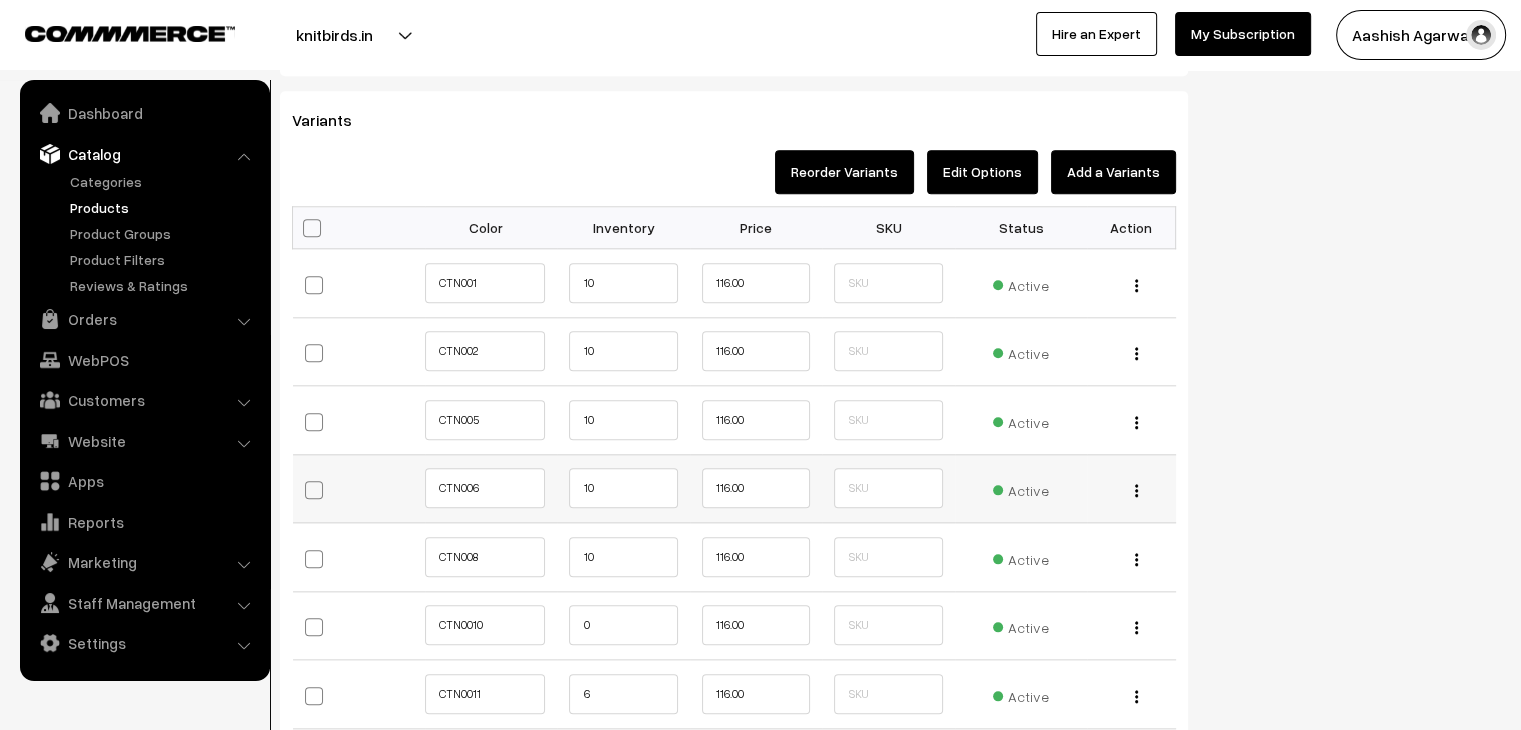 scroll, scrollTop: 2100, scrollLeft: 0, axis: vertical 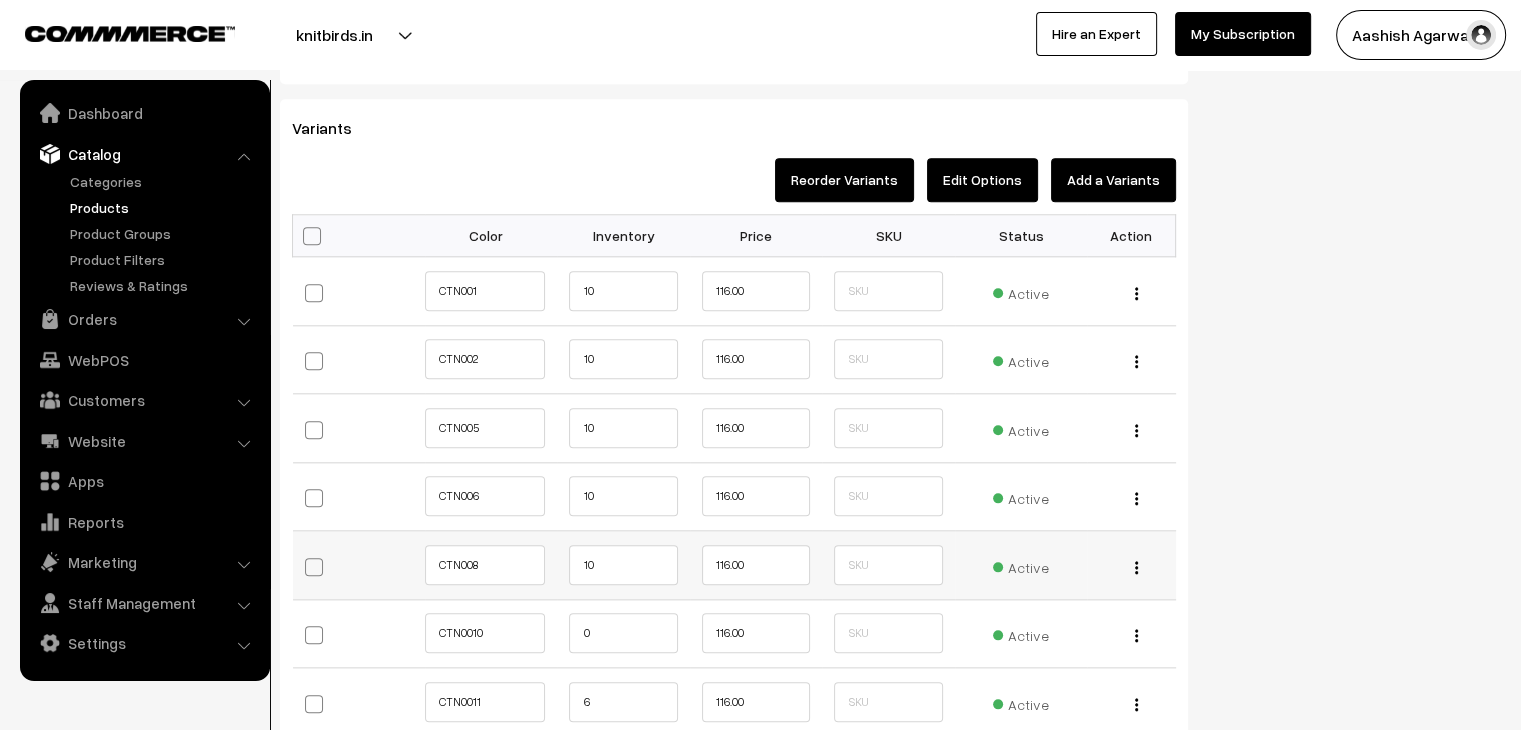 click on "10" at bounding box center (623, 565) 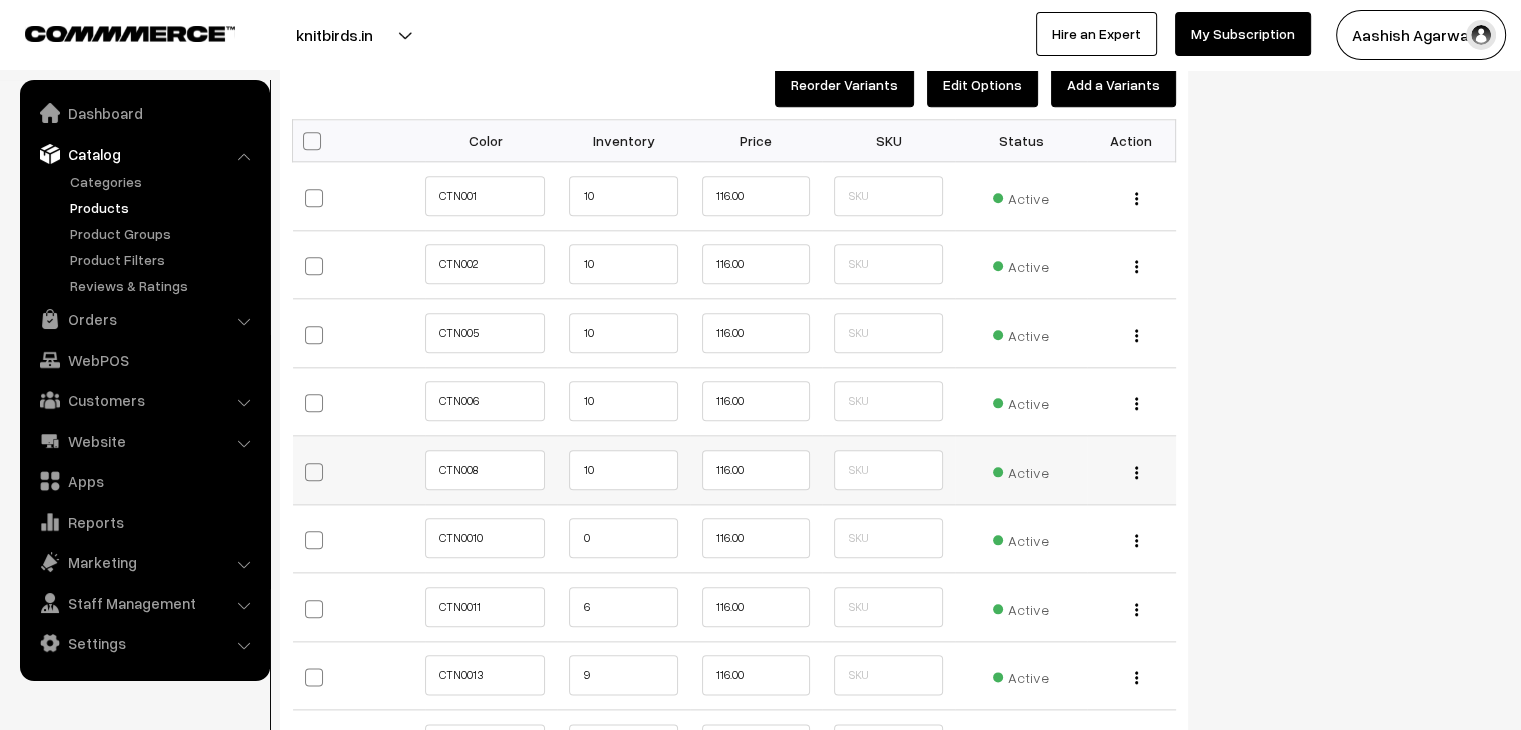 scroll, scrollTop: 2200, scrollLeft: 0, axis: vertical 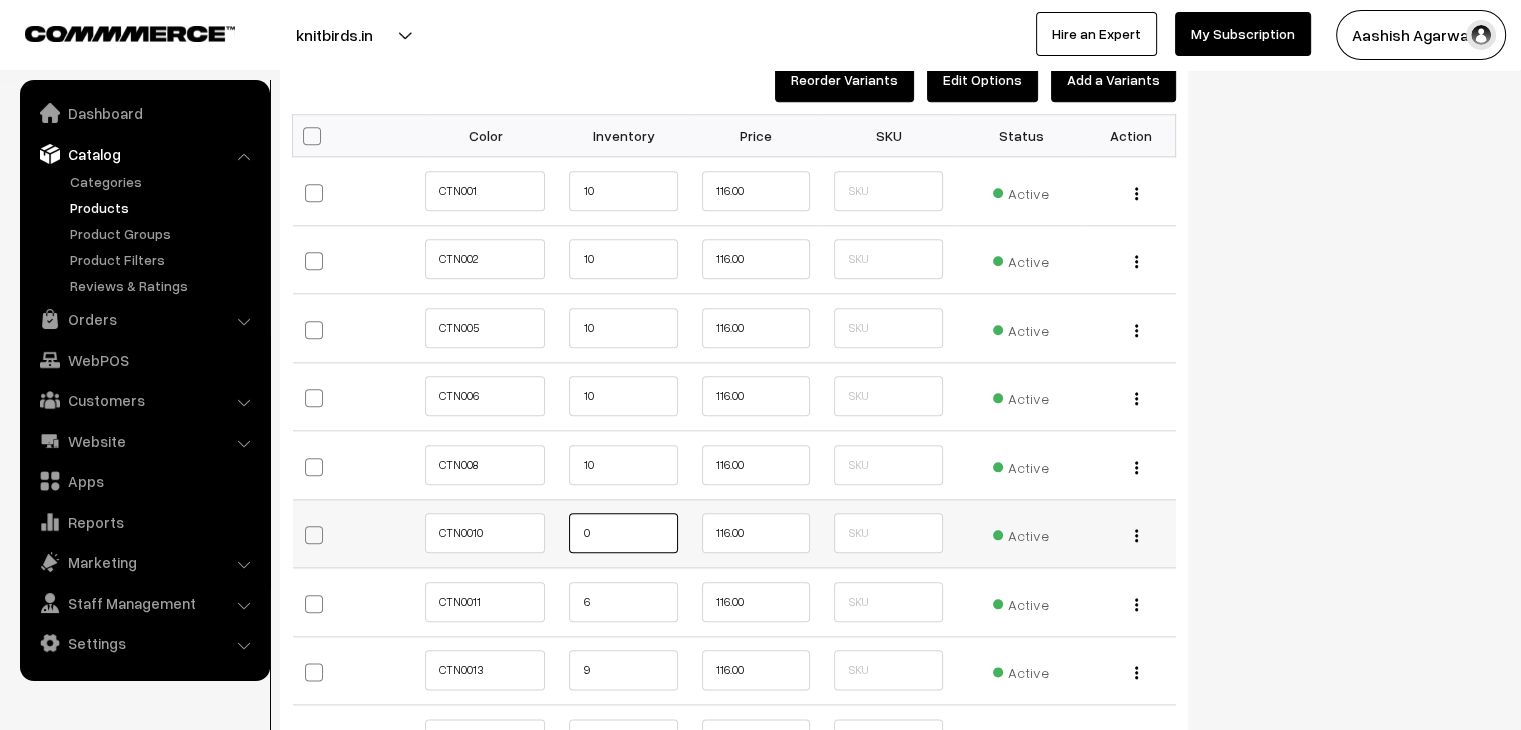 click on "0" at bounding box center [623, 533] 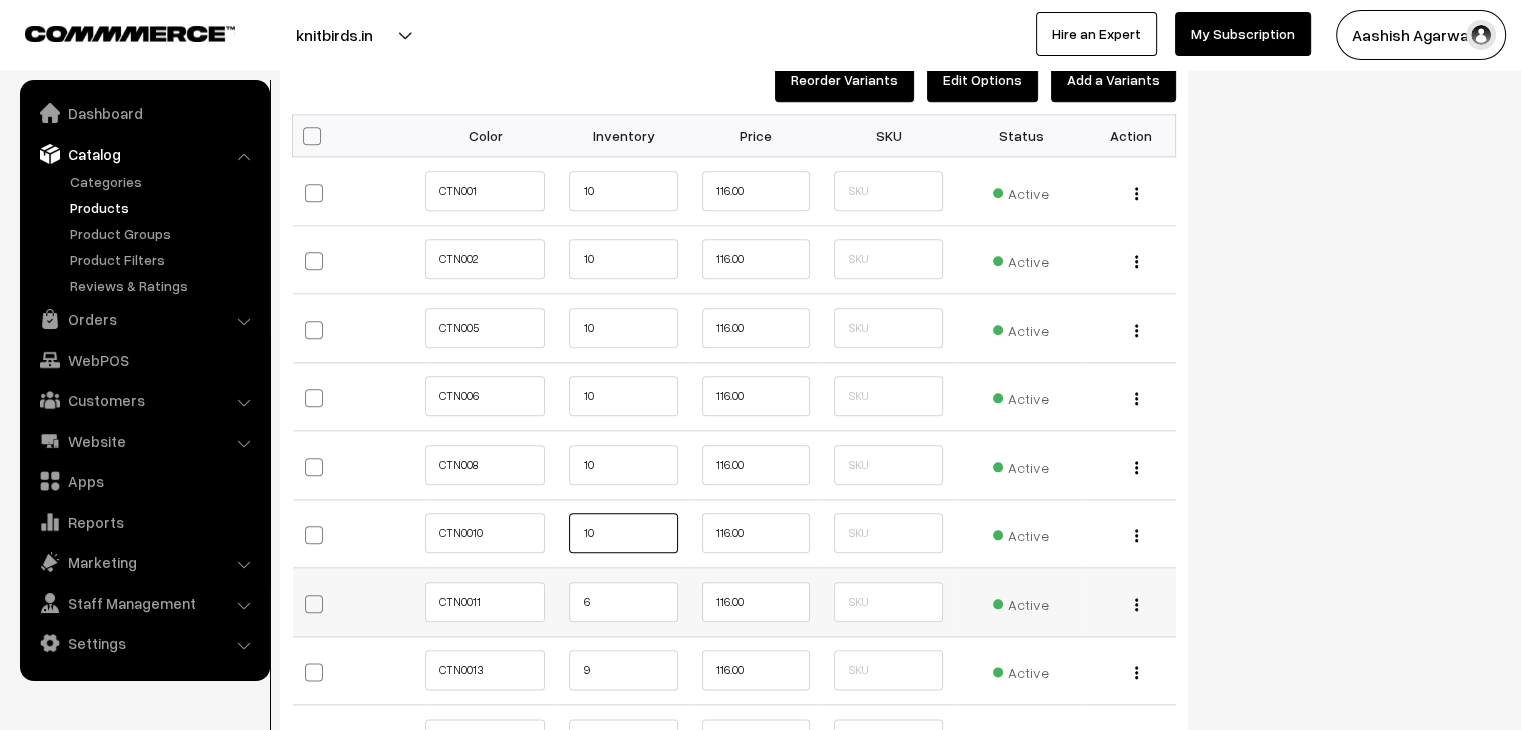 type on "10" 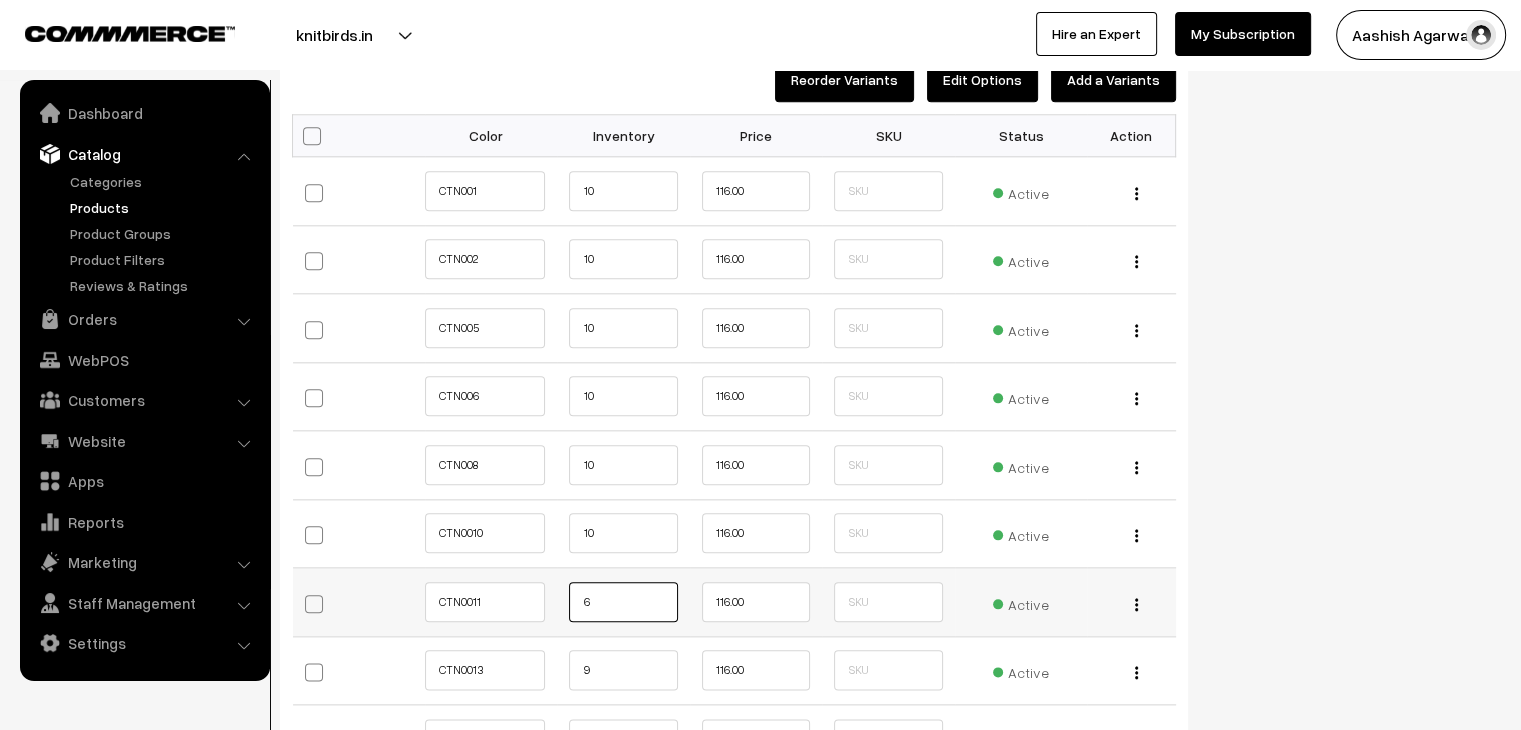 click on "6" at bounding box center [623, 602] 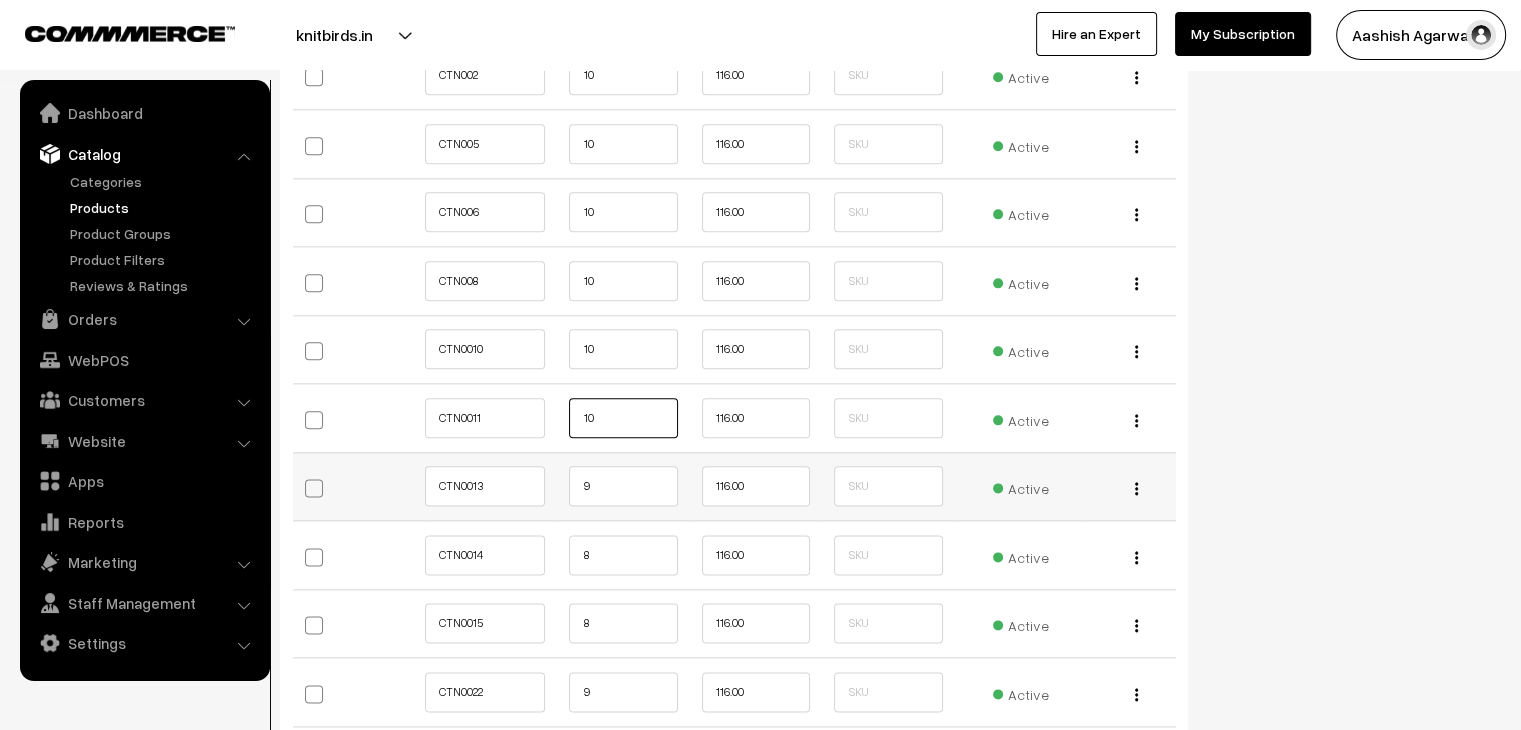 scroll, scrollTop: 2400, scrollLeft: 0, axis: vertical 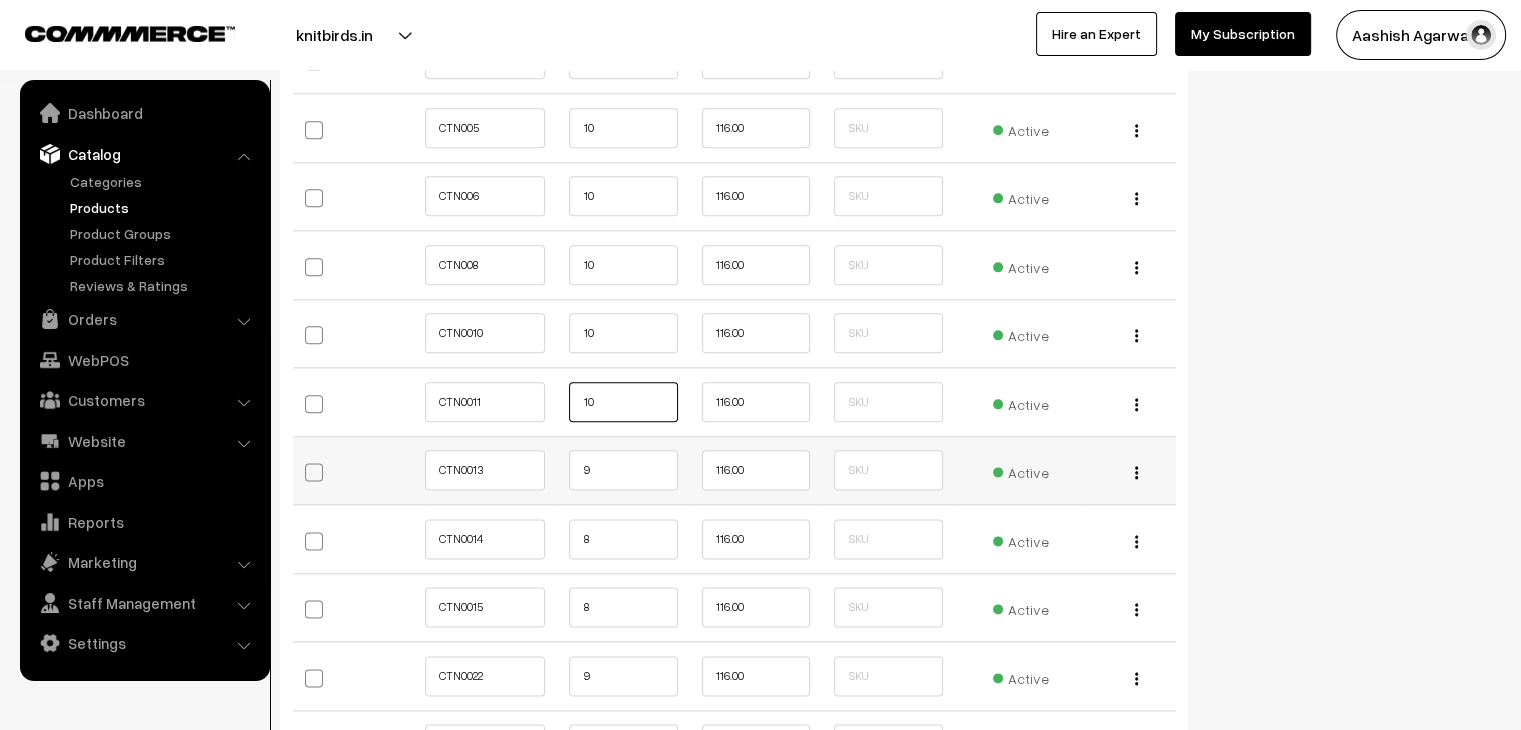 type on "10" 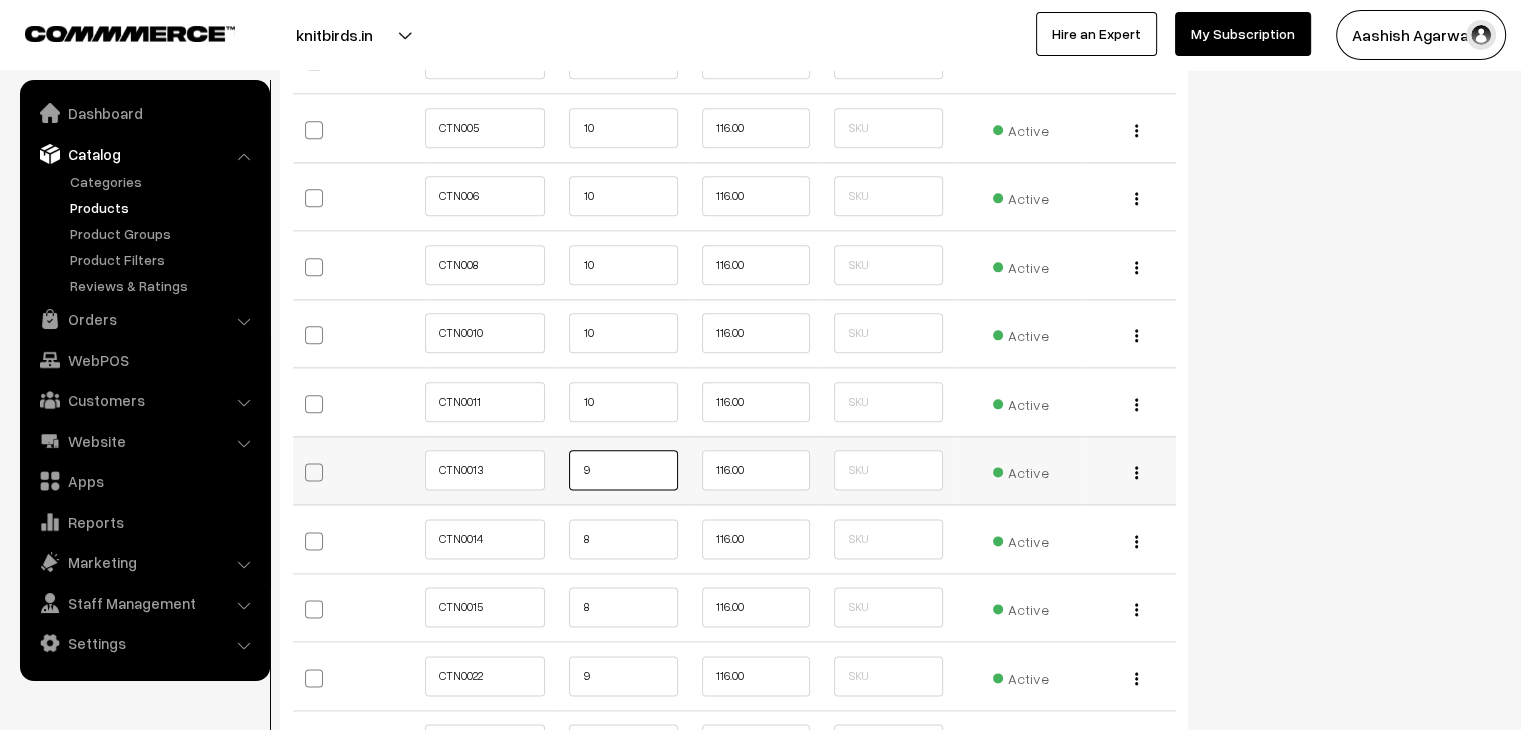 click on "9" at bounding box center [623, 470] 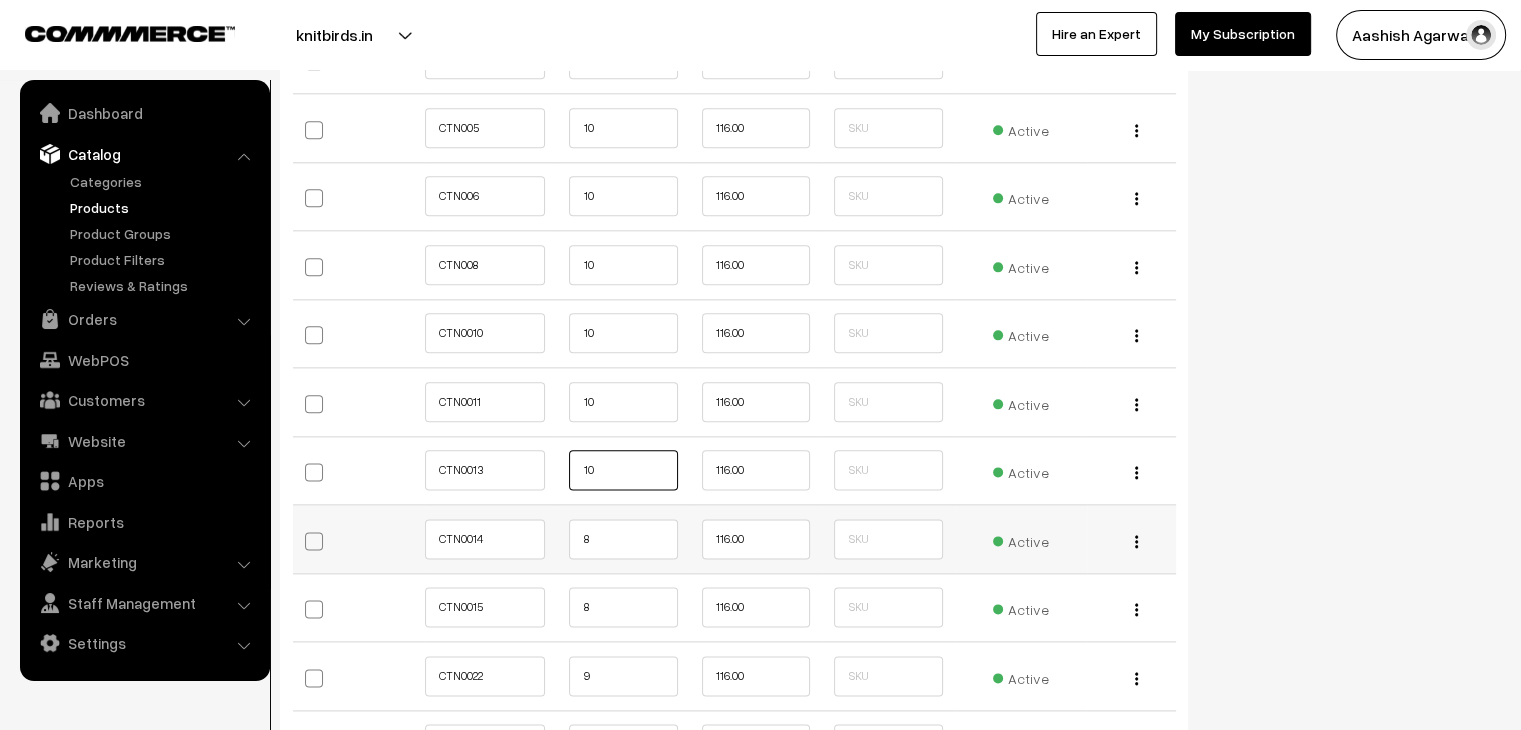 type on "10" 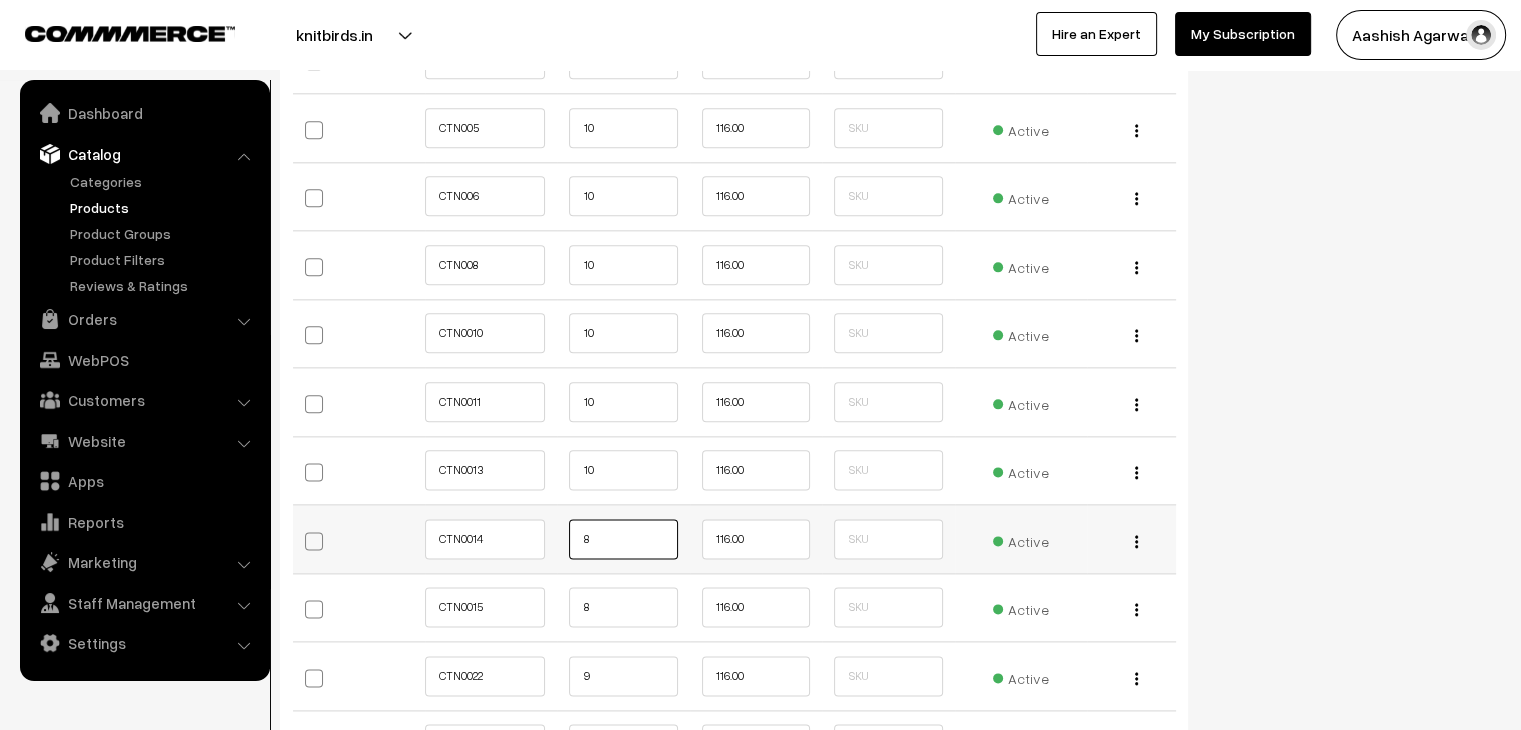 click on "8" at bounding box center [623, 539] 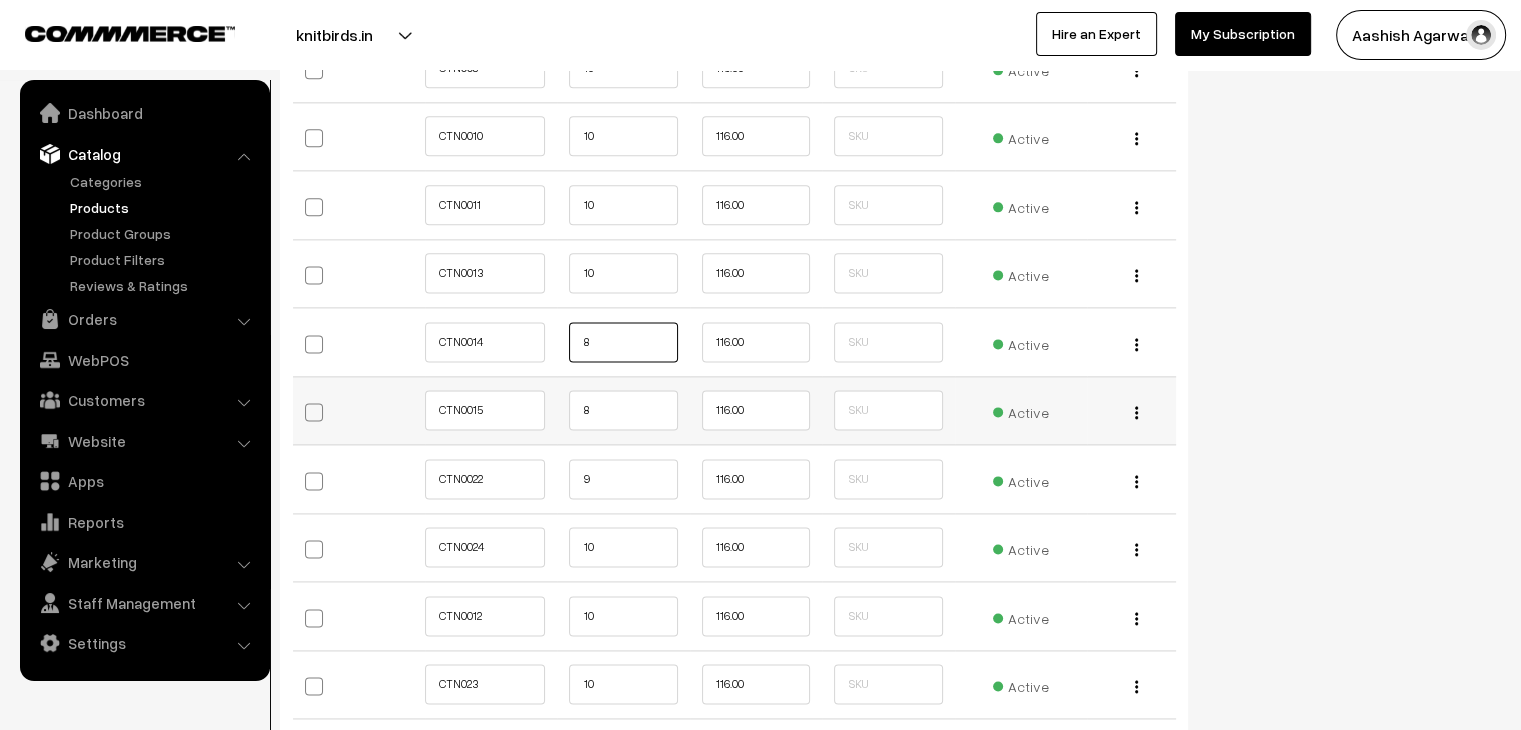 scroll, scrollTop: 2600, scrollLeft: 0, axis: vertical 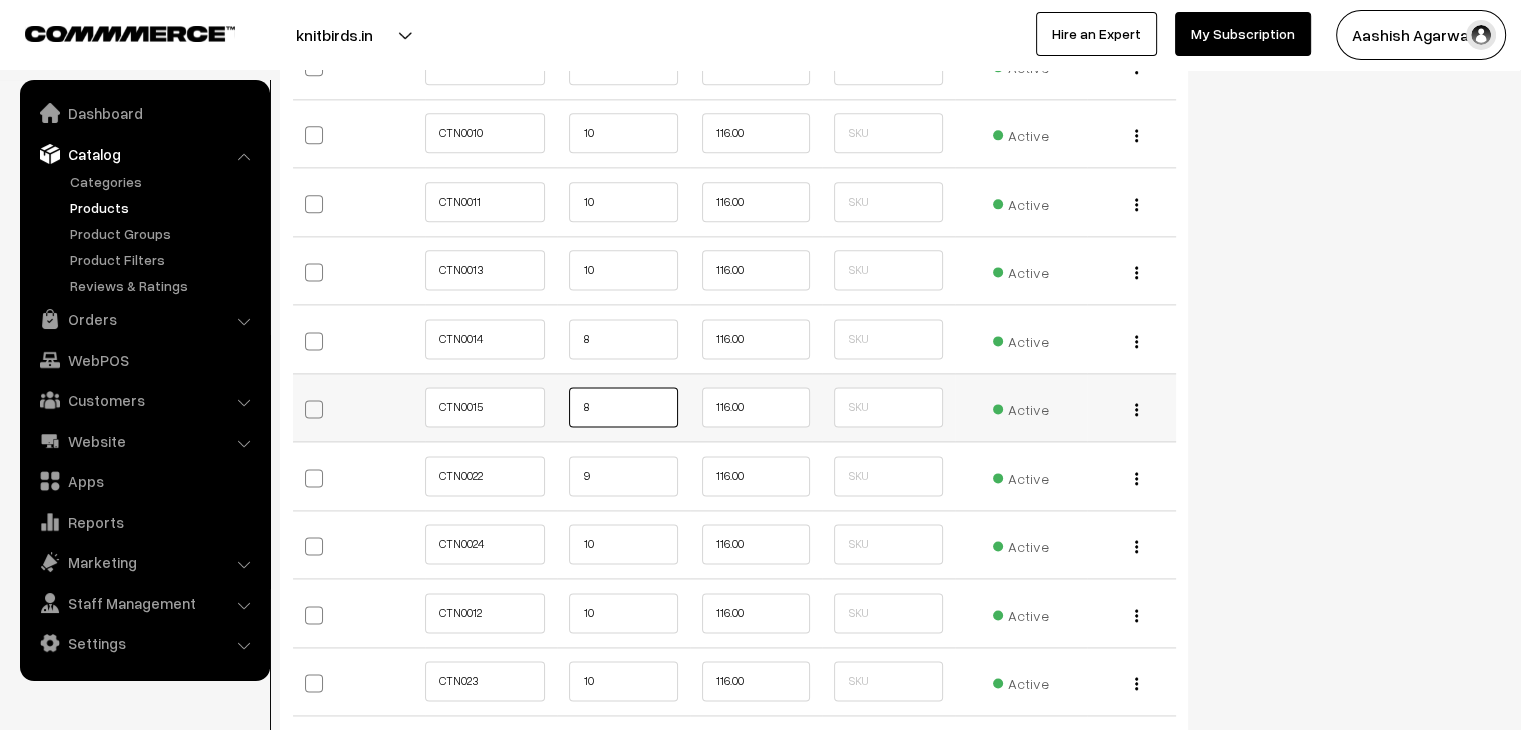 click on "8" at bounding box center (623, 407) 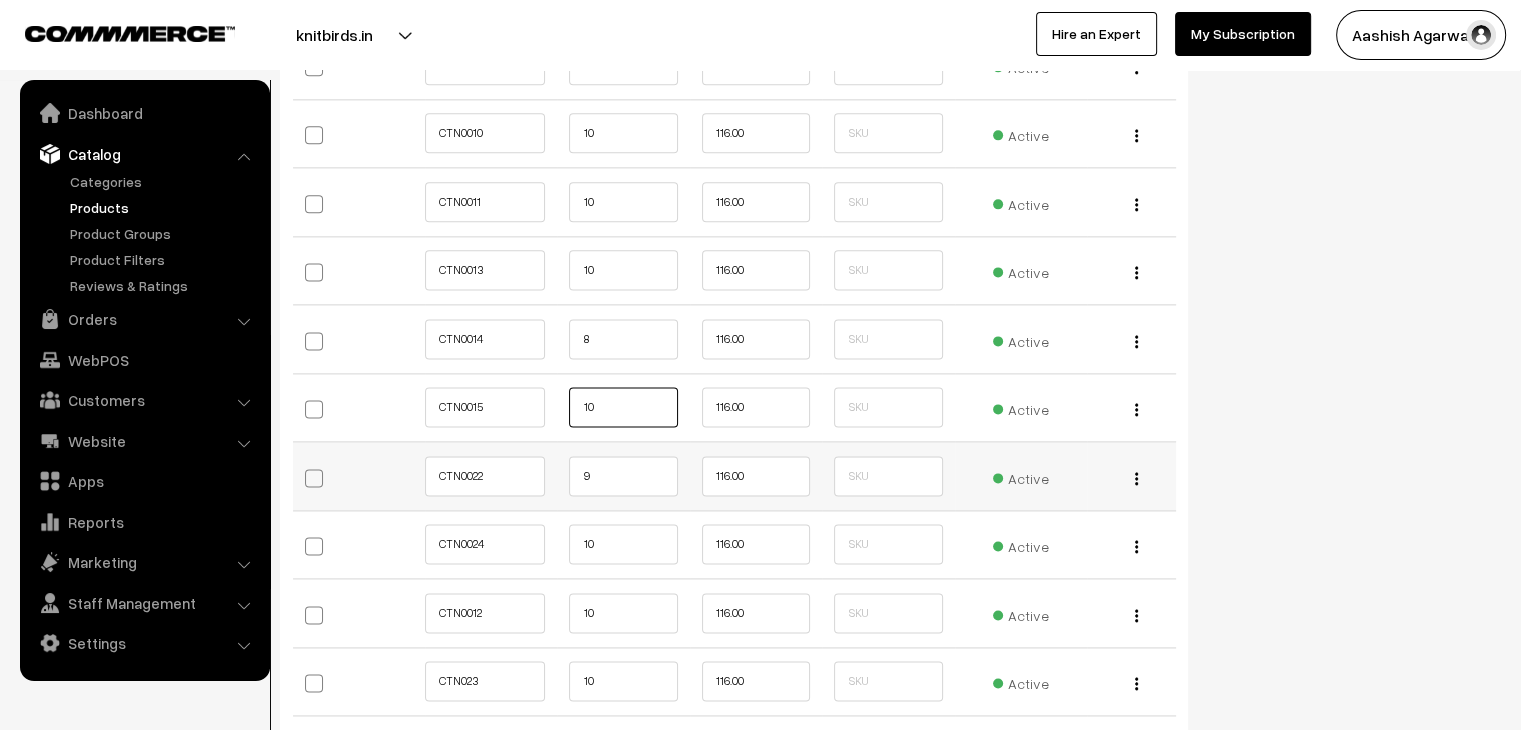 type on "10" 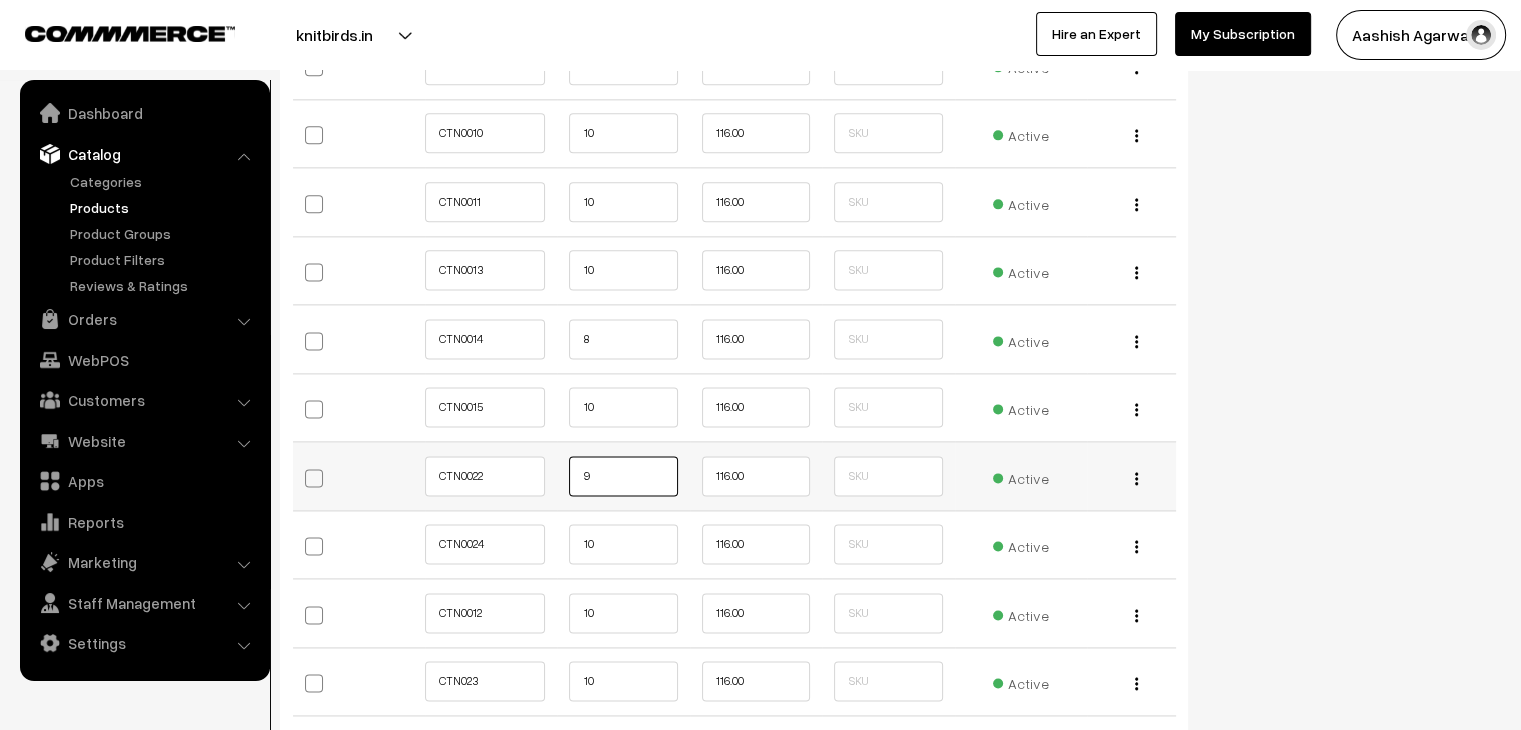 click on "9" at bounding box center (623, 476) 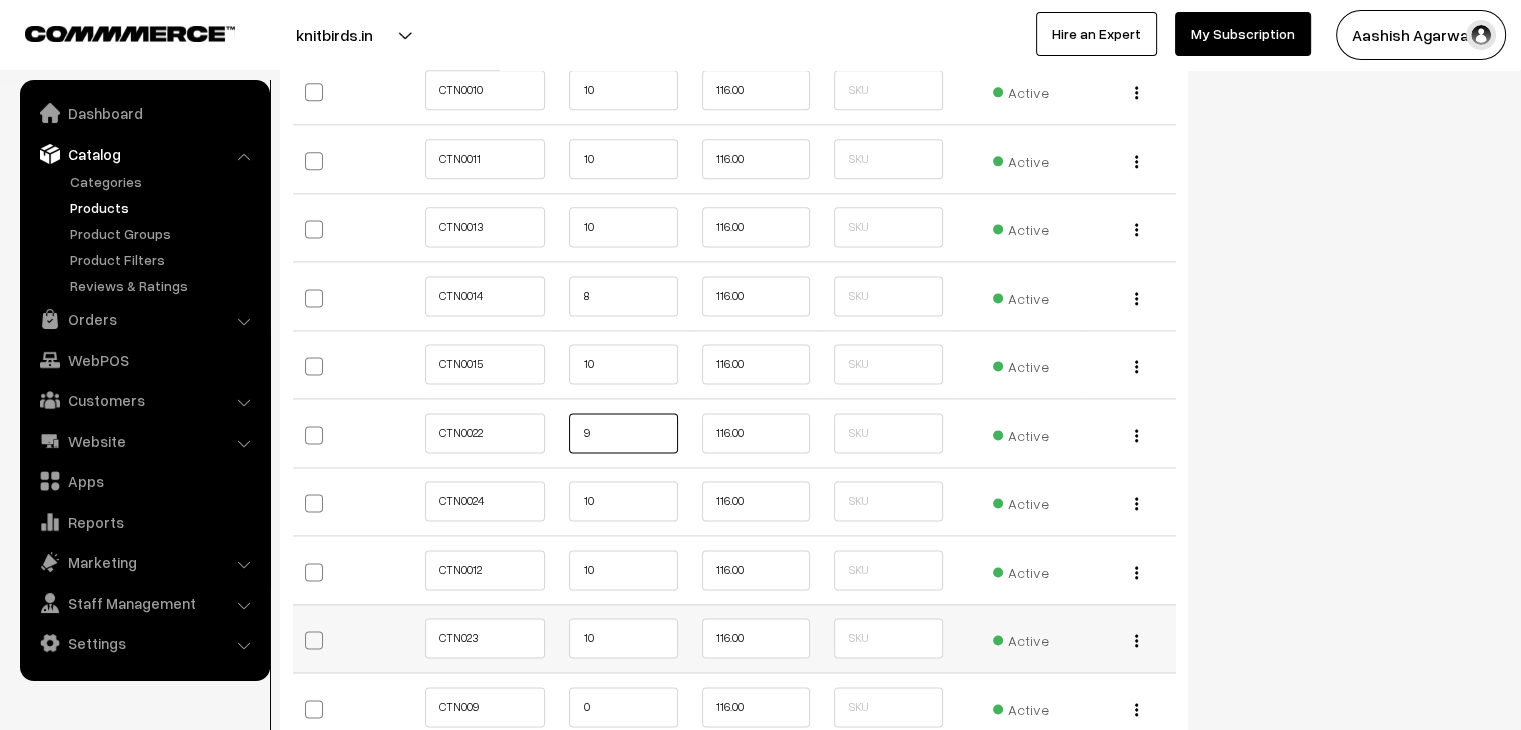 scroll, scrollTop: 2700, scrollLeft: 0, axis: vertical 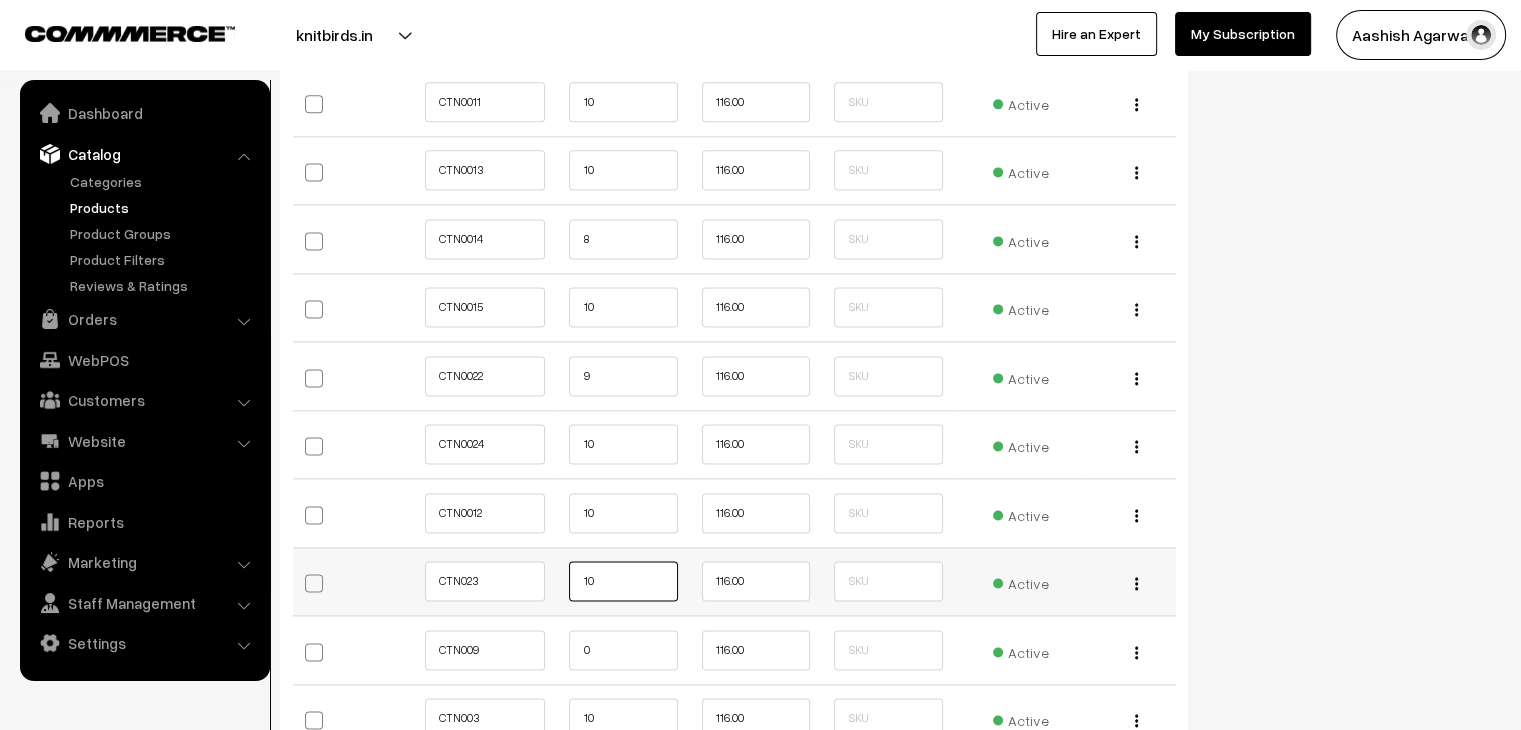 click on "10" at bounding box center [623, 581] 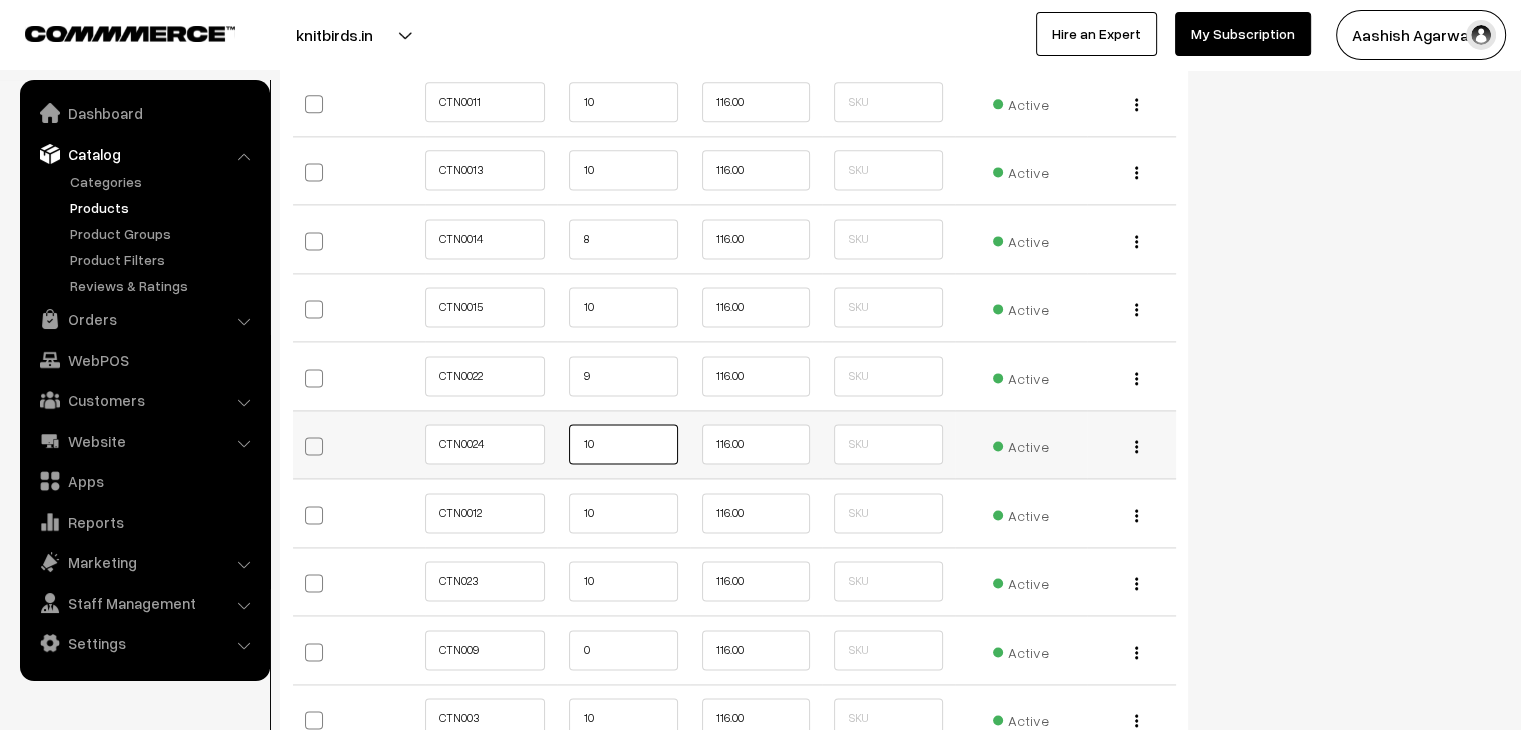 click on "10" at bounding box center (623, 444) 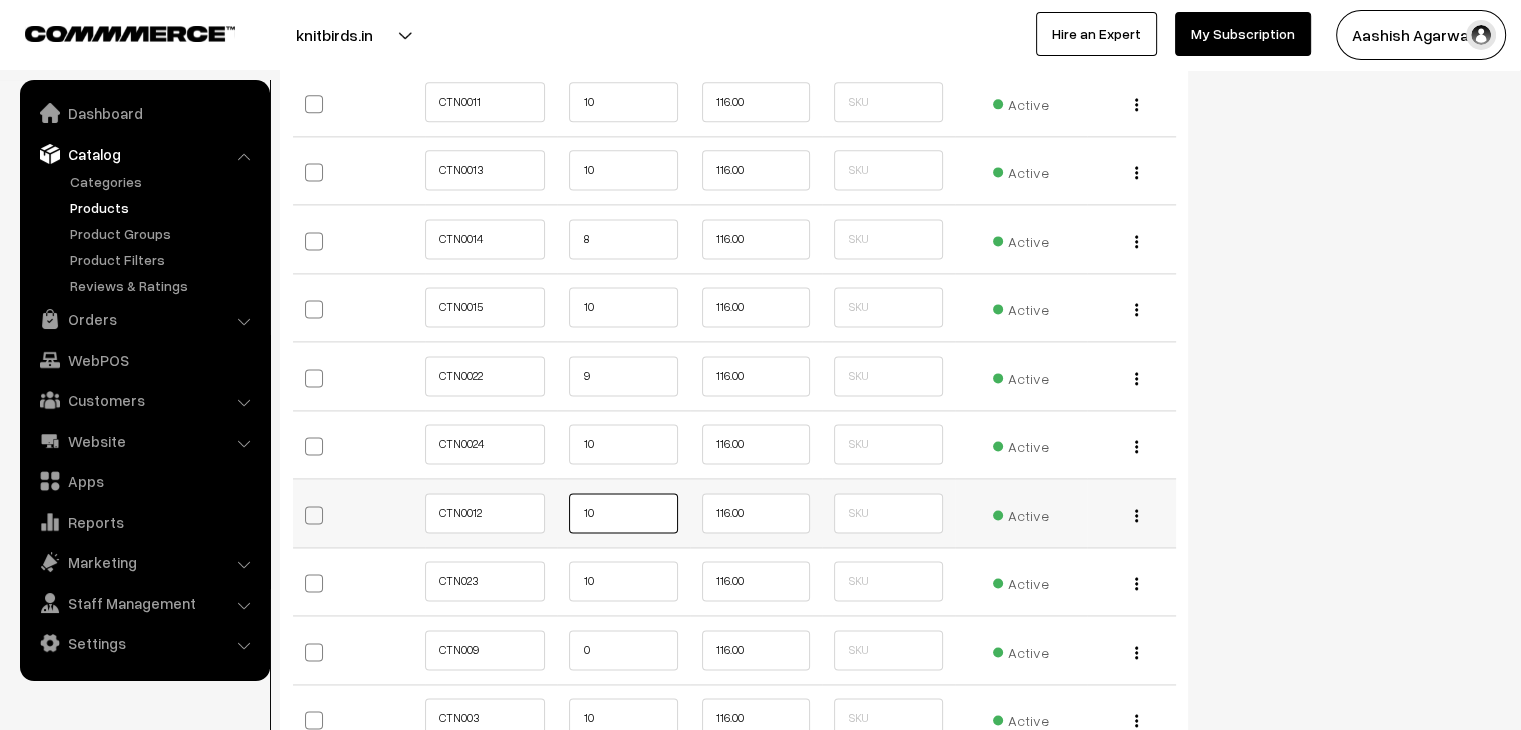 click on "10" at bounding box center (623, 513) 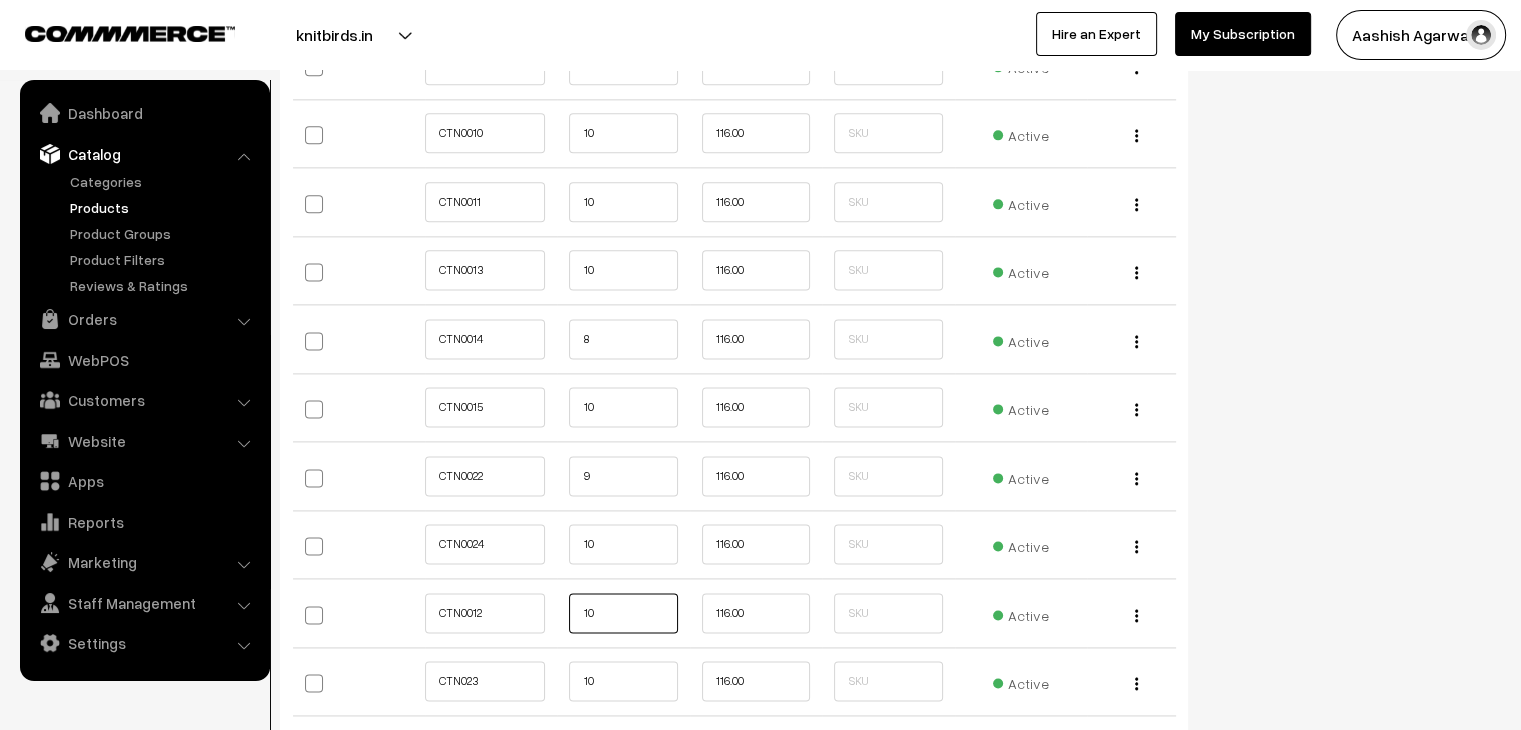 scroll, scrollTop: 2600, scrollLeft: 0, axis: vertical 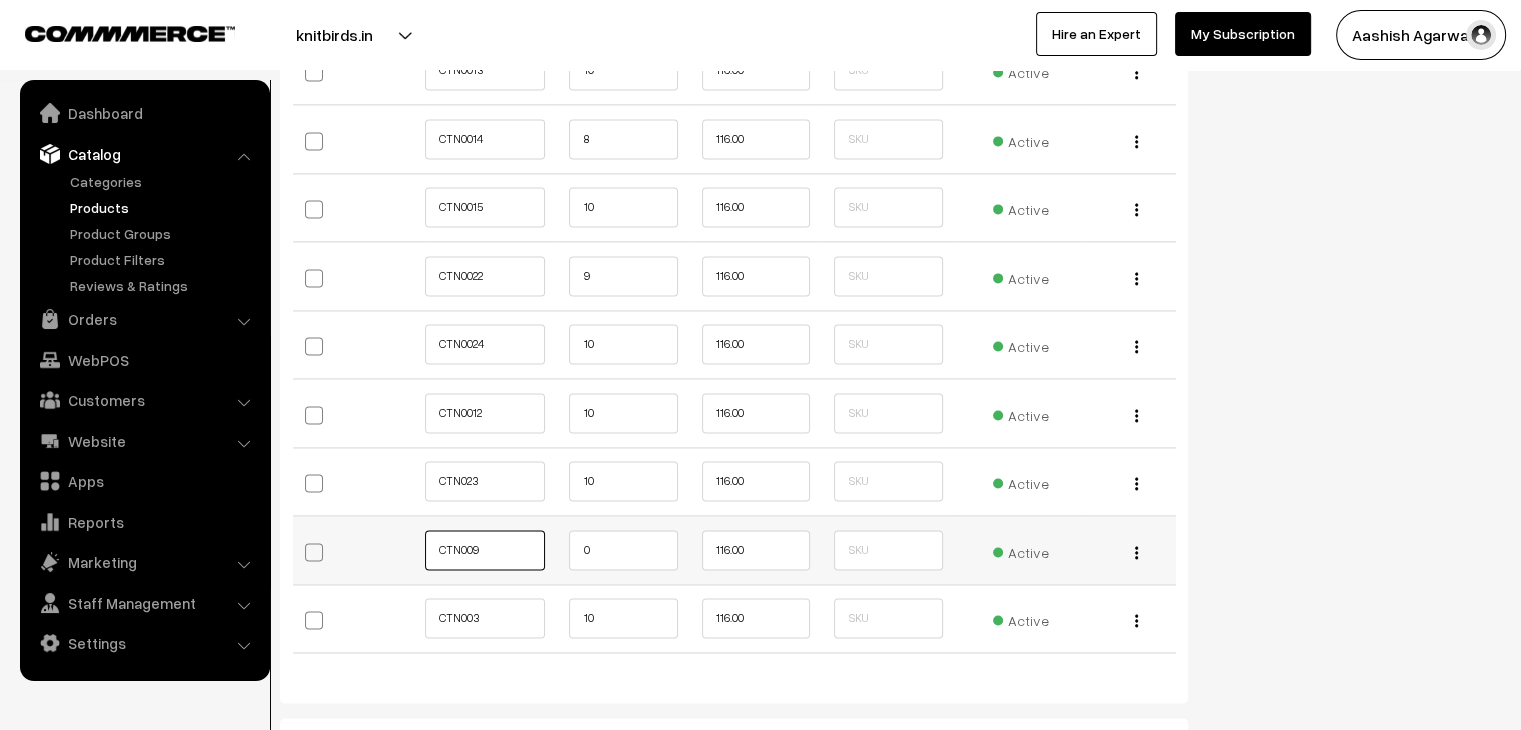 click on "CTN009" at bounding box center [485, 550] 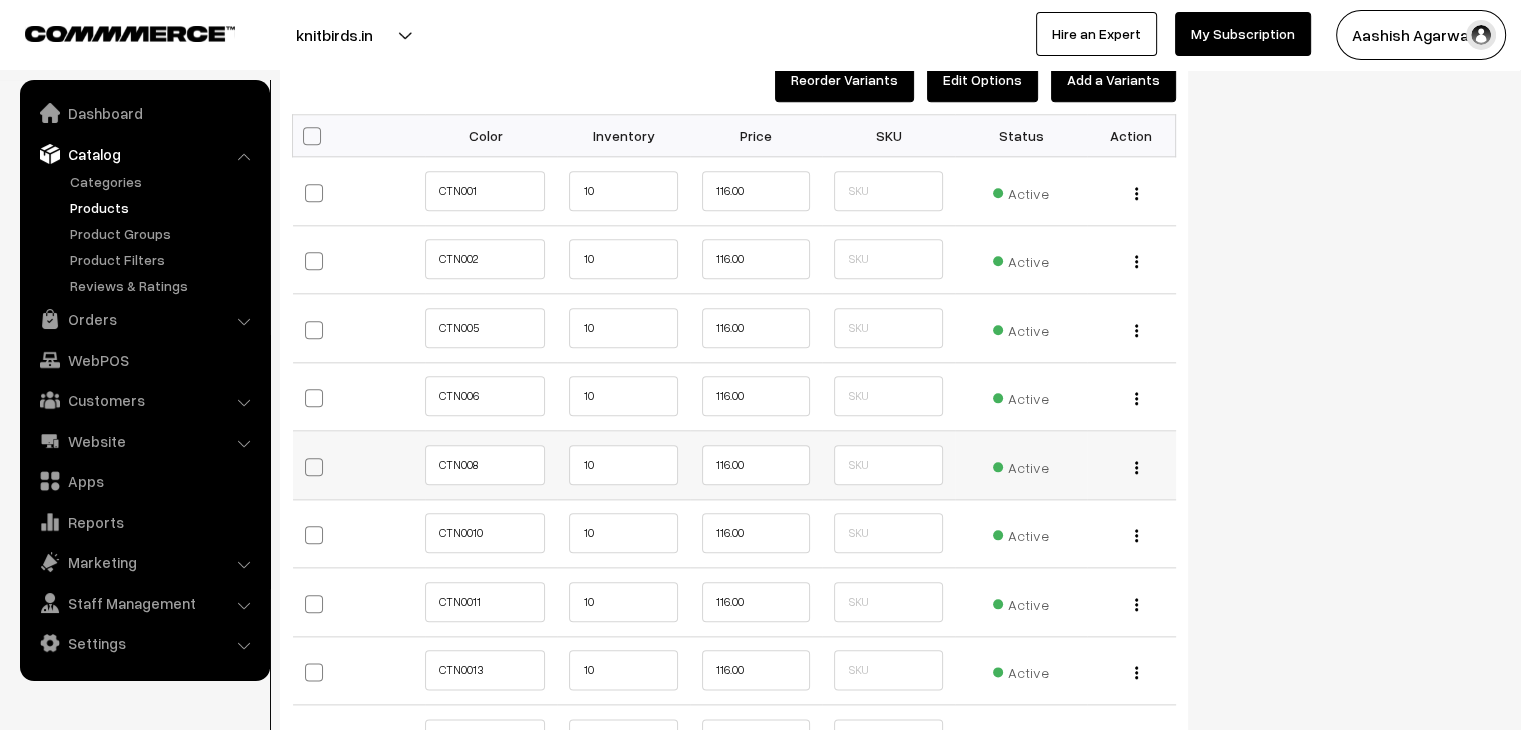 scroll, scrollTop: 2200, scrollLeft: 0, axis: vertical 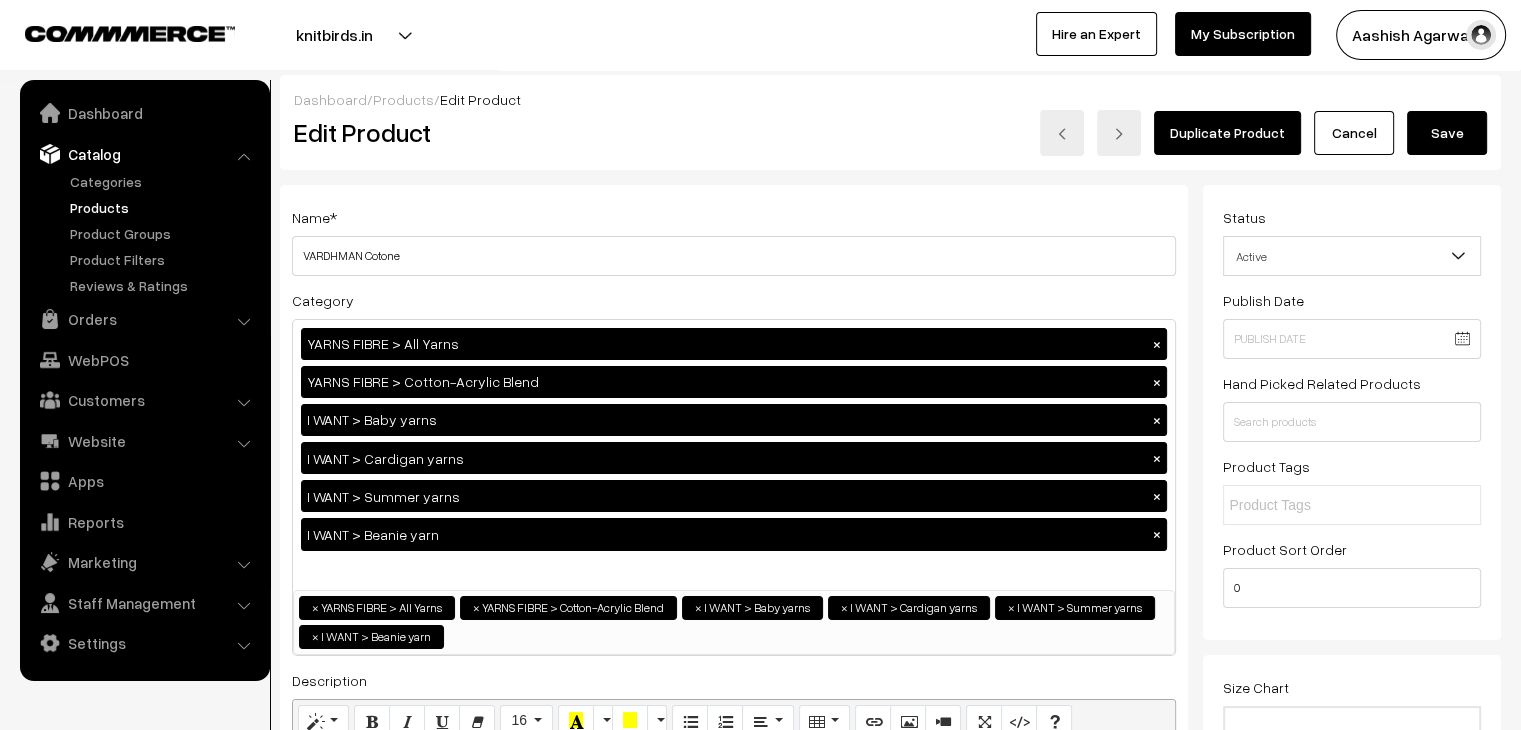 click on "Save" at bounding box center (1447, 133) 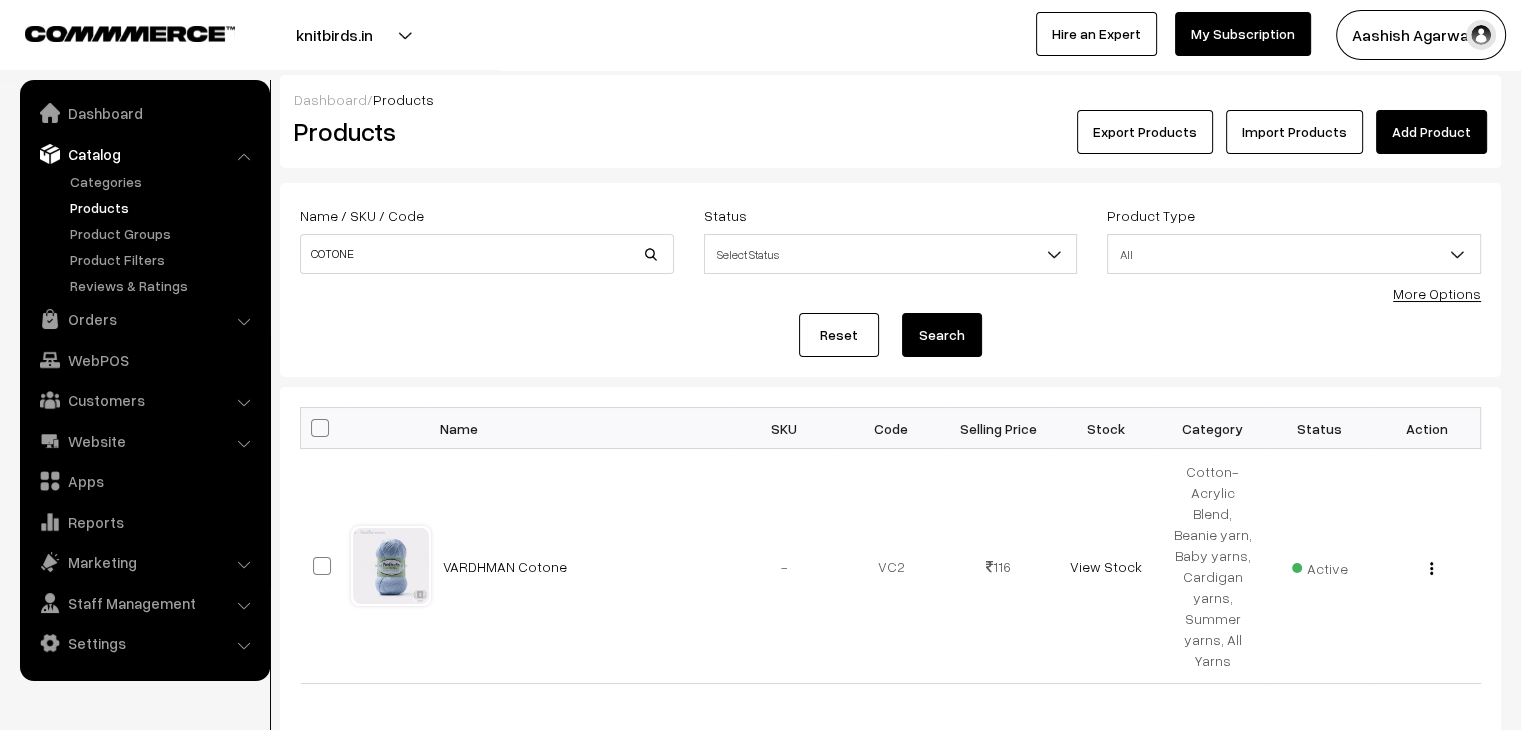 scroll, scrollTop: 0, scrollLeft: 0, axis: both 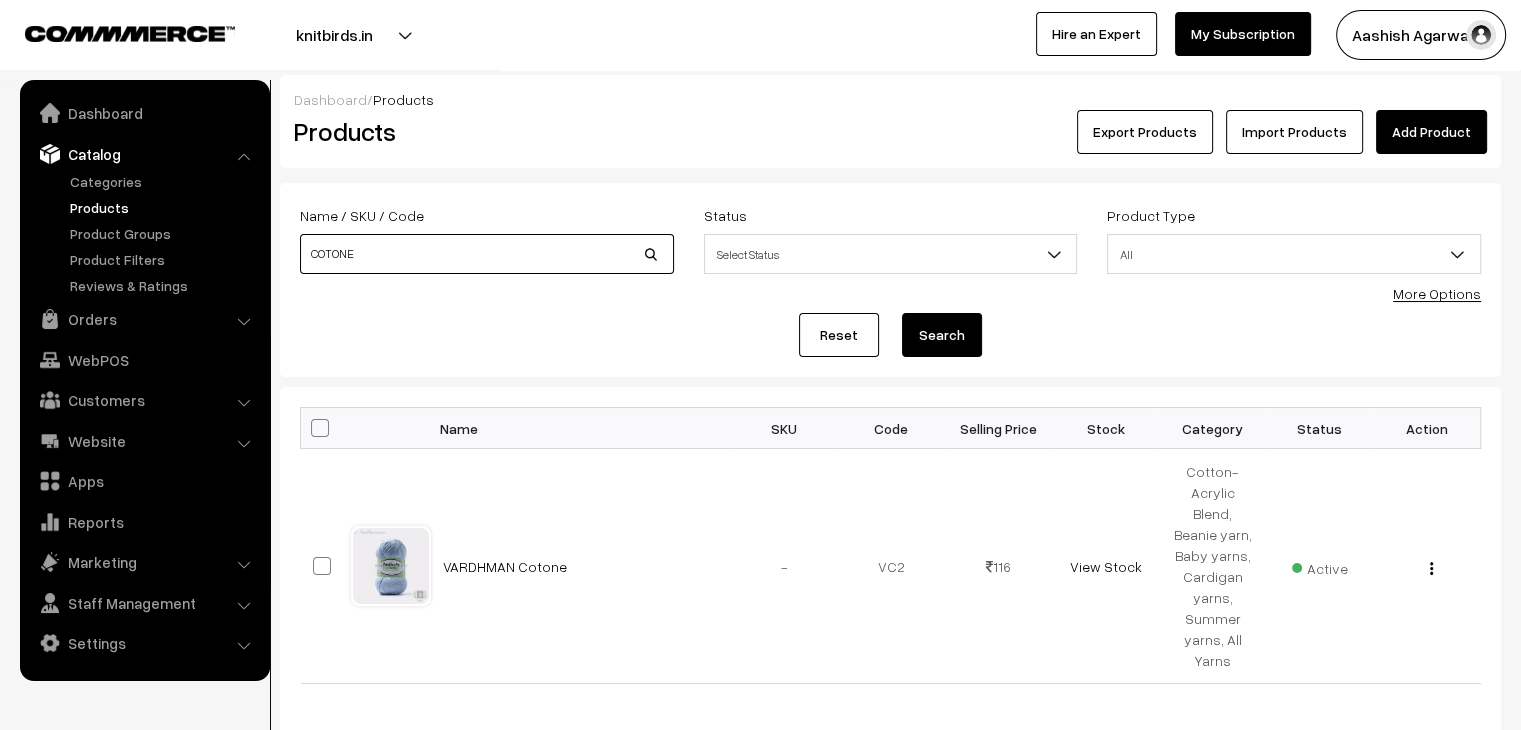 click on "COTONE" at bounding box center (487, 254) 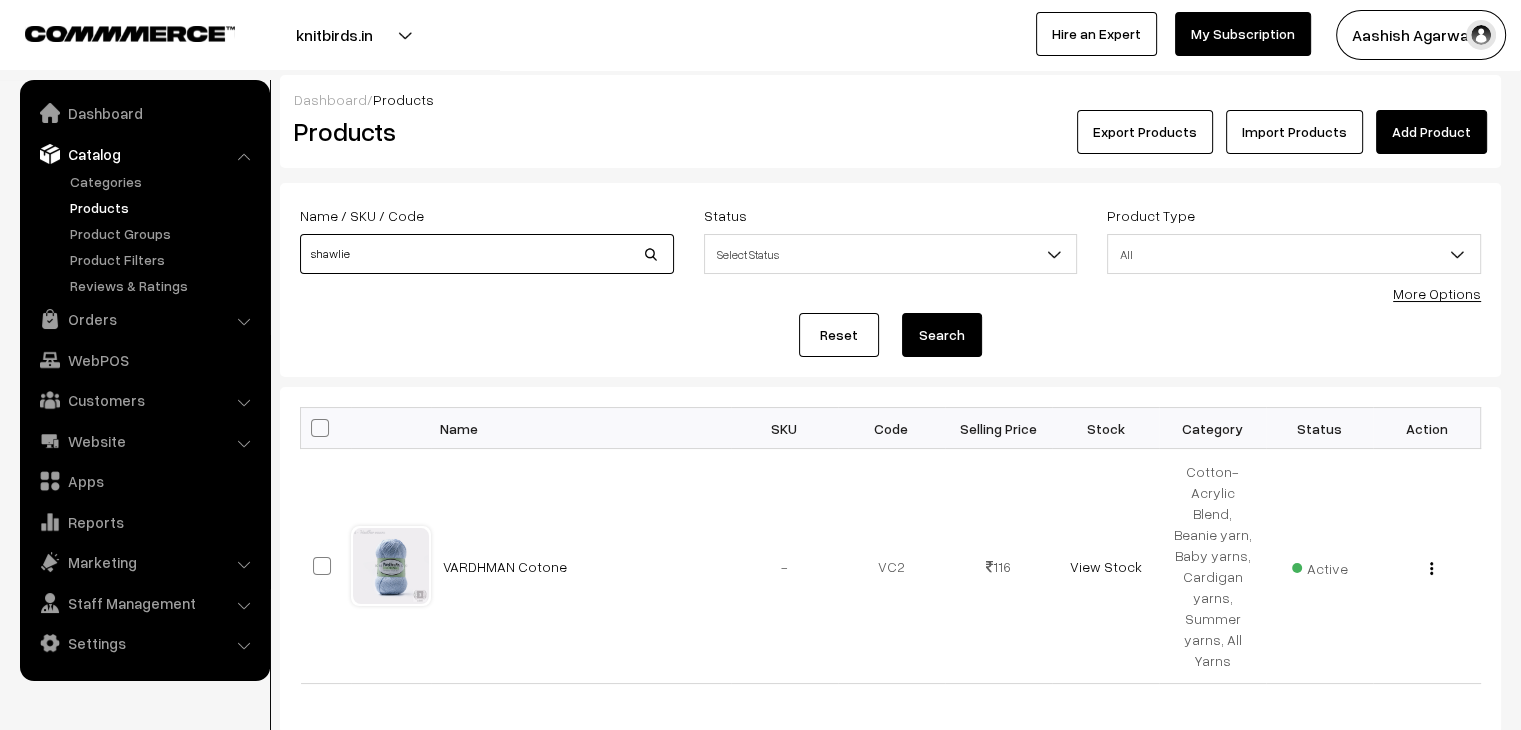 type on "shawlie" 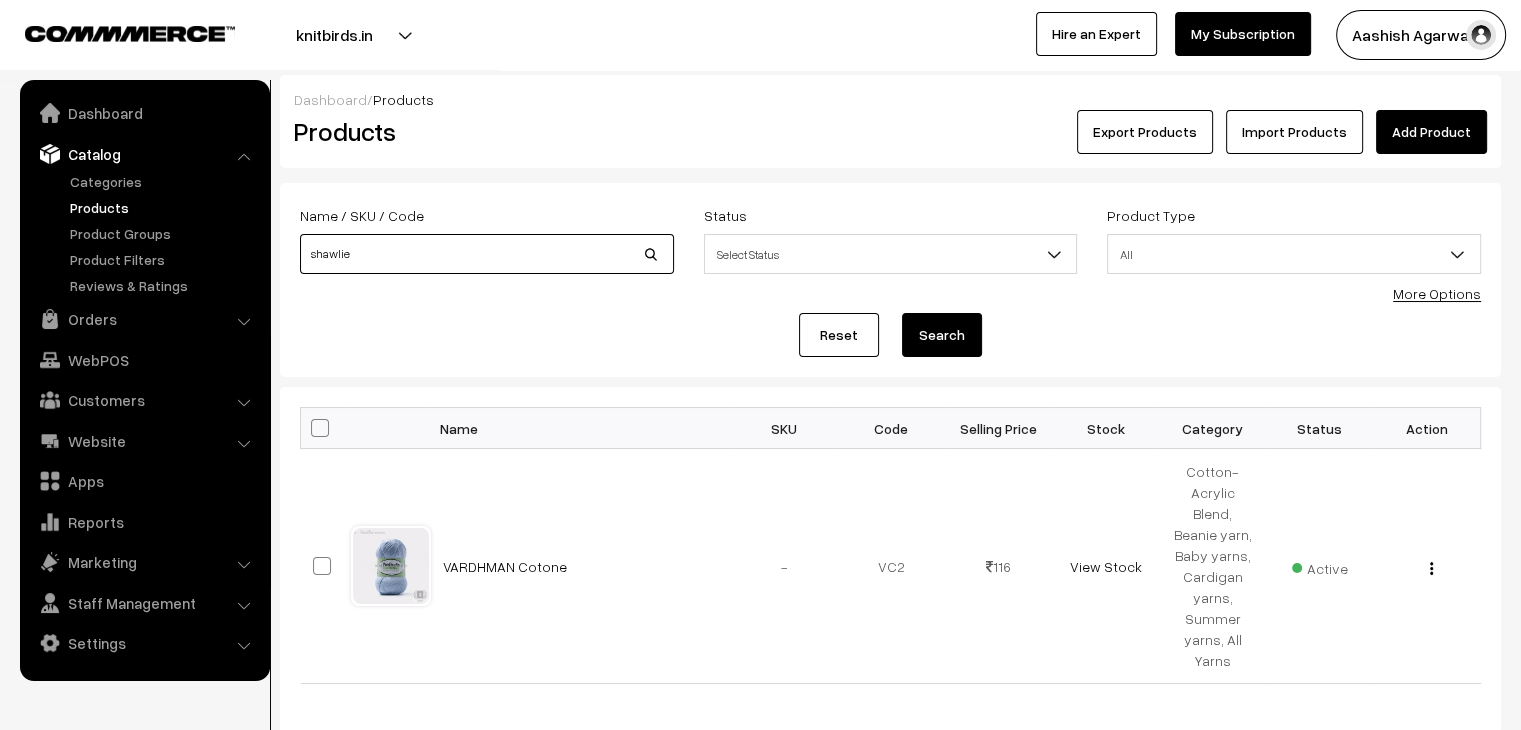 click on "Search" at bounding box center (942, 335) 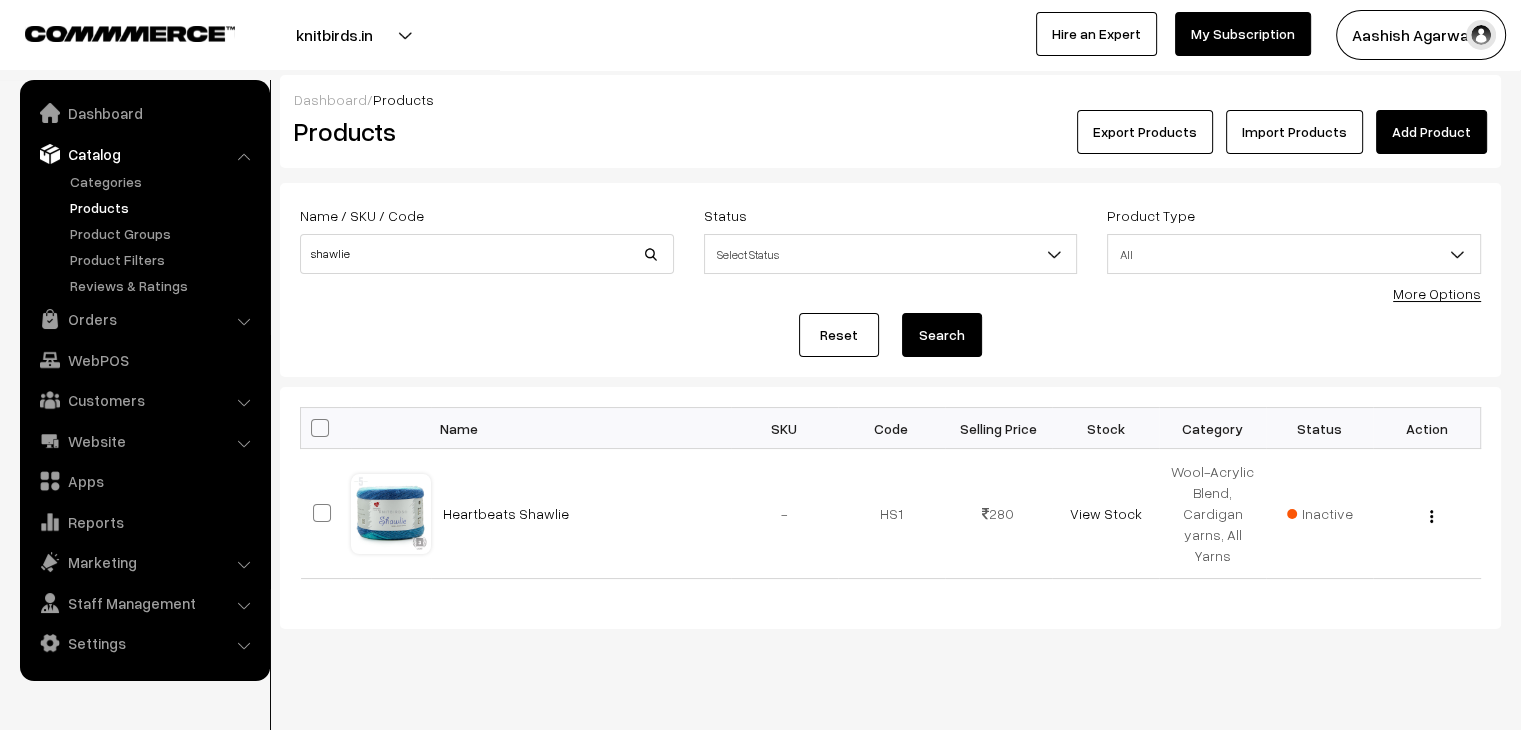 scroll, scrollTop: 0, scrollLeft: 0, axis: both 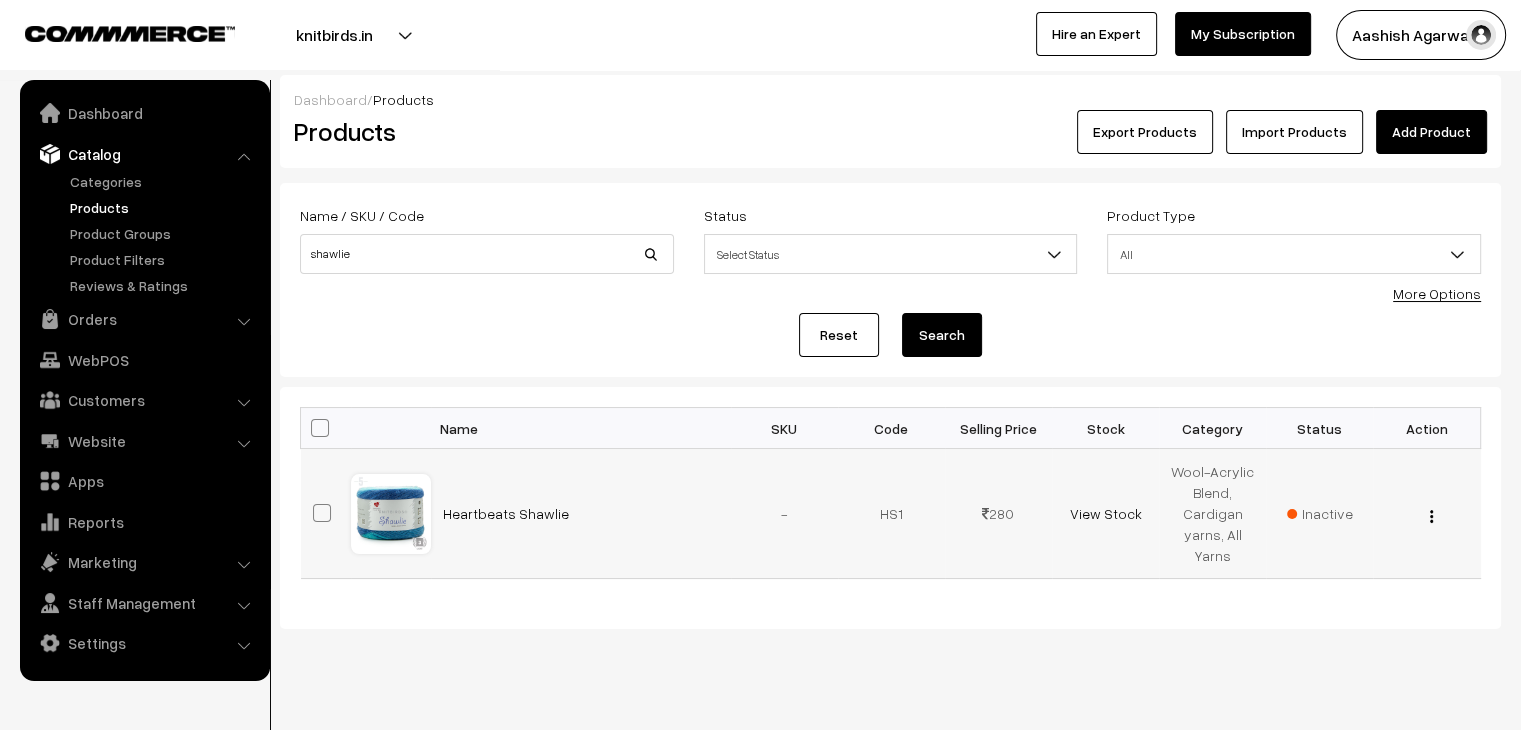 click on "View
Edit
Delete" at bounding box center (1426, 514) 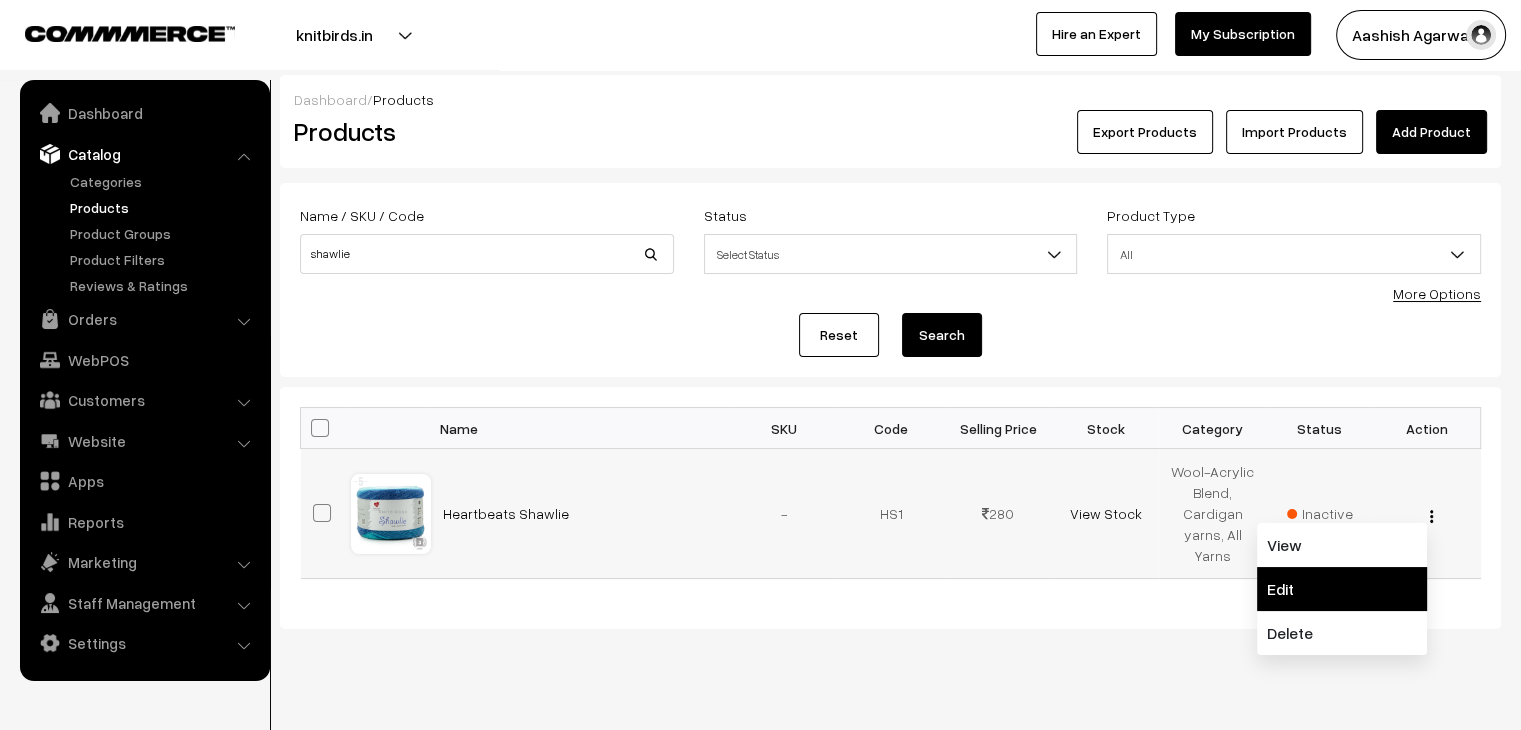 click on "Edit" at bounding box center (1342, 589) 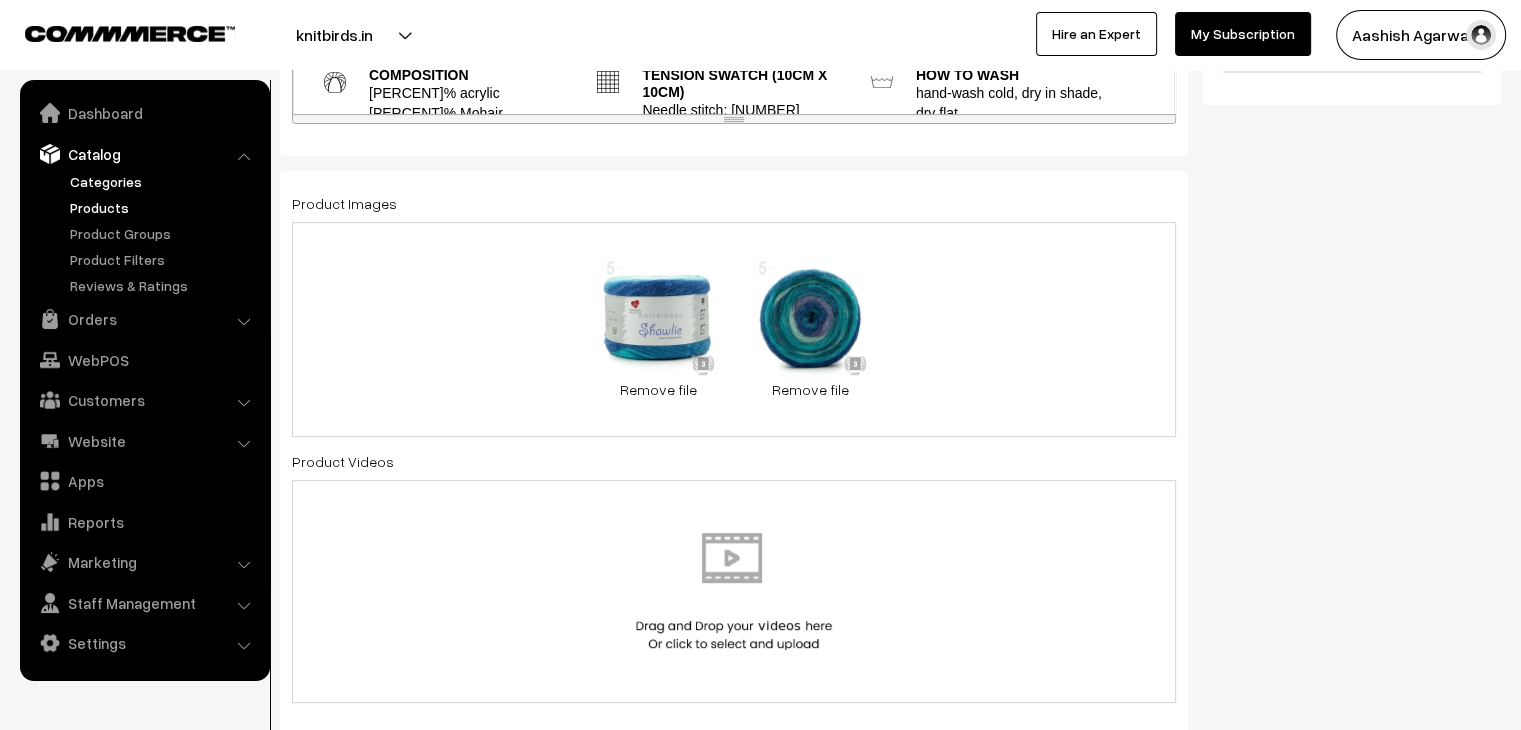 scroll, scrollTop: 700, scrollLeft: 0, axis: vertical 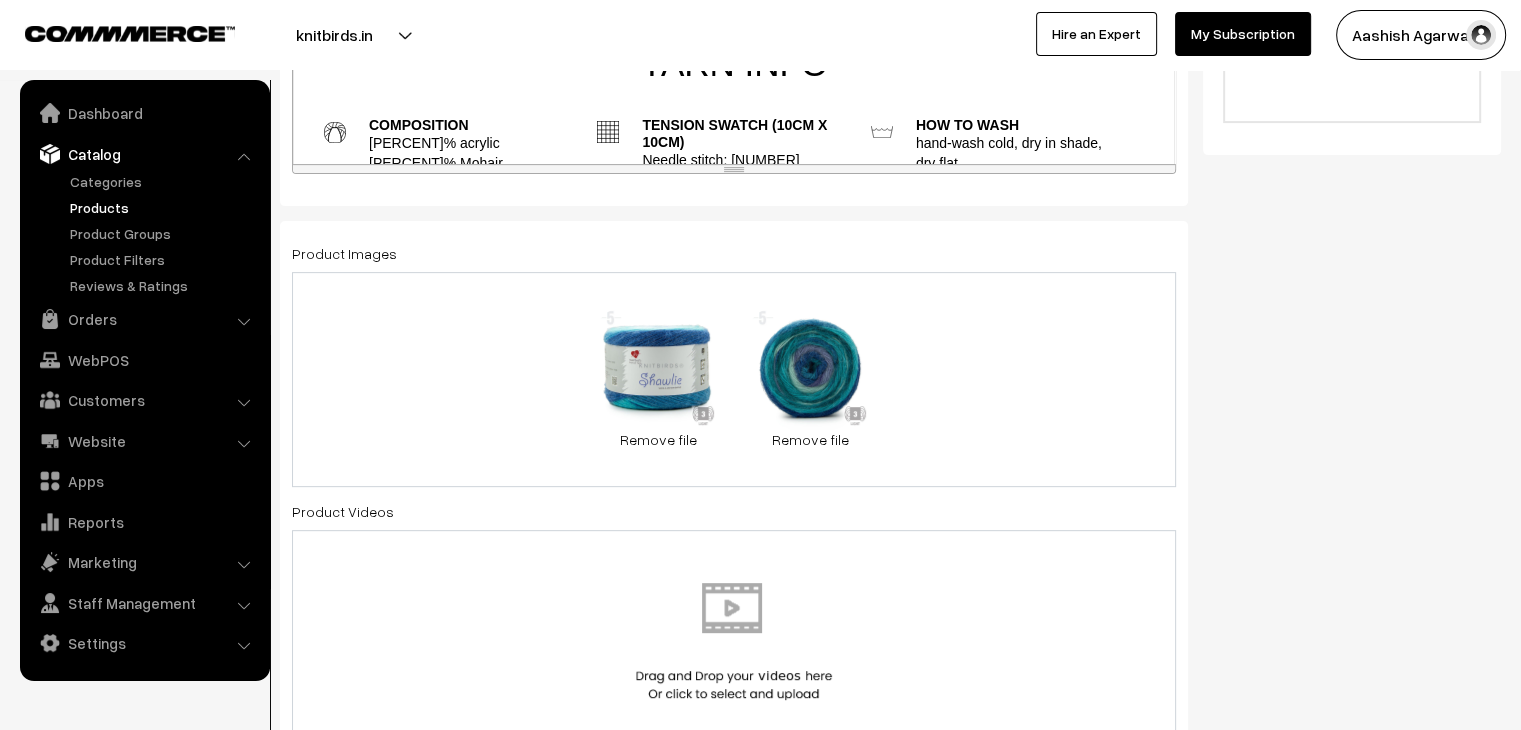 click on "Products" at bounding box center [164, 207] 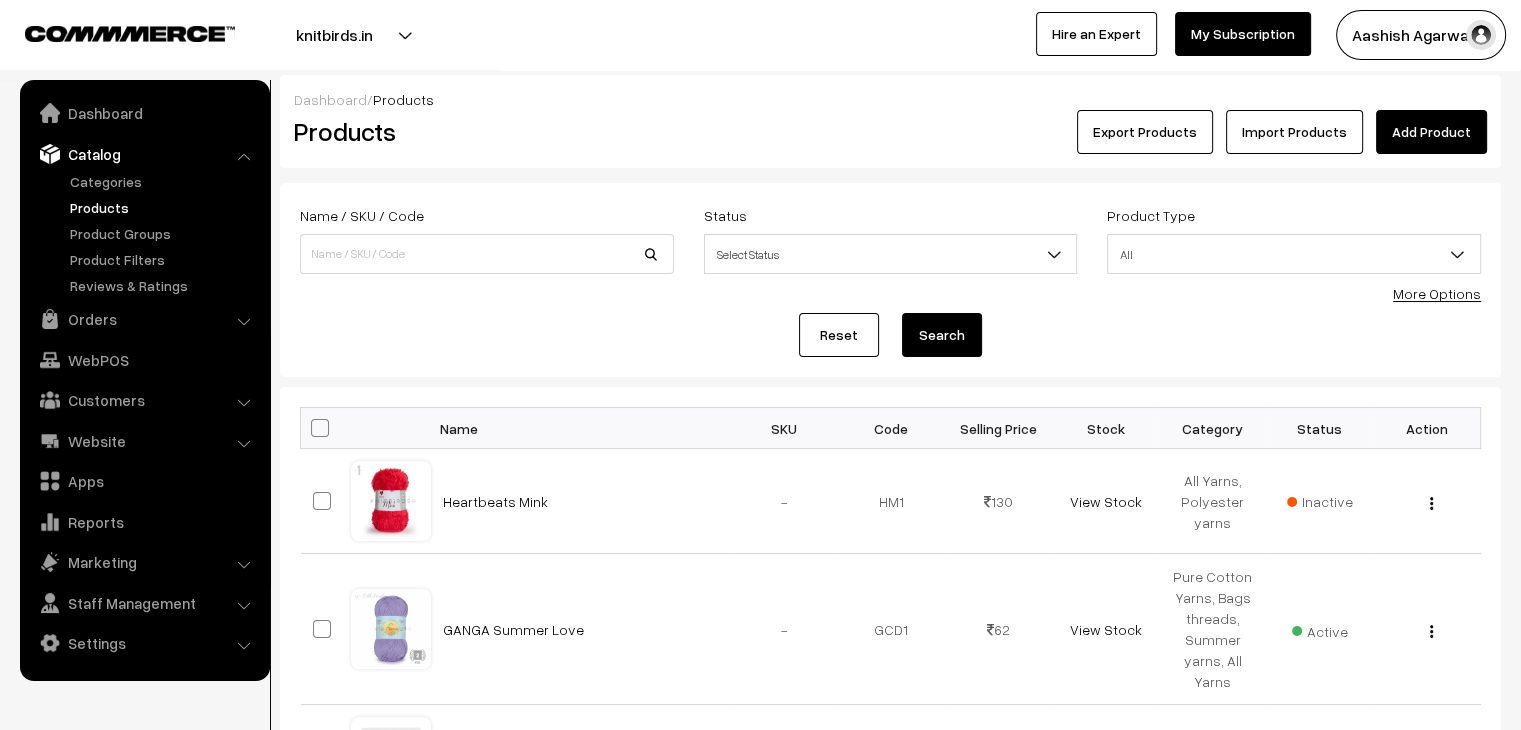 scroll, scrollTop: 0, scrollLeft: 0, axis: both 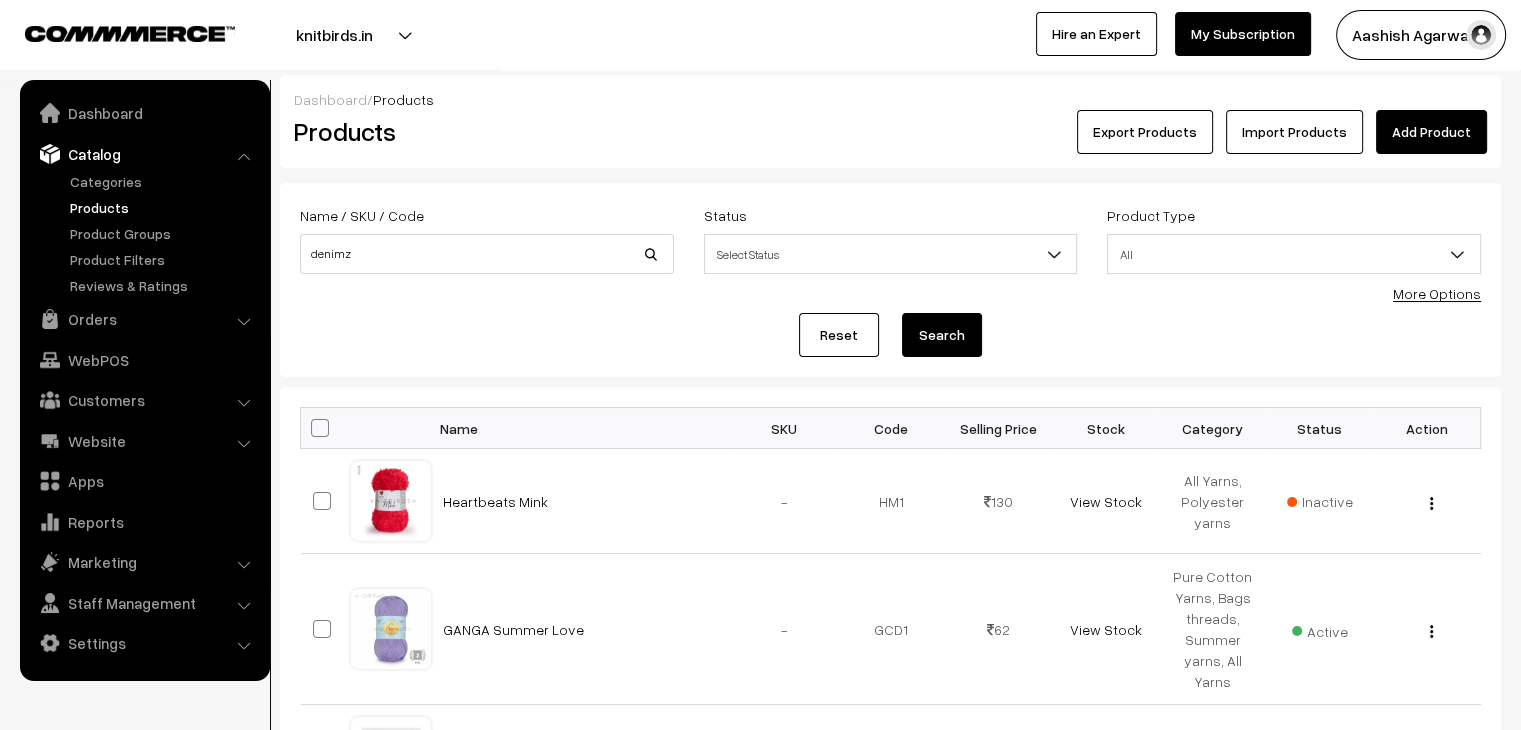 type on "denimz" 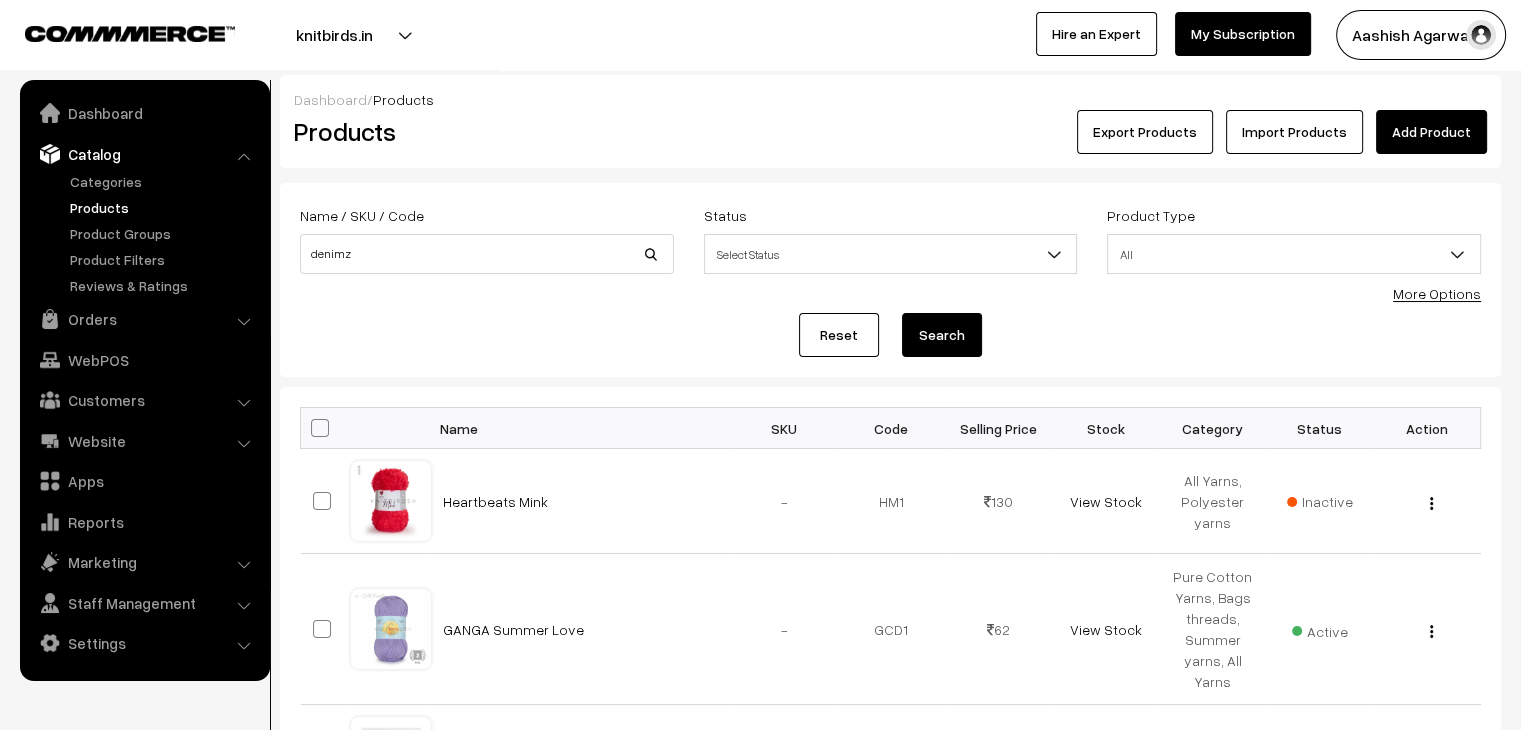 click on "Search" at bounding box center (942, 335) 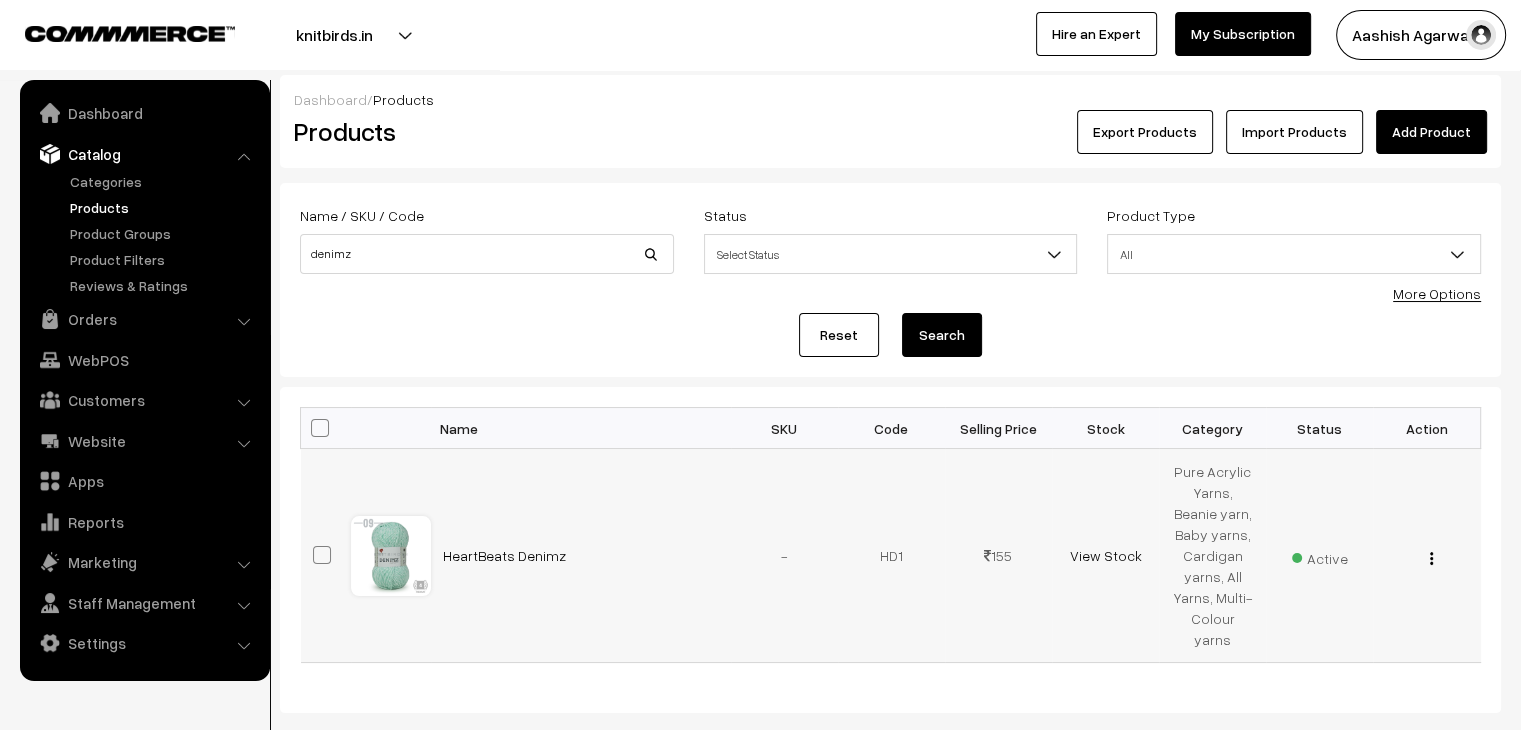 scroll, scrollTop: 0, scrollLeft: 0, axis: both 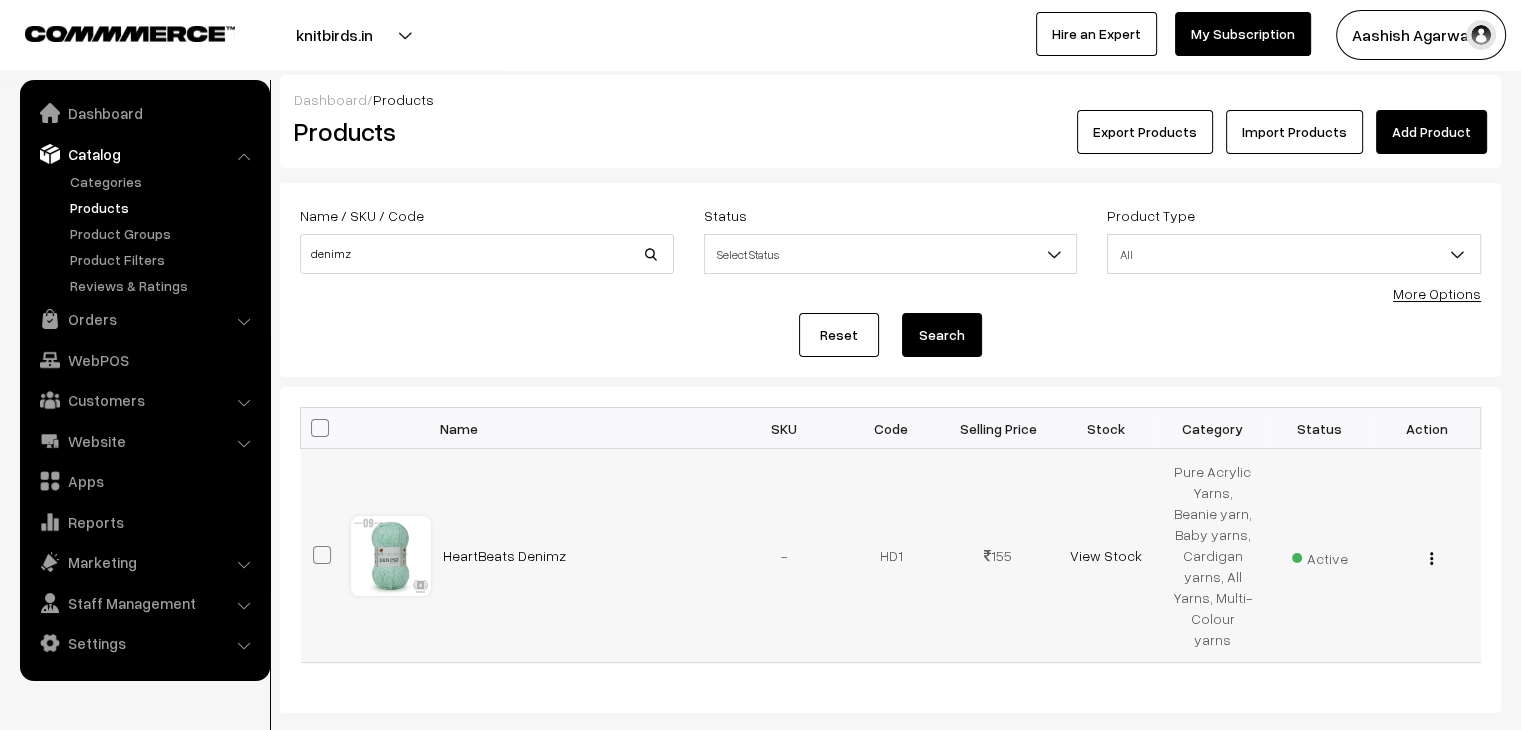 click at bounding box center [1431, 558] 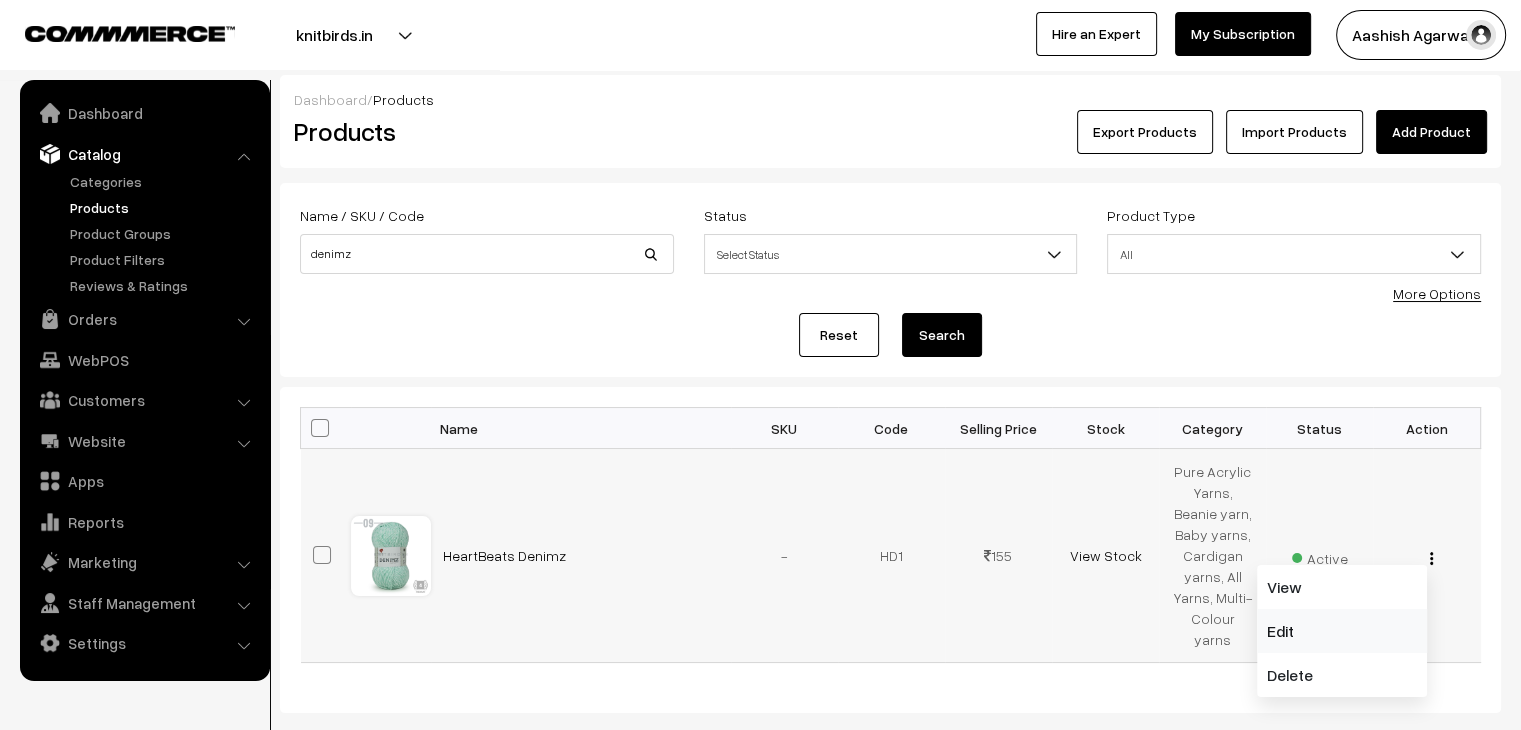click on "Edit" at bounding box center [1342, 631] 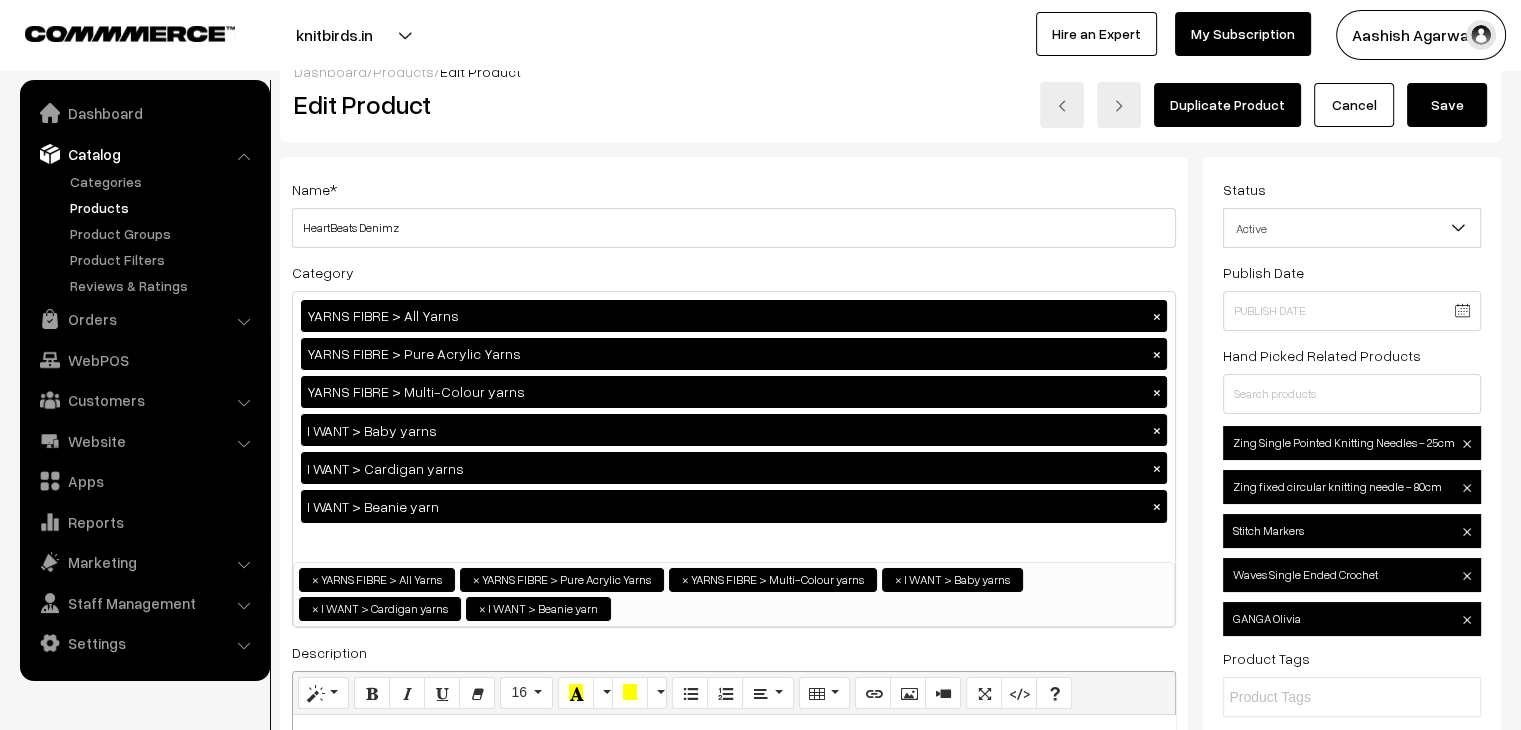 scroll, scrollTop: 0, scrollLeft: 0, axis: both 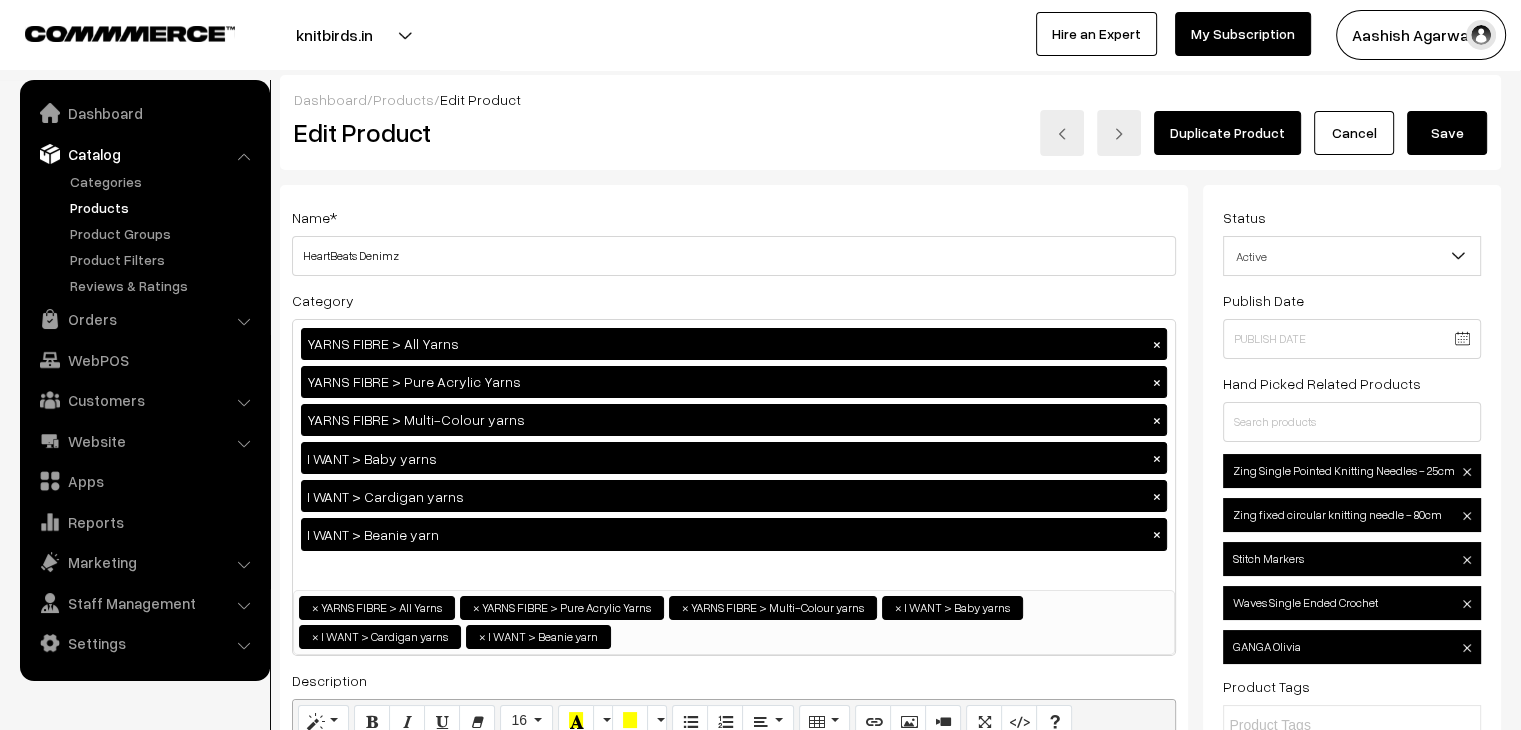 click on "Products" at bounding box center [403, 99] 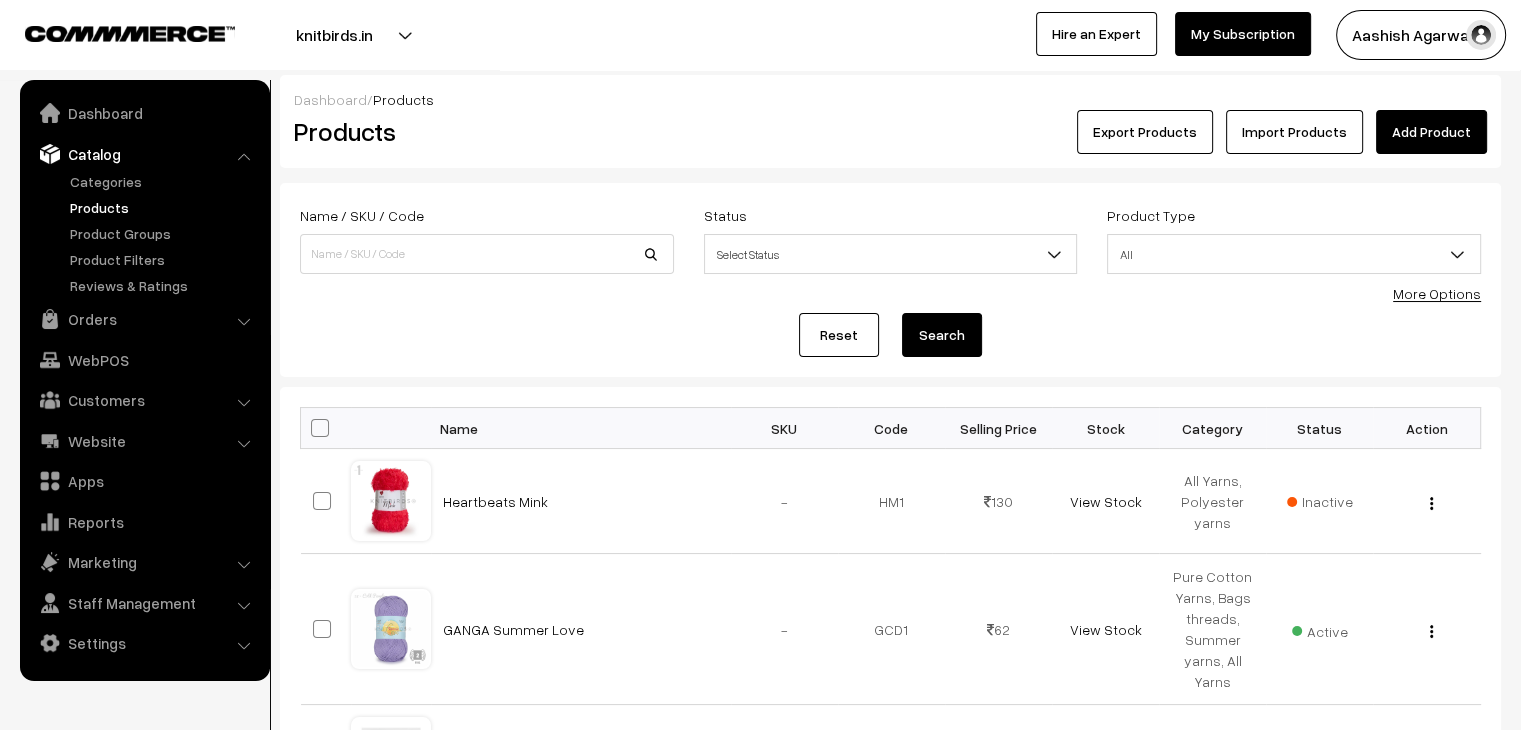scroll, scrollTop: 0, scrollLeft: 0, axis: both 